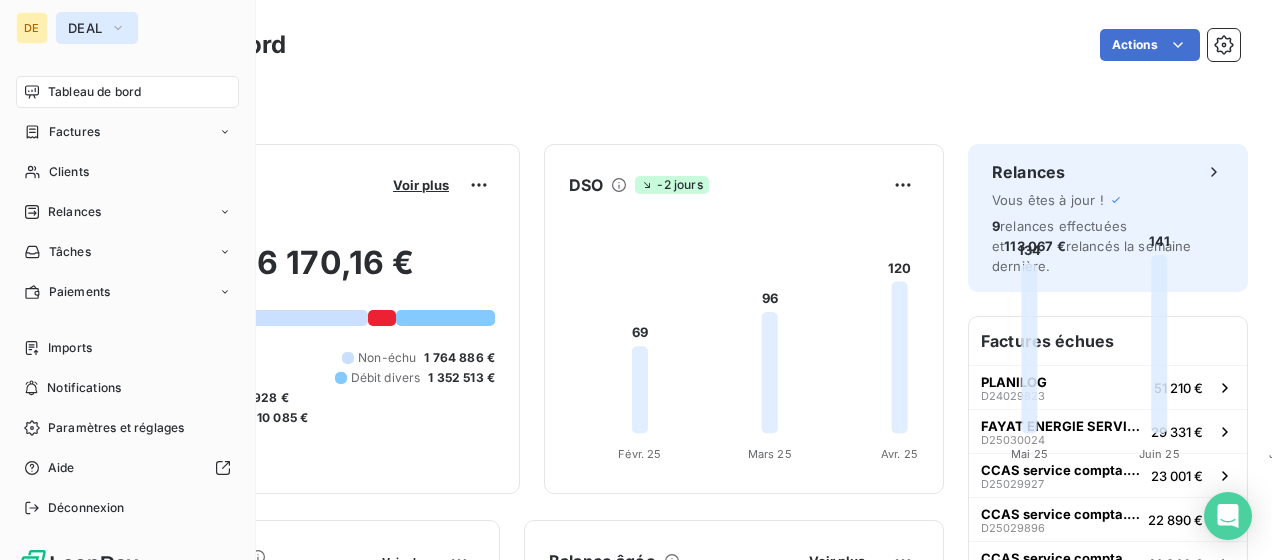 scroll, scrollTop: 0, scrollLeft: 0, axis: both 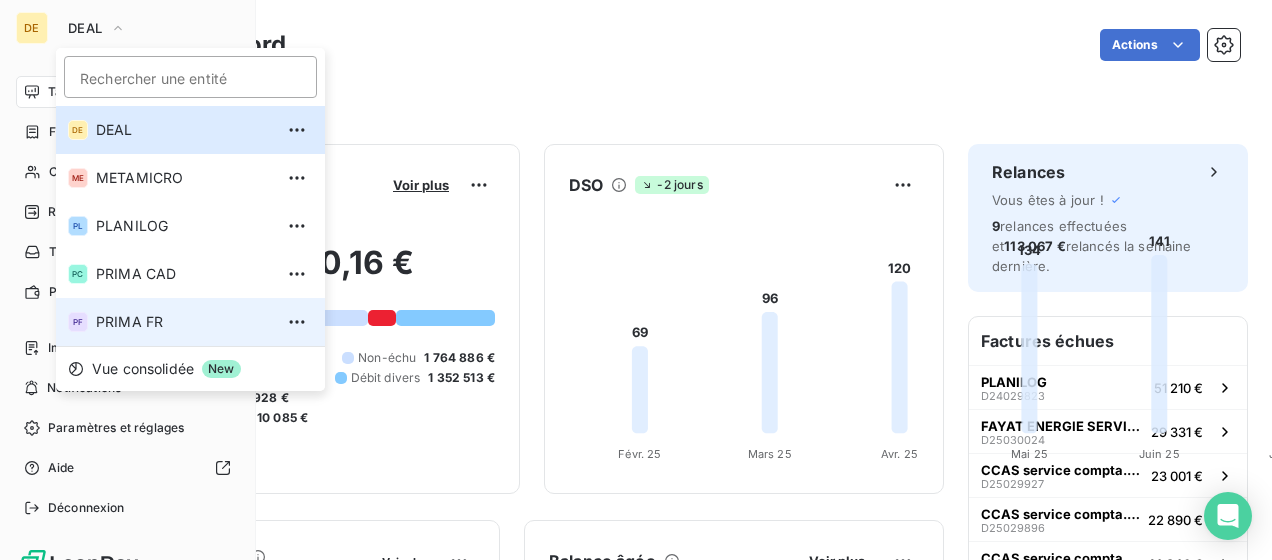click on "PF PRIMA FR" at bounding box center [190, 322] 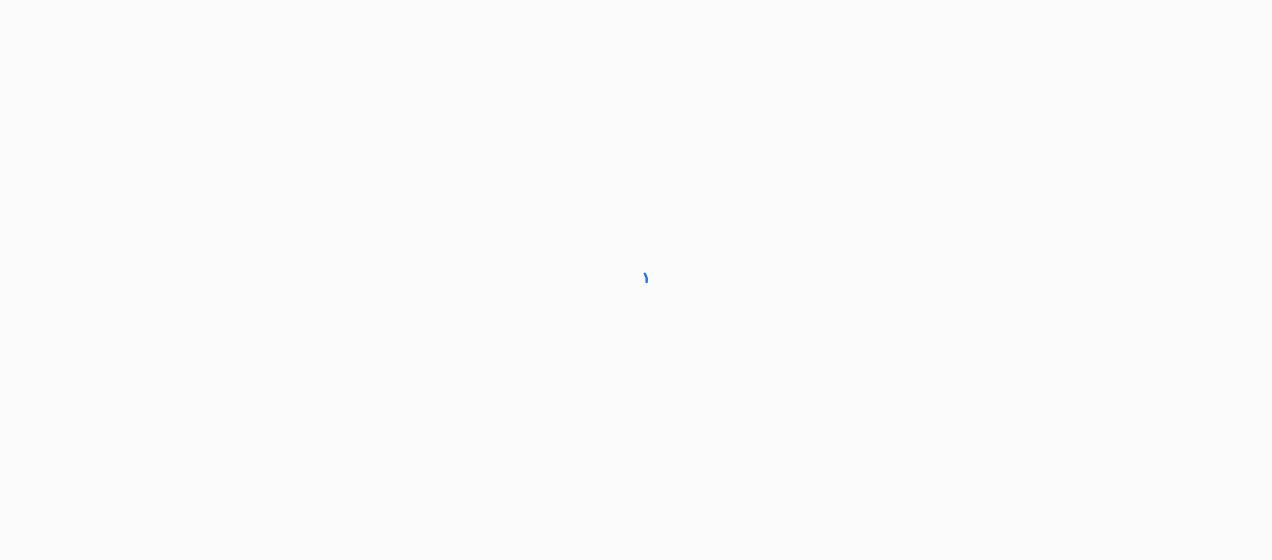 scroll, scrollTop: 0, scrollLeft: 0, axis: both 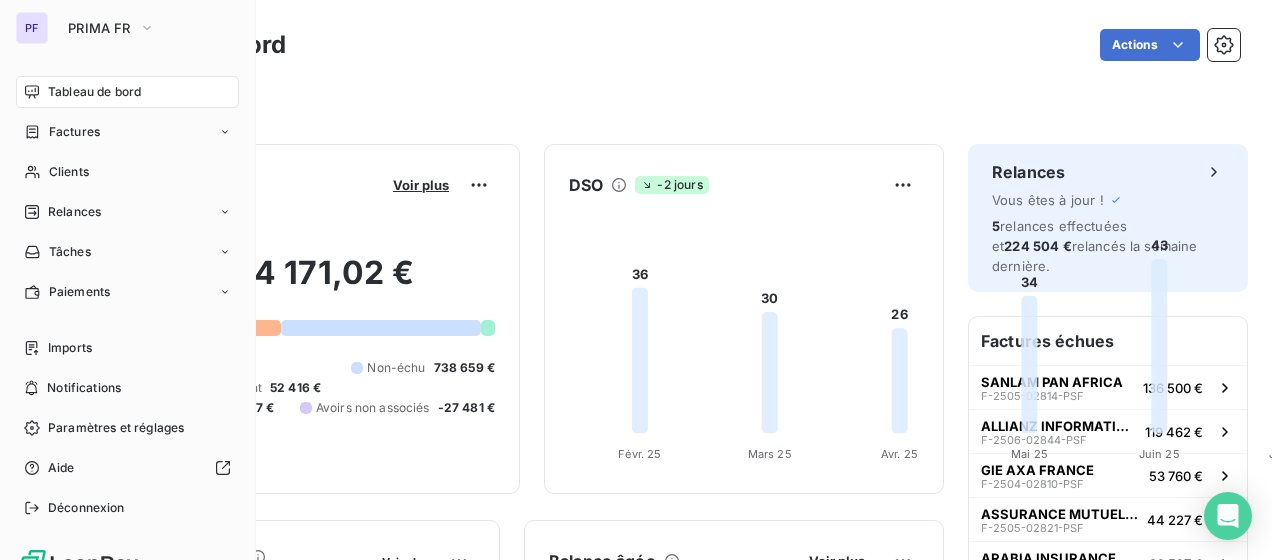 drag, startPoint x: 112, startPoint y: 21, endPoint x: 111, endPoint y: 44, distance: 23.021729 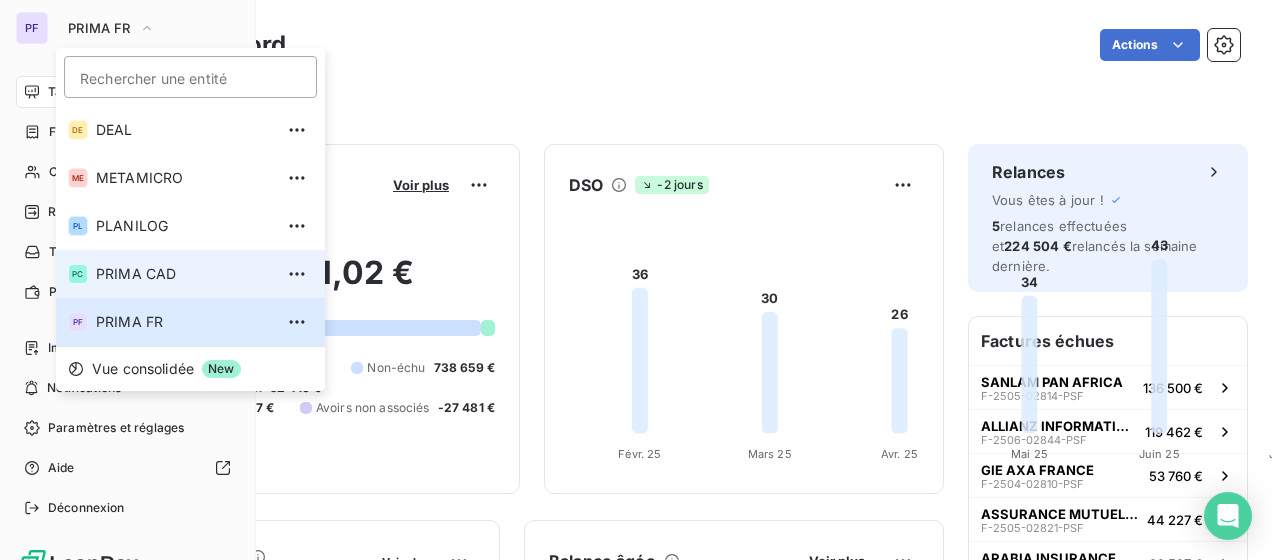 click on "PC PRIMA CAD" at bounding box center [190, 274] 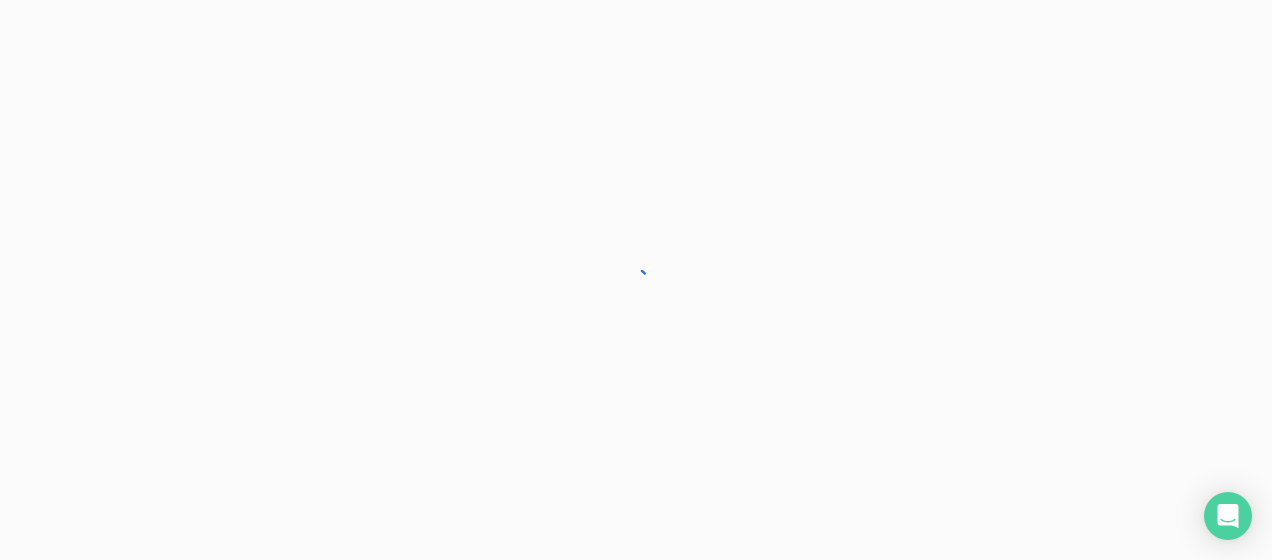 scroll, scrollTop: 0, scrollLeft: 0, axis: both 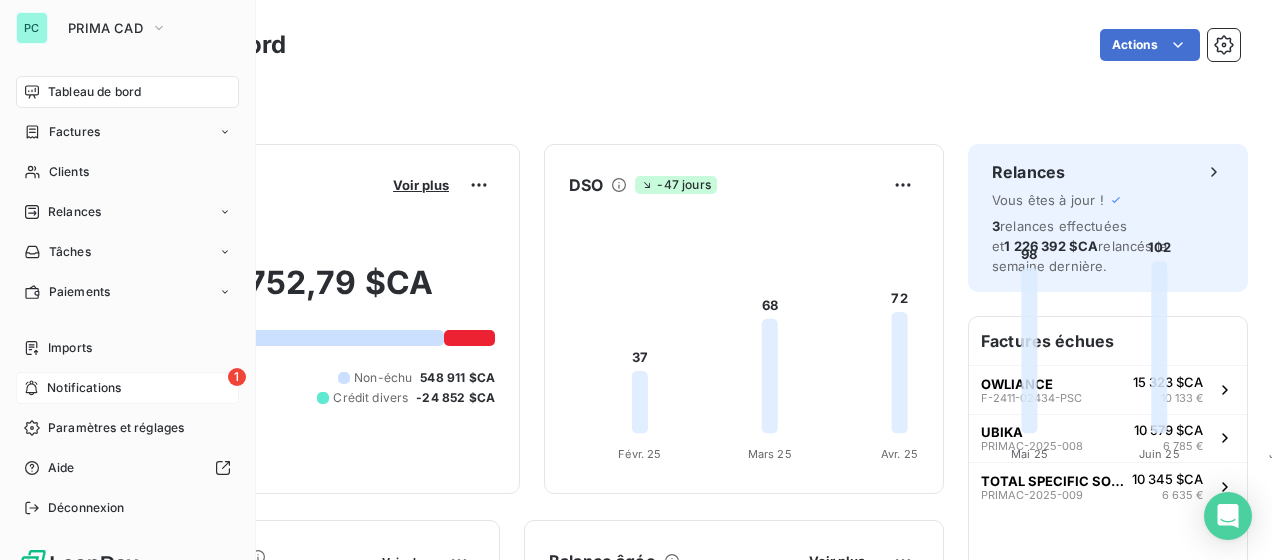click on "Notifications" at bounding box center (84, 388) 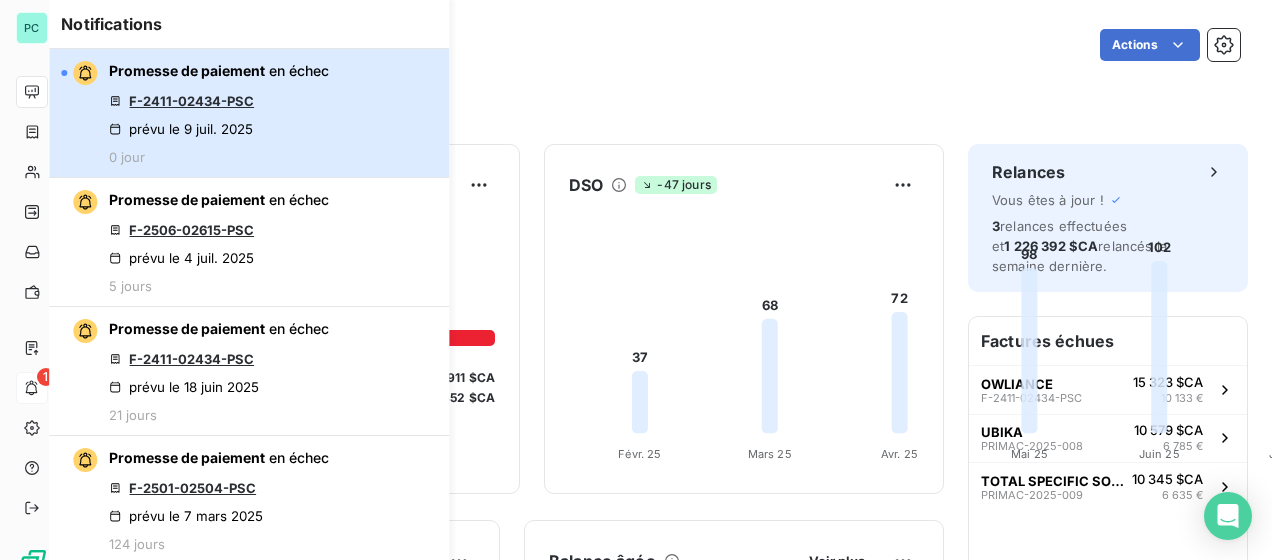 click on "Promesse de paiement   en échec F-2411-02434-PSC prévu le 9 juil. 2025 0 jour" at bounding box center (249, 113) 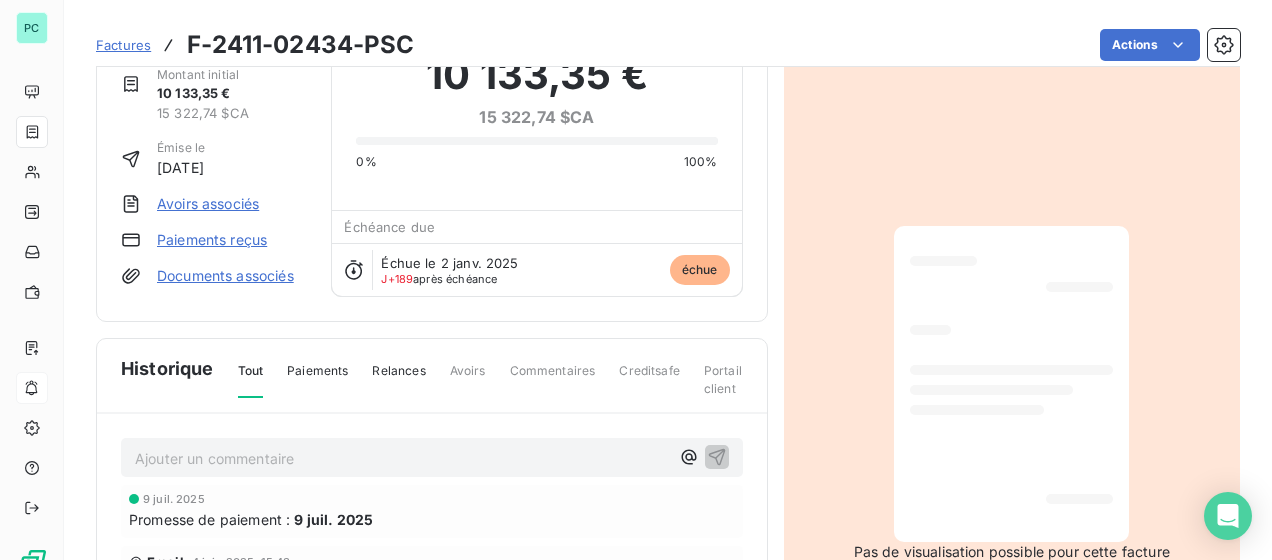 scroll, scrollTop: 102, scrollLeft: 0, axis: vertical 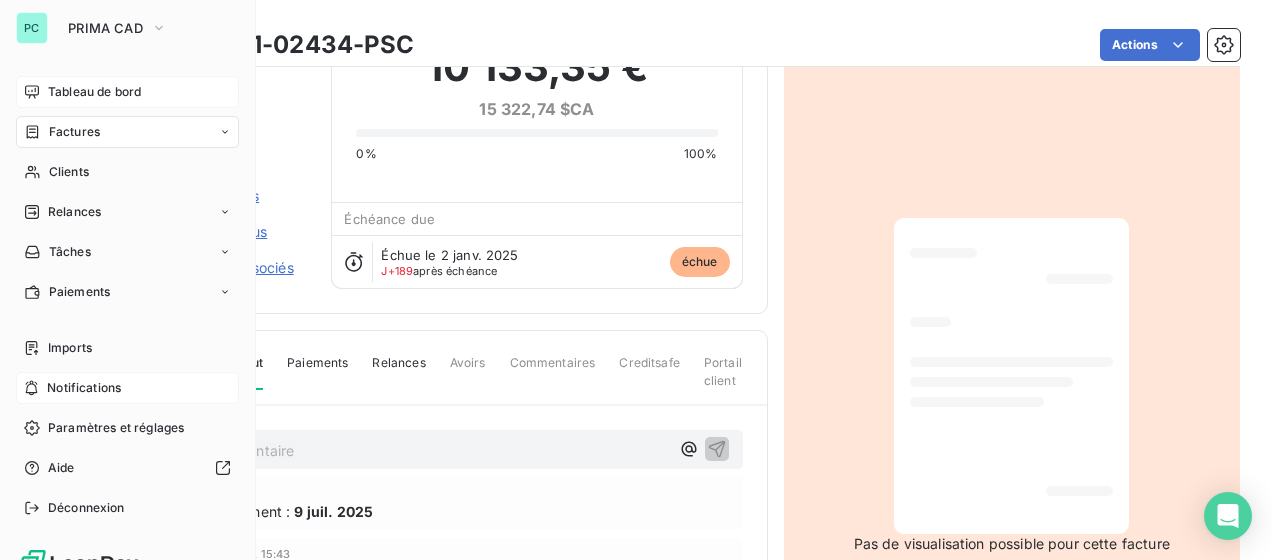 click on "Tableau de bord" at bounding box center (94, 92) 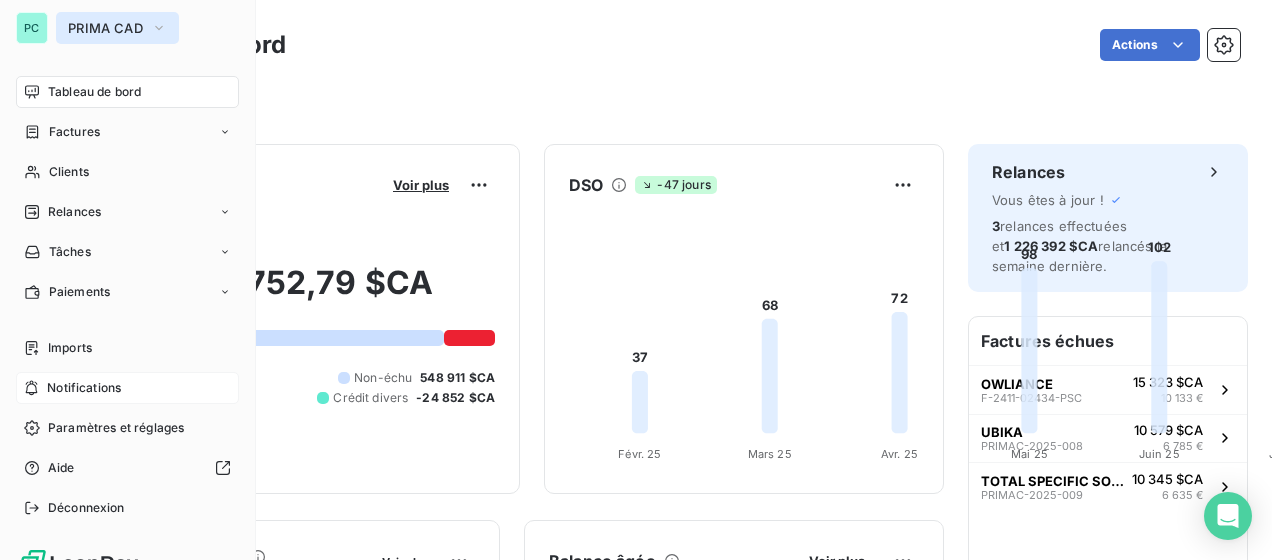 click on "PRIMA CAD" at bounding box center (105, 28) 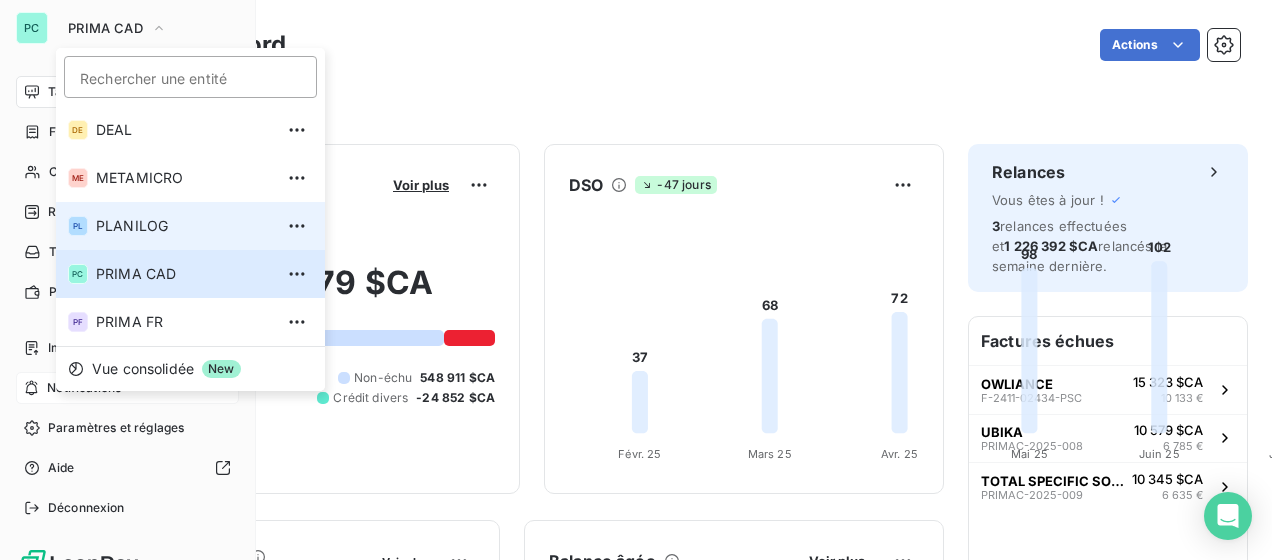 click on "PLANILOG" at bounding box center [184, 226] 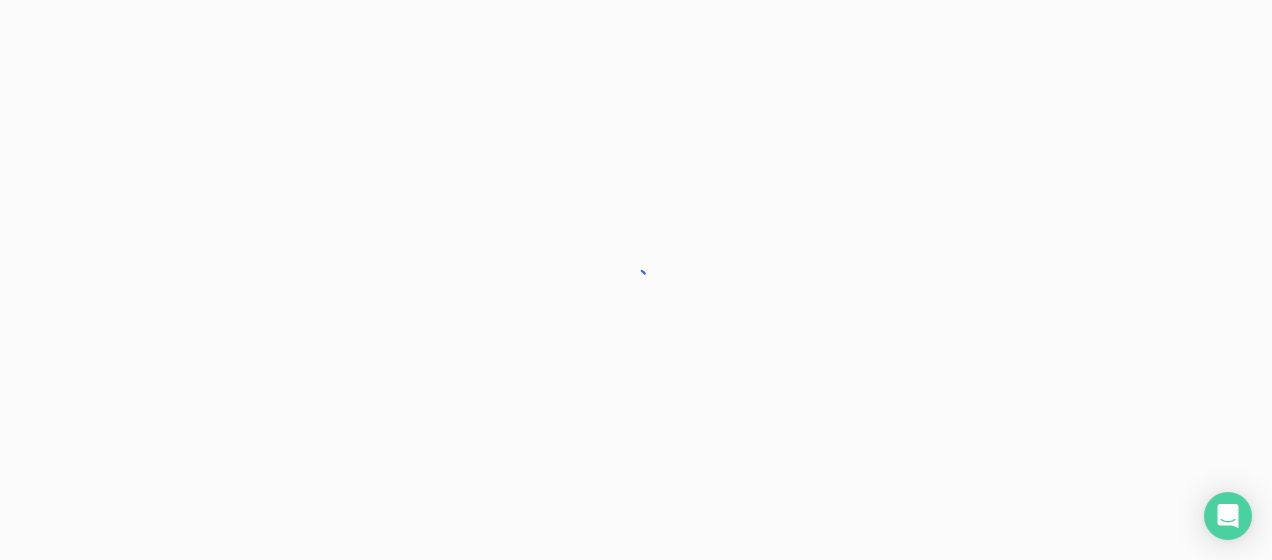 scroll, scrollTop: 0, scrollLeft: 0, axis: both 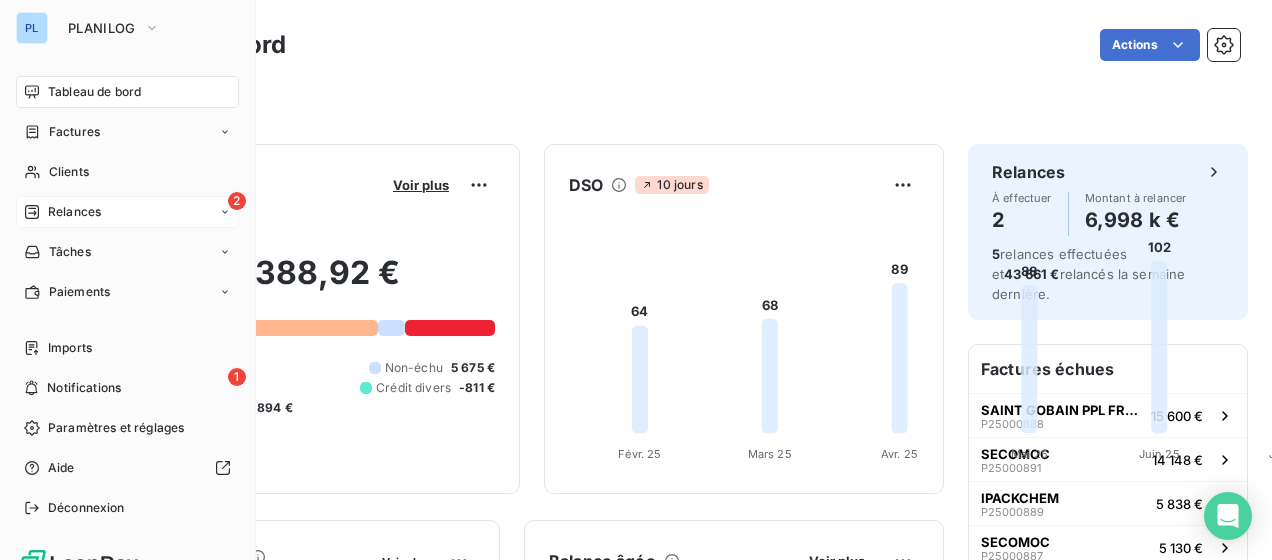 click on "Relances" at bounding box center (74, 212) 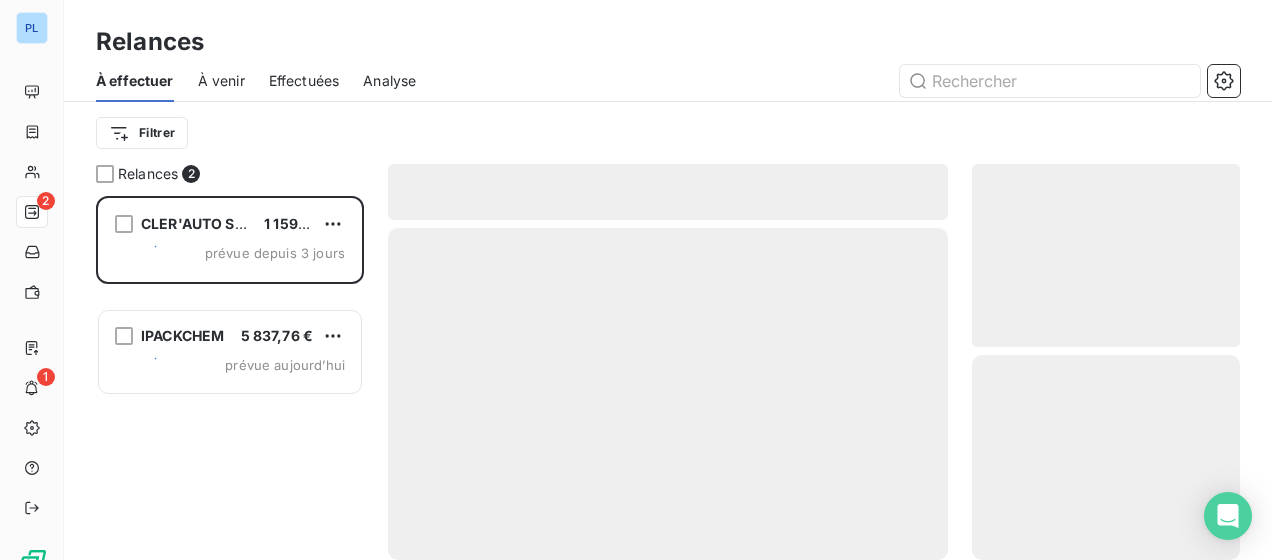 scroll, scrollTop: 16, scrollLeft: 16, axis: both 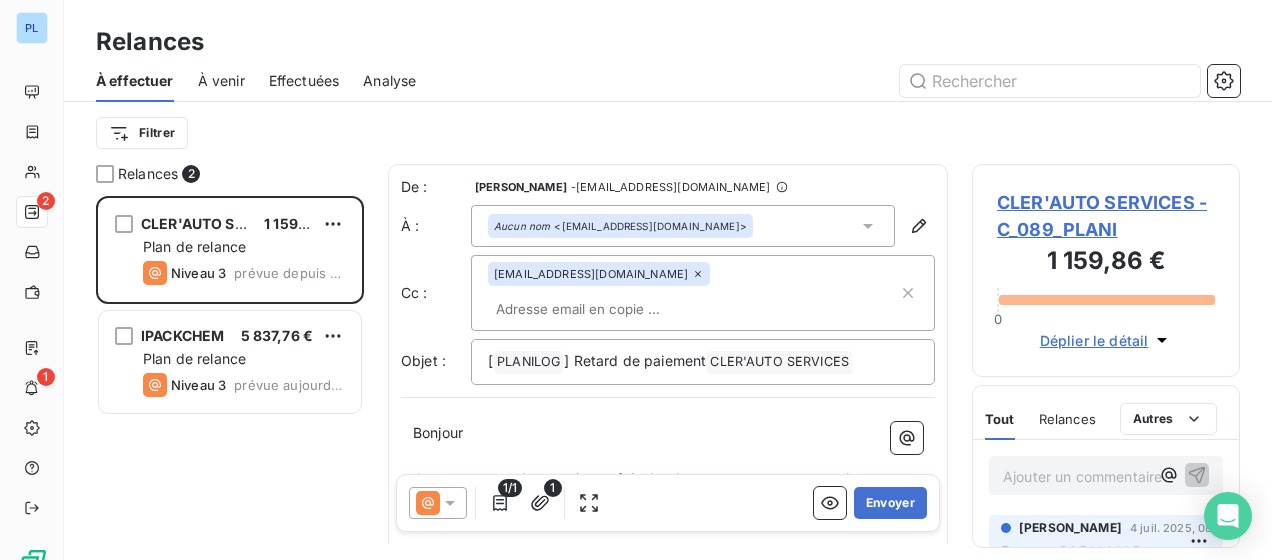 click on "CLER'AUTO SERVICES - C_089_PLANI" at bounding box center [1106, 216] 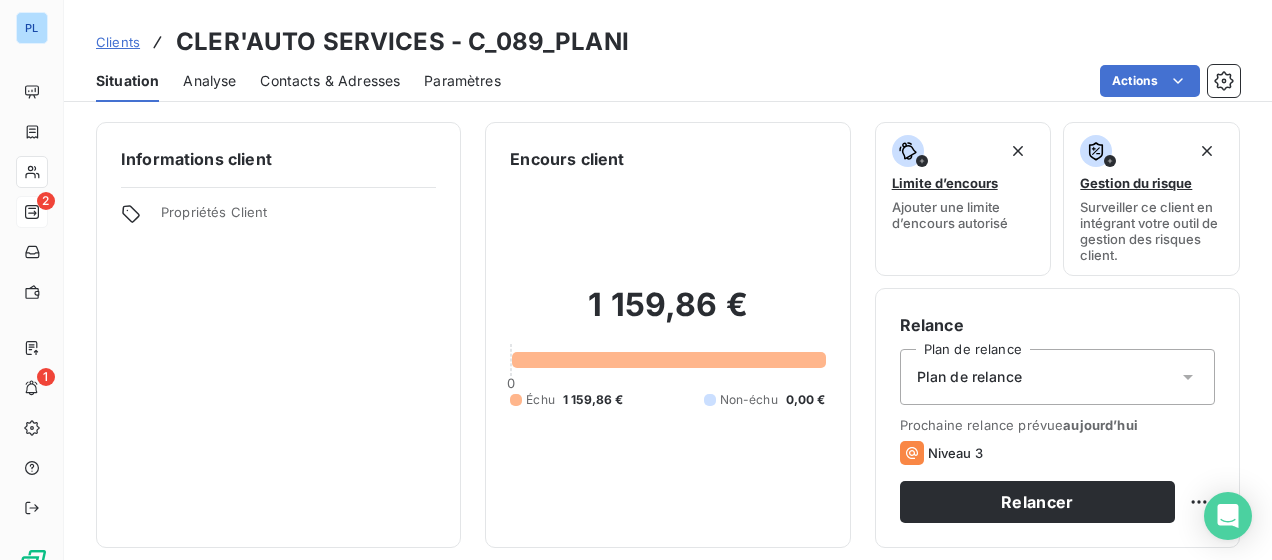 scroll, scrollTop: 300, scrollLeft: 0, axis: vertical 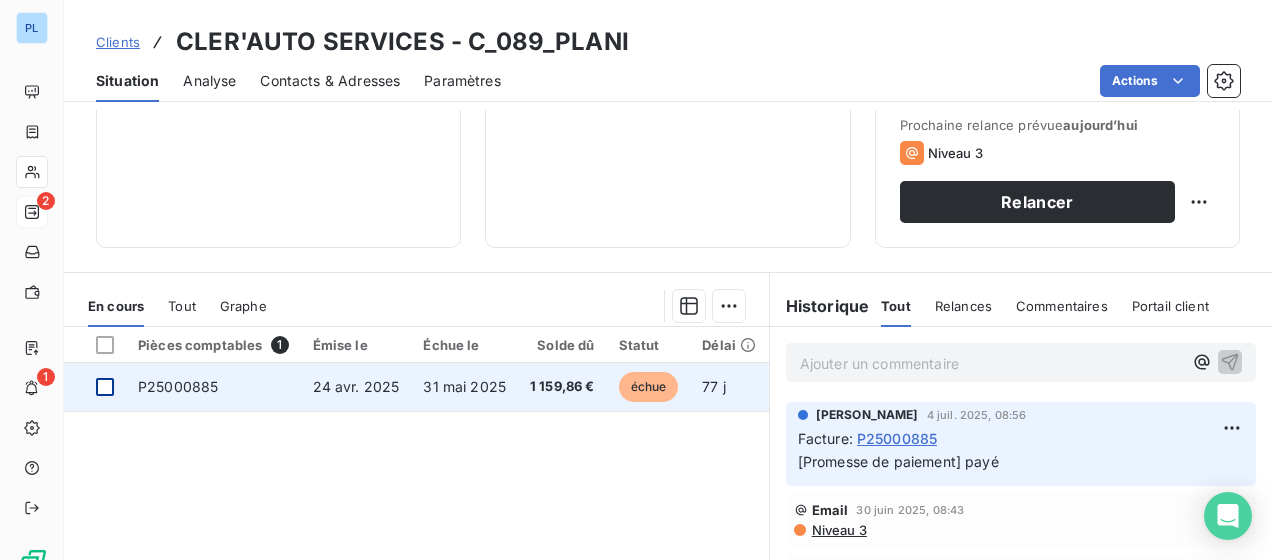 click at bounding box center [105, 387] 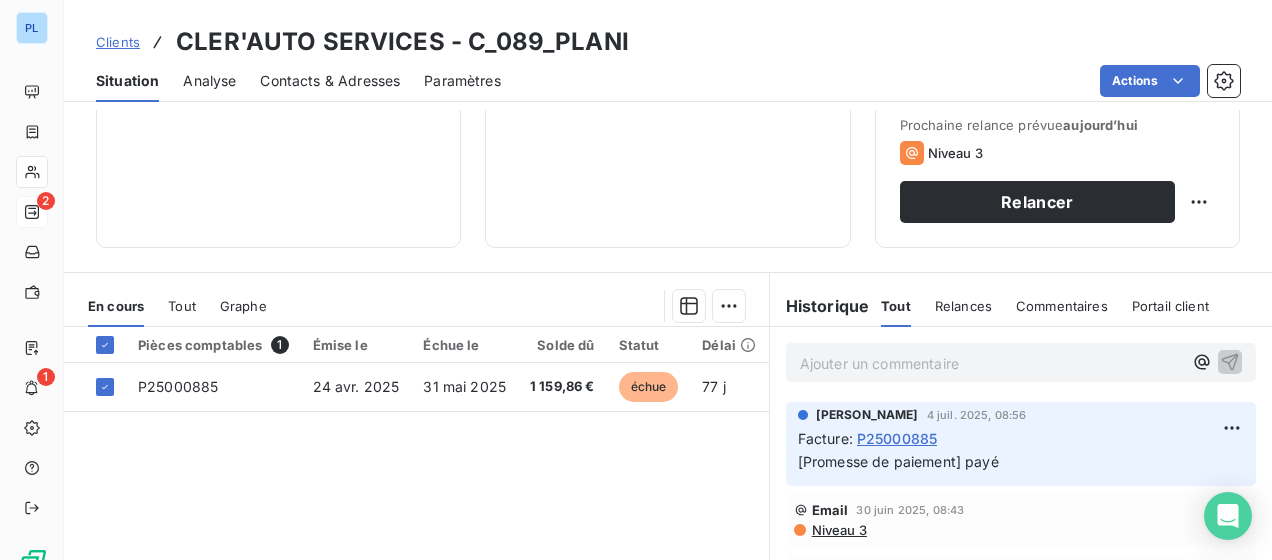 click on "PL 2 1 Clients CLER'AUTO SERVICES - C_089_PLANI Situation Analyse Contacts & Adresses Paramètres Actions Informations client Propriétés Client Encours client   1 159,86 € 0 Échu 1 159,86 € Non-échu 0,00 €     Limite d’encours Ajouter une limite d’encours autorisé Gestion du risque Surveiller ce client en intégrant votre outil de gestion des risques client. Relance Plan de relance Plan de relance Prochaine relance prévue  aujourd’hui Niveau 3 Relancer En cours Tout Graphe Pièces comptables 1 Émise le Échue le Solde dû Statut Délai   Retard   P25000885 24 avr. 2025 31 mai 2025 1 159,86 € échue 77 j +40 j Lignes par page 25 Précédent 1 Suivant Historique Tout Relances Commentaires Portail client Tout Relances Commentaires Portail client Ajouter un commentaire ﻿ Juliette Puybaraud 4 juil. 2025, 08:56 Facture  : P25000885 [Promesse de paiement] payé Email 30 juin 2025, 08:43 Niveau 3 Email 10 juin 2025, 08:47 Niveau 2 Email 2 juin 2025, 08:27 Niveau 1  :  :" at bounding box center [636, 280] 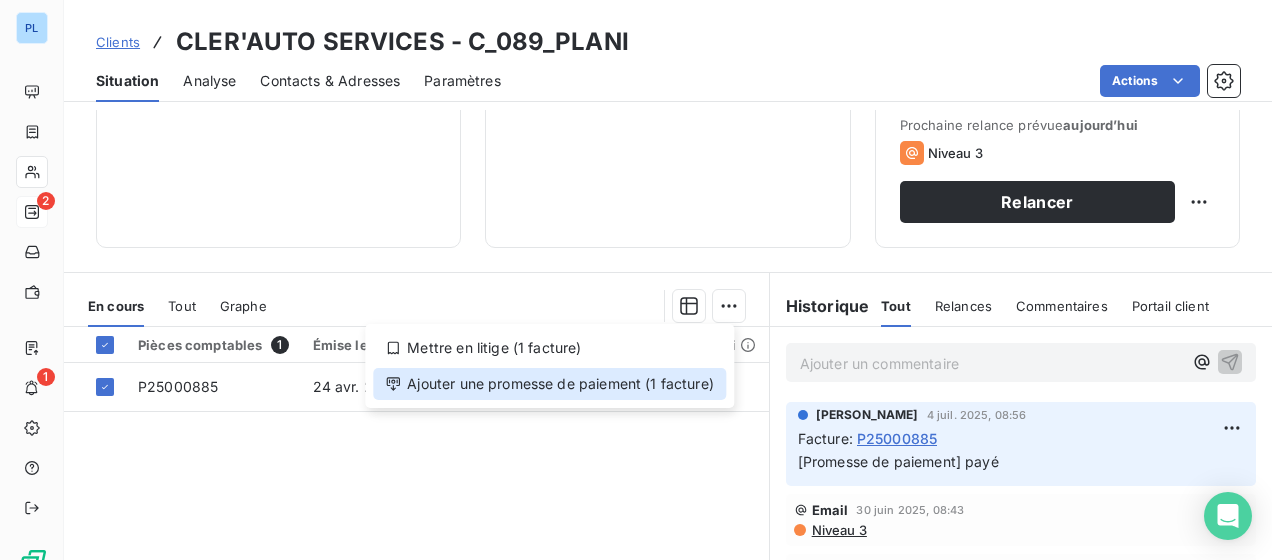 click on "Ajouter une promesse de paiement (1 facture)" at bounding box center [549, 384] 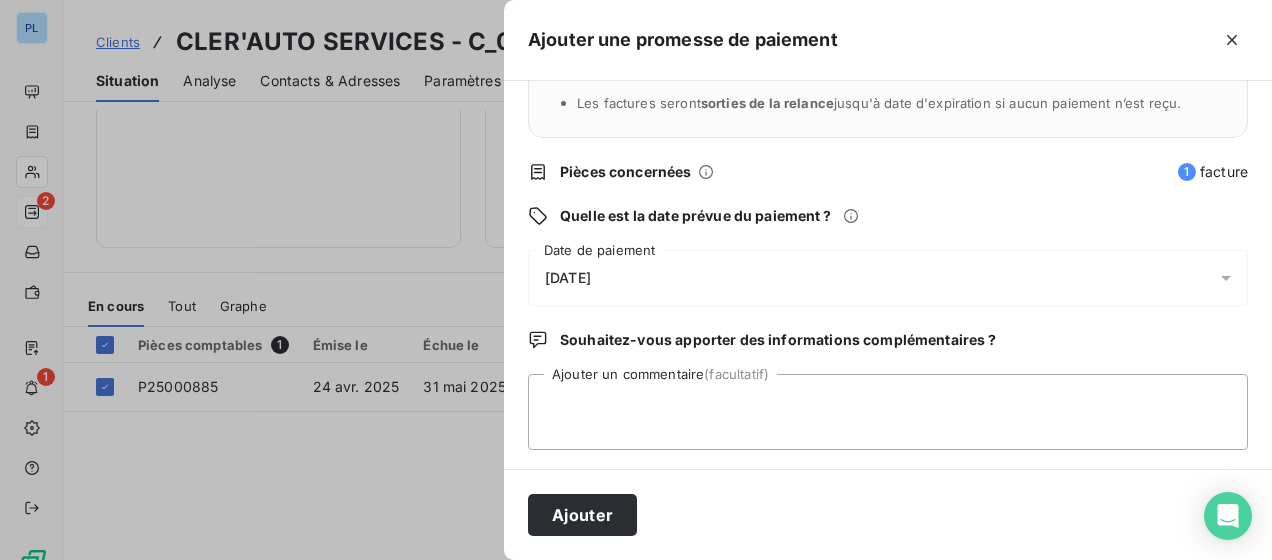 scroll, scrollTop: 200, scrollLeft: 0, axis: vertical 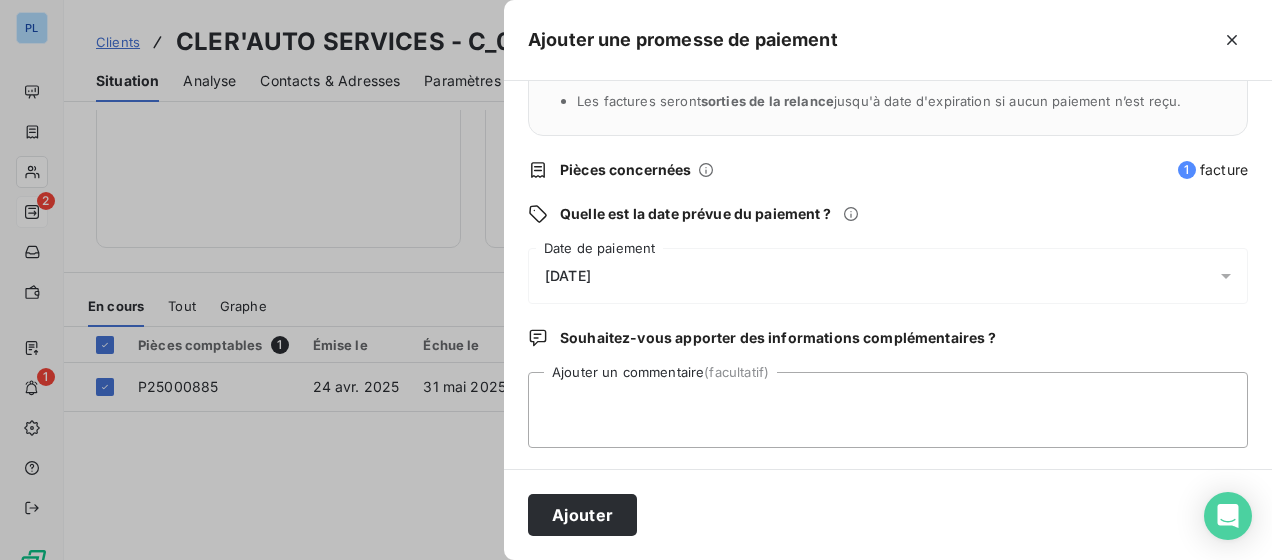 drag, startPoint x: 832, startPoint y: 290, endPoint x: 822, endPoint y: 301, distance: 14.866069 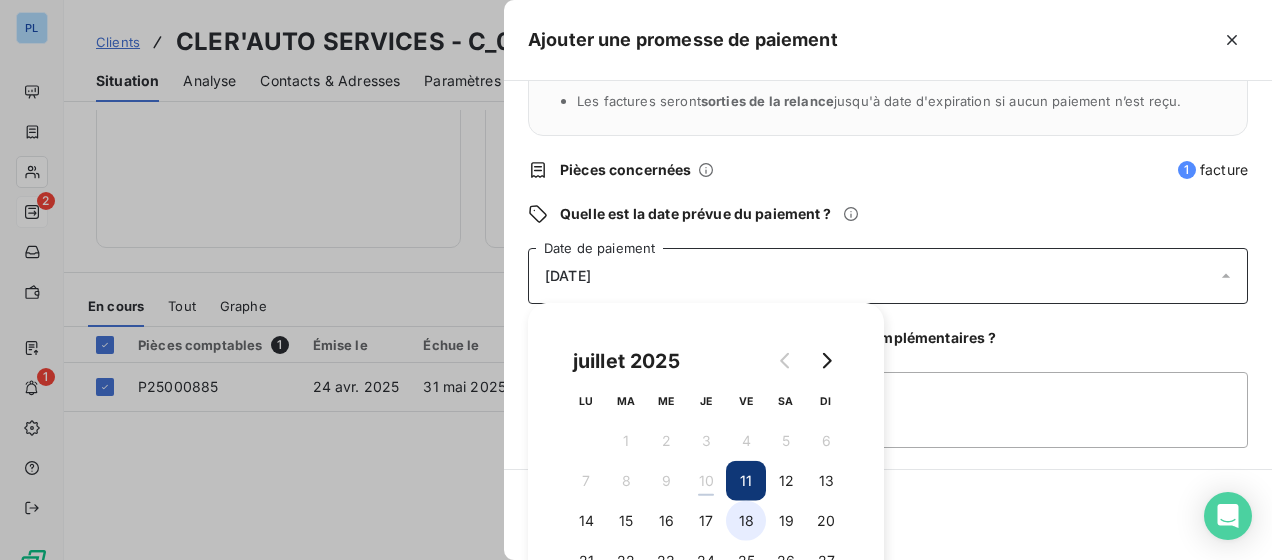 click on "18" at bounding box center [746, 521] 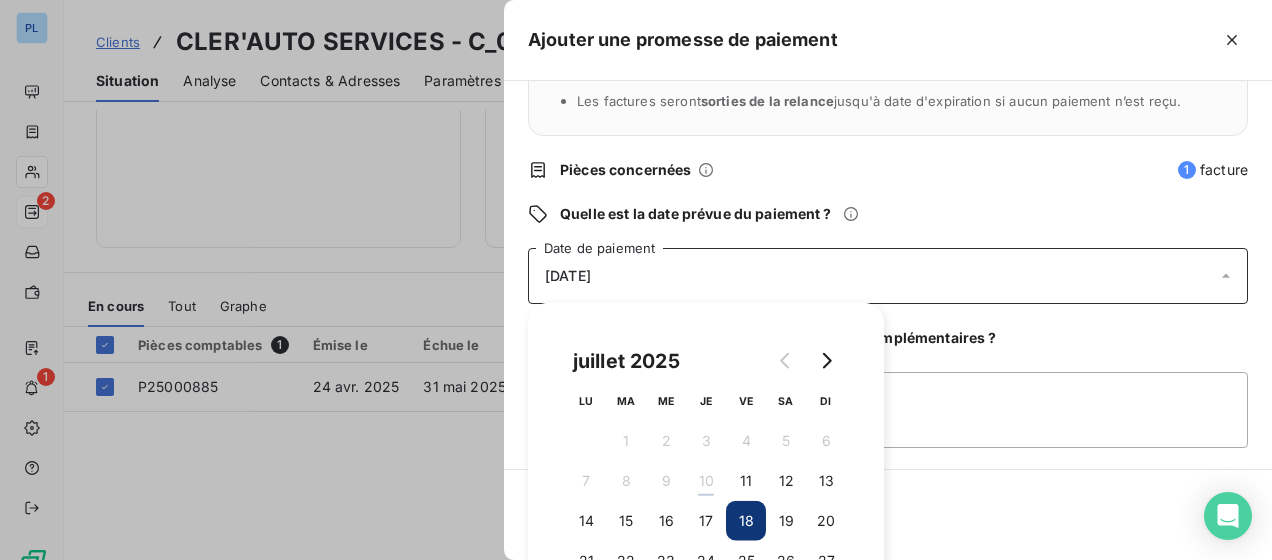 click on "Ajouter" at bounding box center (888, 514) 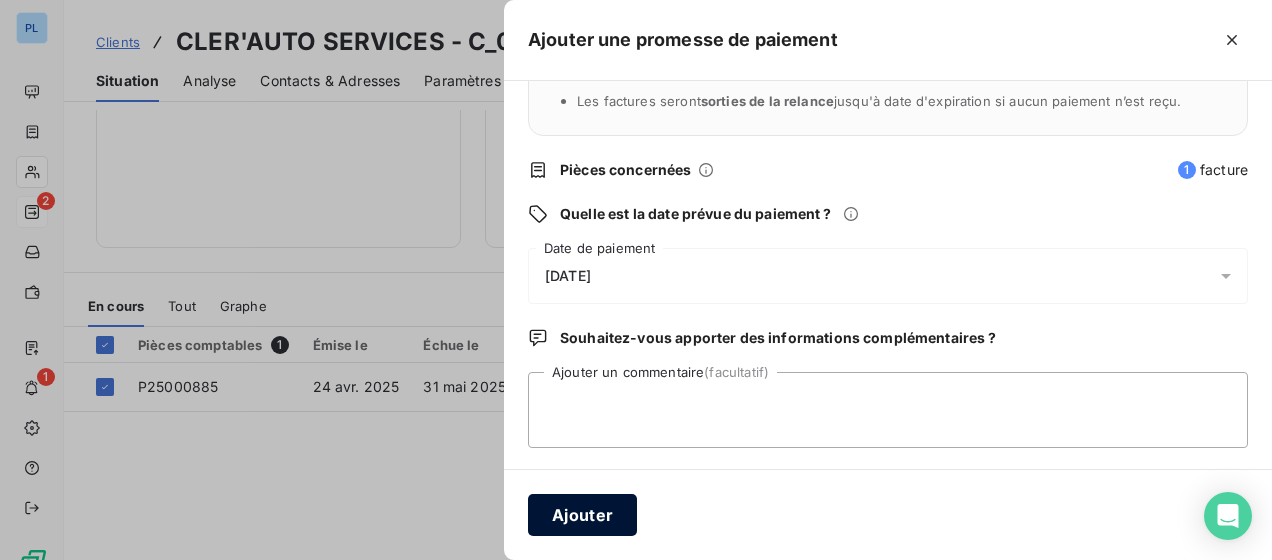 click on "Ajouter" at bounding box center [582, 515] 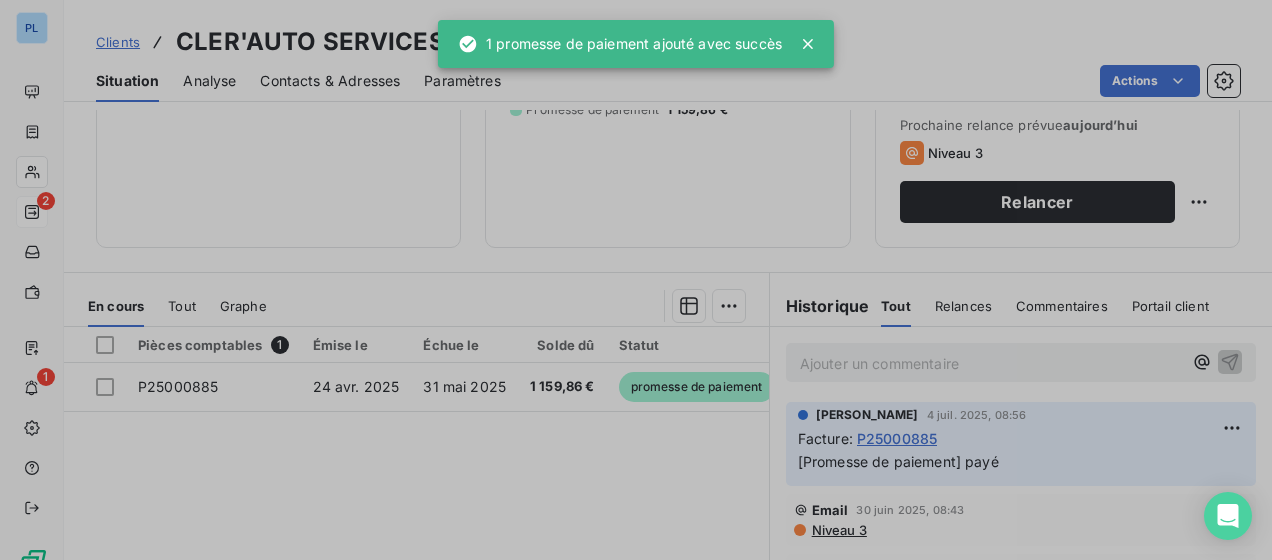 click on "2" at bounding box center (32, 212) 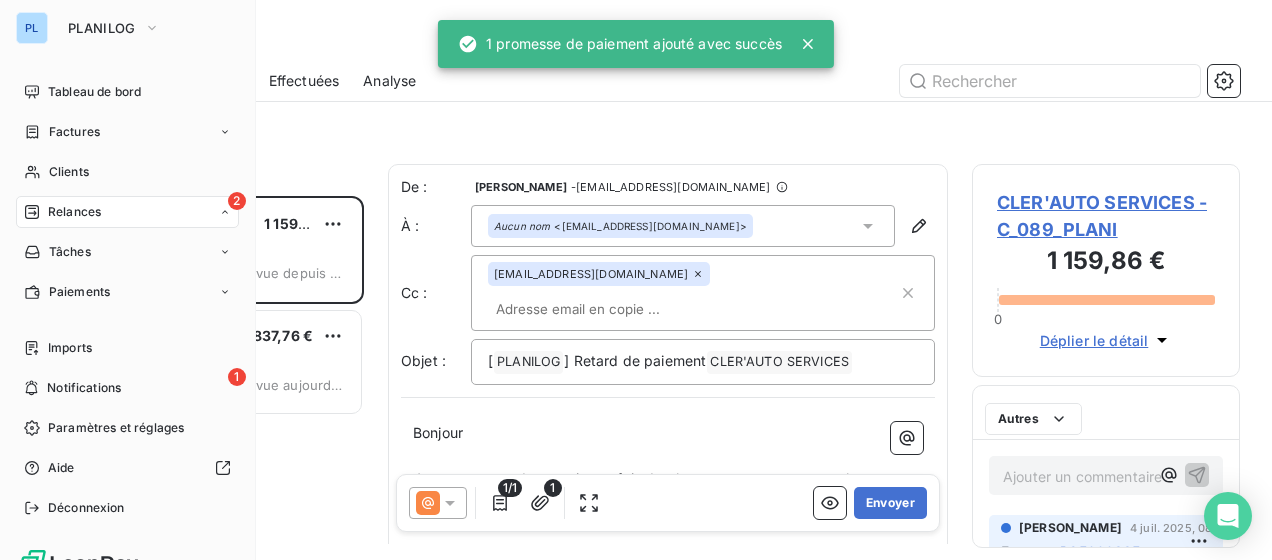 scroll, scrollTop: 16, scrollLeft: 16, axis: both 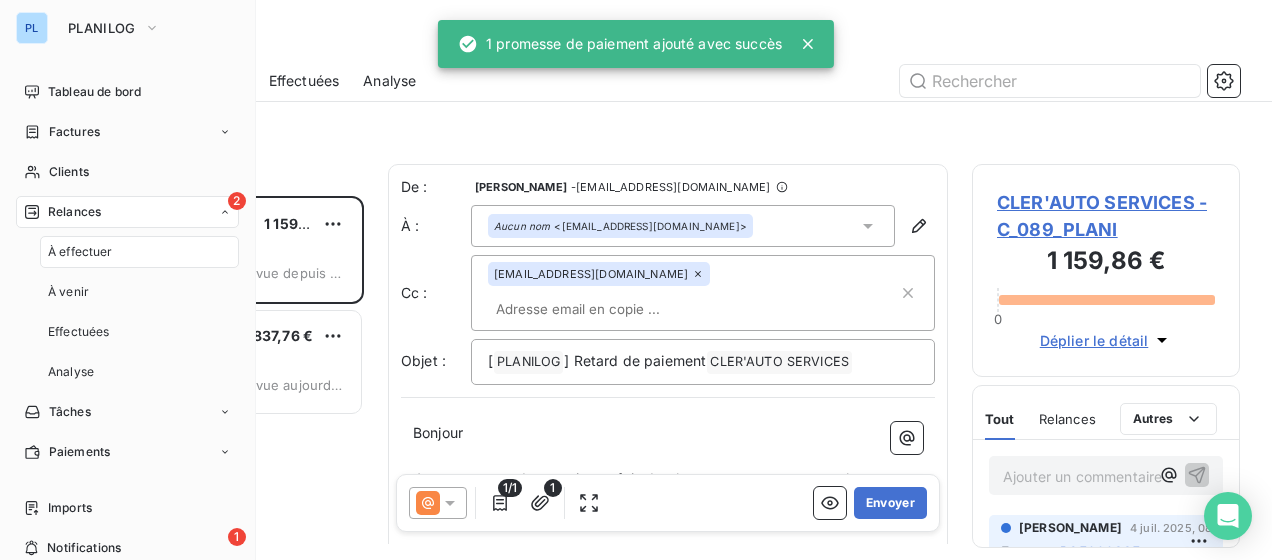 click on "Relances" at bounding box center (74, 212) 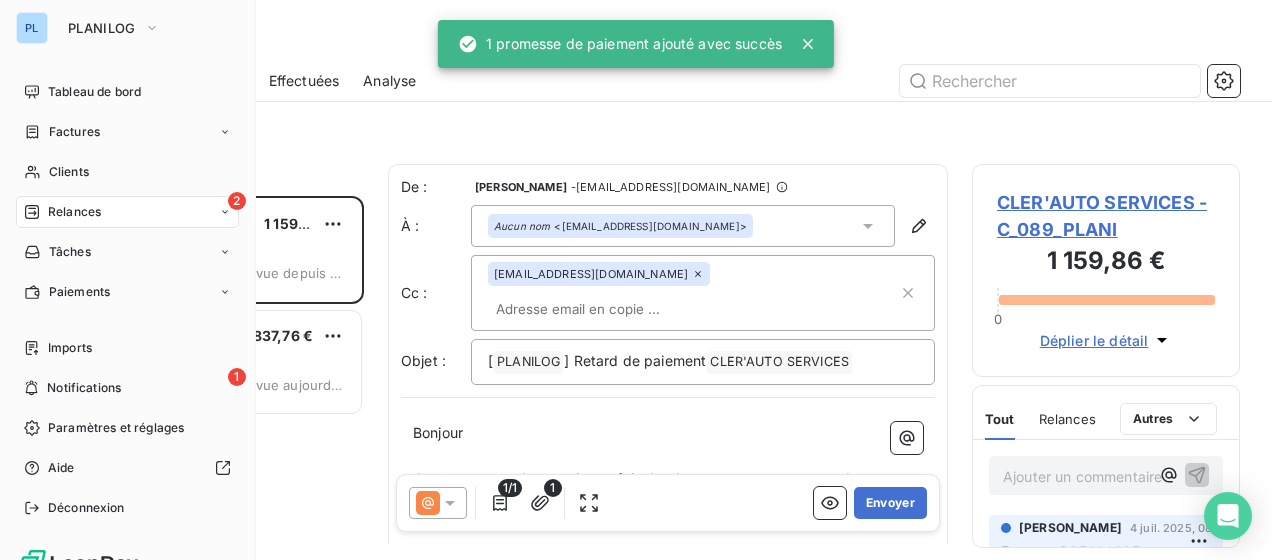 click on "2 Relances" at bounding box center [127, 212] 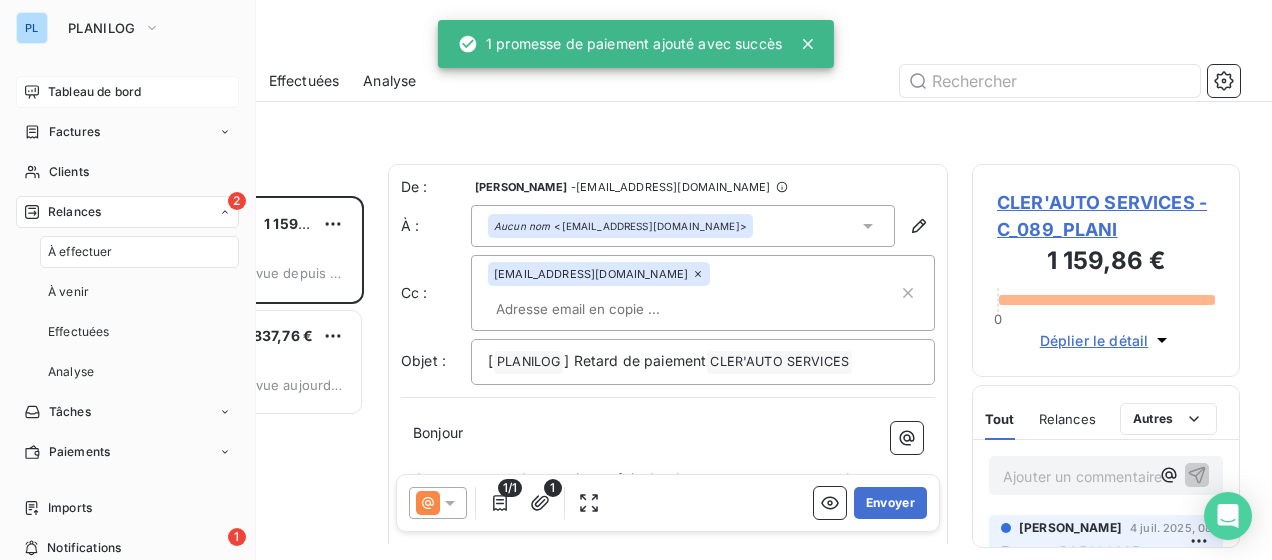 click on "Tableau de bord" at bounding box center (94, 92) 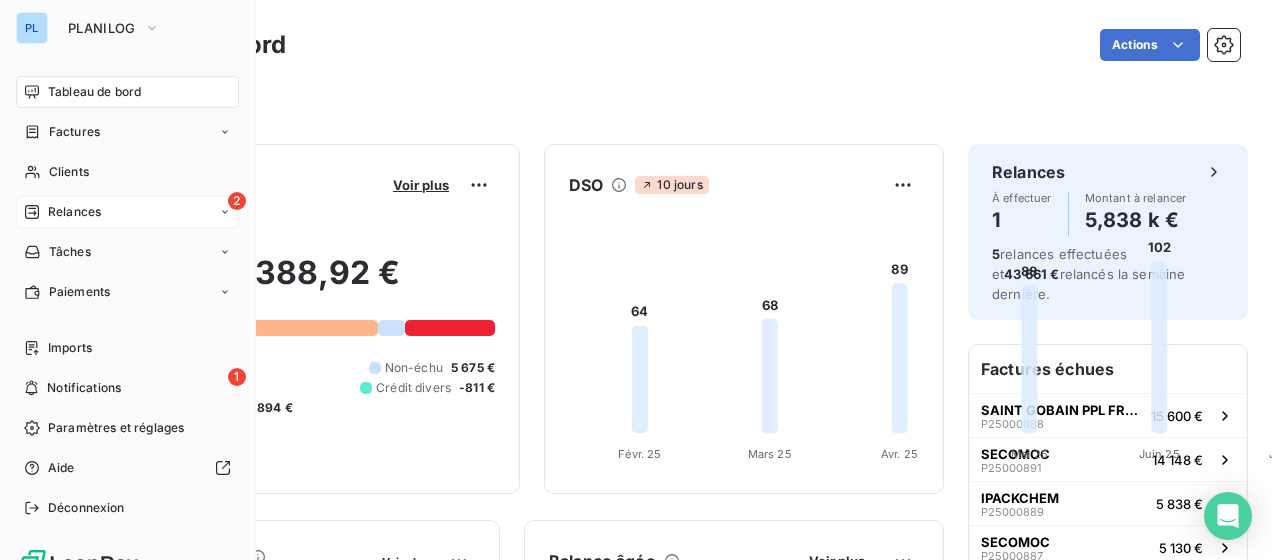 click on "Relances" at bounding box center (74, 212) 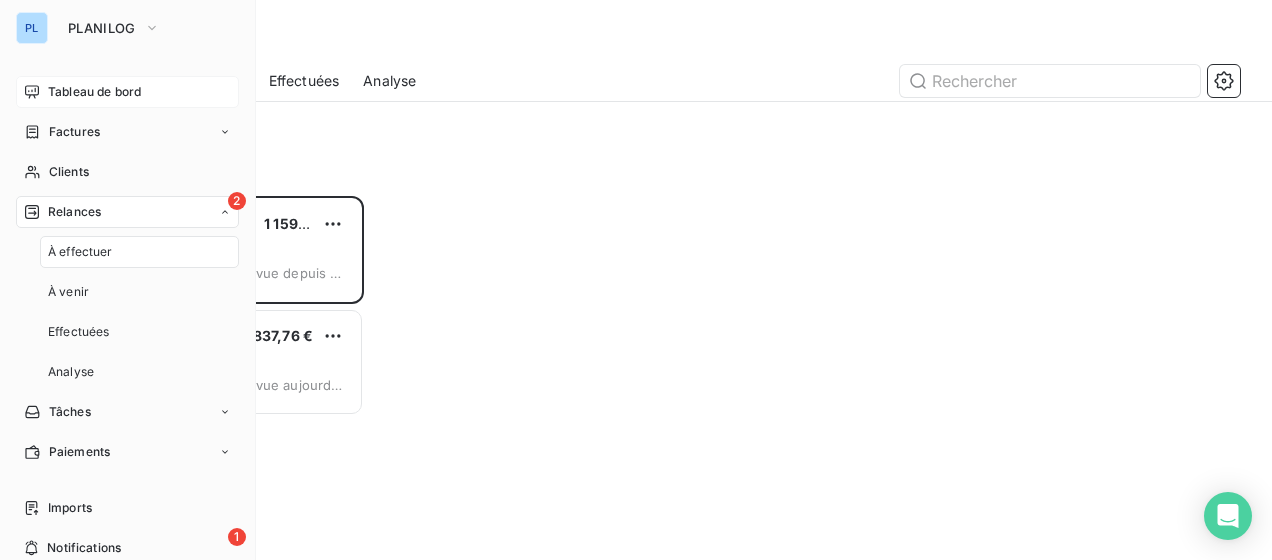 scroll, scrollTop: 16, scrollLeft: 16, axis: both 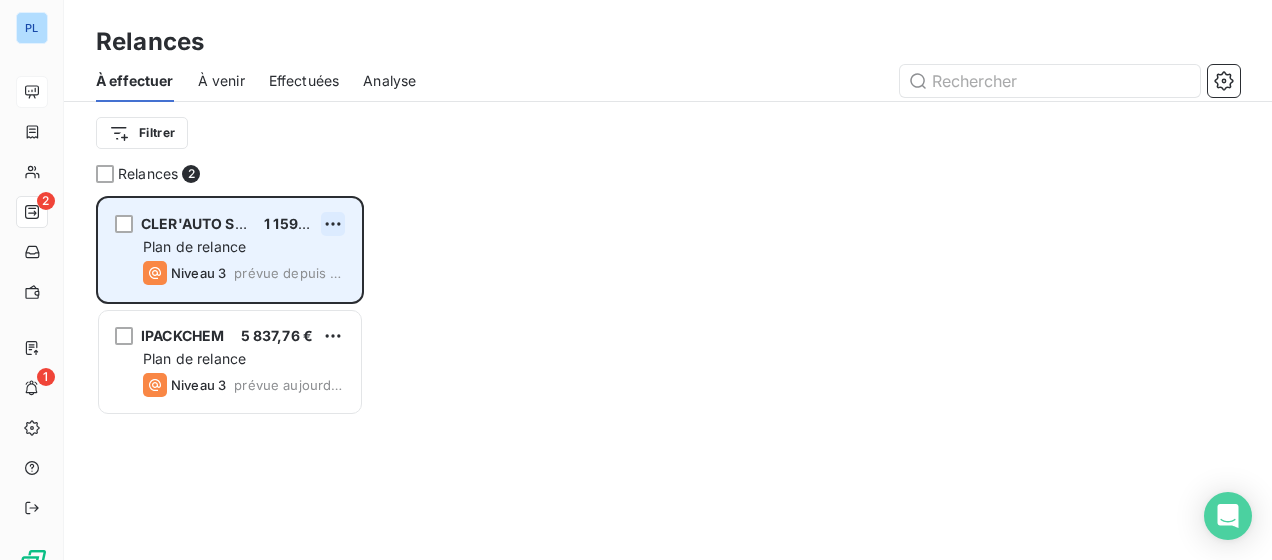click on "PL 2 1 Relances À effectuer À venir Effectuées Analyse Filtrer Relances 2 CLER'AUTO SERVICES 1 159,86 € Plan de relance Niveau 3 prévue depuis 3 jours IPACKCHEM 5 837,76 € Plan de relance Niveau 3 prévue aujourd’hui" at bounding box center (636, 280) 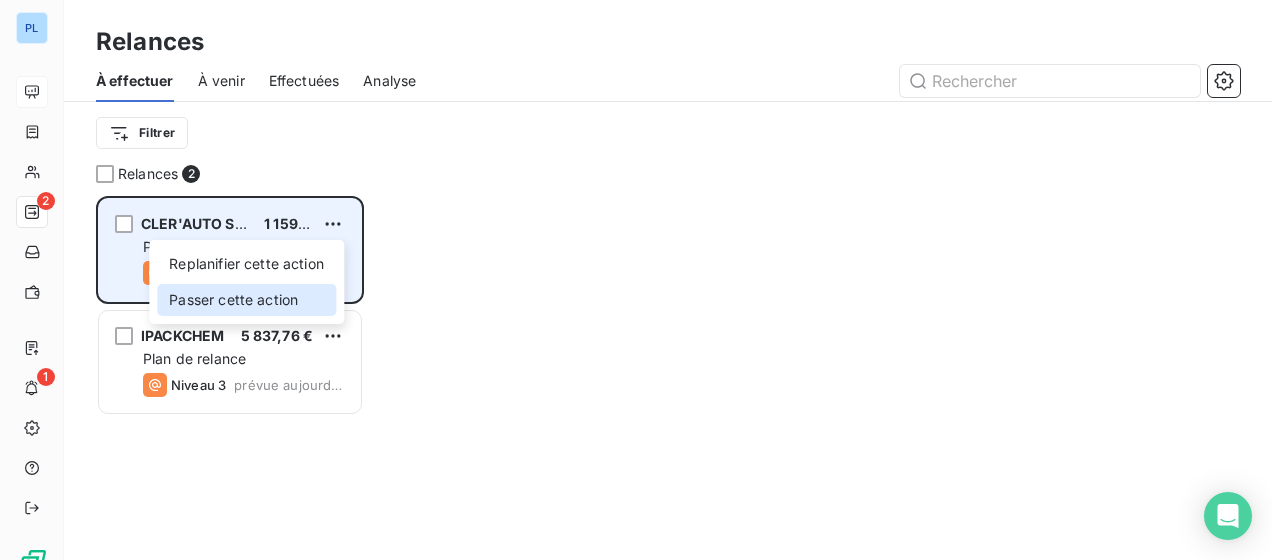 click on "Passer cette action" at bounding box center [246, 300] 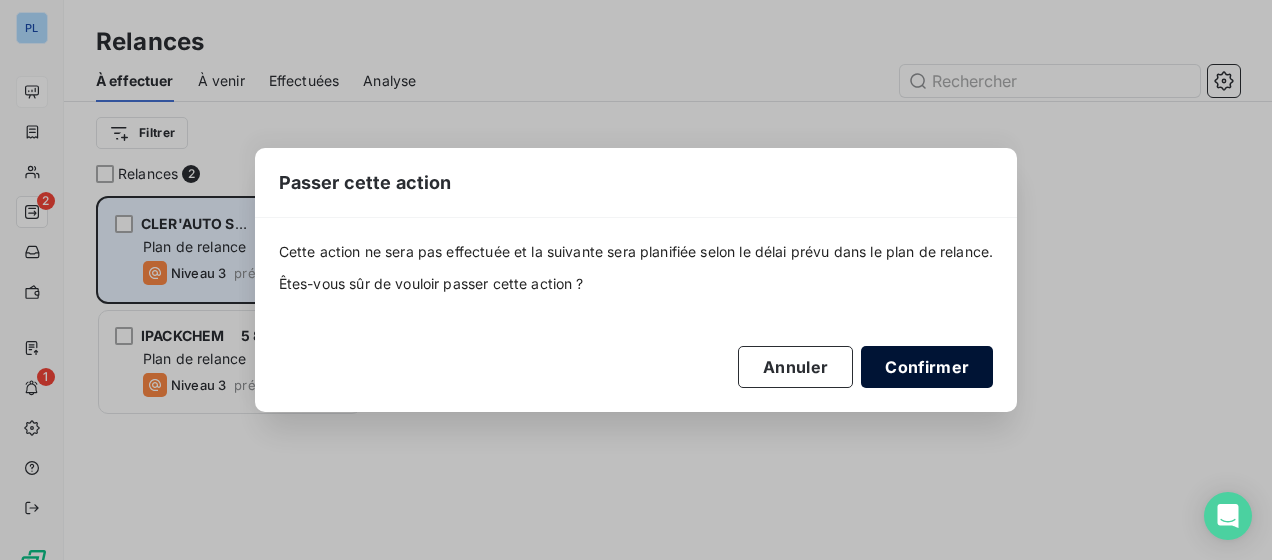click on "Confirmer" at bounding box center (927, 367) 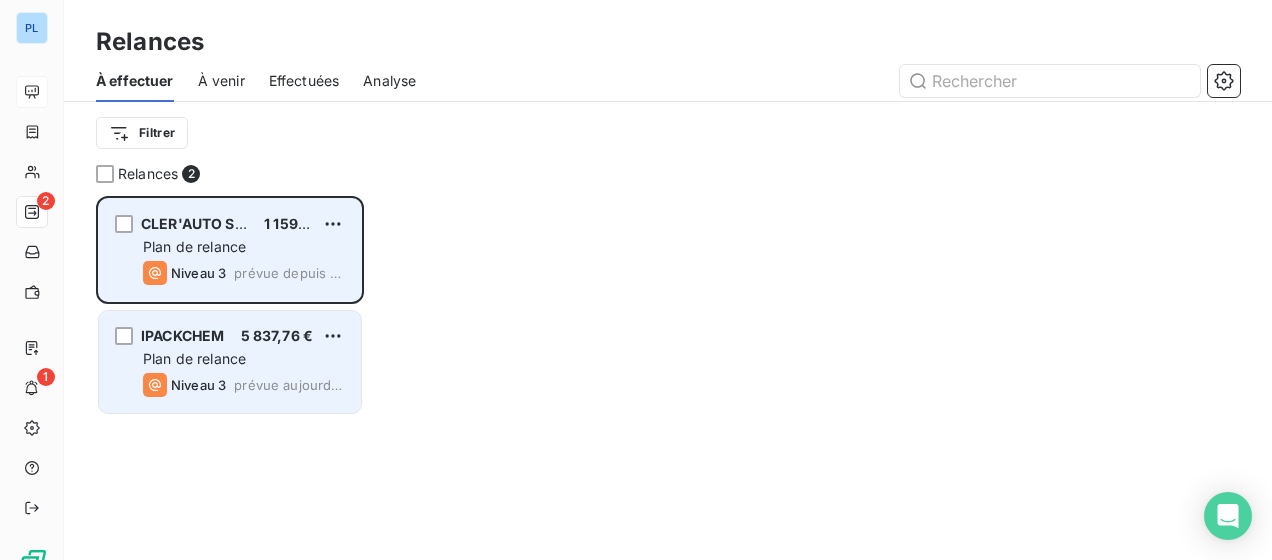 click on "IPACKCHEM 5 837,76 € Plan de relance Niveau 3 prévue aujourd’hui" at bounding box center (230, 362) 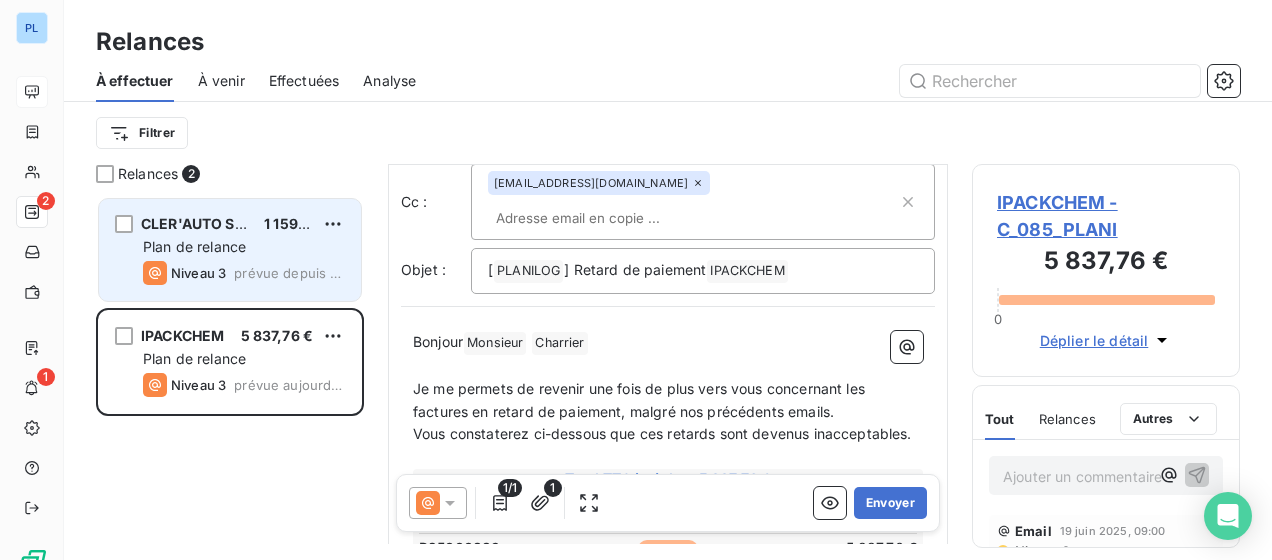 scroll, scrollTop: 102, scrollLeft: 0, axis: vertical 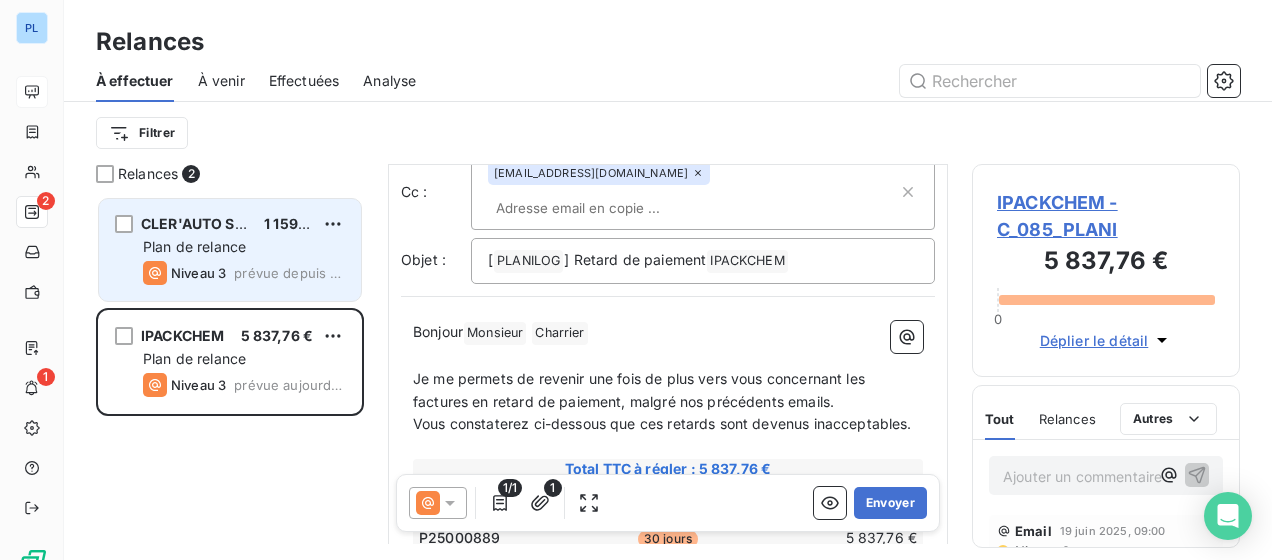 click on "IPACKCHEM - C_085_PLANI" at bounding box center (1106, 216) 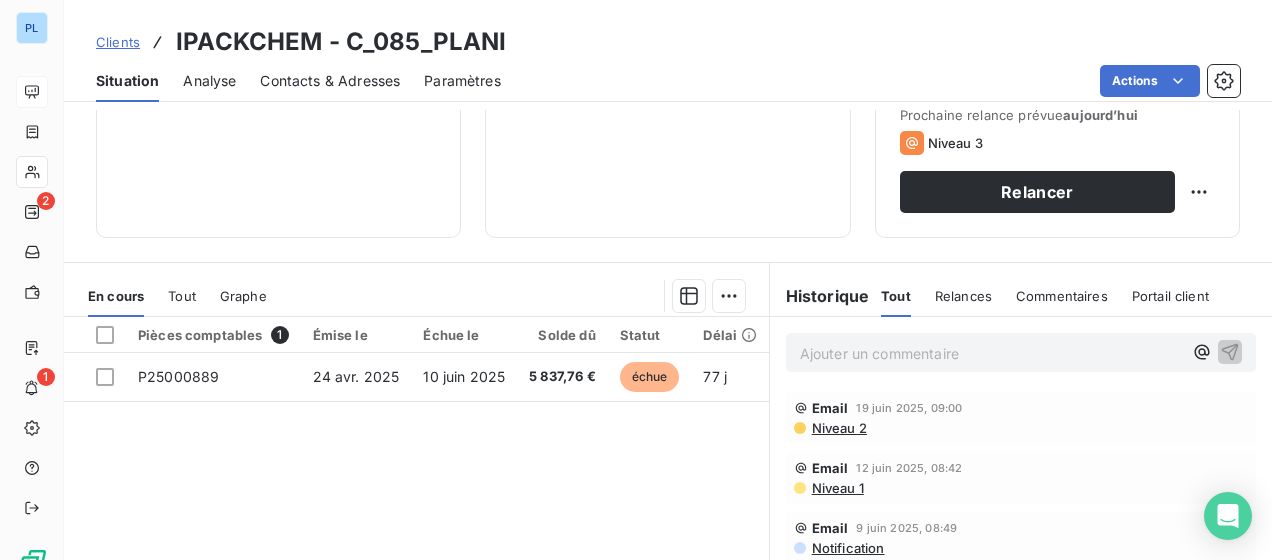 scroll, scrollTop: 400, scrollLeft: 0, axis: vertical 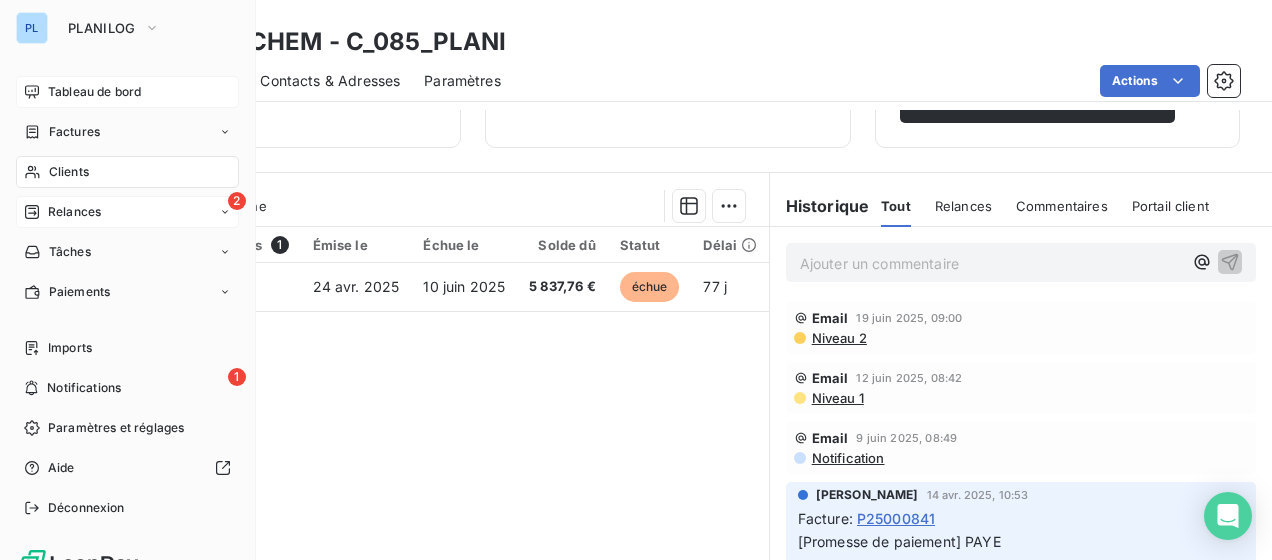 click on "Relances" at bounding box center (74, 212) 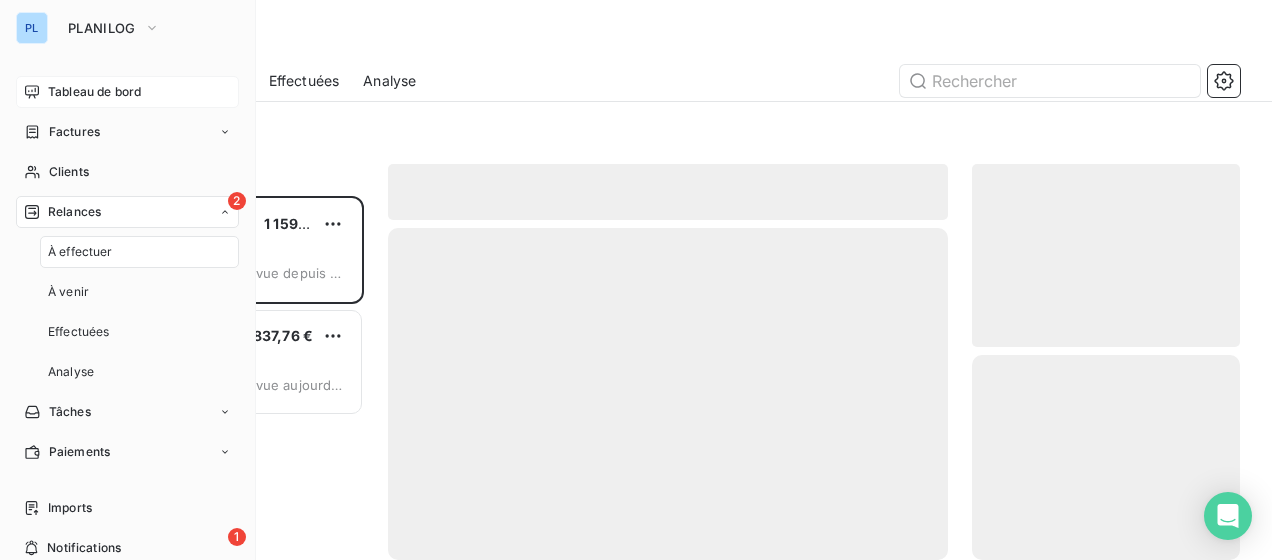 scroll, scrollTop: 16, scrollLeft: 16, axis: both 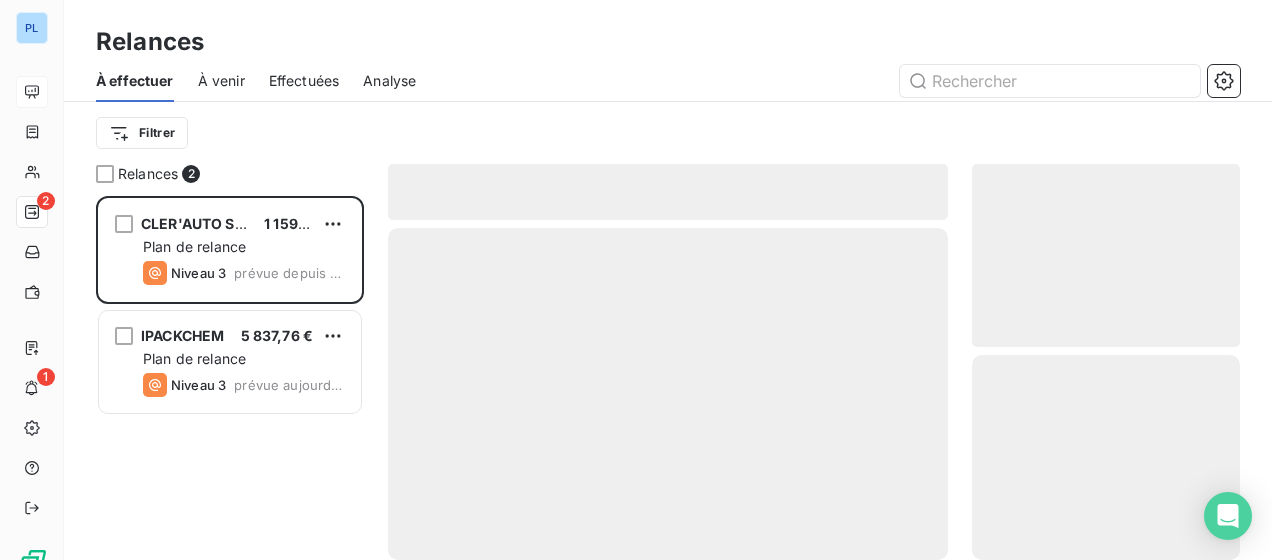 click on "5 837,76 €" at bounding box center (277, 336) 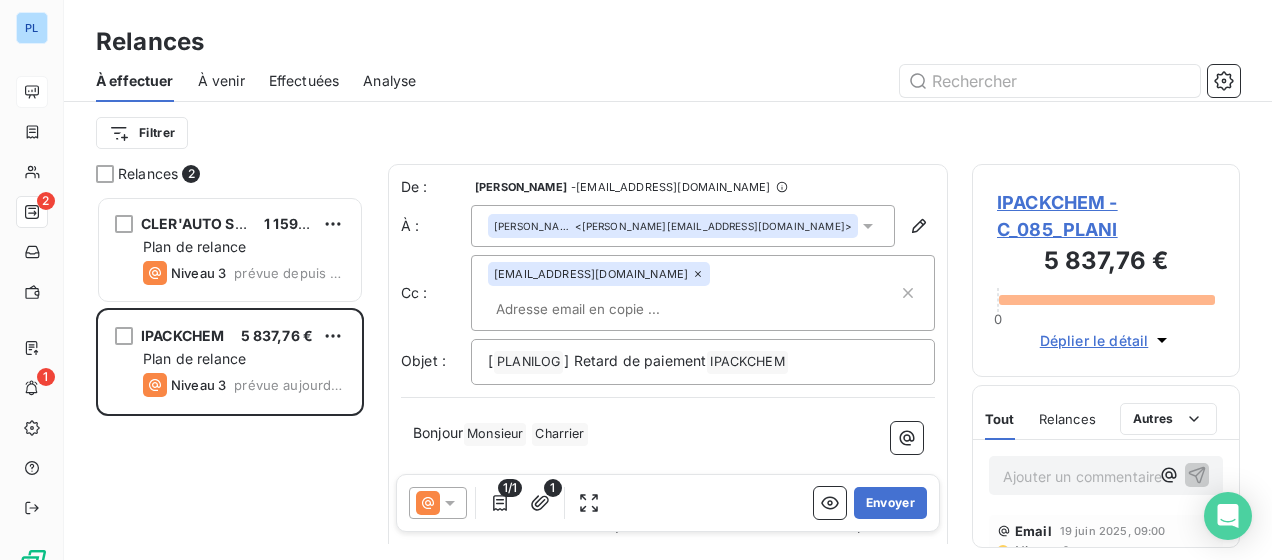 click at bounding box center [603, 309] 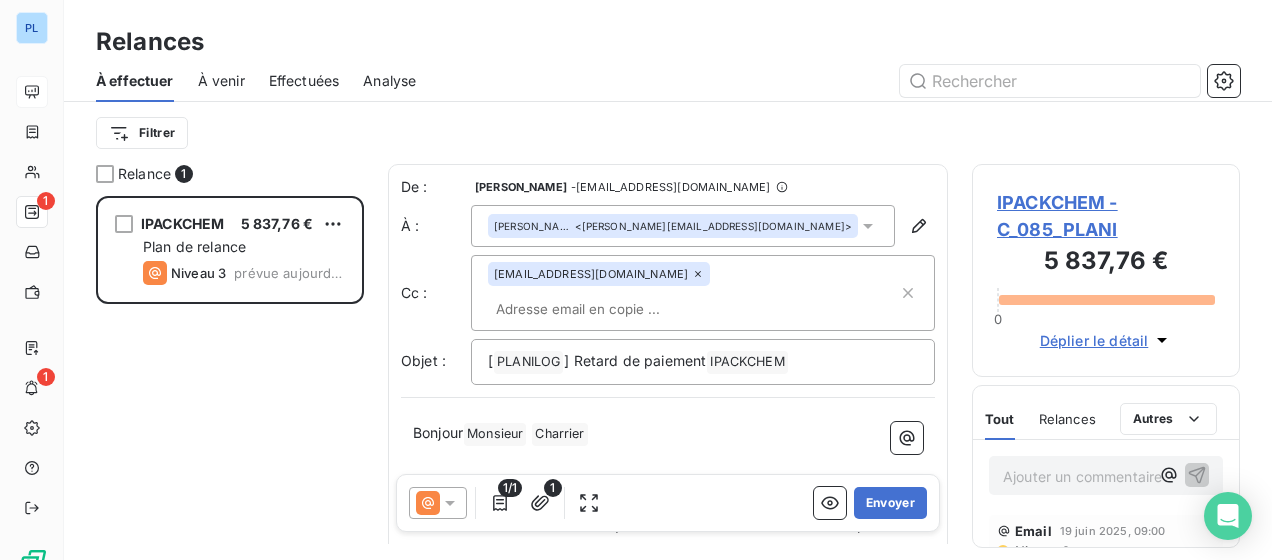 paste on "a.lambert@planilog.com" 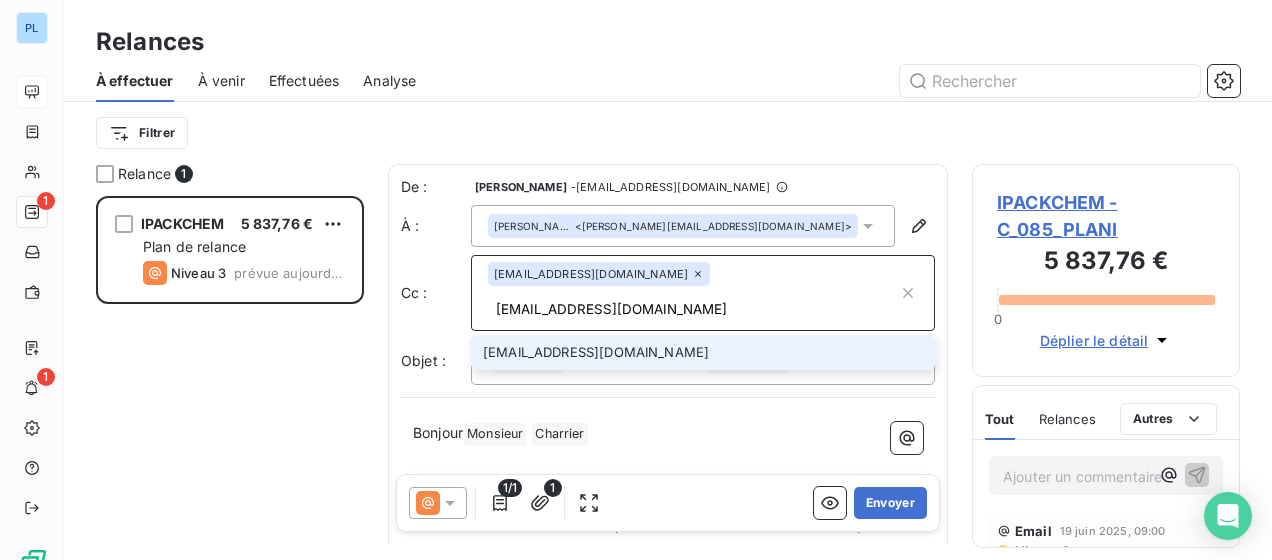 type on "a.lambert@planilog.com" 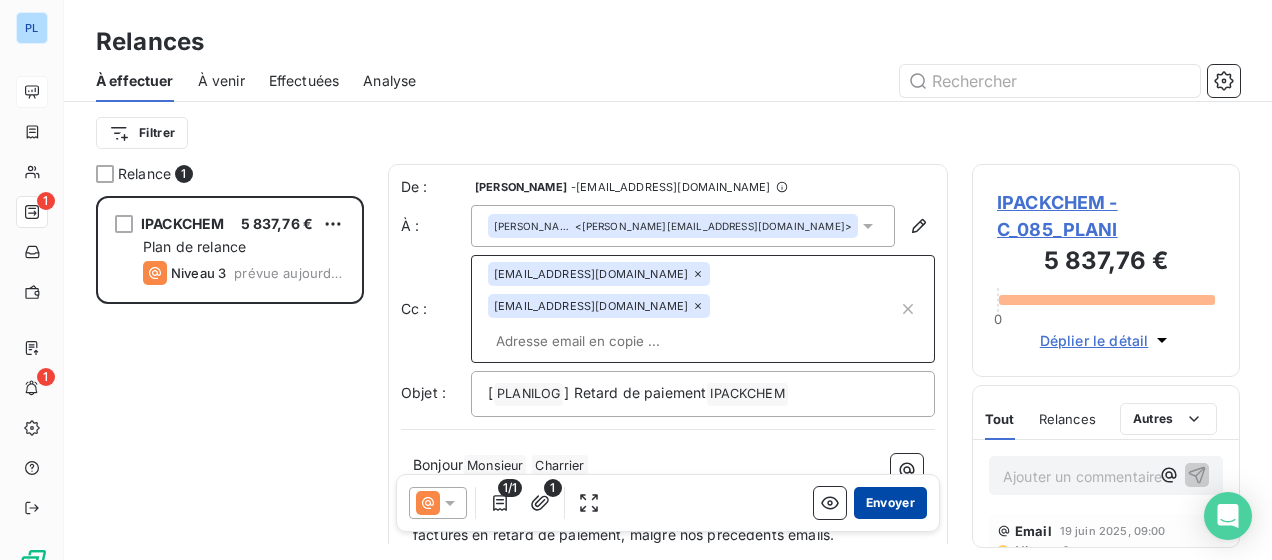 click on "Envoyer" at bounding box center (890, 503) 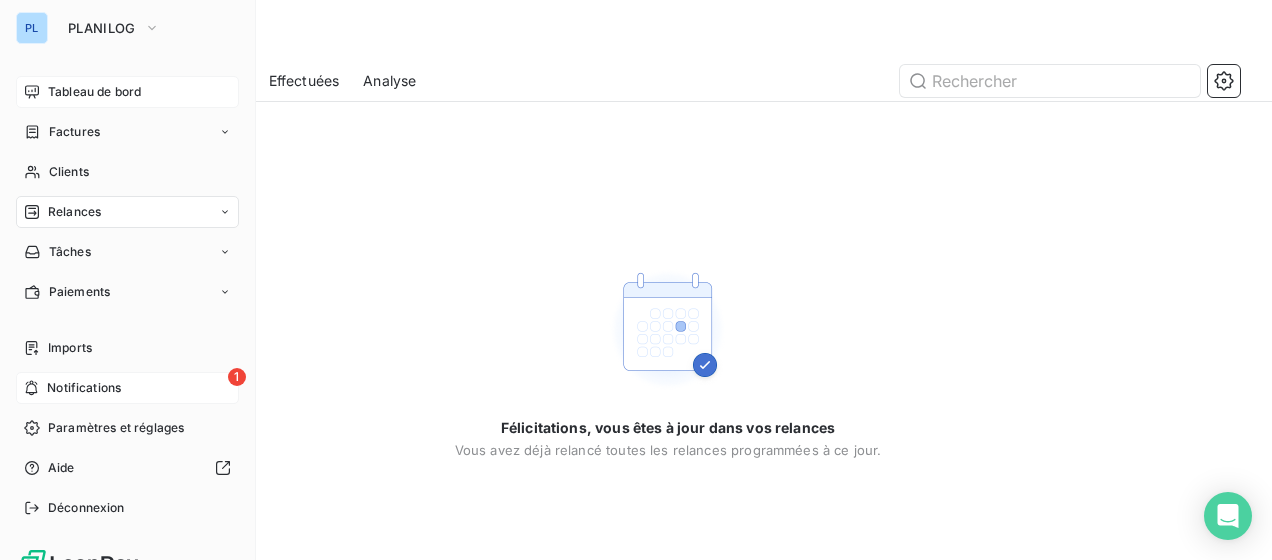 click on "Notifications" at bounding box center [84, 388] 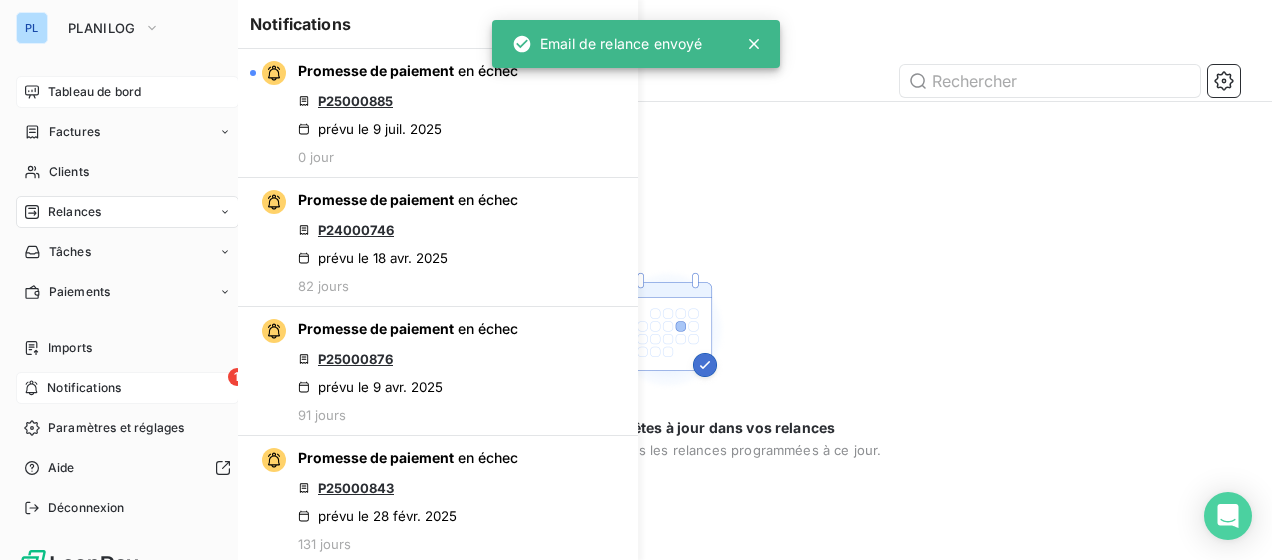 click on "Tableau de bord" at bounding box center (127, 92) 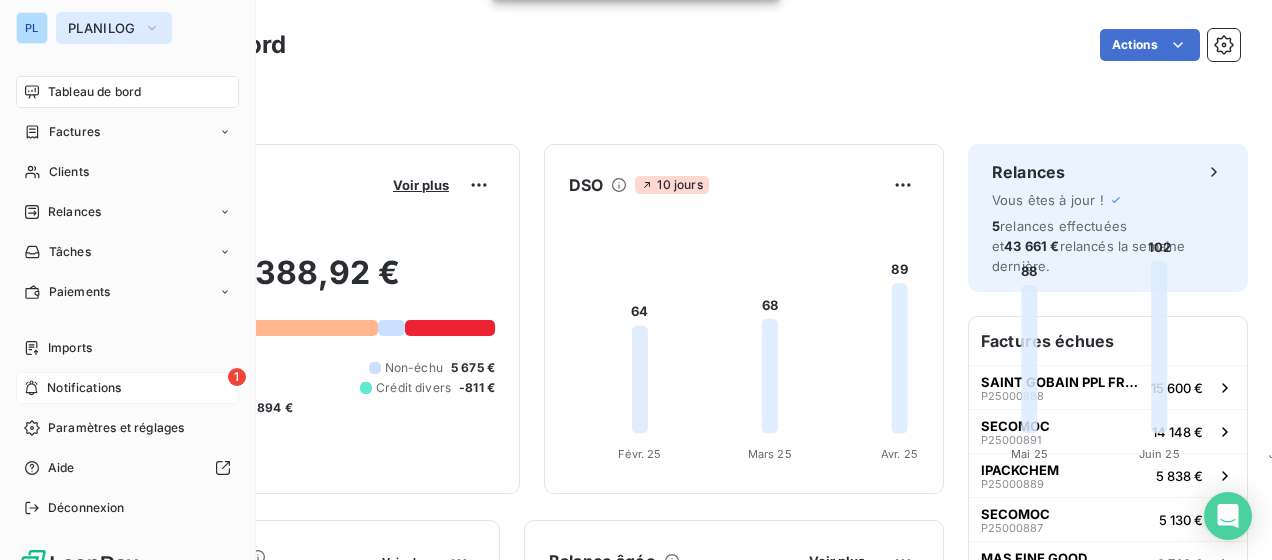 click on "PLANILOG" at bounding box center (102, 28) 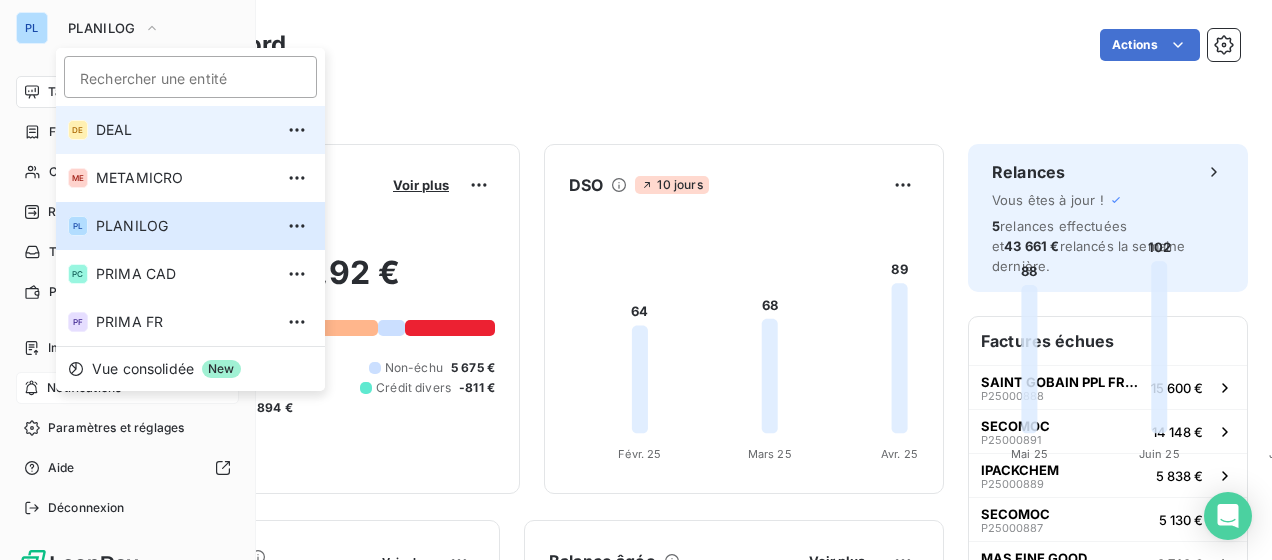 click on "DE DEAL" at bounding box center (190, 130) 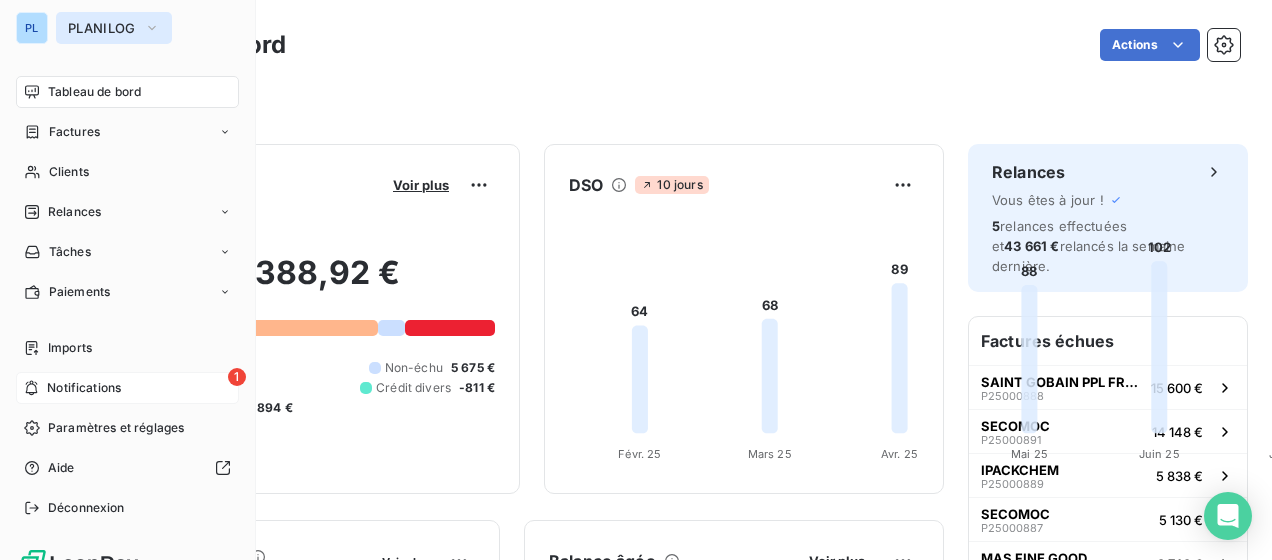 click on "PLANILOG" at bounding box center (102, 28) 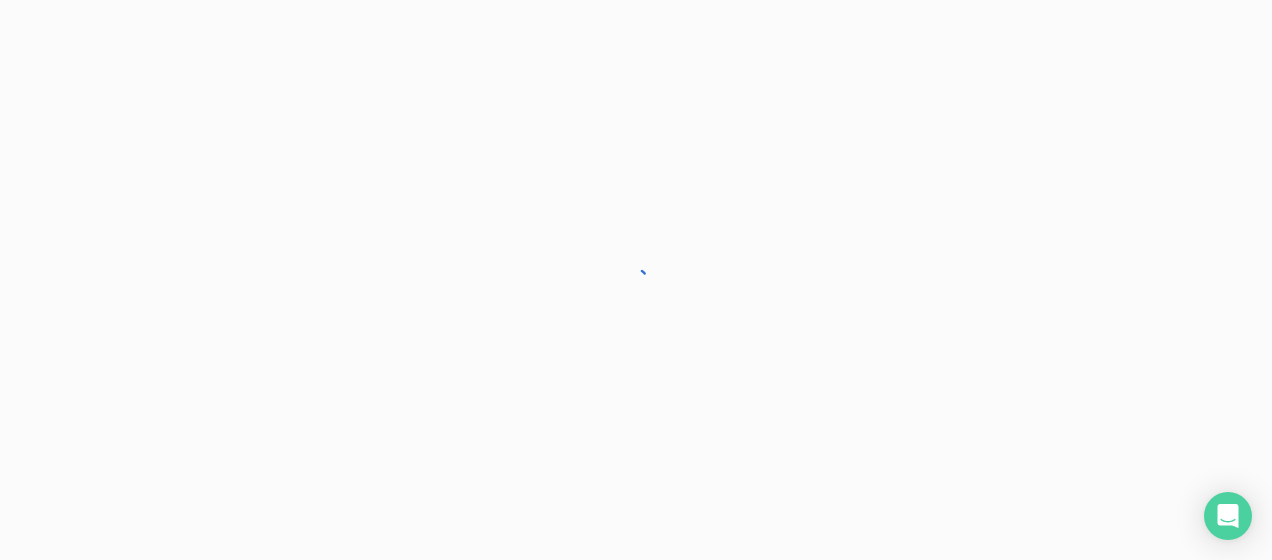 scroll, scrollTop: 0, scrollLeft: 0, axis: both 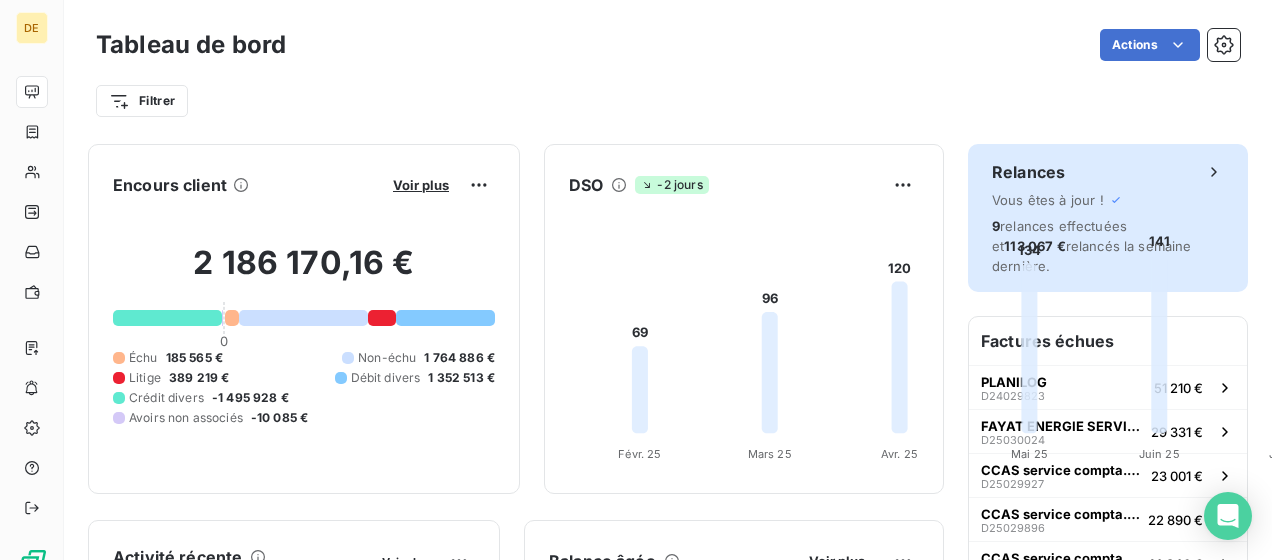 click on "Relances" at bounding box center (1108, 172) 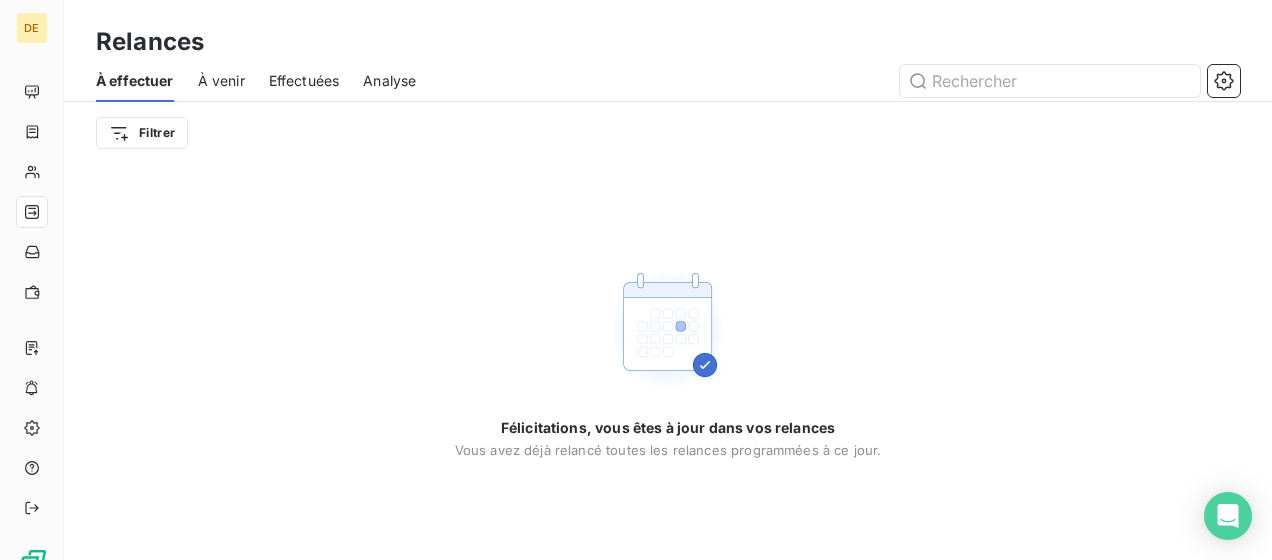 click on "Relances" at bounding box center (668, 42) 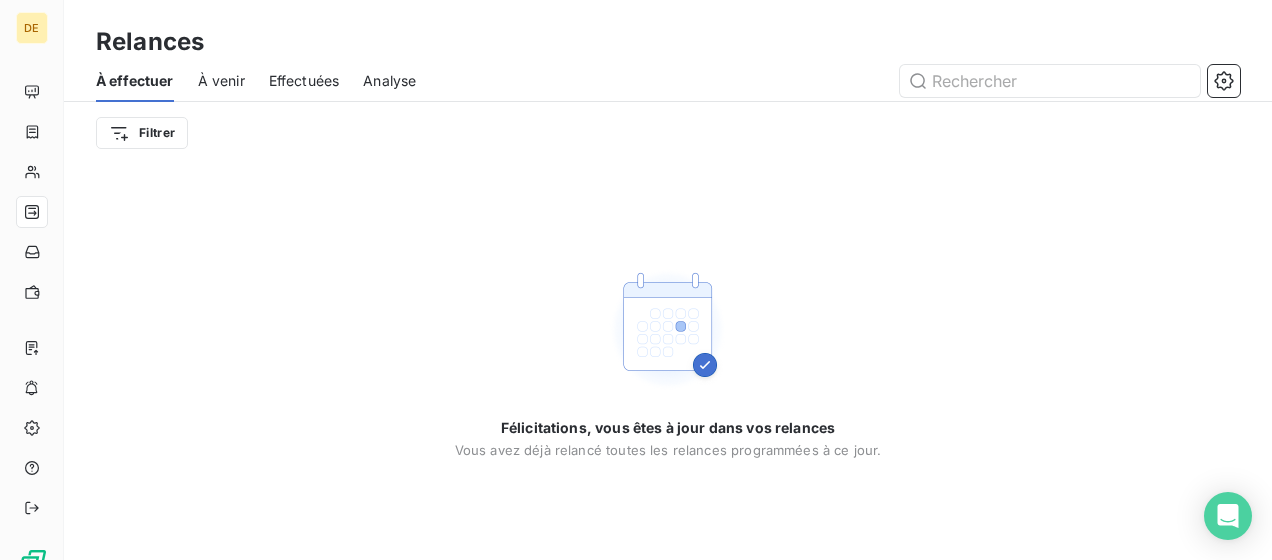 click on "À venir" at bounding box center [221, 81] 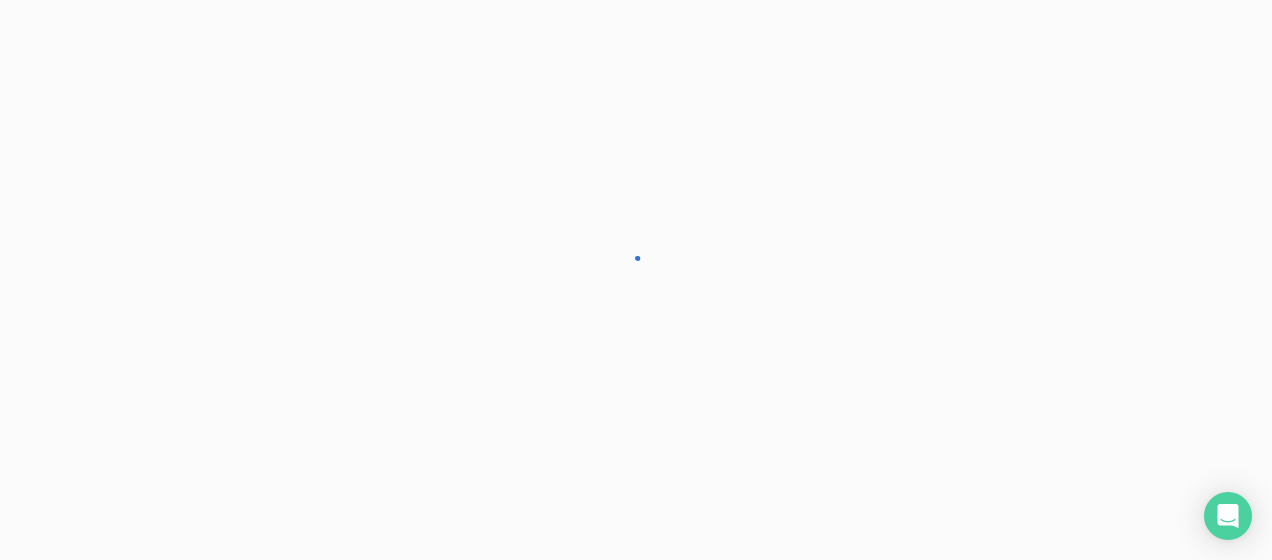 click on "Effectuées" at bounding box center (0, 0) 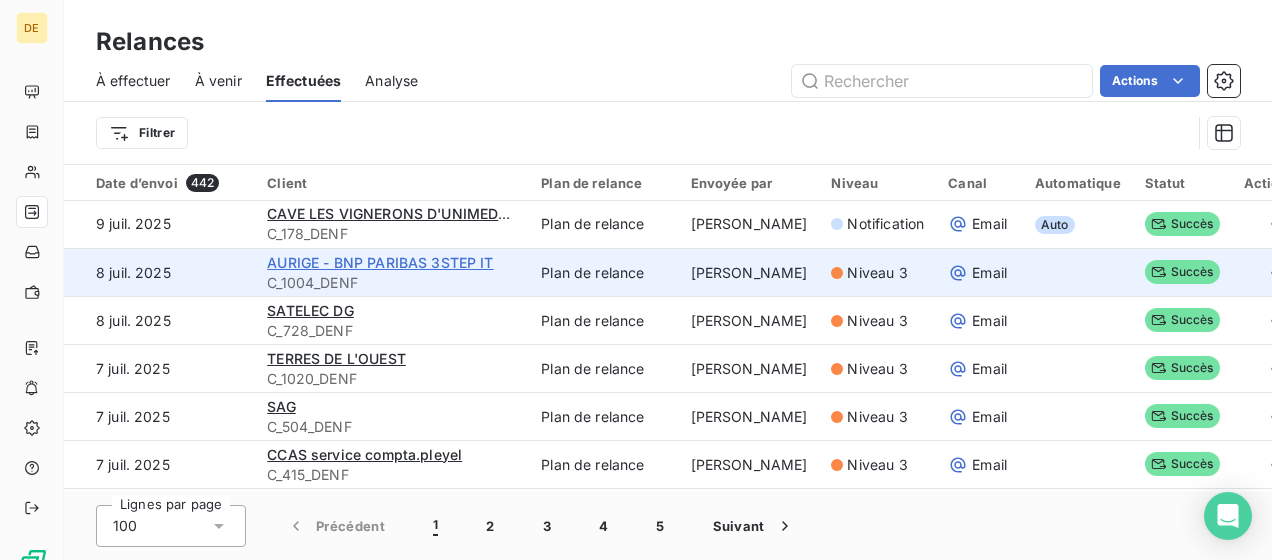 click on "AURIGE - BNP PARIBAS 3STEP IT" at bounding box center (380, 262) 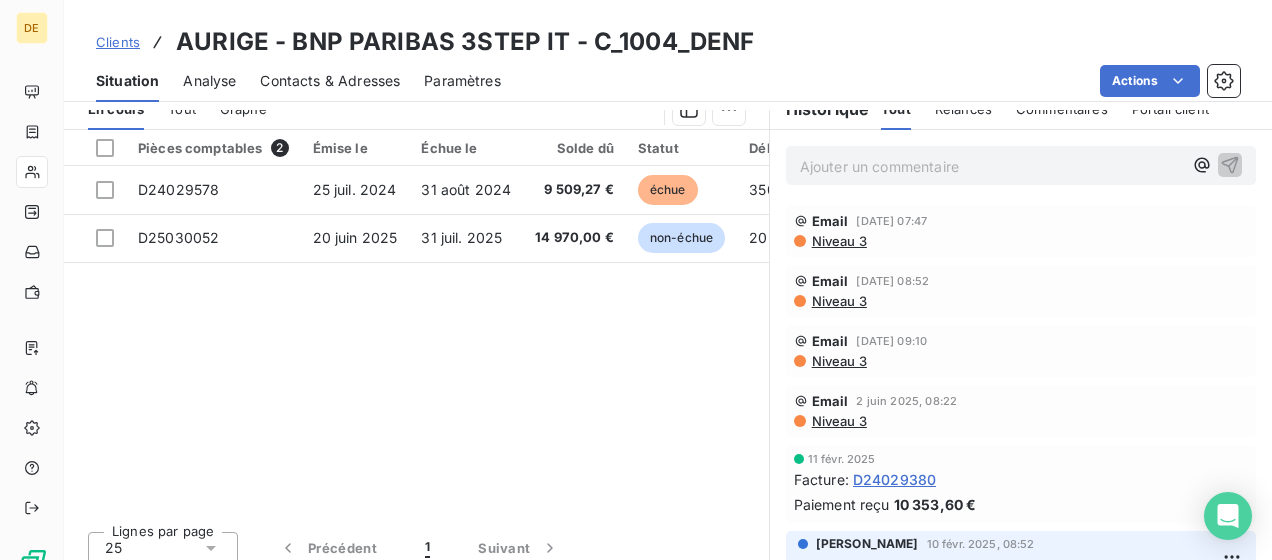 scroll, scrollTop: 500, scrollLeft: 0, axis: vertical 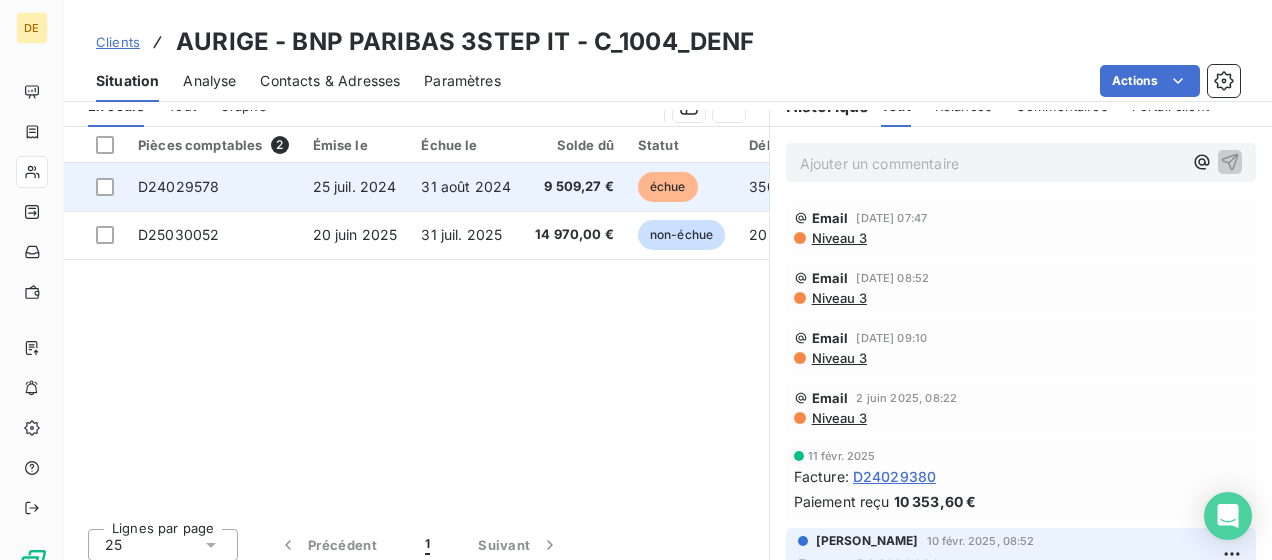 click on "9 509,27 €" at bounding box center (574, 187) 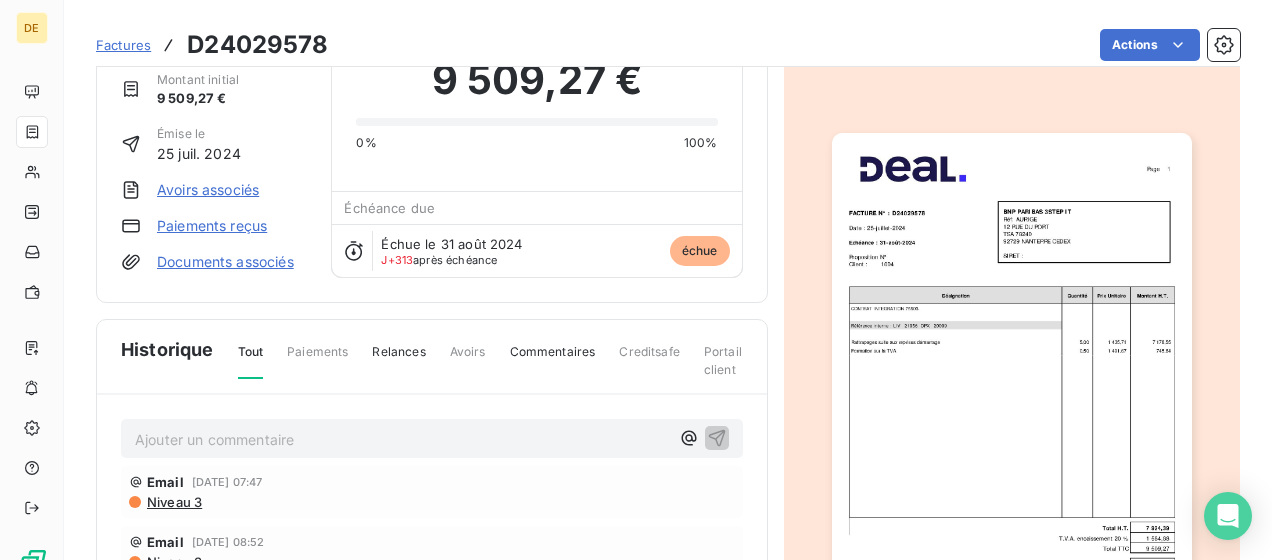 scroll, scrollTop: 0, scrollLeft: 0, axis: both 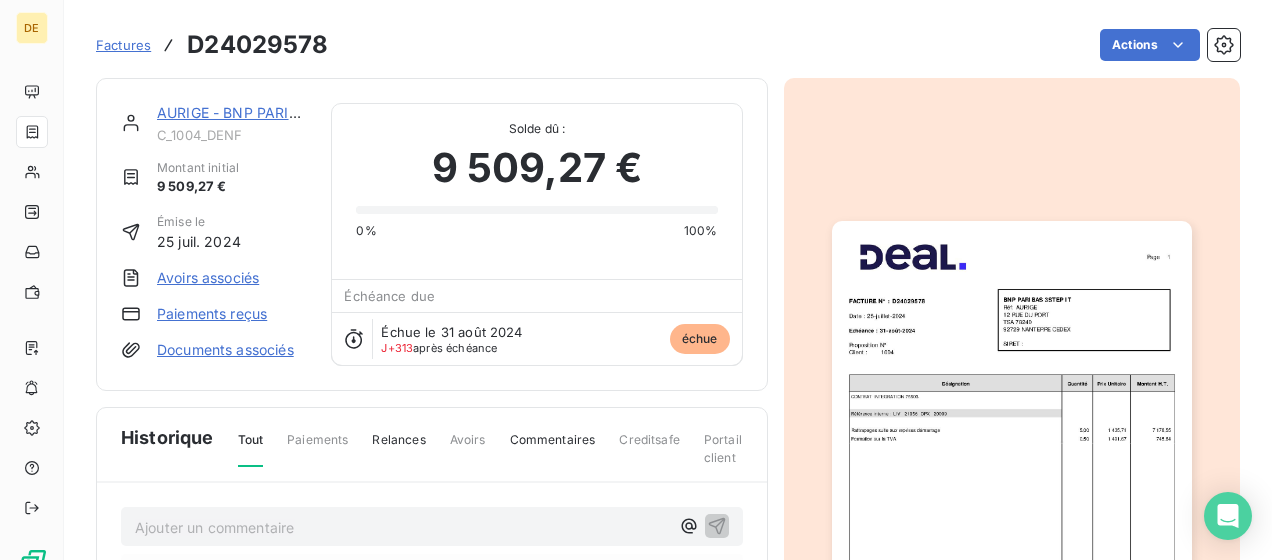 click on "D24029578" at bounding box center [257, 45] 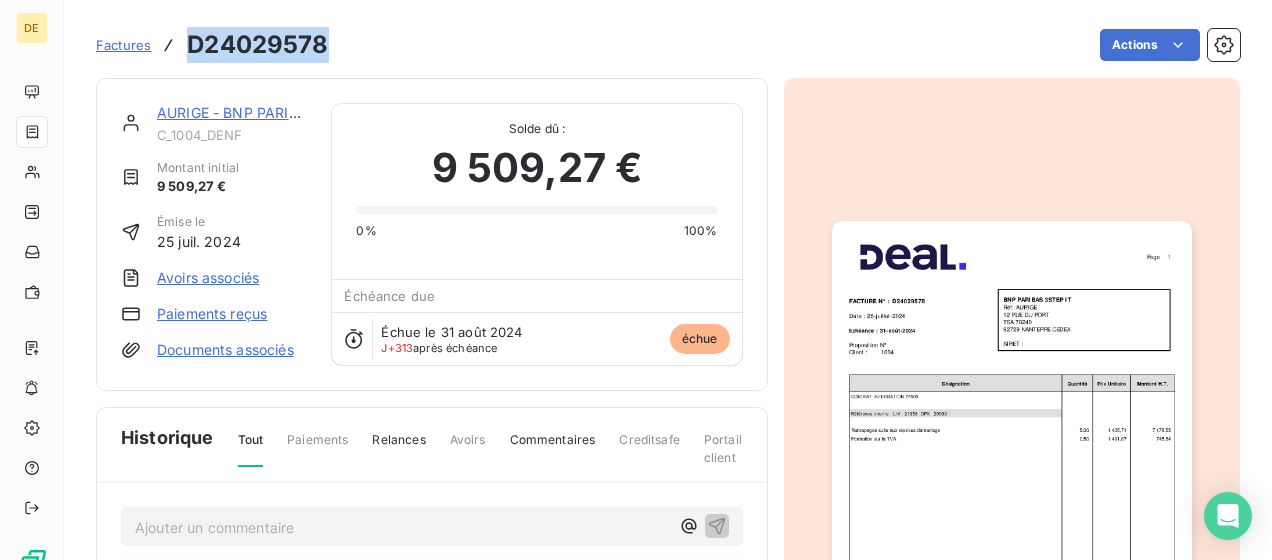 click on "D24029578" at bounding box center [257, 45] 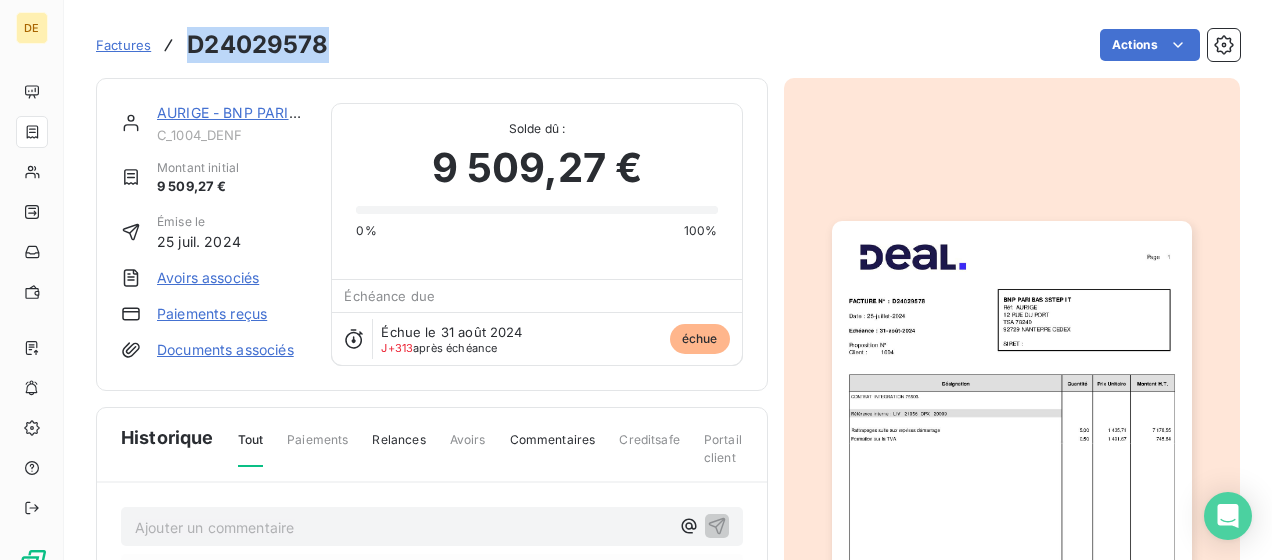 copy on "D24029578" 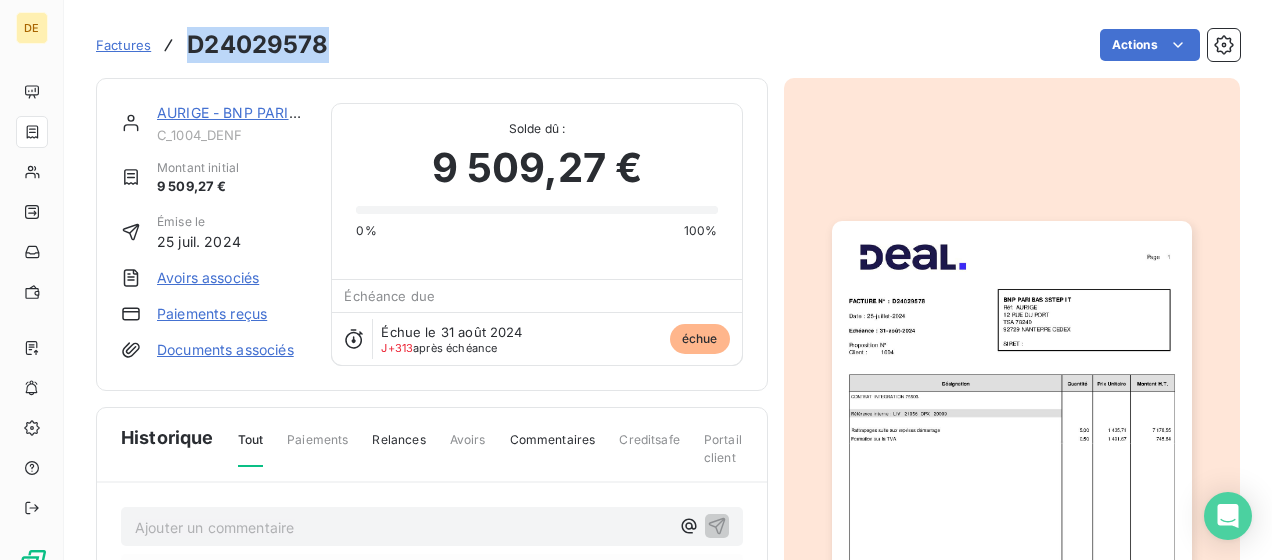 scroll, scrollTop: 41, scrollLeft: 0, axis: vertical 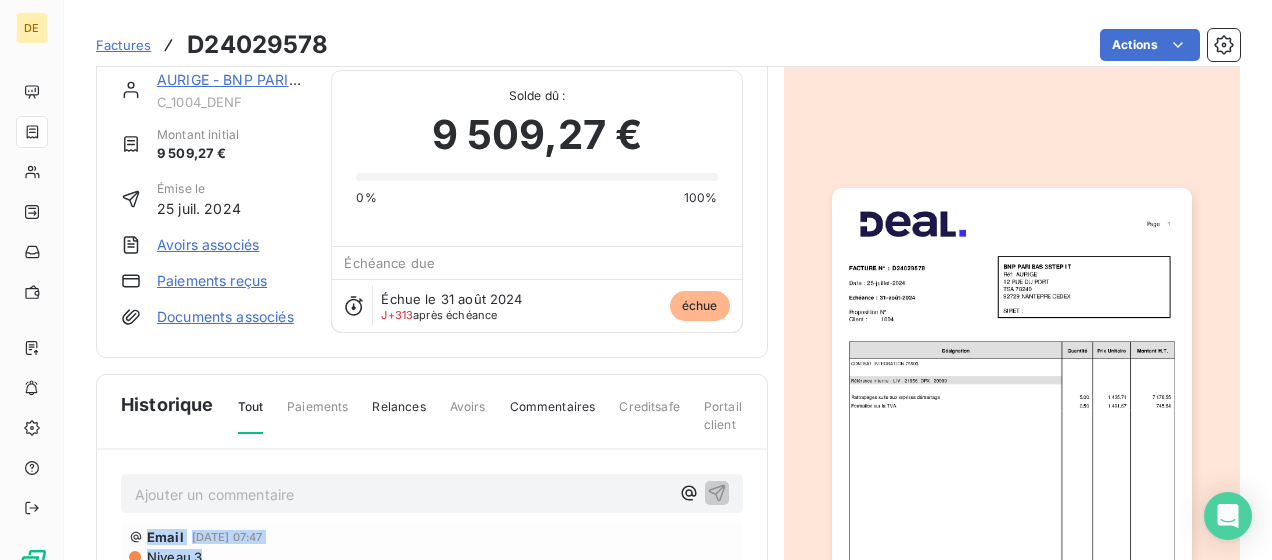 drag, startPoint x: 760, startPoint y: 540, endPoint x: 730, endPoint y: 564, distance: 38.418747 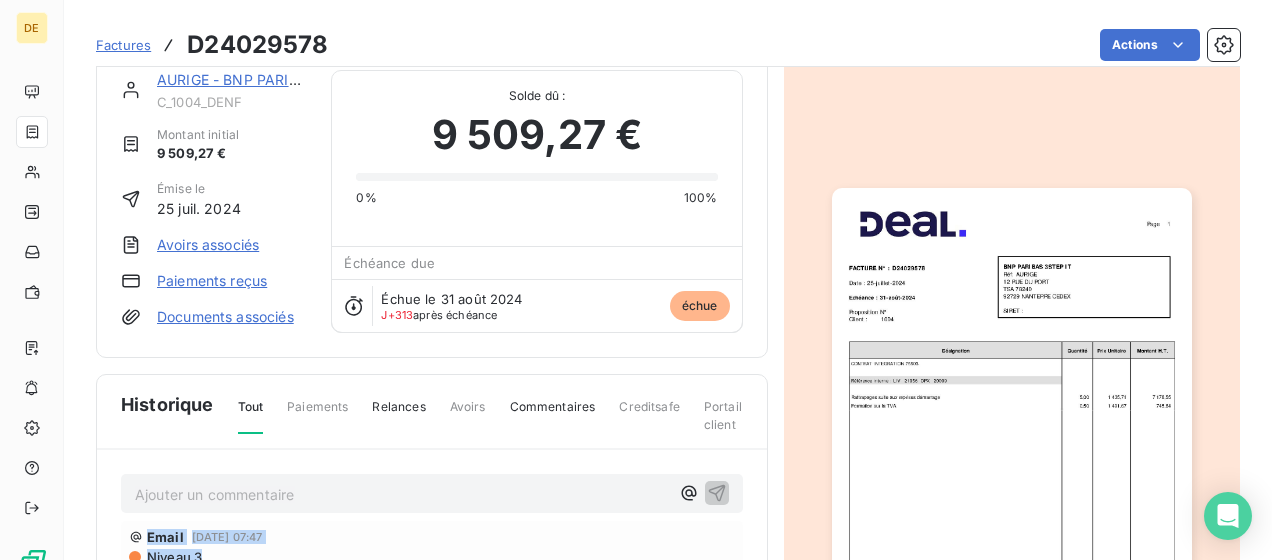click on "DE Factures D24029578 Actions AURIGE - BNP PARIBAS 3STEP IT C_1004_DENF Montant initial 9 509,27 € Émise le 25 juil. 2024 Avoirs associés Paiements reçus Documents associés Solde dû : 9 509,27 € 0% 100% Échéance due Échue le 31 août 2024 J+313  après échéance échue Historique Tout Paiements Relances Avoirs Commentaires Creditsafe Portail client Ajouter un commentaire ﻿ Email 8 juil. 2025, 07:47 Niveau 3 Email 24 juin 2025, 08:52 Niveau 3 Email 10 juin 2025, 09:10 Niveau 3 Email 2 juin 2025, 08:22 Niveau 3 22 mai 2025 Sortie de litige de la facture Juliette Puybaraud 4 févr. 2025, 18:32 Facture  : D24029578 [Litige] email client 04/02 4 févr. 2025 Mise en litige de la facture Email 4 févr. 2025, 09:13 Niveau 3 Email 27 janv. 2025, 15:37 Niveau 3 31 août 2024 Échéance de la facture 25 juil. 2024 Émission de la facture" at bounding box center (636, 280) 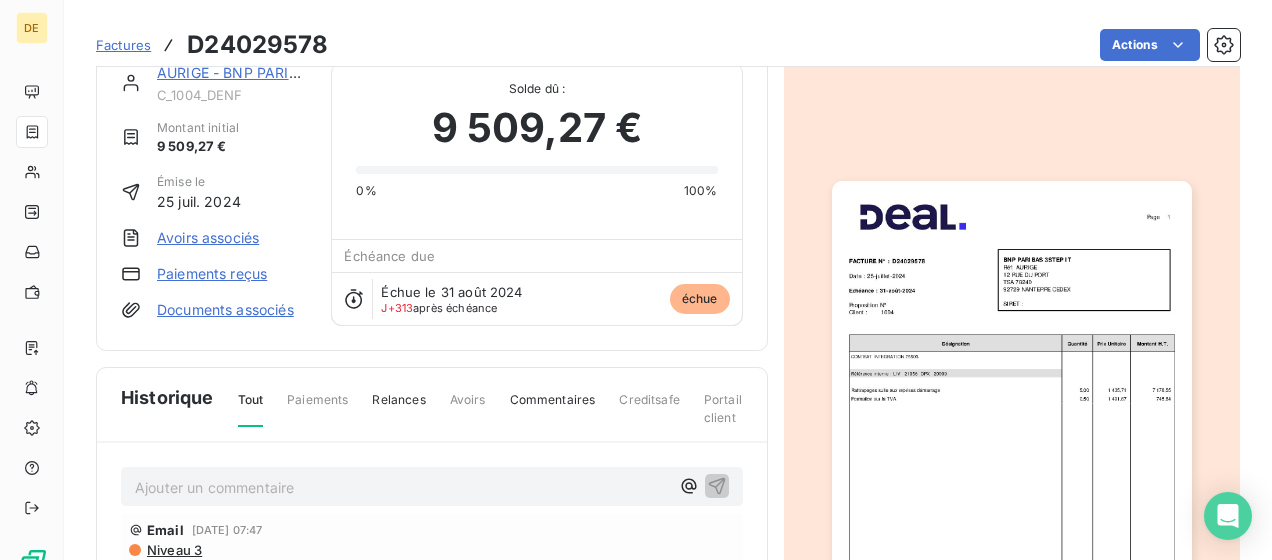 click on "Ajouter un commentaire ﻿" at bounding box center [402, 487] 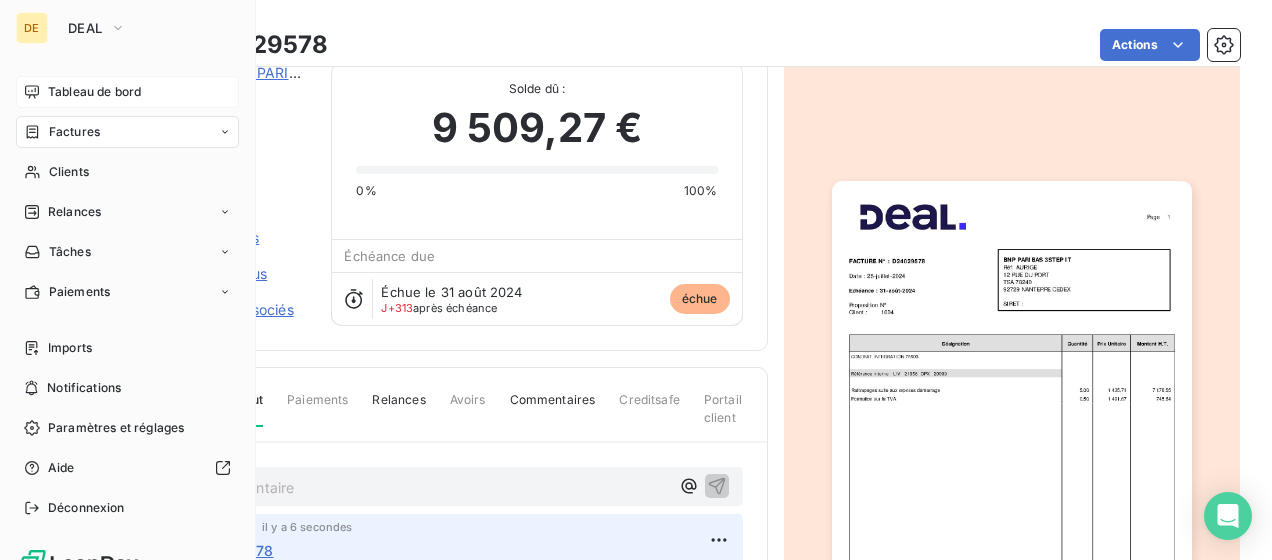 click on "Tableau de bord" at bounding box center [94, 92] 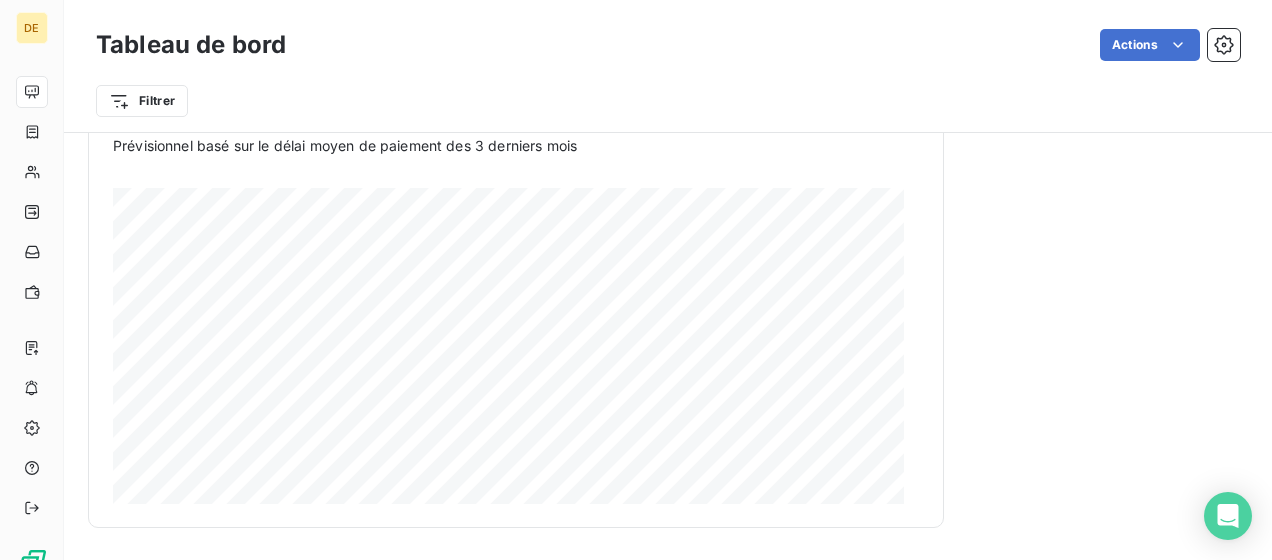 scroll, scrollTop: 1000, scrollLeft: 0, axis: vertical 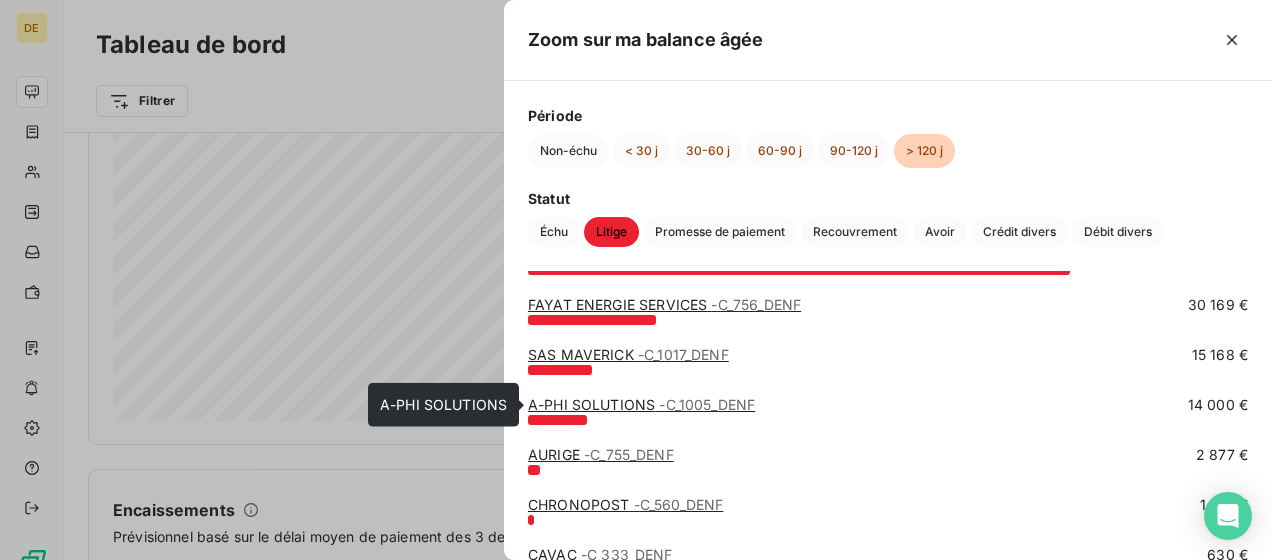 click on "A-PHI SOLUTIONS   -  C_1005_DENF" at bounding box center [641, 404] 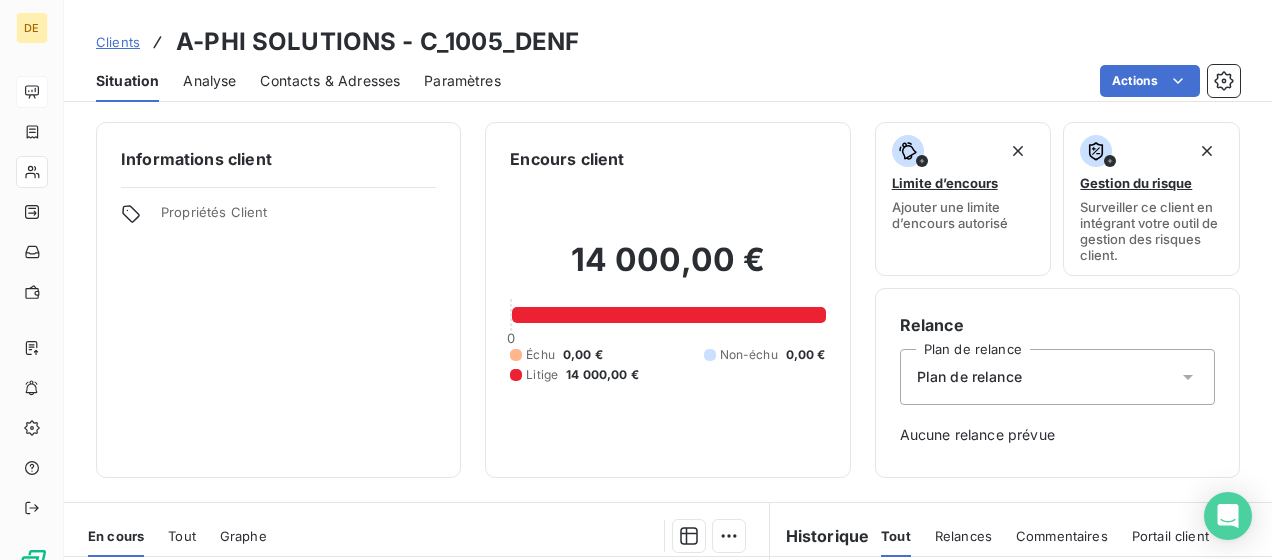 scroll, scrollTop: 200, scrollLeft: 0, axis: vertical 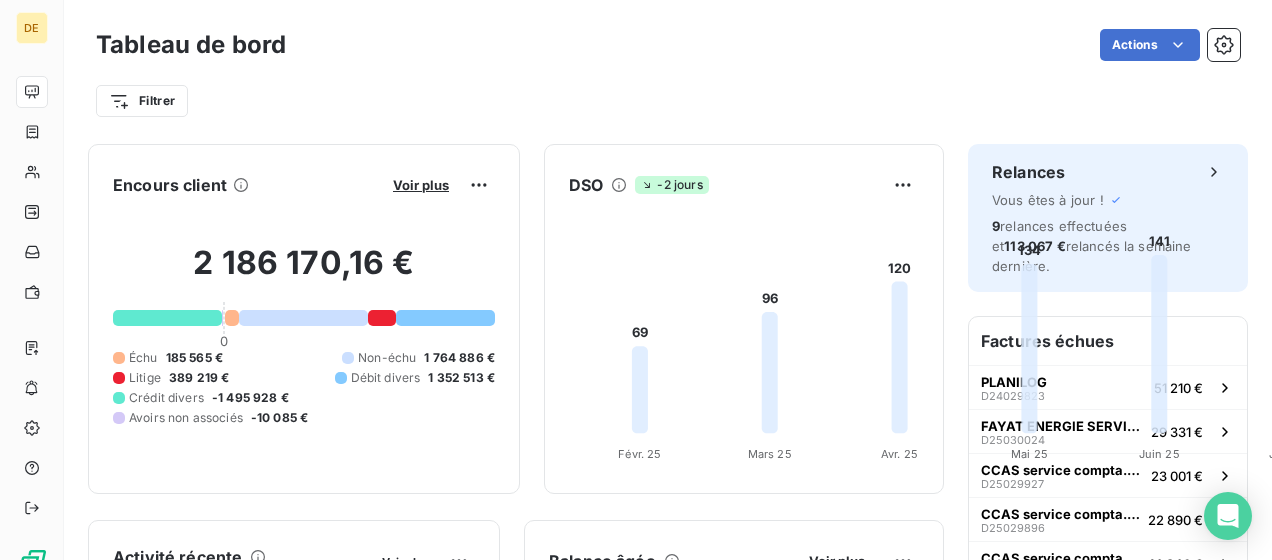 click at bounding box center (382, 318) 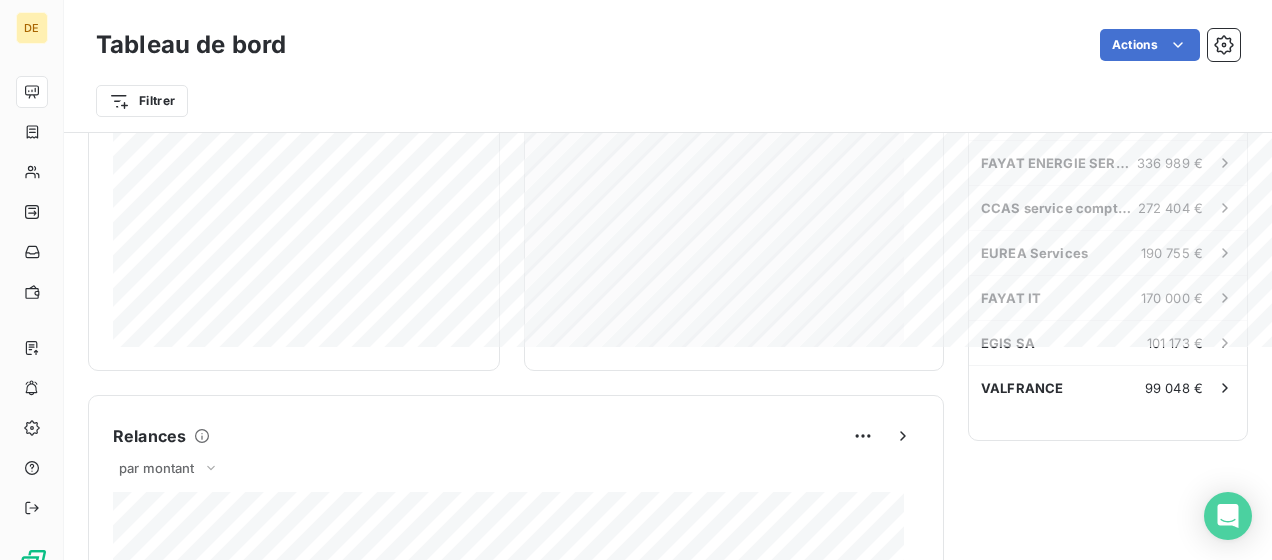 scroll, scrollTop: 1000, scrollLeft: 0, axis: vertical 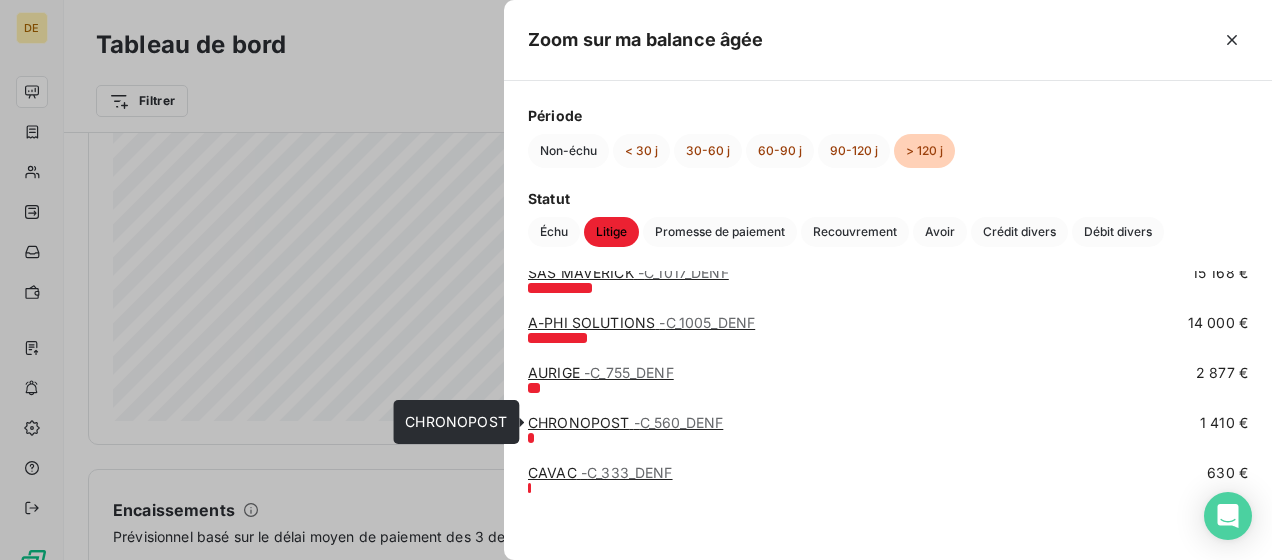 click on "CHRONOPOST   -  C_560_DENF" at bounding box center (625, 422) 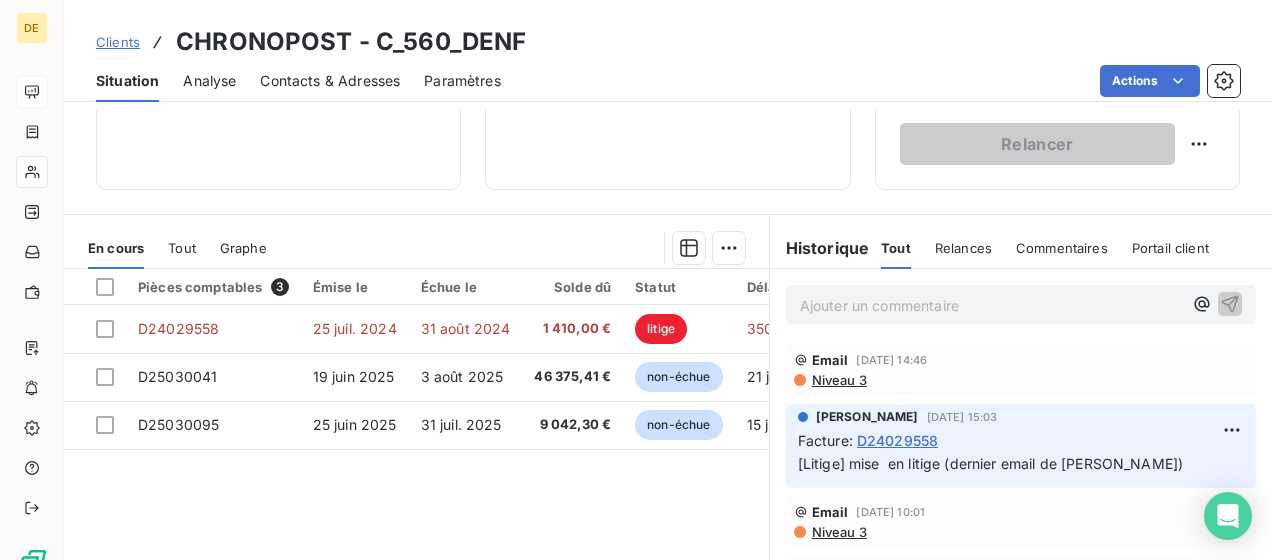 scroll, scrollTop: 500, scrollLeft: 0, axis: vertical 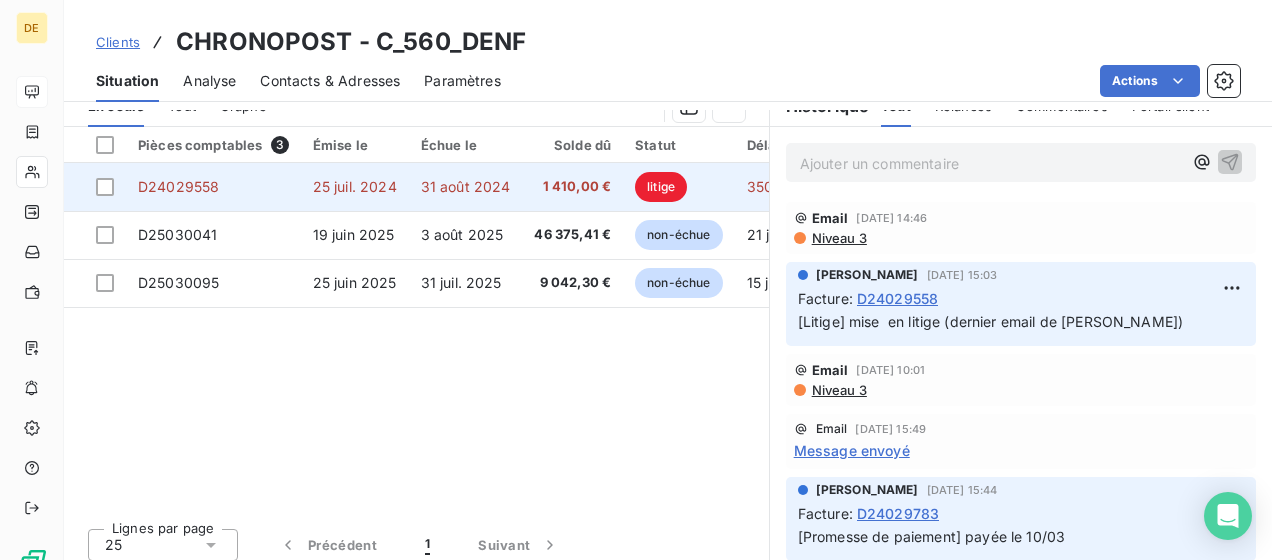 click on "D24029558" at bounding box center (178, 186) 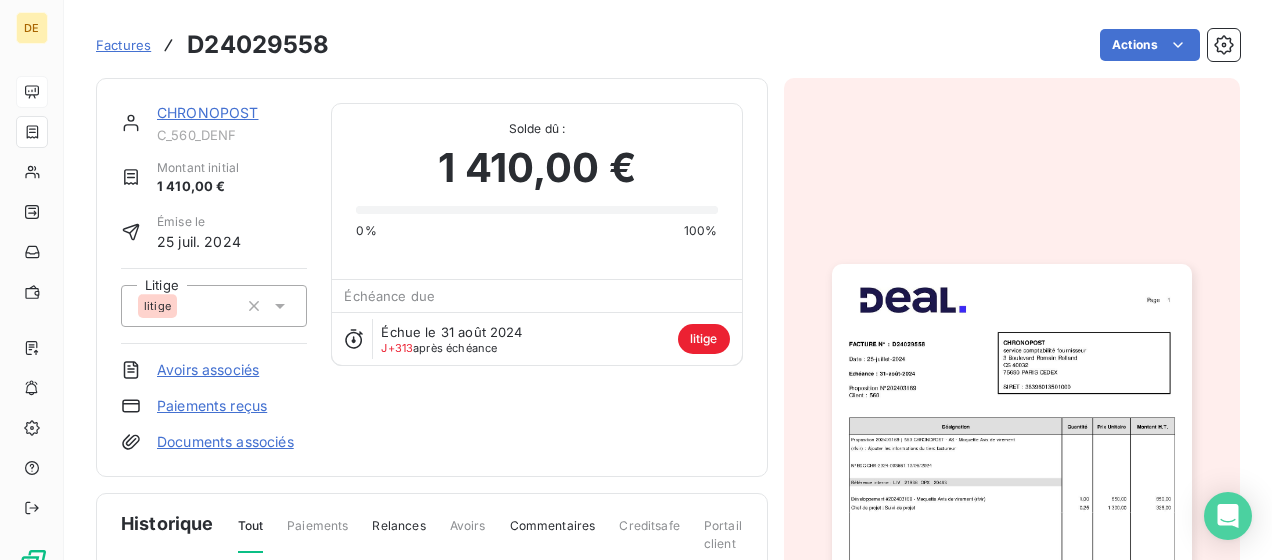 click on "D24029558" at bounding box center [258, 45] 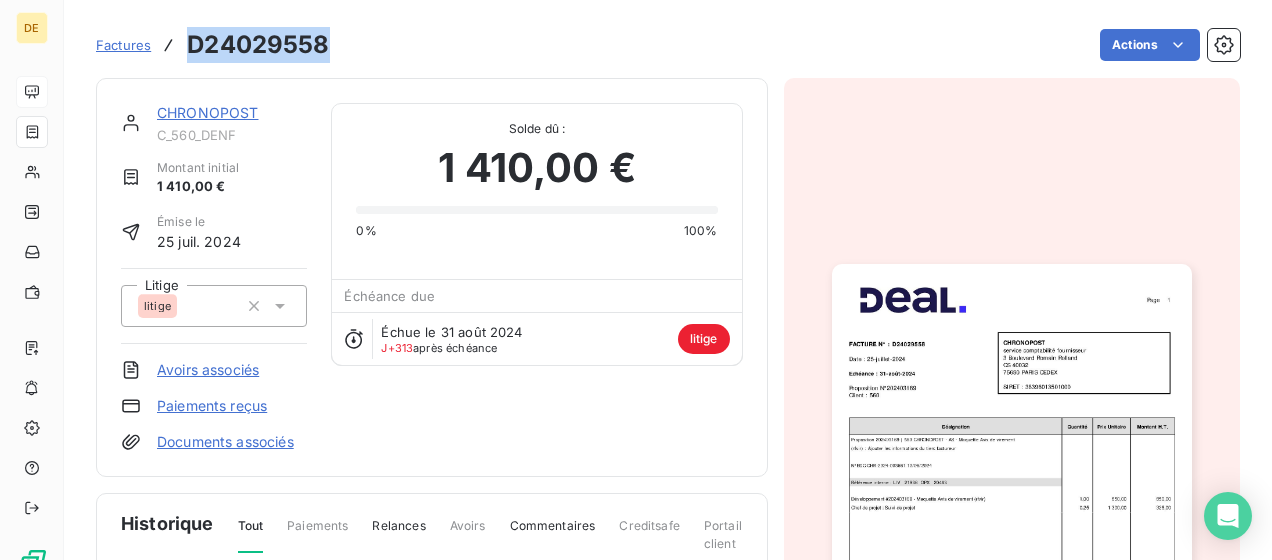 click on "D24029558" at bounding box center [258, 45] 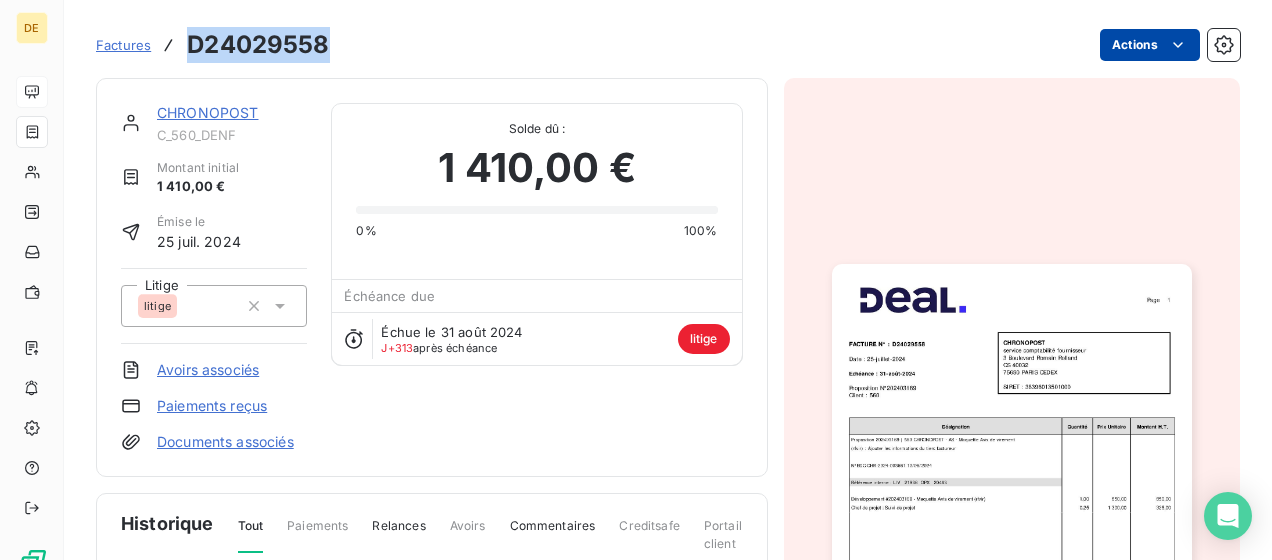click on "DE Factures D24029558 Actions CHRONOPOST C_560_DENF Montant initial 1 410,00 € Émise le 25 juil. 2024 Litige litige Avoirs associés Paiements reçus Documents associés Solde dû : 1 410,00 € 0% 100% Échéance due Échue le 31 août 2024 J+313  après échéance litige Historique Tout Paiements Relances Avoirs Commentaires Creditsafe Portail client Ajouter un commentaire ﻿ 6 mai 2025 Mise en litige de la facture Email 2 mai 2025, 14:46 Niveau 3 Juliette Puybaraud 26 mars 2025, 15:03 Facture  : D24029558 [Litige] mise  en litige (dernier email de David) Email 17 mars 2025, 10:01 Niveau 3 Email 10 mars 2025, 15:49 Message envoyé Email 10 mars 2025, 08:47 Niveau 3 Email 7 mars 2025, 08:46 Echec Niveau 3 Email 6 mars 2025, 08:26 Echec Niveau 3 Email 27 févr. 2025, 09:12 Niveau 3 Email 26 févr. 2025, 09:26 Echec Niveau 3 Email 19 févr. 2025, 08:48 Niveau 3 Email 13 févr. 2025, 14:46 Message envoyé Email 12 févr. 2025, 09:57 Niveau 3 Email 5 févr. 2025, 08:58 Niveau 3 Email" at bounding box center [636, 280] 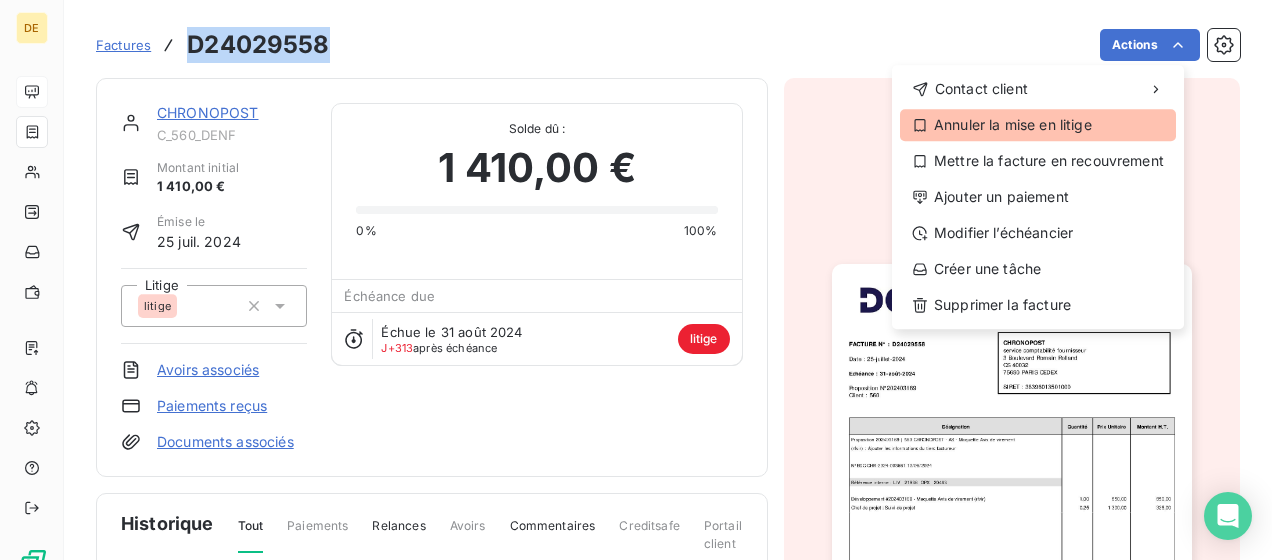 click on "Annuler la mise en litige" at bounding box center (1038, 125) 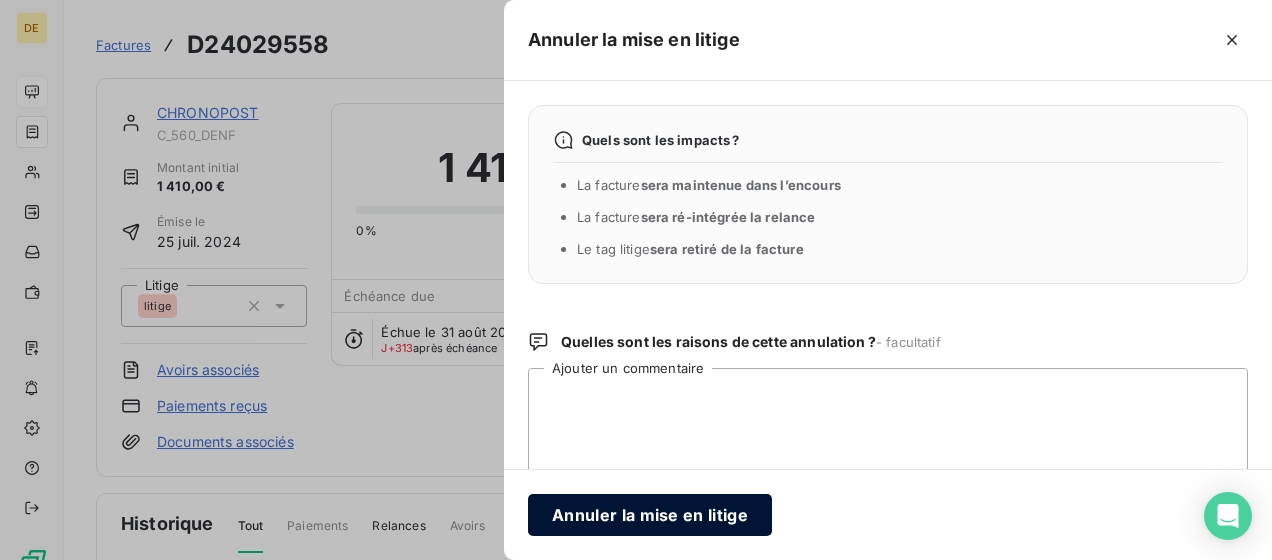 click on "Annuler la mise en litige" at bounding box center [650, 515] 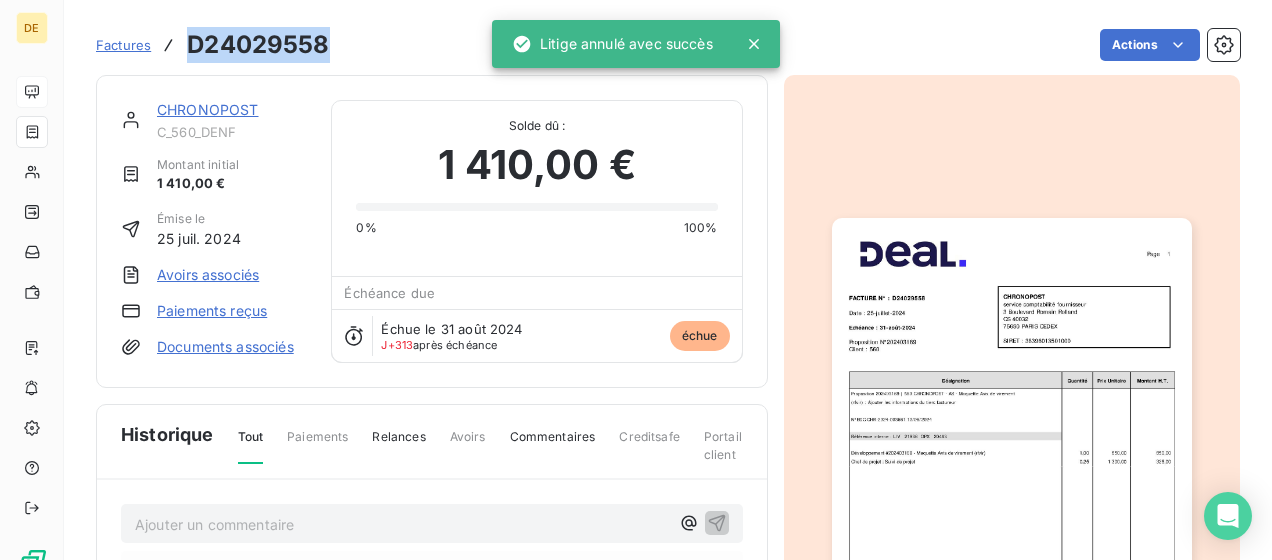 scroll, scrollTop: 0, scrollLeft: 0, axis: both 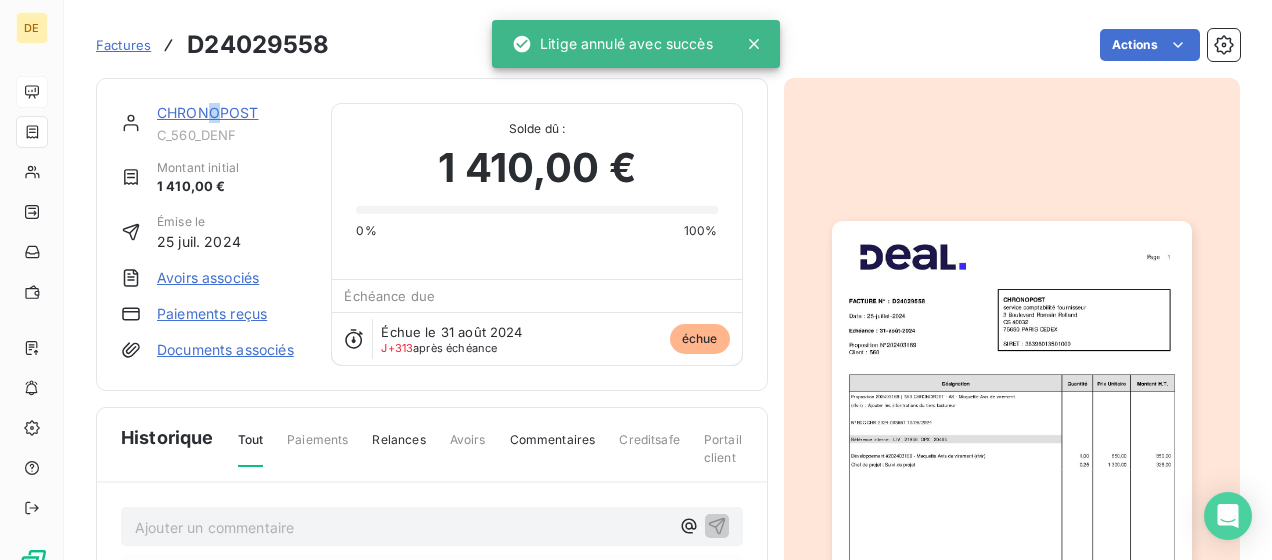 click on "CHRONOPOST" at bounding box center [232, 113] 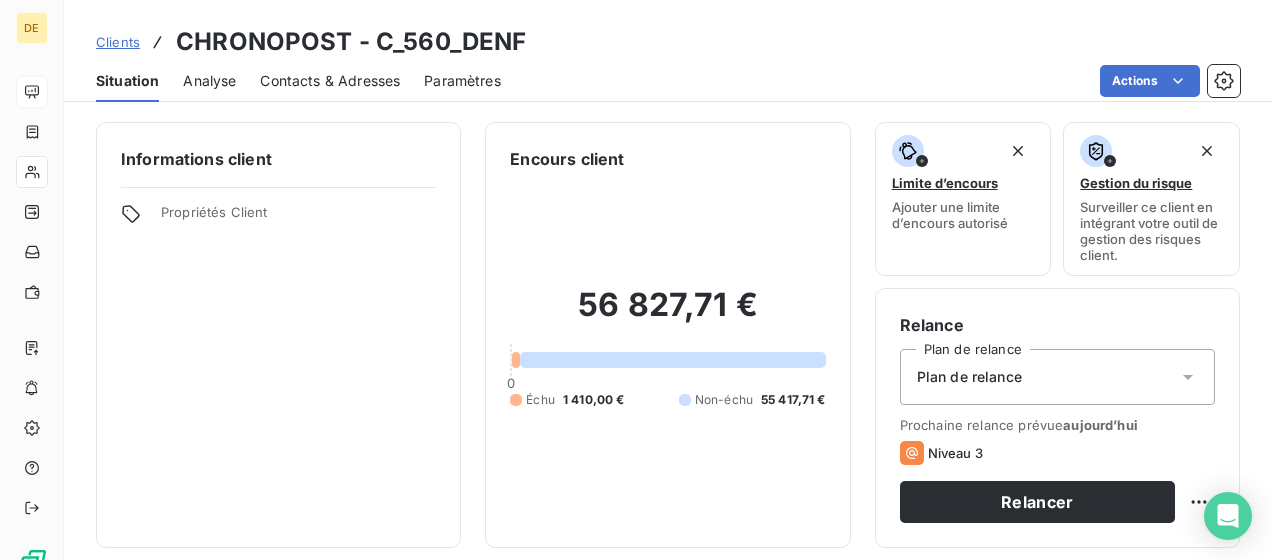 scroll, scrollTop: 300, scrollLeft: 0, axis: vertical 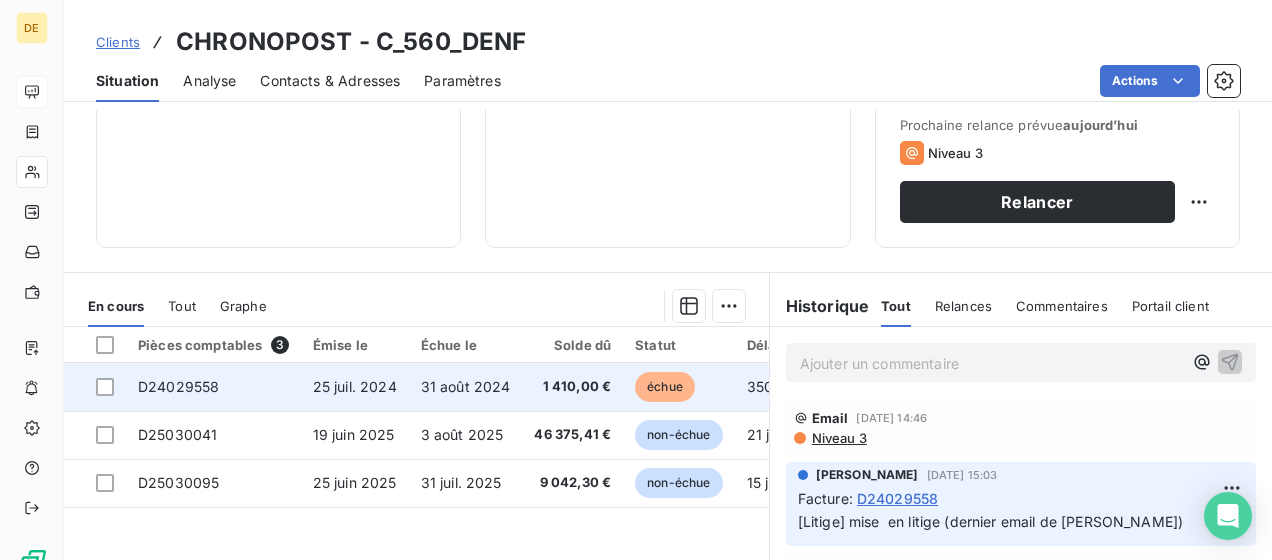 drag, startPoint x: 105, startPoint y: 388, endPoint x: 200, endPoint y: 379, distance: 95.42536 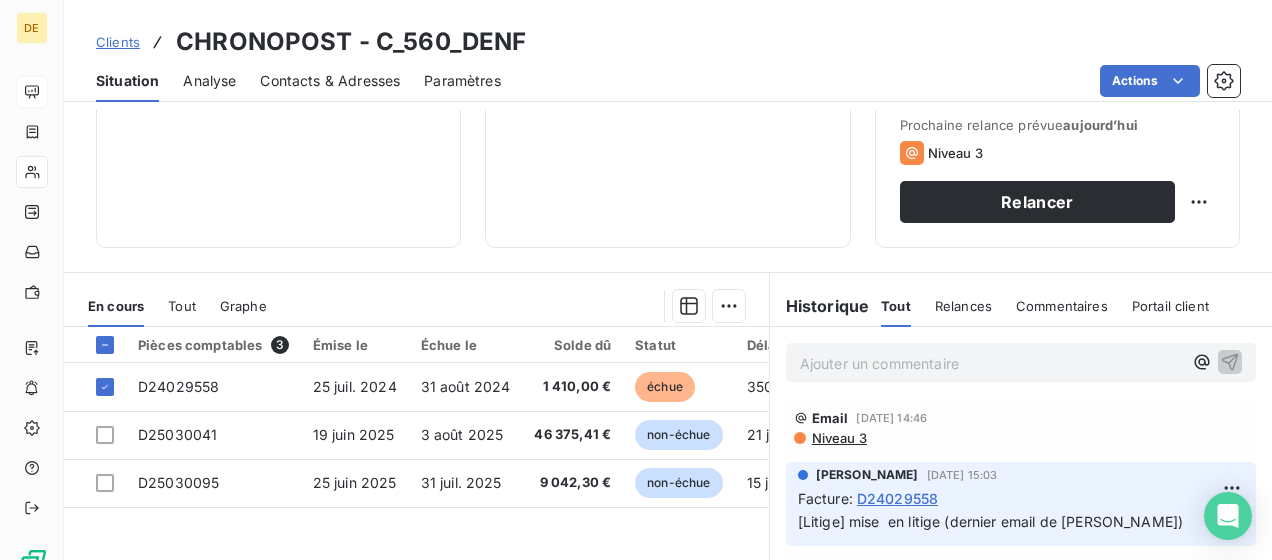 click on "DE Clients CHRONOPOST - C_560_DENF Situation Analyse Contacts & Adresses Paramètres Actions Informations client Propriétés Client Encours client   56 827,71 € 0 Échu 1 410,00 € Non-échu 55 417,71 €     Limite d’encours Ajouter une limite d’encours autorisé Gestion du risque Surveiller ce client en intégrant votre outil de gestion des risques client. Relance Plan de relance Plan de relance Prochaine relance prévue  aujourd’hui Niveau 3 Relancer En cours Tout Graphe Pièces comptables 3 Émise le Échue le Solde dû Statut Délai   Retard   D24029558 25 juil. 2024 31 août 2024 1 410,00 € échue 350 j +313 j D25030041 19 juin 2025 3 août 2025 46 375,41 € non-échue 21 j -24 j D25030095 25 juin 2025 31 juil. 2025 9 042,30 € non-échue 15 j -21 j Lignes par page 25 Précédent 1 Suivant Historique Tout Relances Commentaires Portail client Tout Relances Commentaires Portail client Ajouter un commentaire ﻿ Email 2 mai 2025, 14:46 Niveau 3 Juliette Puybaraud" at bounding box center (636, 280) 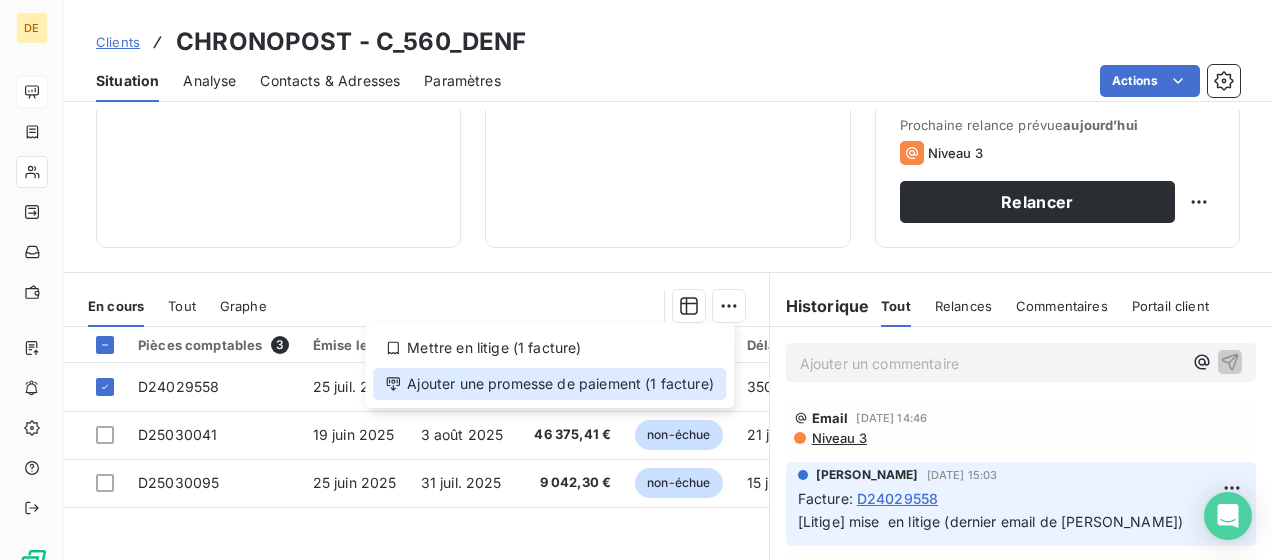 click on "Ajouter une promesse de paiement (1 facture)" at bounding box center [549, 384] 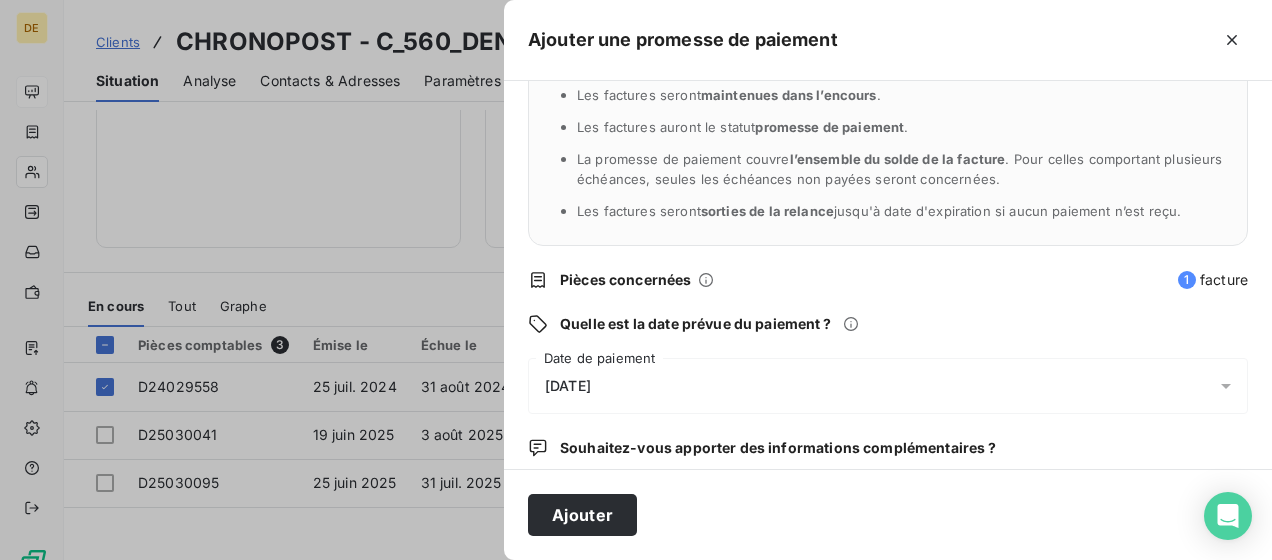 scroll, scrollTop: 200, scrollLeft: 0, axis: vertical 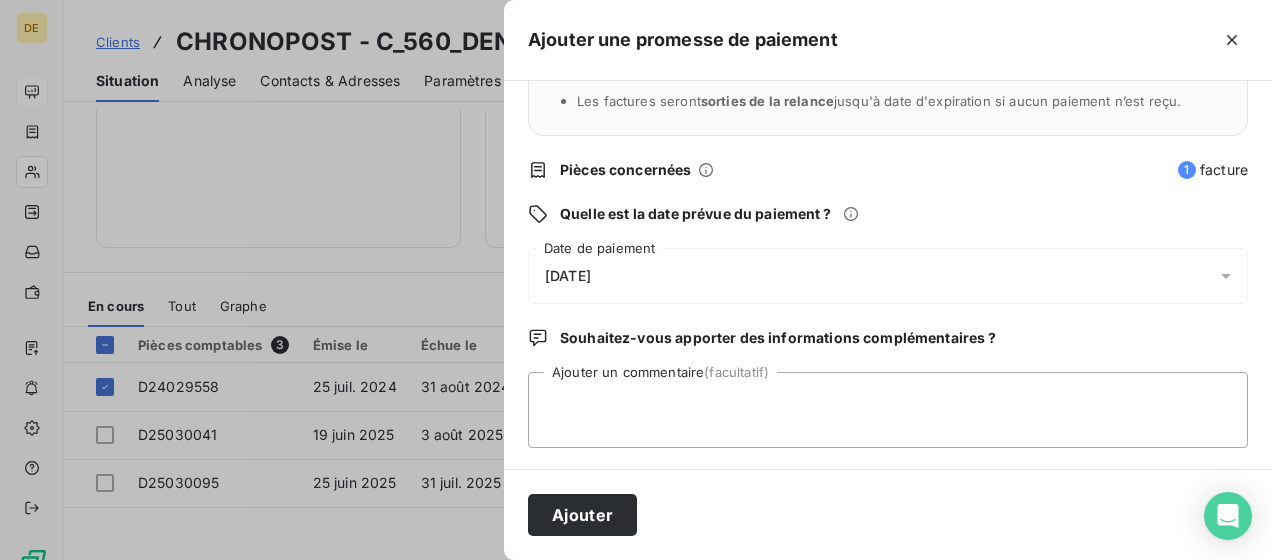 click on "11/07/2025" at bounding box center (888, 276) 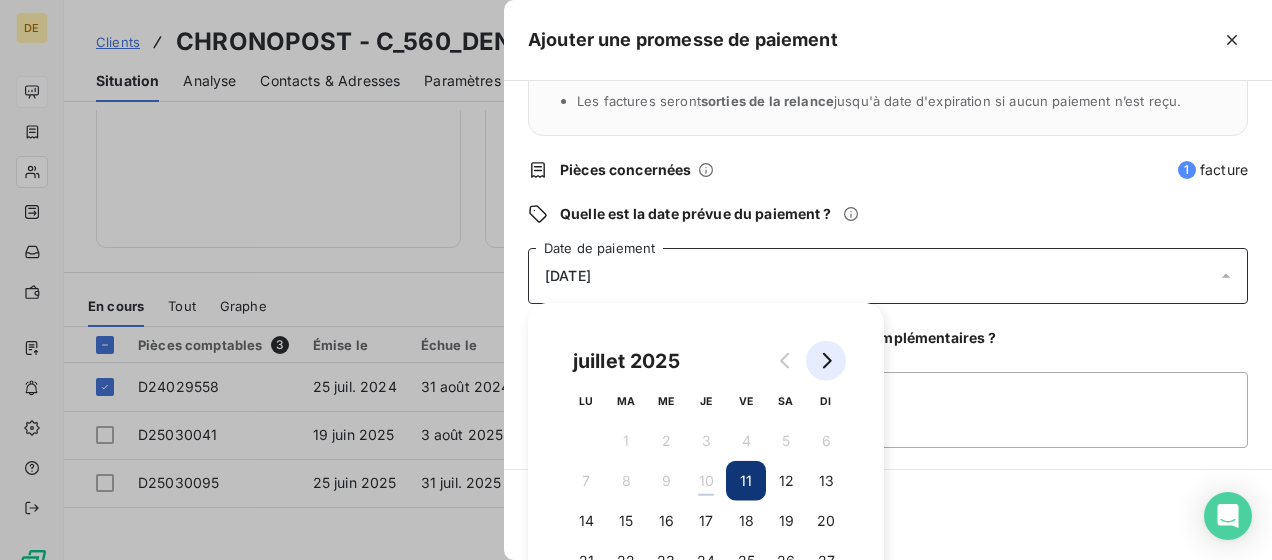 click at bounding box center (826, 361) 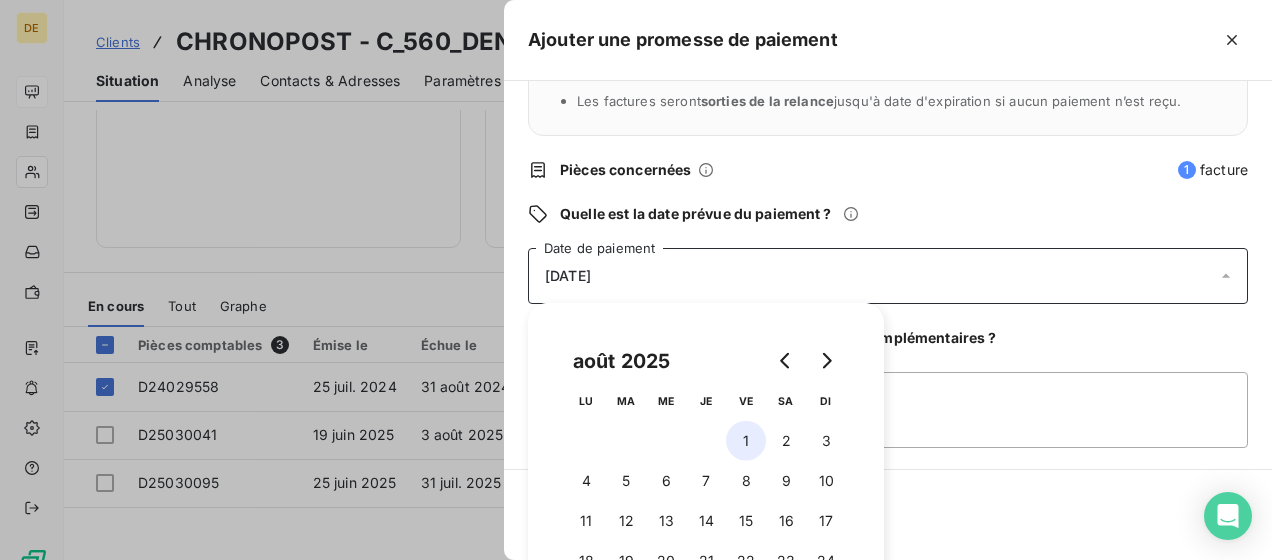 click on "1" at bounding box center [746, 441] 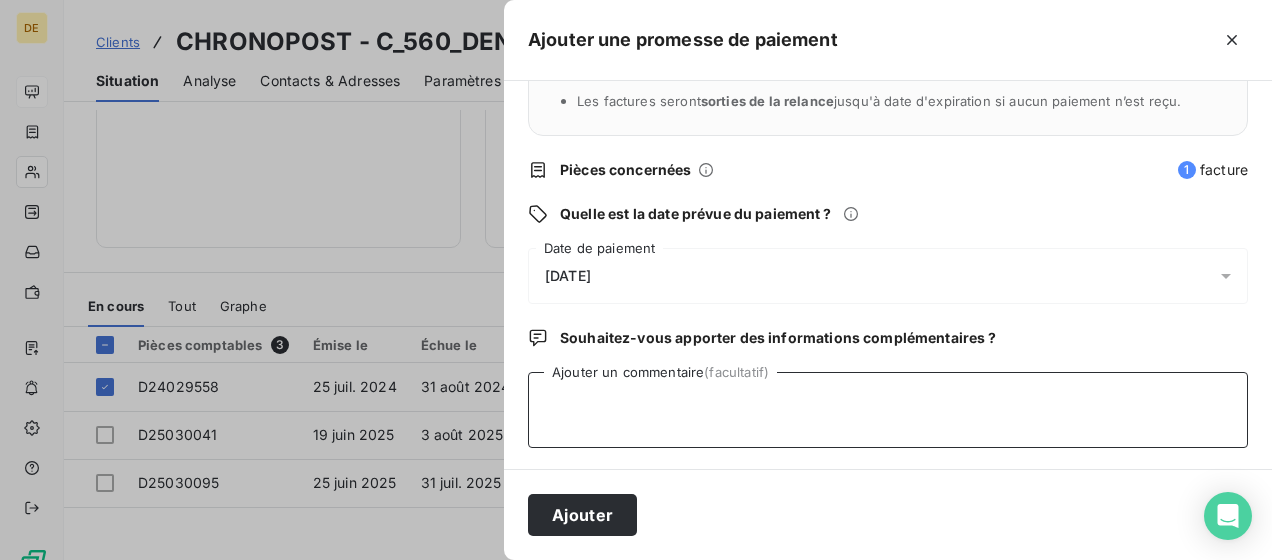 click on "Ajouter un commentaire  (facultatif)" at bounding box center [888, 410] 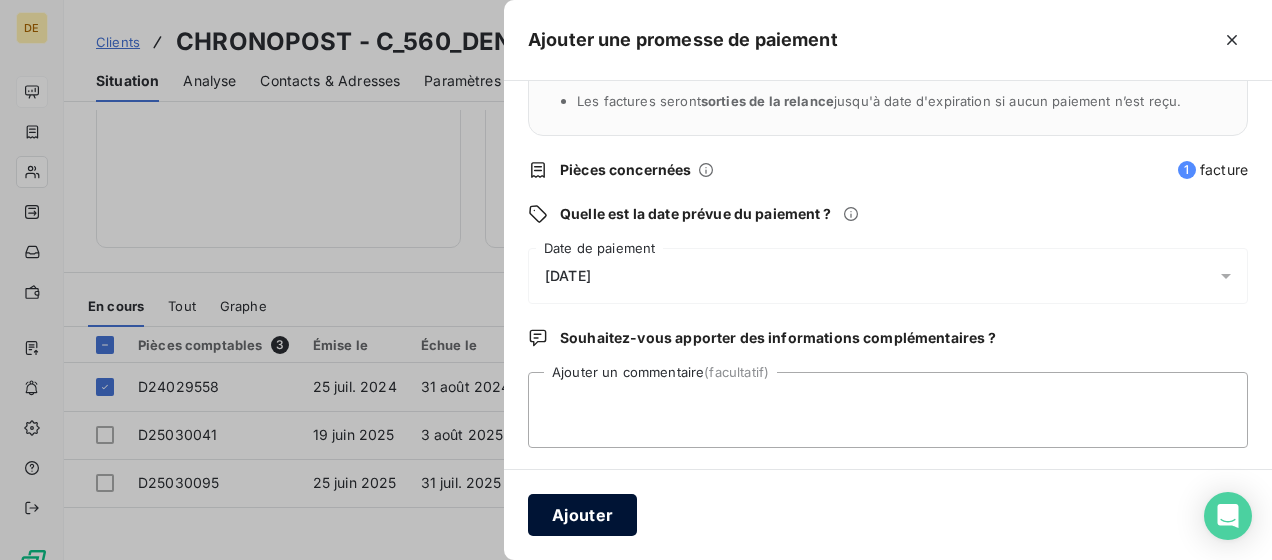 click on "Ajouter" at bounding box center (582, 515) 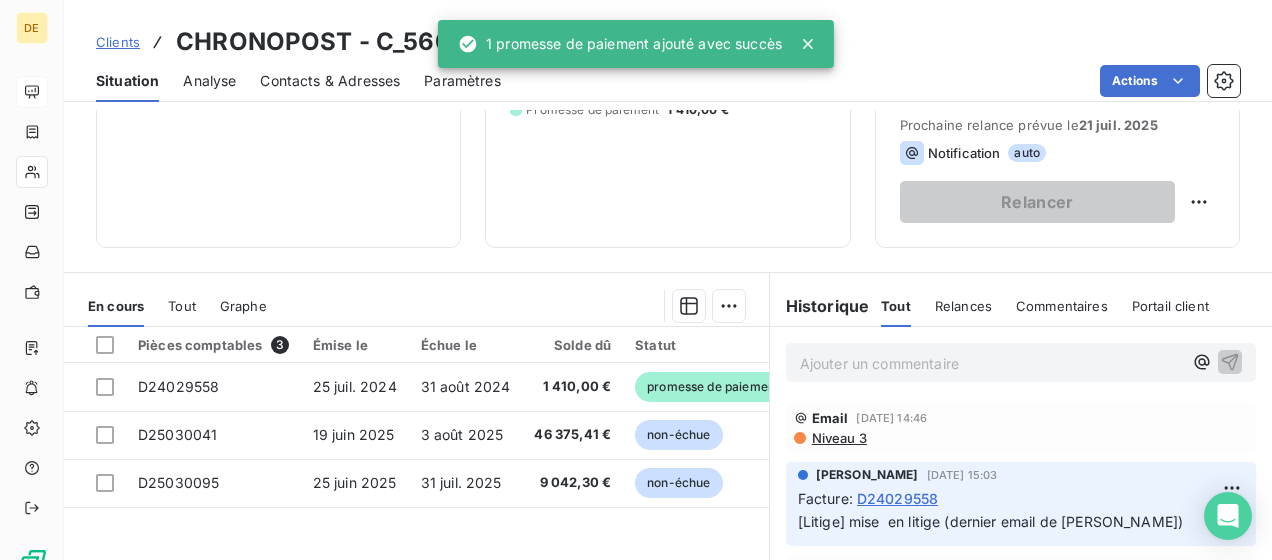 click on "Solde dû" at bounding box center [572, 345] 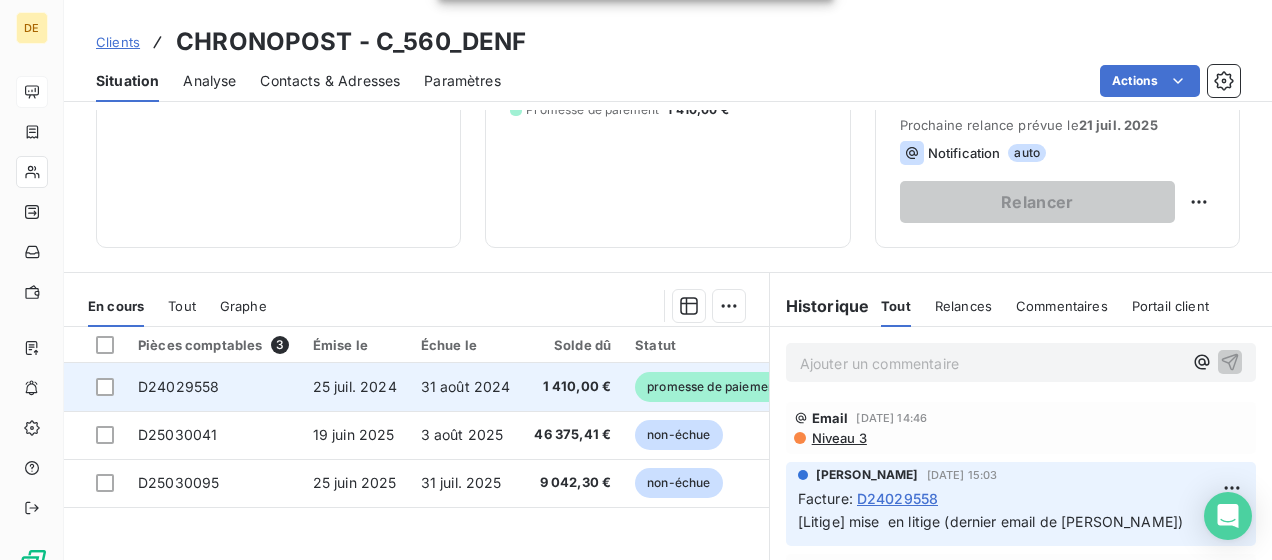 click on "1 410,00 €" at bounding box center (572, 387) 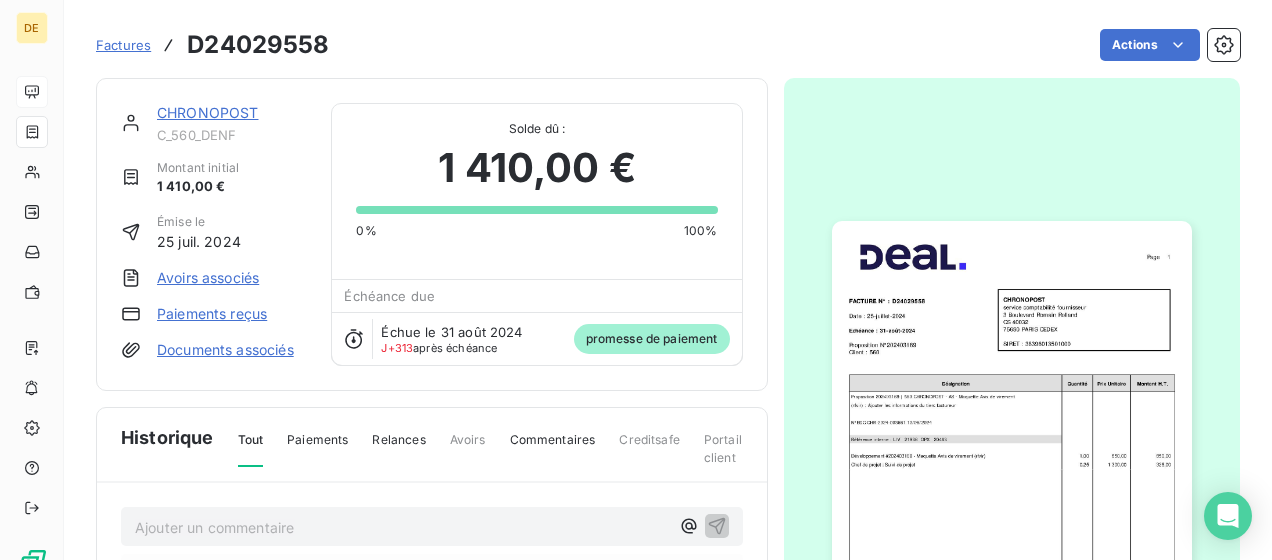 click at bounding box center [1012, 475] 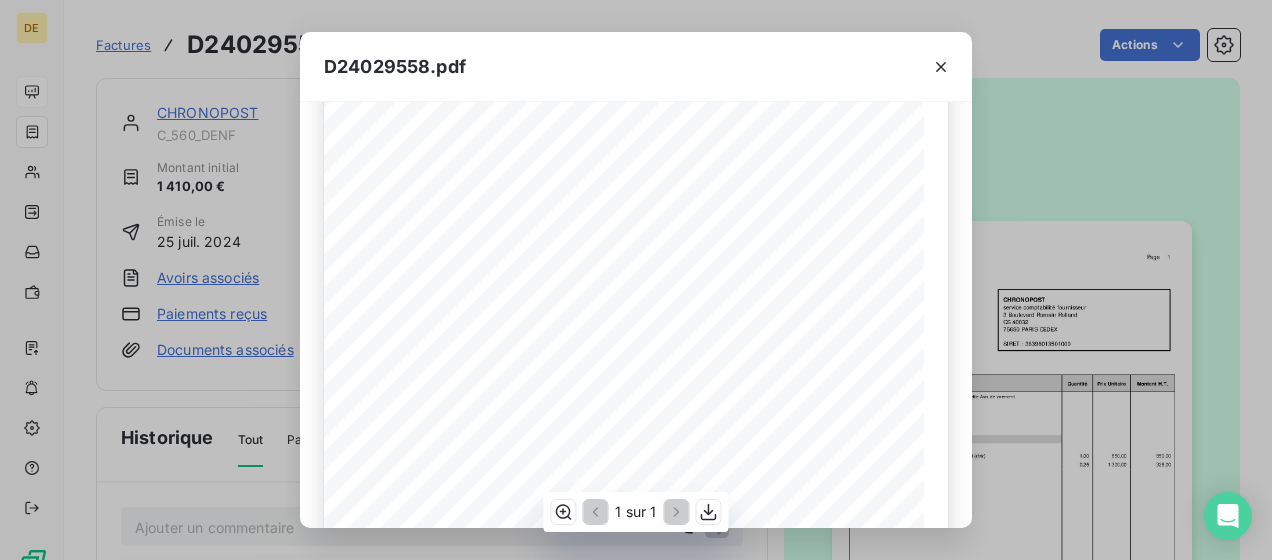 scroll, scrollTop: 200, scrollLeft: 0, axis: vertical 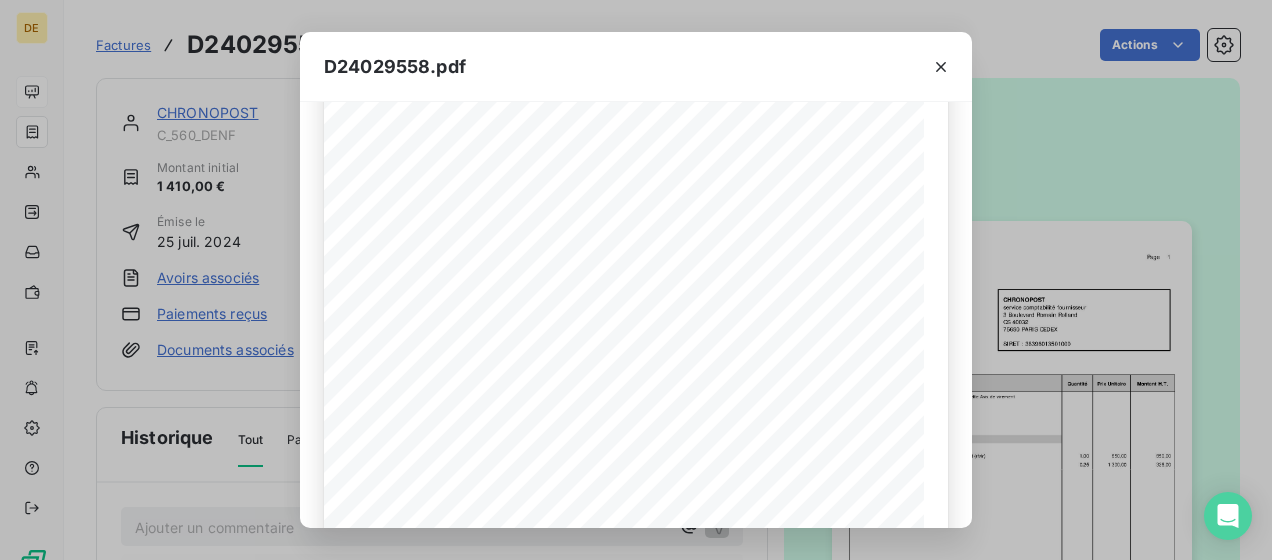 click on "D24029558.pdf Page   1 FACTURE N° : D24029558 Date : 25-juillet-2024 Echéance : 31-août-2024 Proposition N°202403169 Client : 560 CHRONOPOST service comptabilité fournisseur 3 Boulevard Romain Rolland CS 40032 75680 PARIS CEDEX SIRET : 38396013501000 Désignation   Quantité   Prix Unitaire   Montant H.T. Proposition 202403169 | 560 CHRONOPOST - AS - Maquette Avis de virement (rfvir) : Ajouter les informations du tiers factureur N°BDC-CHR-2024-003661 10/06/2024 Référence interne : LIV   21936   OPX   20463 Développement #202403169 - Maquette Avis de virement (rfvir)   1,00   850,00   850,00 Chef de projet : Suivi de projet   0,25   1 300,00   325,00 Total H.T.   1 175,00 T.V.A. encaissement 20 %   235,00 Total TTC   1 410,00 NET A PAYER en Euro   1 410,00 En application de l'article 441.3 du code du commerce, les sommes restant dues après l'échéance ci-dessus feront l'objet, sauf dispositions conventionnelles DEAL Informatique - 26 ter avenue Léonard de Vinci - 33600 PESSAC - FRANCE Page   1" at bounding box center (636, 280) 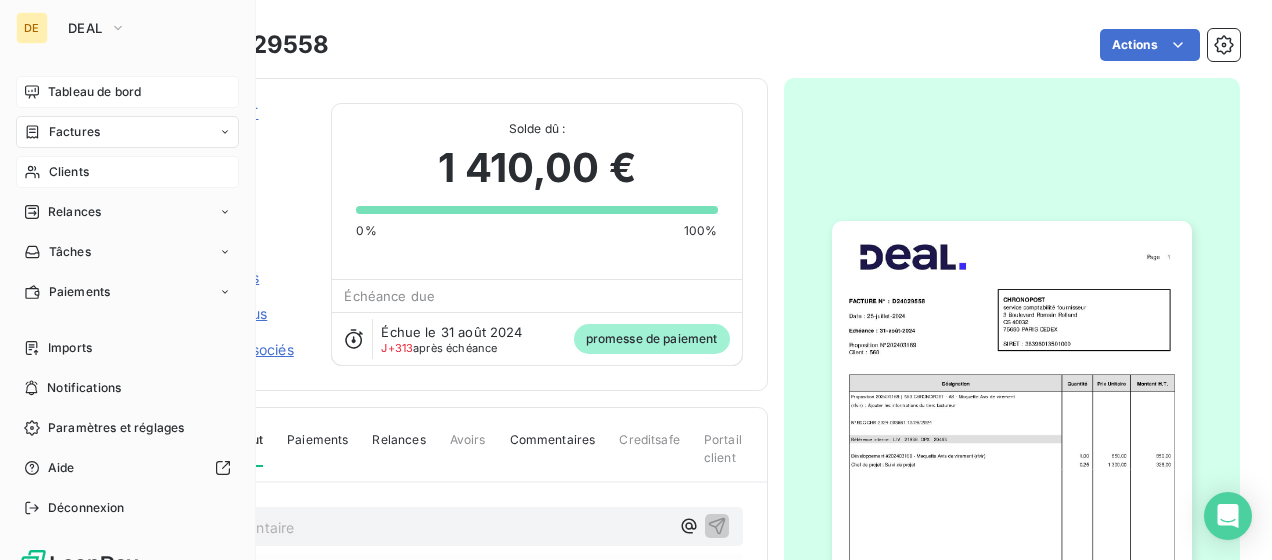 click on "Clients" at bounding box center (127, 172) 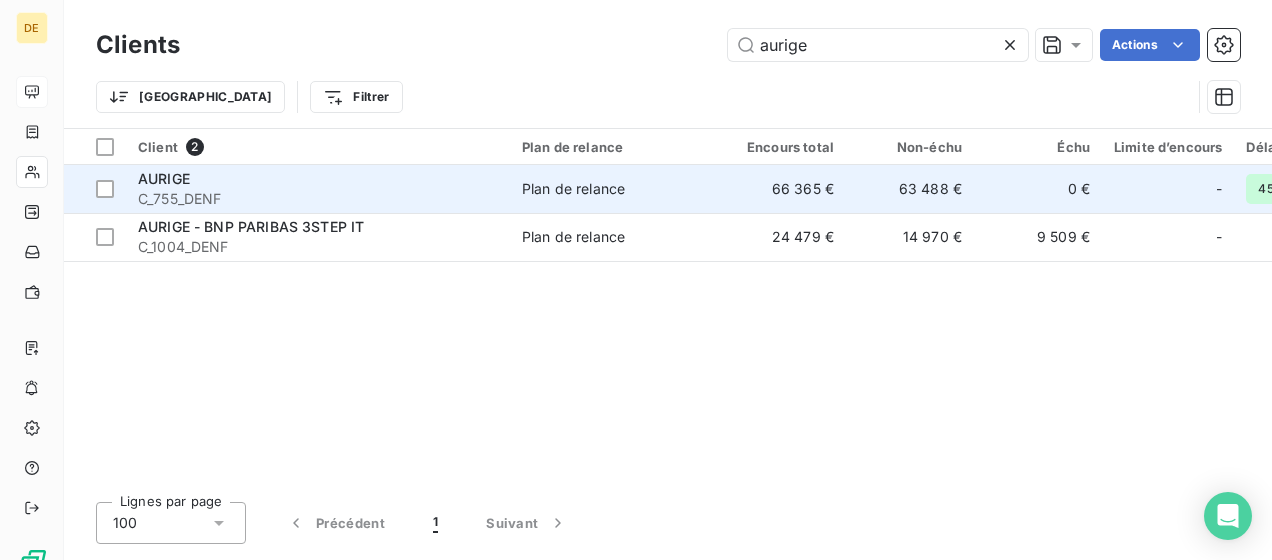 type on "aurige" 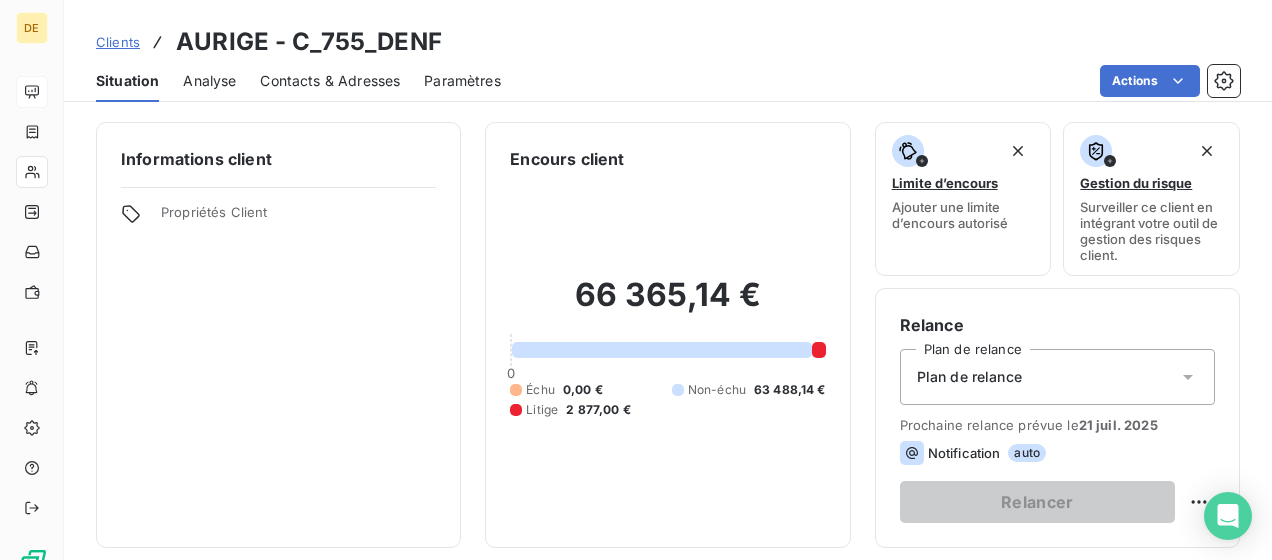 scroll, scrollTop: 200, scrollLeft: 0, axis: vertical 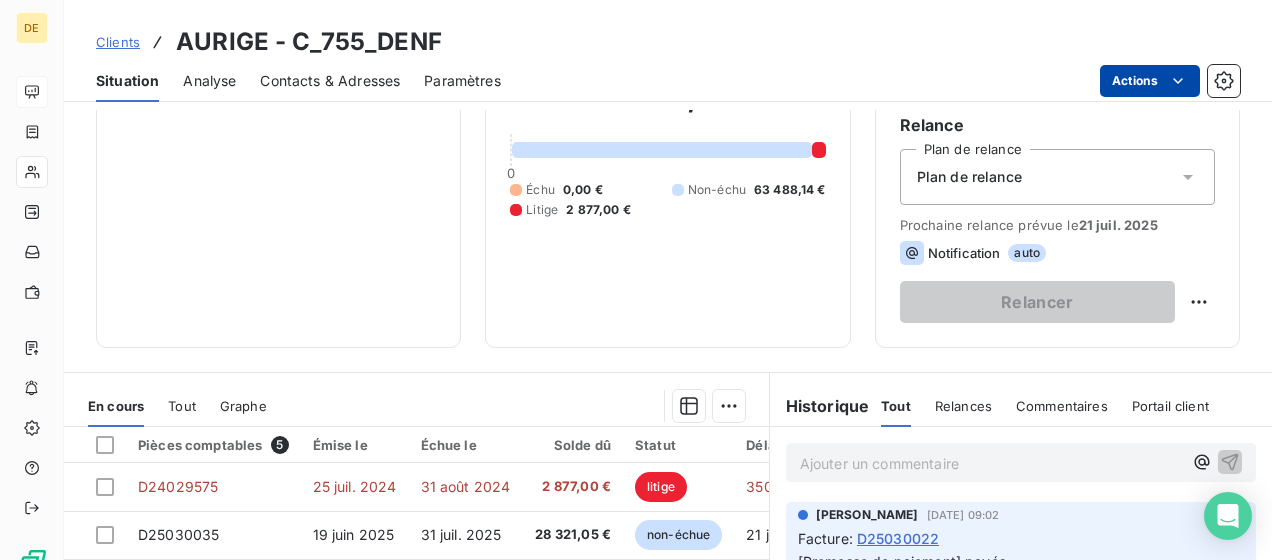 click on "Situation Analyse Contacts & Adresses Paramètres Actions" at bounding box center [668, 81] 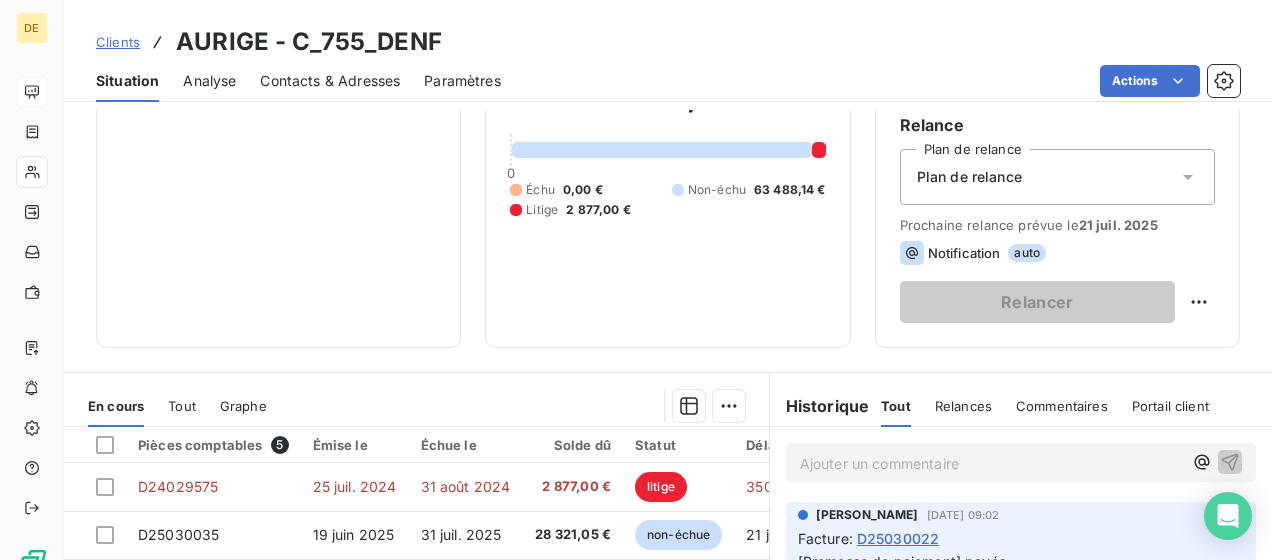 click on "Clients AURIGE - C_755_DENF Situation Analyse Contacts & Adresses Paramètres Actions Informations client Propriétés Client Encours client   66 365,14 € 0 Échu 0,00 € Non-échu 63 488,14 €   Litige 2 877,00 €   Limite d’encours Ajouter une limite d’encours autorisé Gestion du risque Surveiller ce client en intégrant votre outil de gestion des risques client. Relance Plan de relance Plan de relance Prochaine relance prévue le  21 juil. 2025 Notification auto Relancer En cours Tout Graphe Pièces comptables 5 Émise le Échue le Solde dû Statut Délai   Retard   D24029575 25 juil. 2024 31 août 2024 2 877,00 € litige 350 j +313 j D25030035 19 juin 2025 31 juil. 2025 28 321,05 € non-échue 21 j -21 j D25030034 19 juin 2025 31 juil. 2025 10 101,89 € non-échue 21 j -21 j D25030076 21 juin 2025 31 juil. 2025 19 065,20 € non-échue 19 j -21 j D25030102 25 juin 2025 31 juil. 2025 6 000,00 € non-échue 15 j -21 j Lignes par page 25 Précédent 1 Suivant Historique Tout  :" at bounding box center [668, 280] 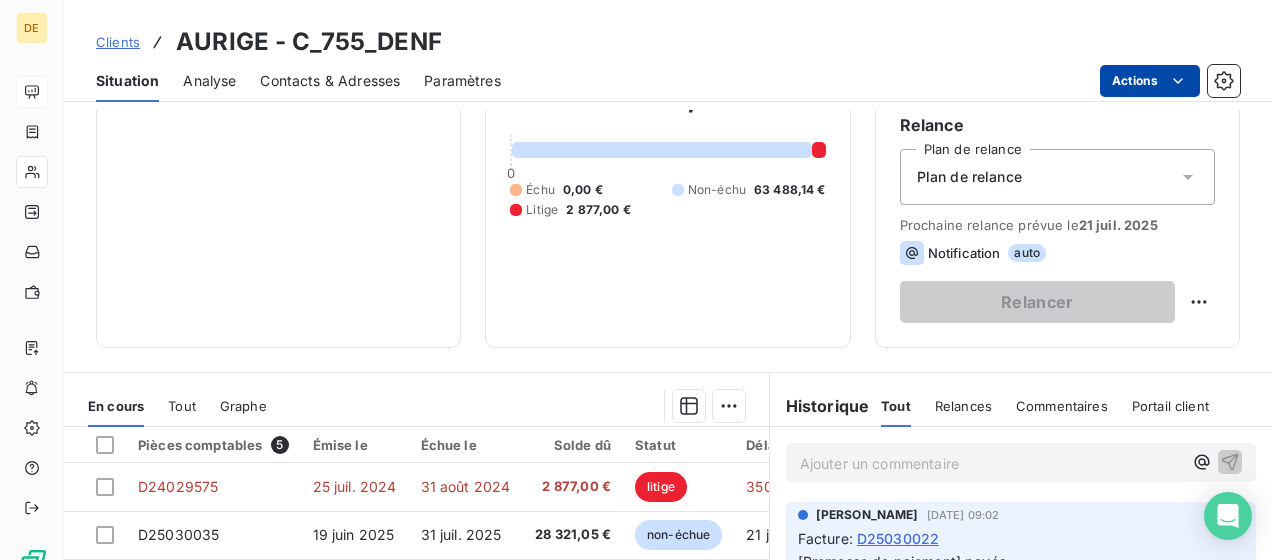 click on "DE Clients AURIGE - C_755_DENF Situation Analyse Contacts & Adresses Paramètres Actions Informations client Propriétés Client Encours client   66 365,14 € 0 Échu 0,00 € Non-échu 63 488,14 €   Litige 2 877,00 €   Limite d’encours Ajouter une limite d’encours autorisé Gestion du risque Surveiller ce client en intégrant votre outil de gestion des risques client. Relance Plan de relance Plan de relance Prochaine relance prévue le  21 juil. 2025 Notification auto Relancer En cours Tout Graphe Pièces comptables 5 Émise le Échue le Solde dû Statut Délai   Retard   D24029575 25 juil. 2024 31 août 2024 2 877,00 € litige 350 j +313 j D25030035 19 juin 2025 31 juil. 2025 28 321,05 € non-échue 21 j -21 j D25030034 19 juin 2025 31 juil. 2025 10 101,89 € non-échue 21 j -21 j D25030076 21 juin 2025 31 juil. 2025 19 065,20 € non-échue 19 j -21 j D25030102 25 juin 2025 31 juil. 2025 6 000,00 € non-échue 15 j -21 j Lignes par page 25 Précédent 1 Tout" at bounding box center [636, 280] 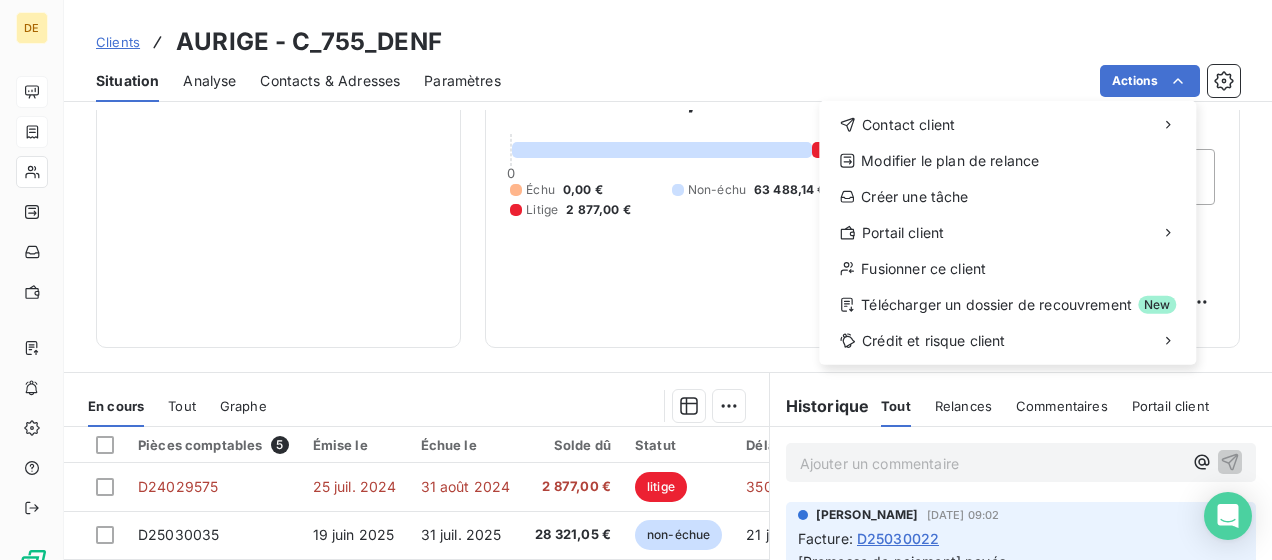 click on "DE Clients AURIGE - C_755_DENF Situation Analyse Contacts & Adresses Paramètres Actions Contact client Modifier le plan de relance Créer une tâche Portail client Fusionner ce client Télécharger un dossier de recouvrement New Crédit et risque client Informations client Propriétés Client Encours client   66 365,14 € 0 Échu 0,00 € Non-échu 63 488,14 €   Litige 2 877,00 €   Limite d’encours Ajouter une limite d’encours autorisé Gestion du risque Surveiller ce client en intégrant votre outil de gestion des risques client. Relance Plan de relance Plan de relance Prochaine relance prévue le  21 juil. 2025 Notification auto Relancer En cours Tout Graphe Pièces comptables 5 Émise le Échue le Solde dû Statut Délai   Retard   D24029575 25 juil. 2024 31 août 2024 2 877,00 € litige 350 j +313 j D25030035 19 juin 2025 31 juil. 2025 28 321,05 € non-échue 21 j -21 j D25030034 19 juin 2025 31 juil. 2025 10 101,89 € non-échue 21 j -21 j D25030076 21 juin 2025" at bounding box center [636, 280] 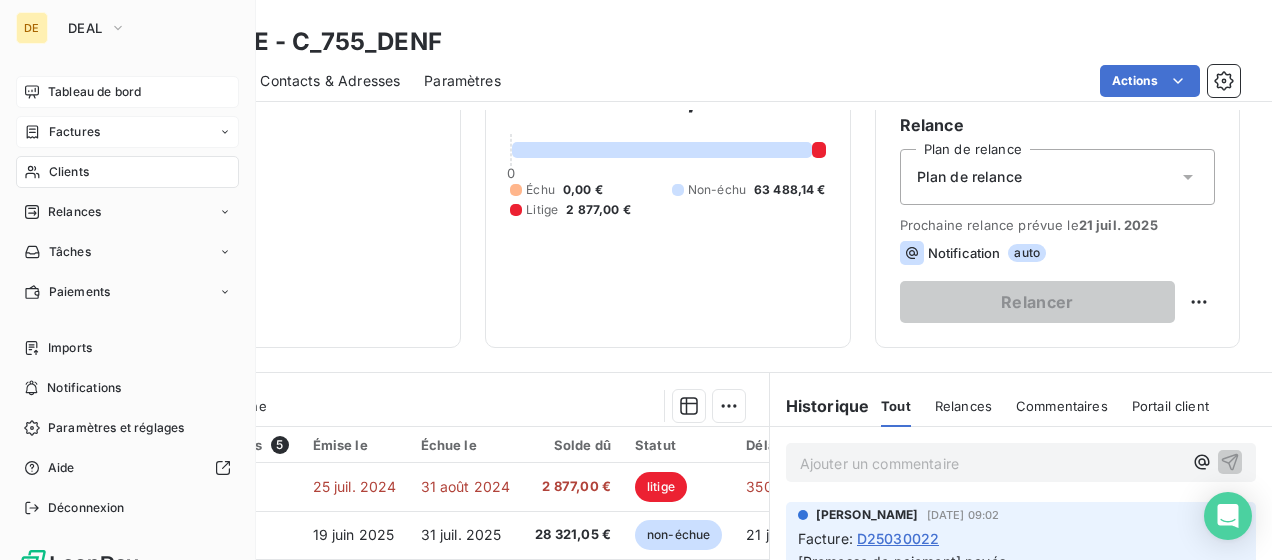 click on "Factures" at bounding box center [74, 132] 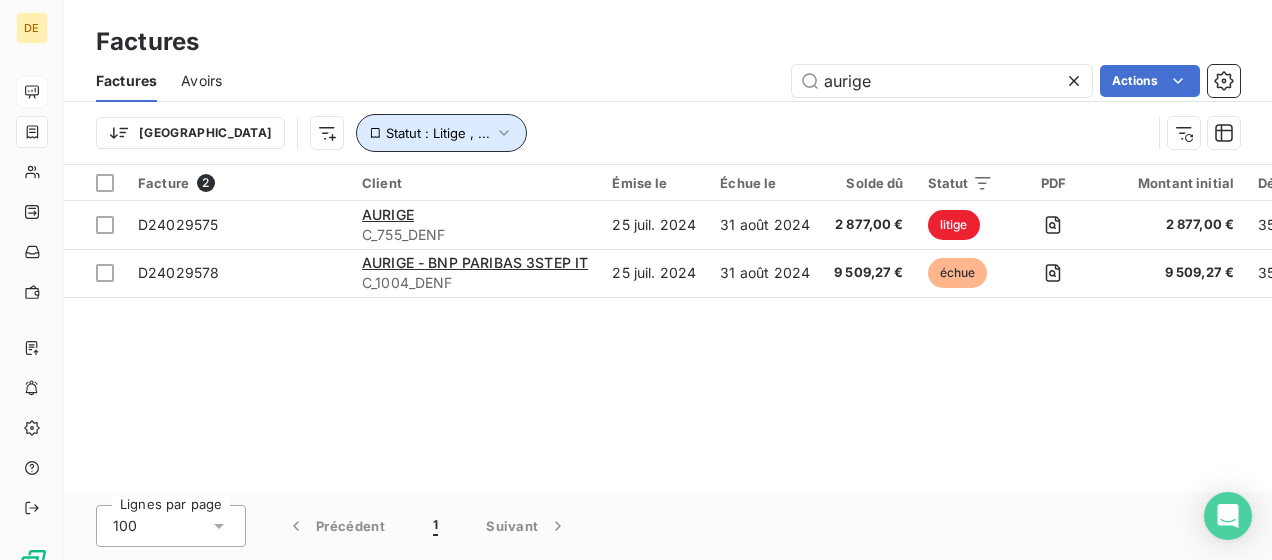 click on "Statut  : Litige , ..." at bounding box center (441, 133) 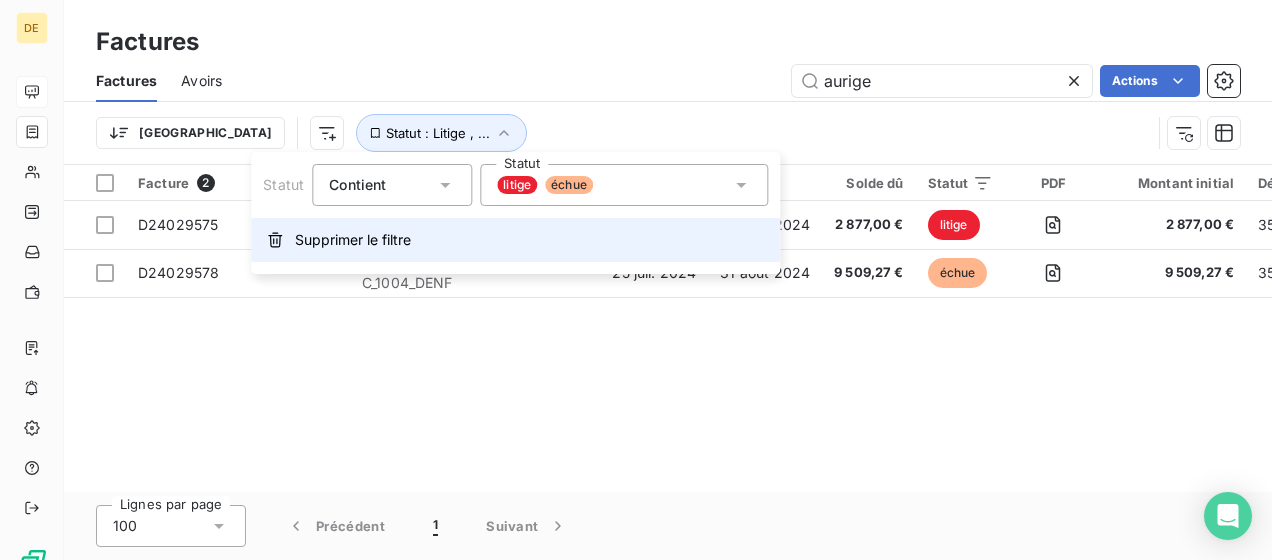 click on "Supprimer le filtre" at bounding box center [353, 240] 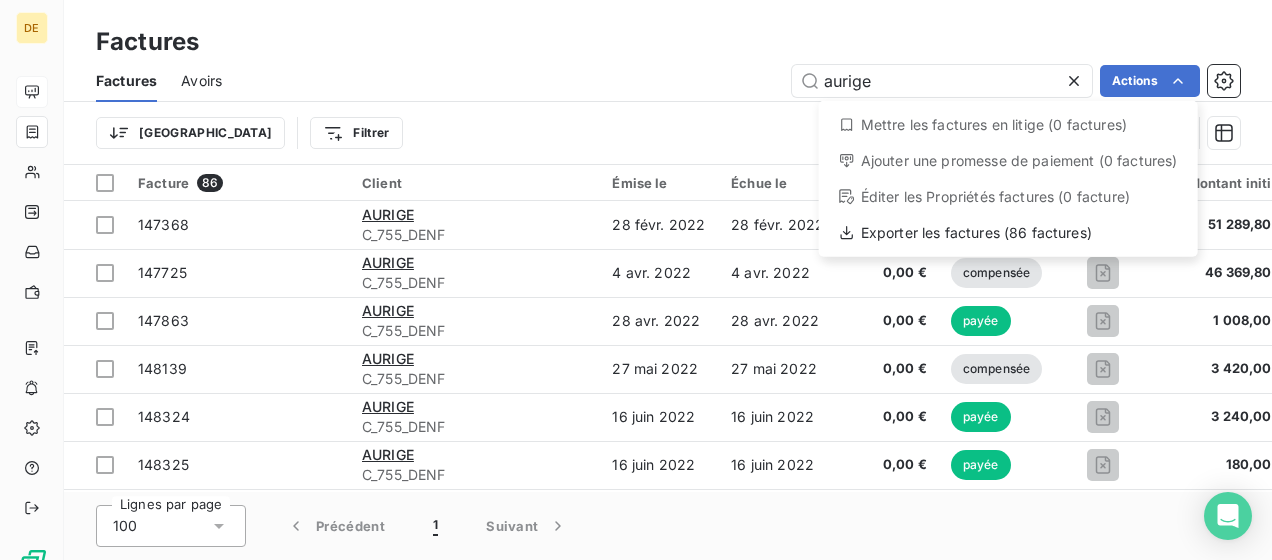 click on "DE Factures Factures Avoirs aurige Actions Mettre les factures en litige (0 factures) Ajouter une promesse de paiement (0 factures) Éditer les Propriétés factures  (0 facture) Exporter les factures (86 factures) Trier Filtrer Facture 86 Client Émise le Échue le Solde dû Statut PDF Montant initial Délai Retard   Litige Actions 147368 AURIGE C_755_DENF 28 févr. 2022 28 févr. 2022 0,00 € payée 51 289,80 € -- _ 147725 AURIGE C_755_DENF 4 avr. 2022 4 avr. 2022 0,00 € compensée 46 369,80 € -- _ 147863 AURIGE C_755_DENF 28 avr. 2022 28 avr. 2022 0,00 € payée 1 008,00 € -- _ 148139 AURIGE C_755_DENF 27 mai 2022 27 mai 2022 0,00 € compensée 3 420,00 € -- _ 148324 AURIGE C_755_DENF 16 juin 2022 16 juin 2022 0,00 € payée 3 240,00 € -- _ 148325 AURIGE C_755_DENF 16 juin 2022 16 juin 2022 0,00 € payée 180,00 € -- _ 148547 AURIGE C_755_DENF 29 juin 2022 29 juin 2022 0,00 € compensée 51 457,44 € -- _ 149159 AURIGE C_755_DENF 29 juil. 2022 -- _" at bounding box center (636, 280) 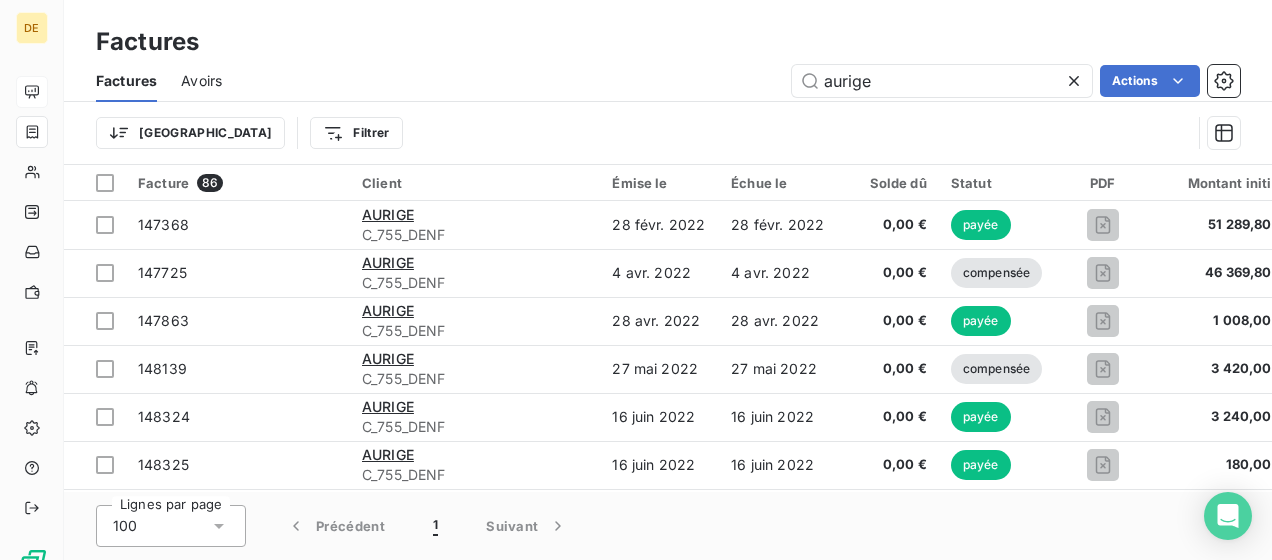 click on "DE Factures Factures Avoirs aurige Actions Trier Filtrer Facture 86 Client Émise le Échue le Solde dû Statut PDF Montant initial Délai Retard   Litige Actions 147368 AURIGE C_755_DENF 28 févr. 2022 28 févr. 2022 0,00 € payée 51 289,80 € -- _ 147725 AURIGE C_755_DENF 4 avr. 2022 4 avr. 2022 0,00 € compensée 46 369,80 € -- _ 147863 AURIGE C_755_DENF 28 avr. 2022 28 avr. 2022 0,00 € payée 1 008,00 € -- _ 148139 AURIGE C_755_DENF 27 mai 2022 27 mai 2022 0,00 € compensée 3 420,00 € -- _ 148324 AURIGE C_755_DENF 16 juin 2022 16 juin 2022 0,00 € payée 3 240,00 € -- _ 148325 AURIGE C_755_DENF 16 juin 2022 16 juin 2022 0,00 € payée 180,00 € -- _ 148547 AURIGE C_755_DENF 29 juin 2022 29 juin 2022 0,00 € compensée 51 457,44 € -- _ 149159 AURIGE C_755_DENF 29 juil. 2022 29 juil. 2022 0,00 € payée 514,08 € -- _ 150047 AURIGE C_755_DENF 19 oct. 2022 19 oct. 2022 0,00 € compensée 9 522,00 € -- _ 150048 AURIGE C_755_DENF 19 oct. 2022" at bounding box center [636, 280] 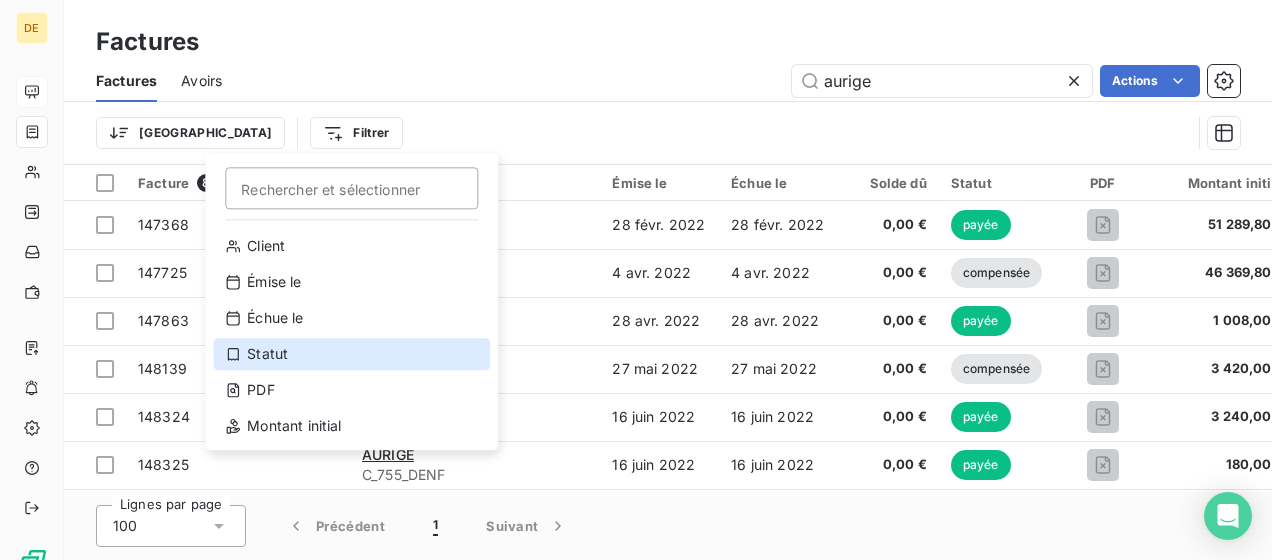 click on "Statut" at bounding box center [351, 354] 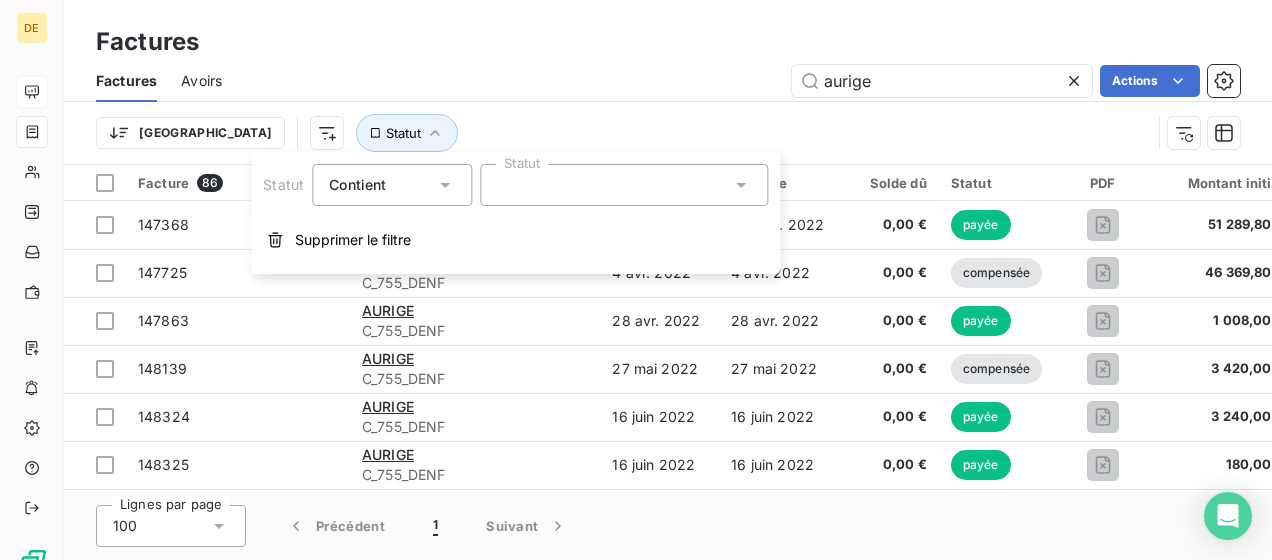 click at bounding box center (624, 185) 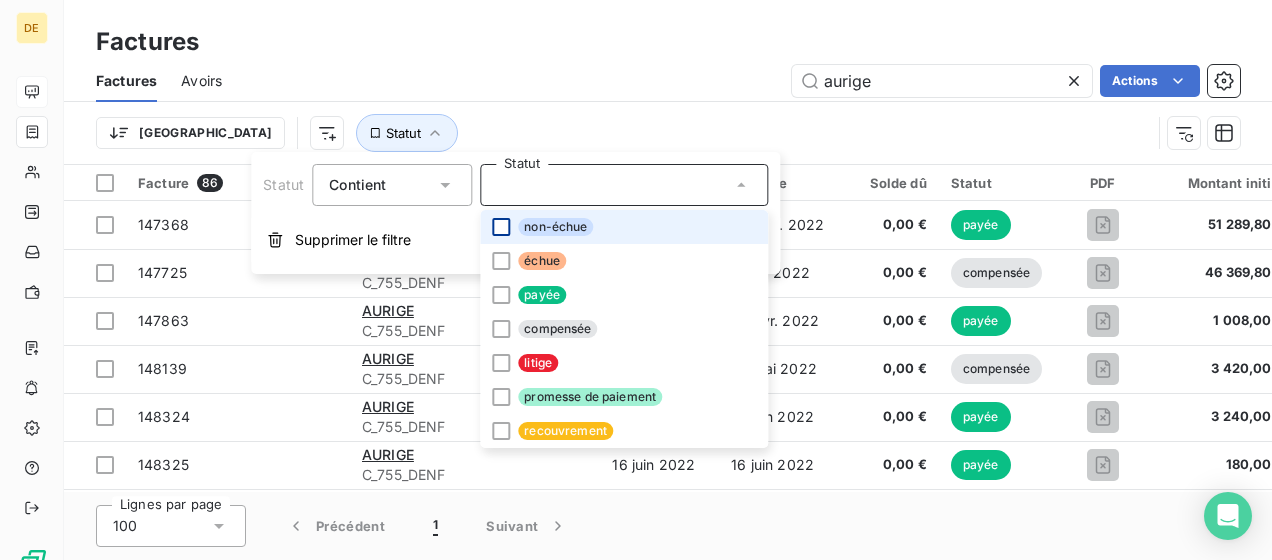 click at bounding box center [501, 227] 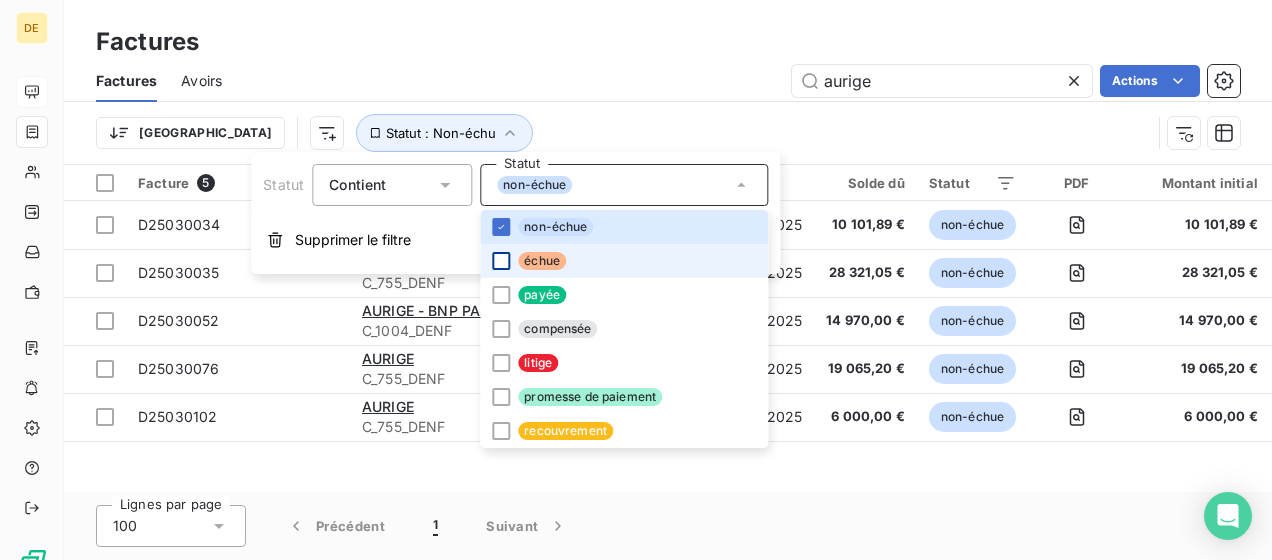 click at bounding box center (501, 261) 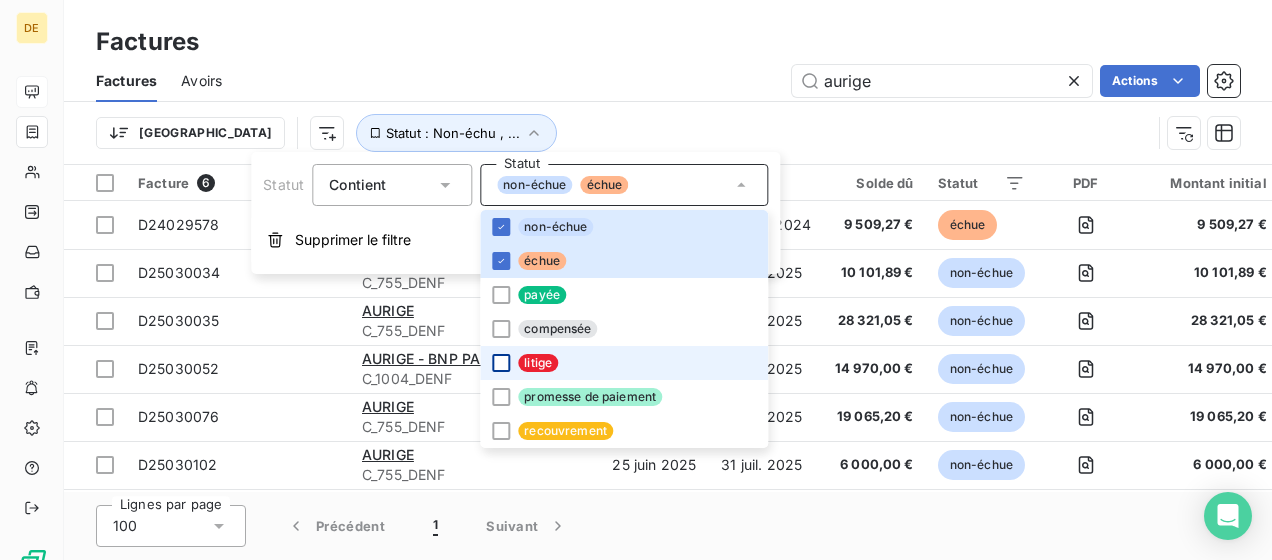 click at bounding box center (501, 363) 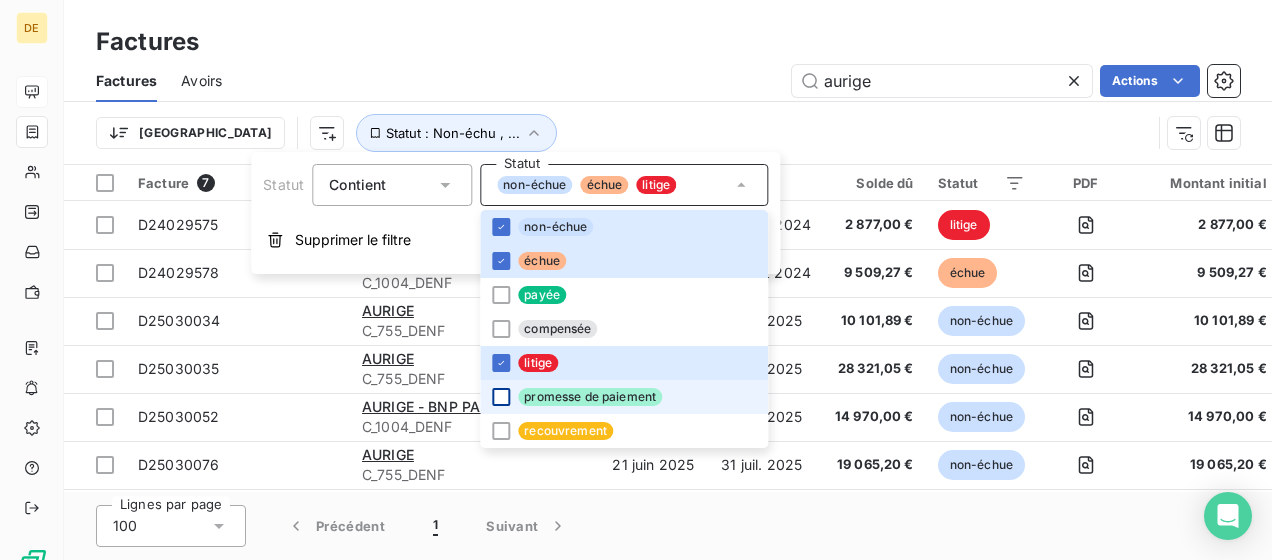 click at bounding box center [501, 397] 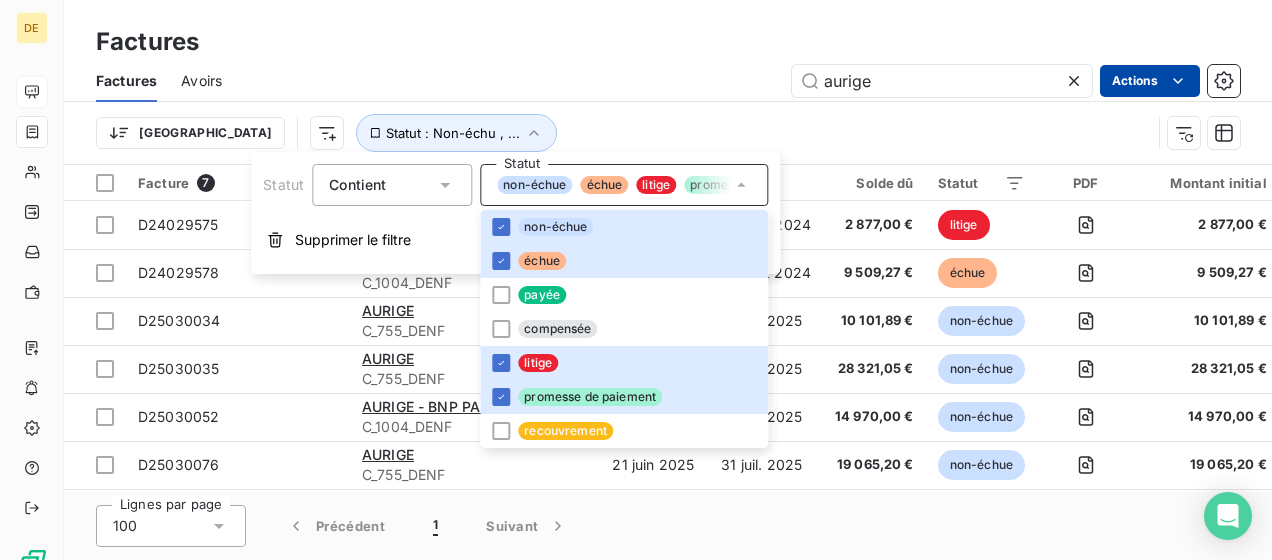 click on "DE Factures Factures Avoirs aurige Actions Trier Statut  : Non-échu , ... Facture 7 Client Émise le Échue le Solde dû Statut PDF Montant initial Délai Retard   Litige Actions D24029575 AURIGE C_755_DENF 25 juil. 2024 31 août 2024 2 877,00 € litige 2 877,00 € 350 jours +313 j litige D24029578 AURIGE - BNP PARIBAS 3STEP IT C_1004_DENF 25 juil. 2024 31 août 2024 9 509,27 € échue 9 509,27 € 350 jours +313 j _ D25030034 AURIGE C_755_DENF 19 juin 2025 31 juil. 2025 10 101,89 € non-échue 10 101,89 € 21 jours -21 j _ D25030035 AURIGE C_755_DENF 19 juin 2025 31 juil. 2025 28 321,05 € non-échue 28 321,05 € 21 jours -21 j _ D25030052 AURIGE - BNP PARIBAS 3STEP IT C_1004_DENF 20 juin 2025 31 juil. 2025 14 970,00 € non-échue 14 970,00 € 20 jours -21 j _ D25030076 AURIGE C_755_DENF 21 juin 2025 31 juil. 2025 19 065,20 € non-échue 19 065,20 € 19 jours -21 j _ D25030102 AURIGE C_755_DENF 25 juin 2025 31 juil. 2025 6 000,00 € non-échue 15 jours" at bounding box center [636, 280] 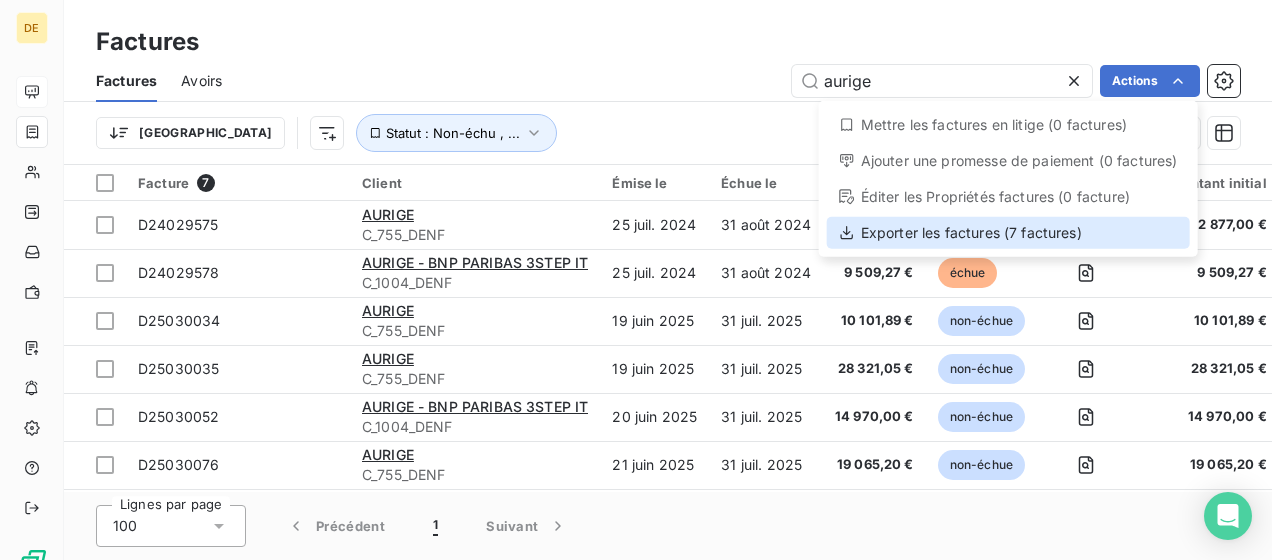 click on "Exporter les factures (7 factures)" at bounding box center [1008, 233] 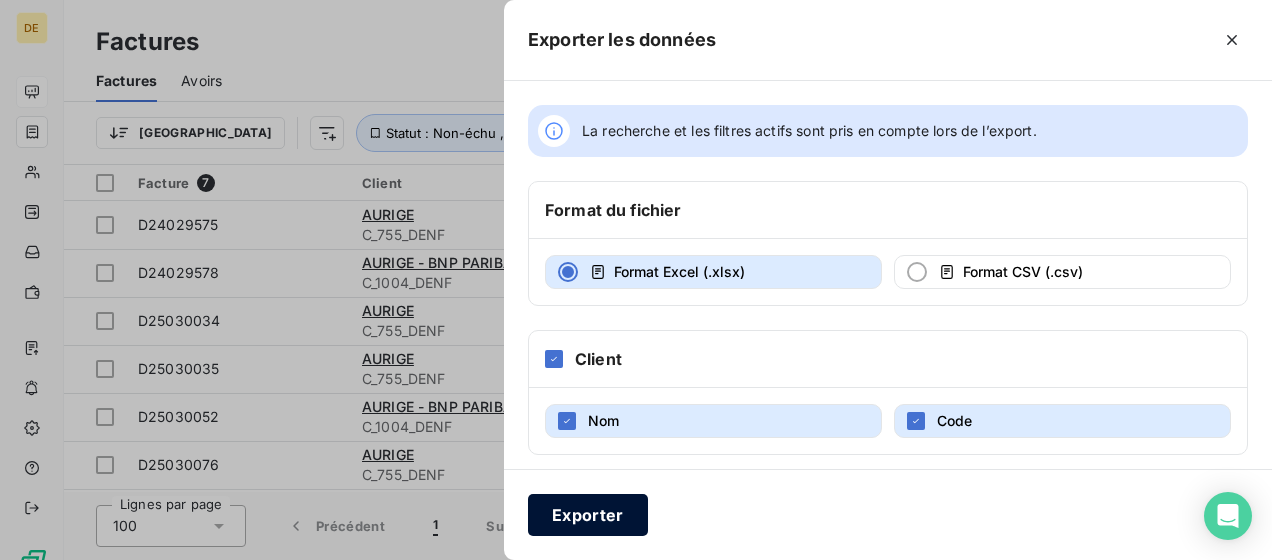 click on "Exporter" at bounding box center [588, 515] 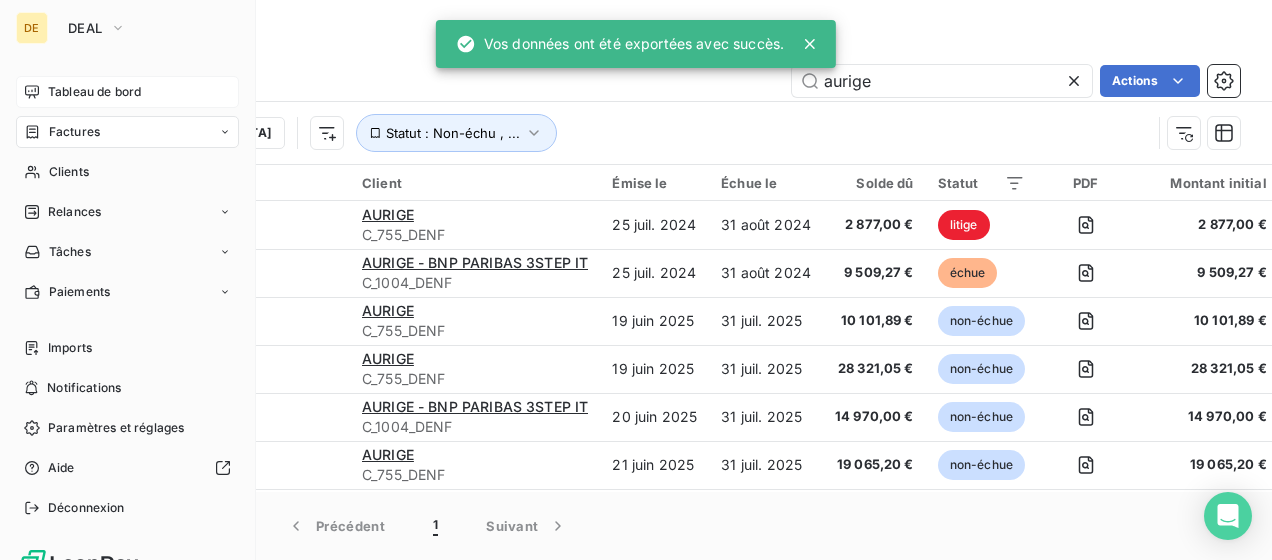 click on "Factures" at bounding box center (74, 132) 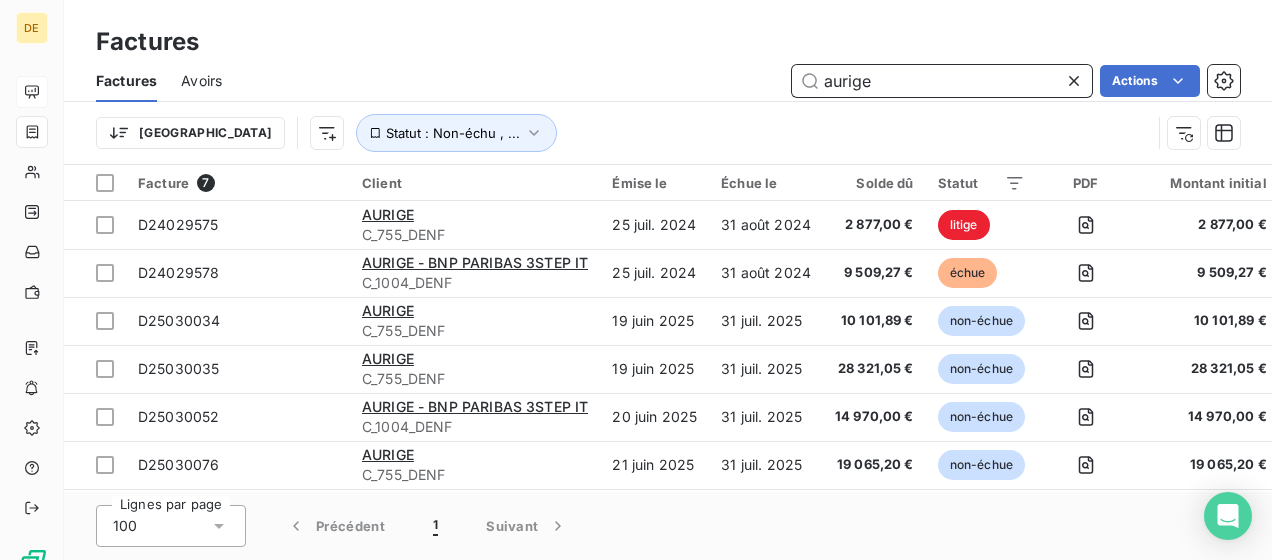 drag, startPoint x: 974, startPoint y: 80, endPoint x: 512, endPoint y: 64, distance: 462.27698 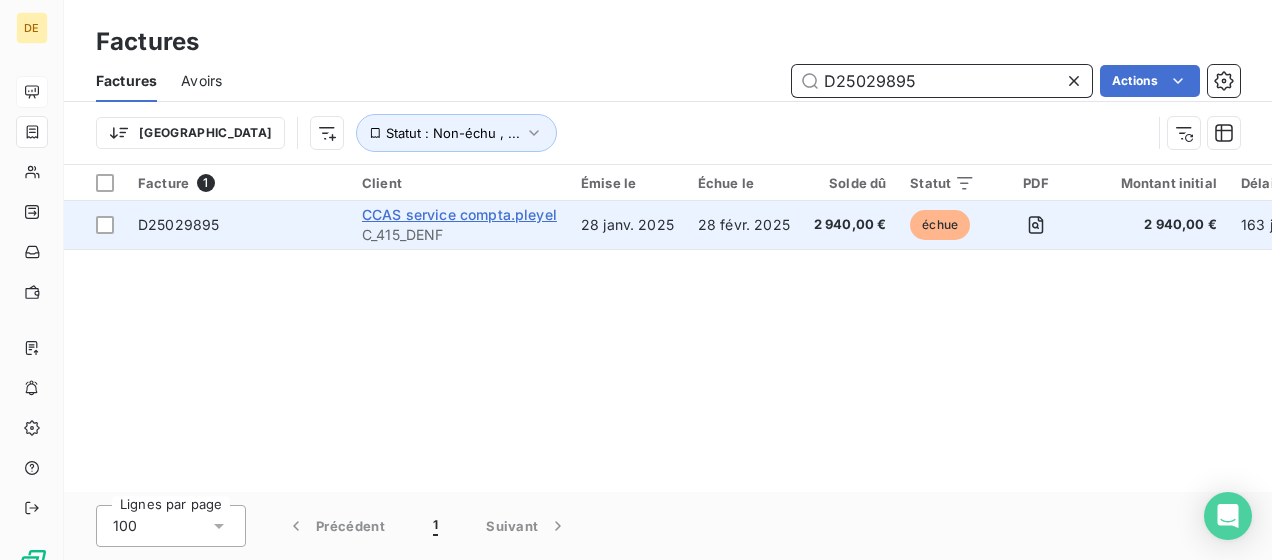 type on "D25029895" 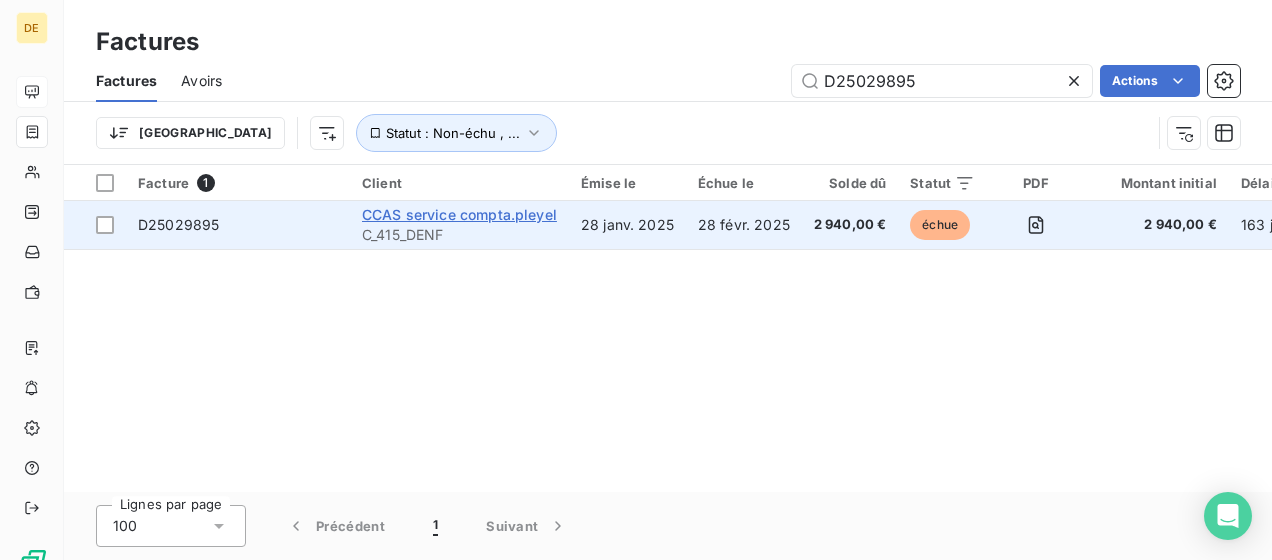 click on "CCAS service compta.pleyel" at bounding box center [459, 214] 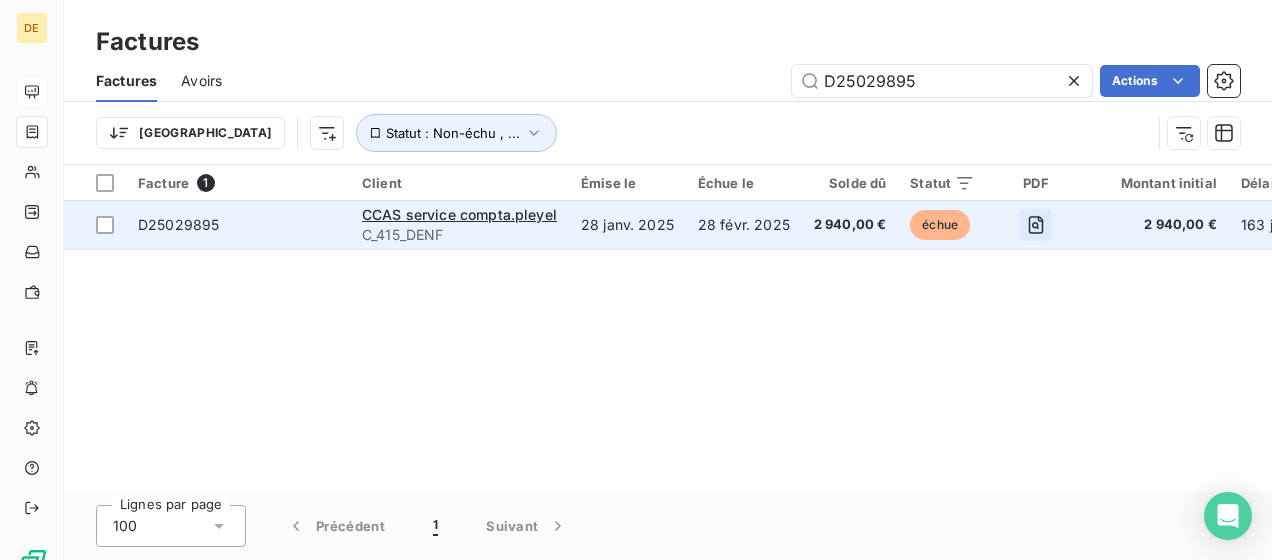 click 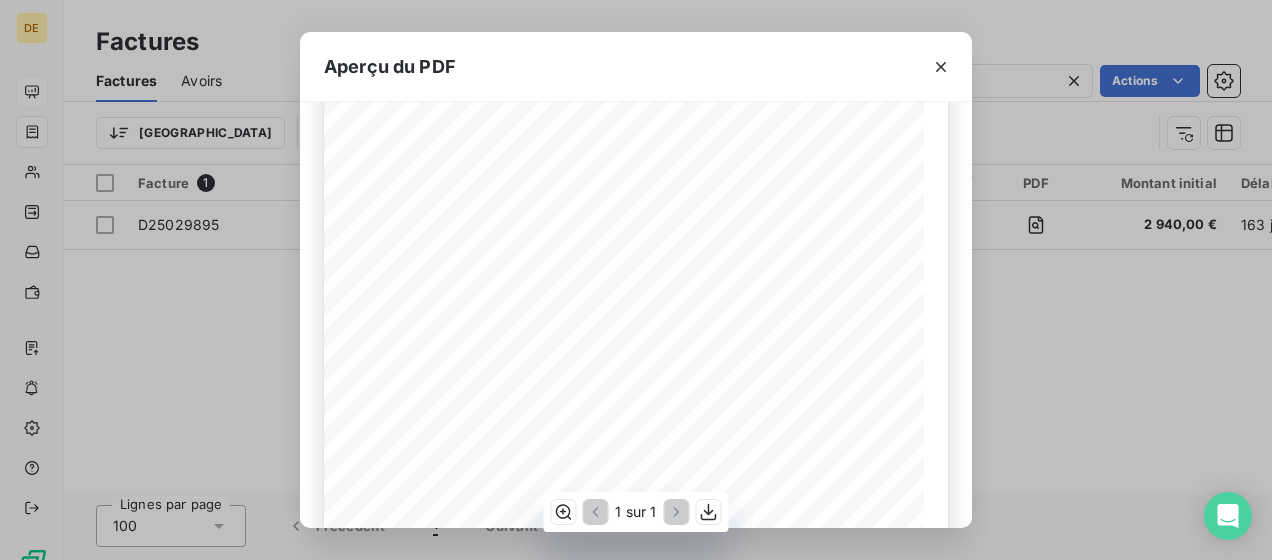 scroll, scrollTop: 200, scrollLeft: 0, axis: vertical 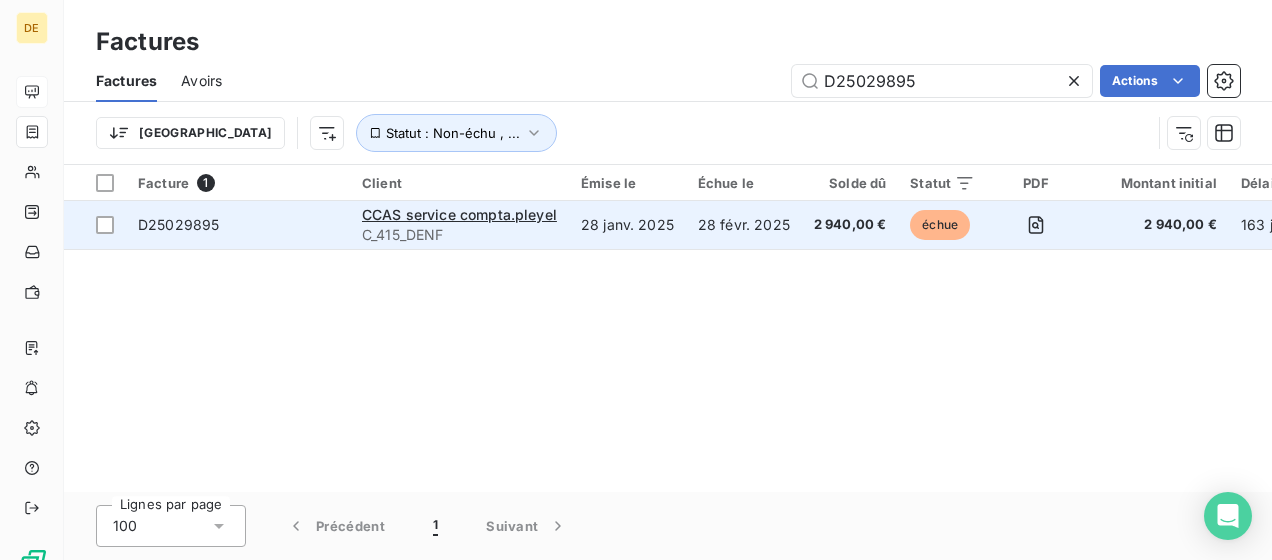 click on "échue" at bounding box center (940, 225) 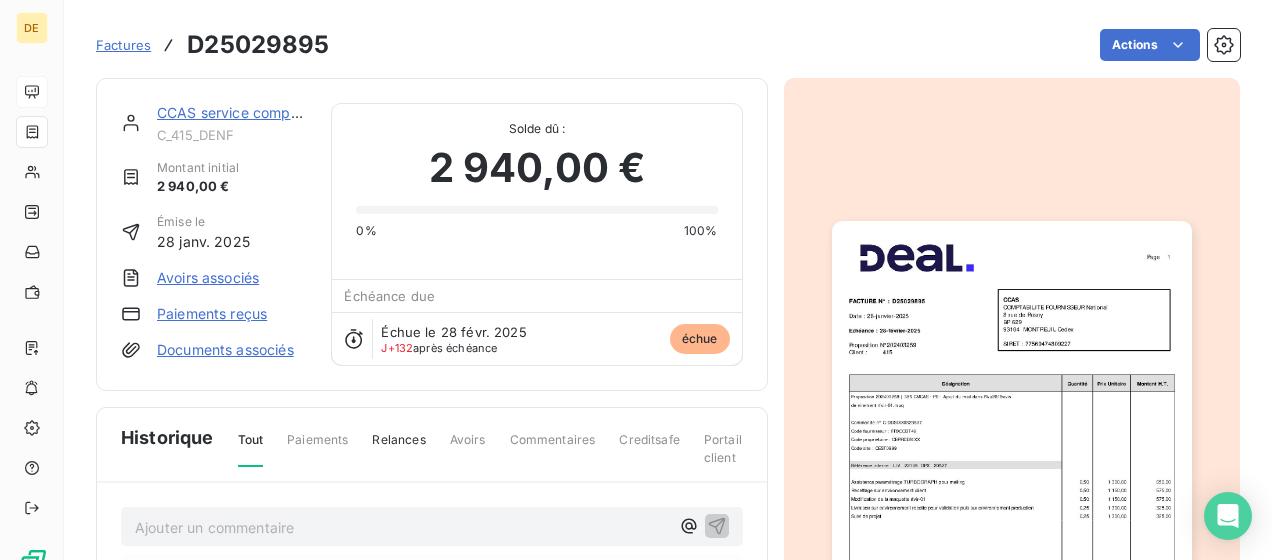 click at bounding box center [1012, 475] 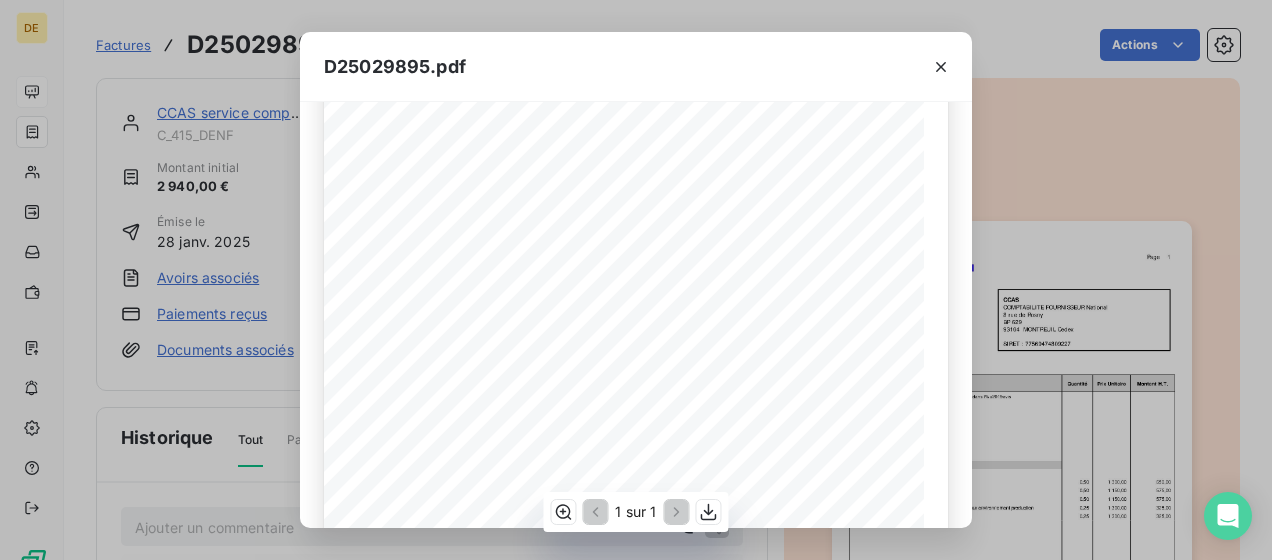 scroll, scrollTop: 200, scrollLeft: 0, axis: vertical 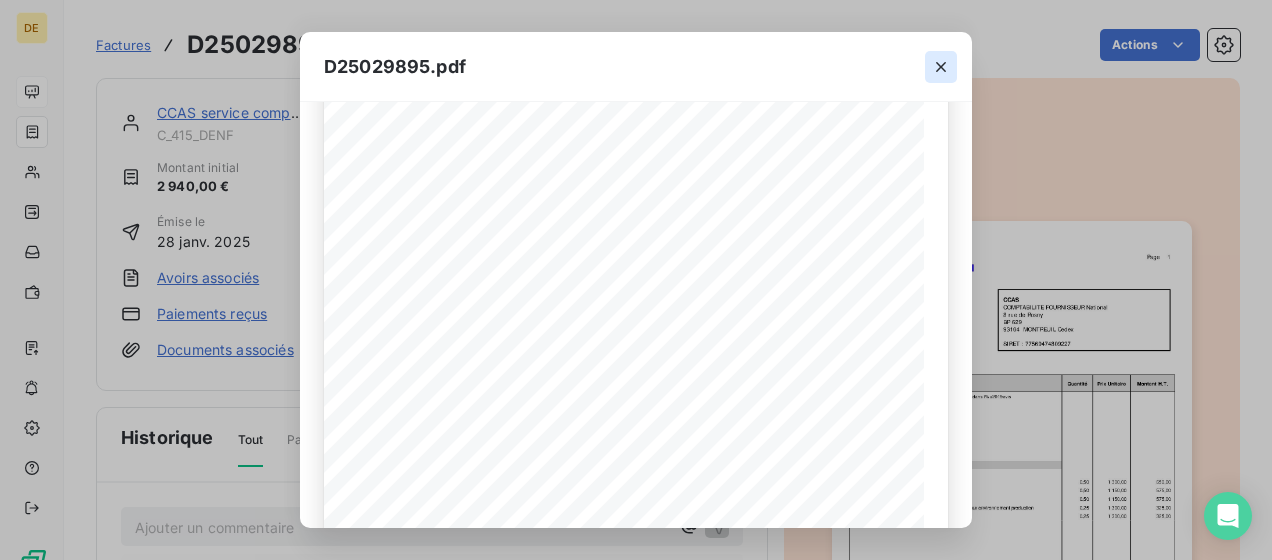 click 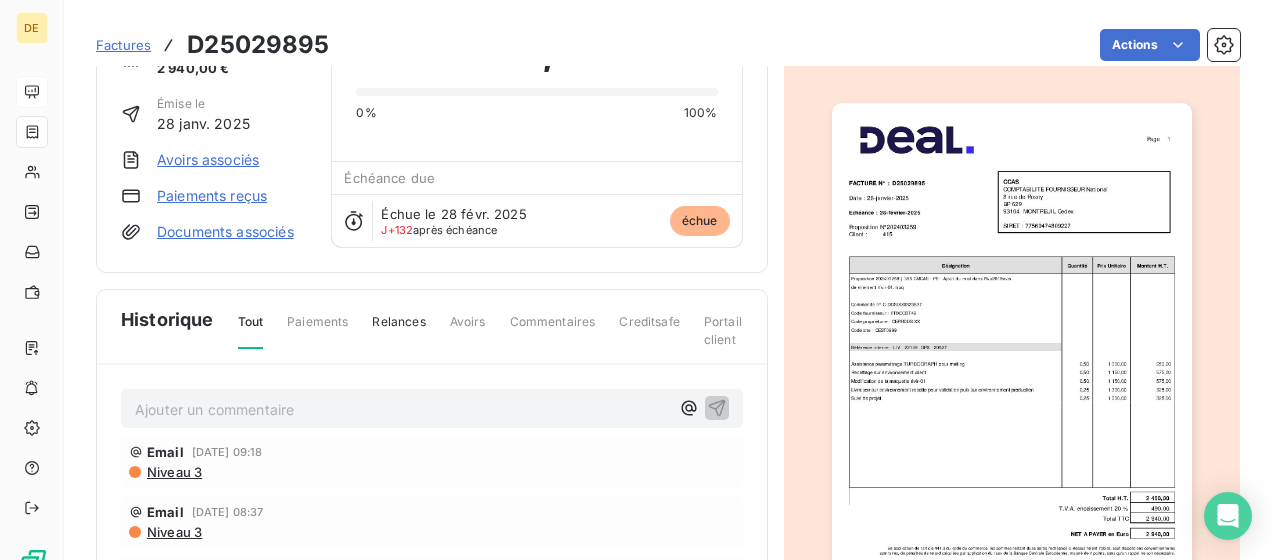scroll, scrollTop: 0, scrollLeft: 0, axis: both 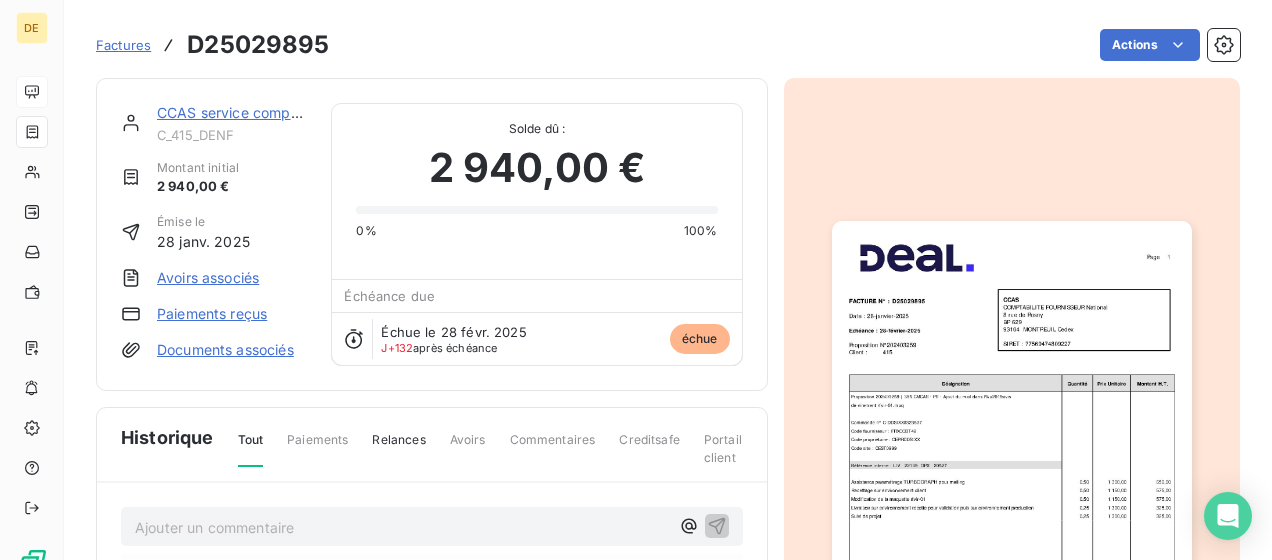 click on "CCAS service compta.pleyel" at bounding box center [232, 113] 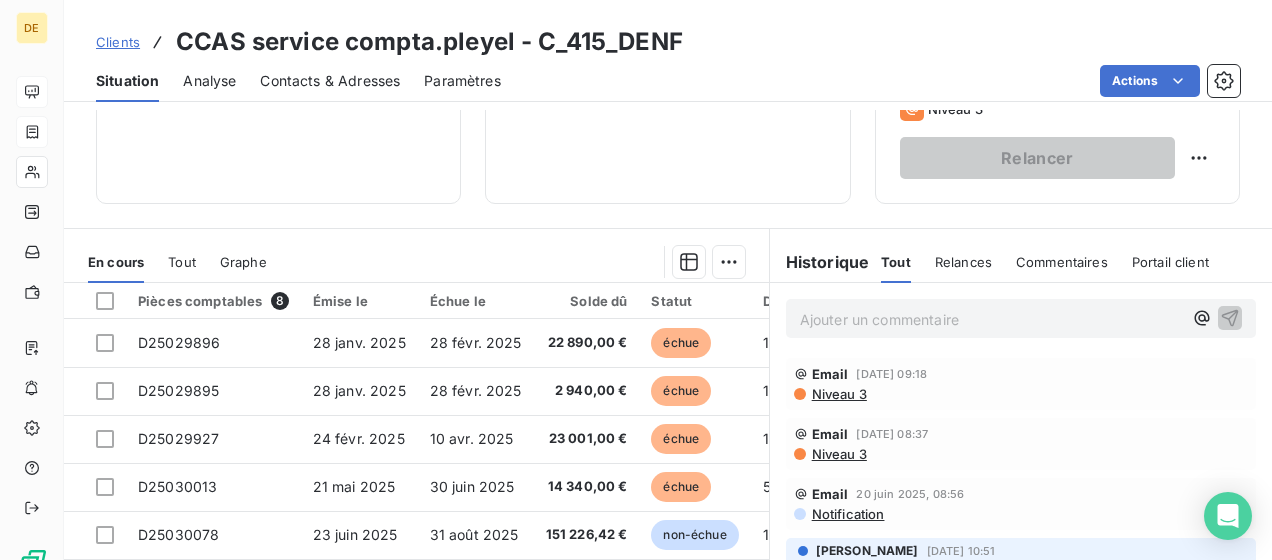 scroll, scrollTop: 400, scrollLeft: 0, axis: vertical 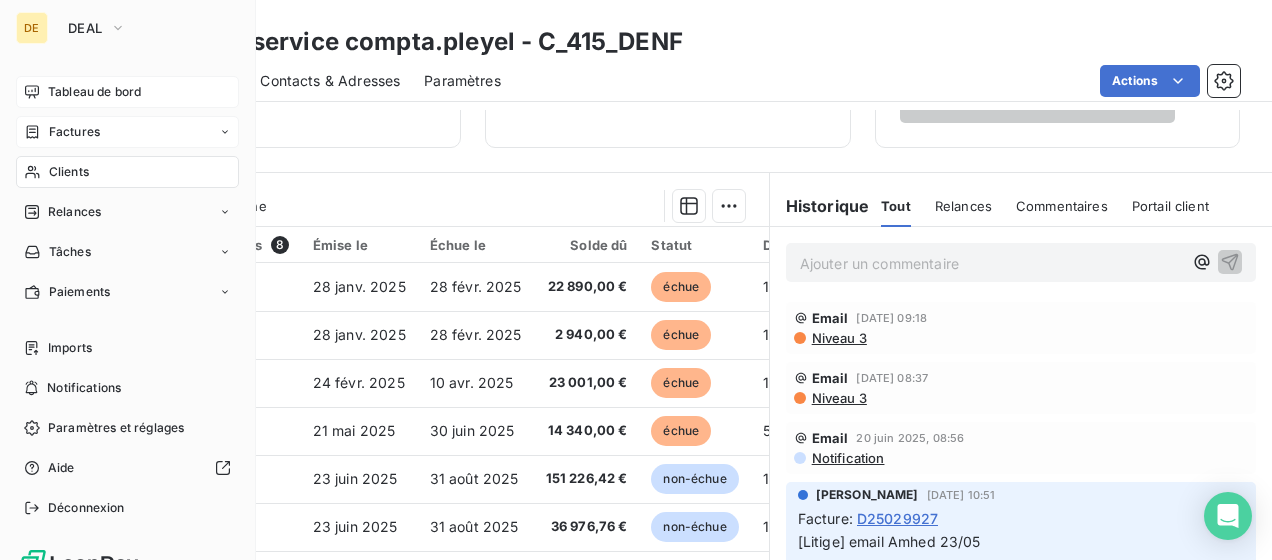 click on "Factures" at bounding box center (62, 132) 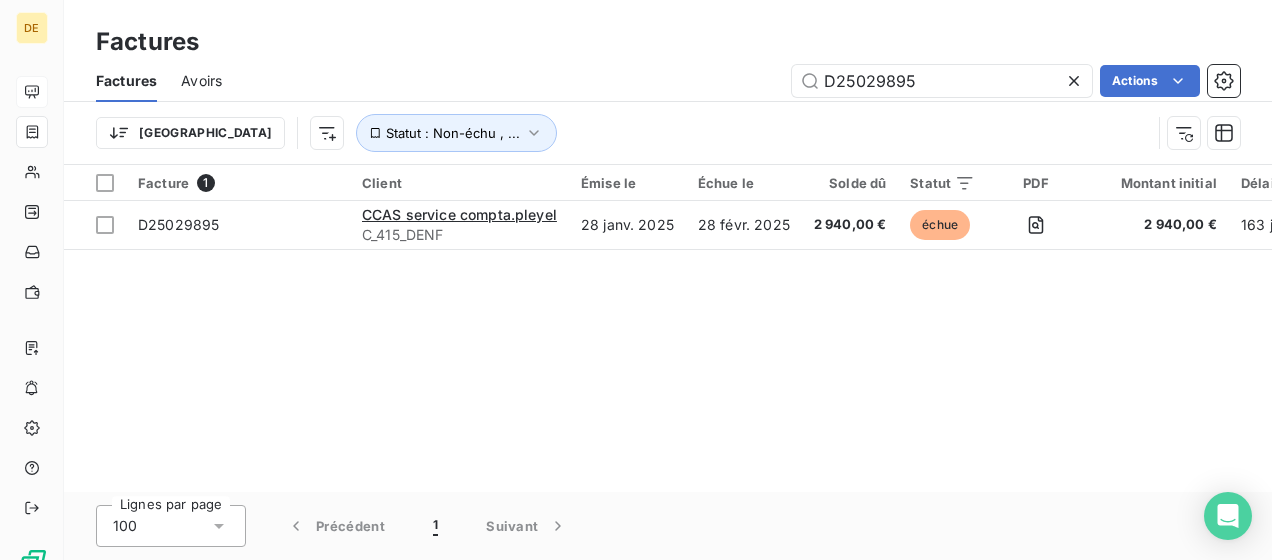 drag, startPoint x: 966, startPoint y: 80, endPoint x: 450, endPoint y: 76, distance: 516.0155 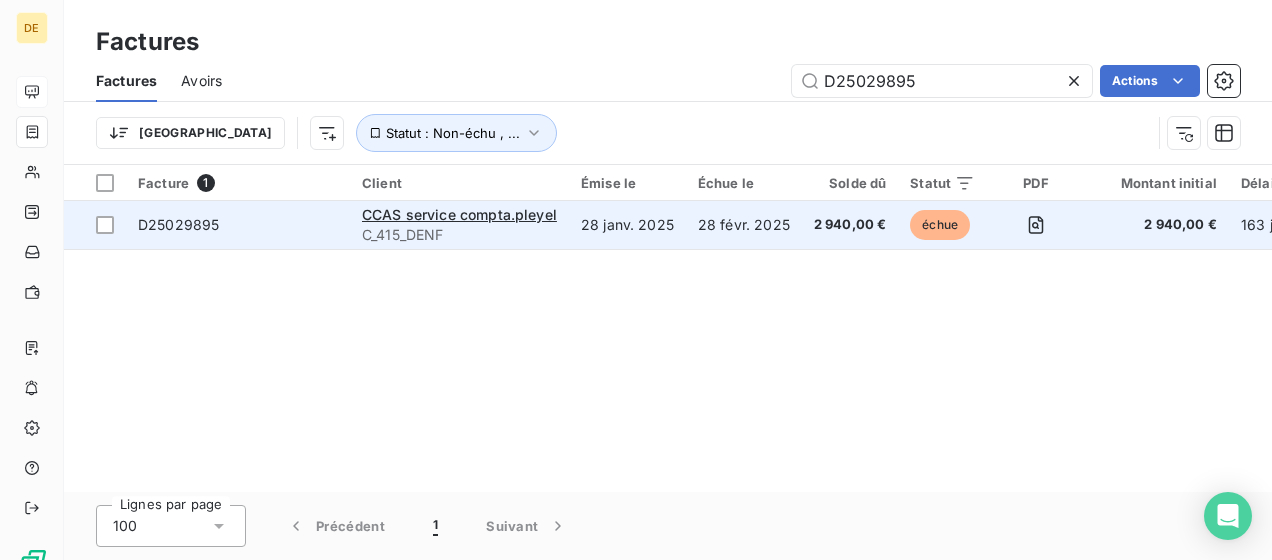 click on "28 janv. 2025" at bounding box center (627, 225) 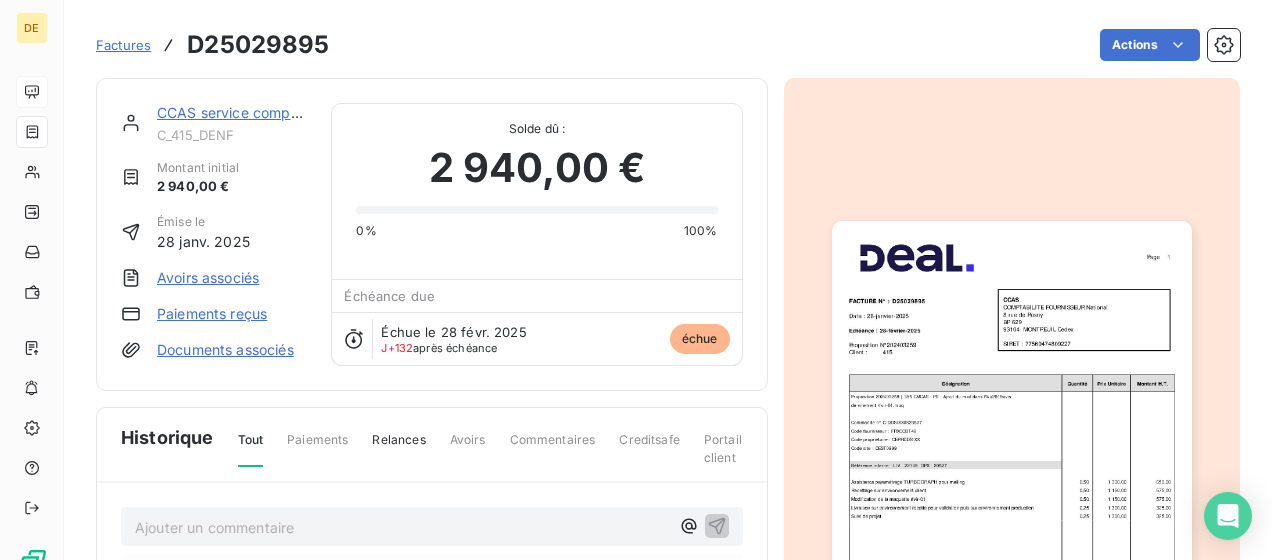 click on "CCAS service compta.pleyel" at bounding box center (252, 112) 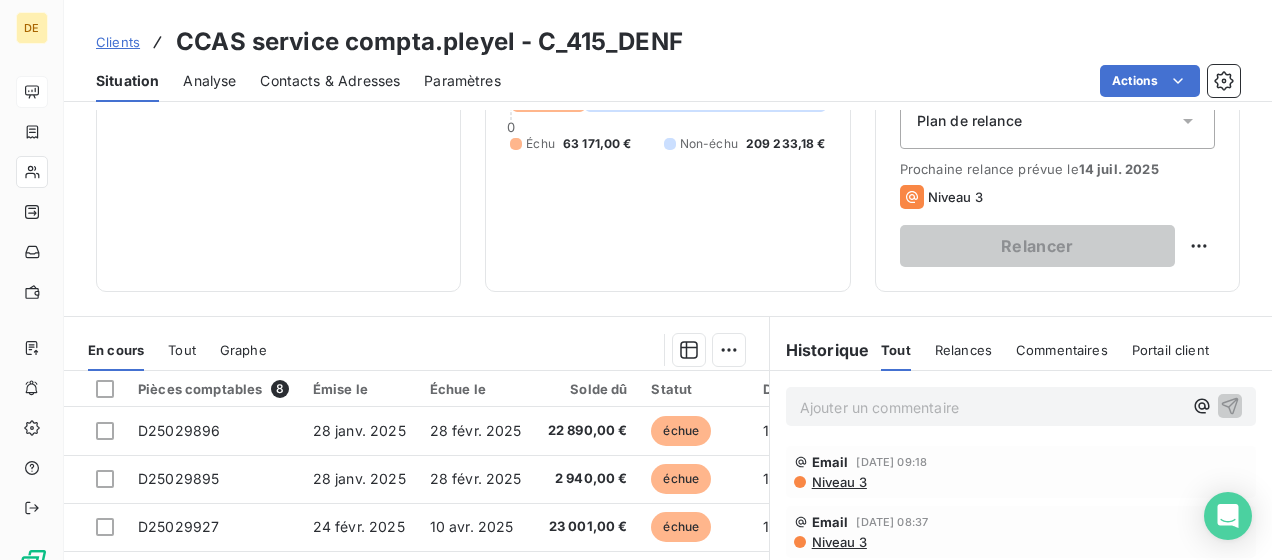 scroll, scrollTop: 400, scrollLeft: 0, axis: vertical 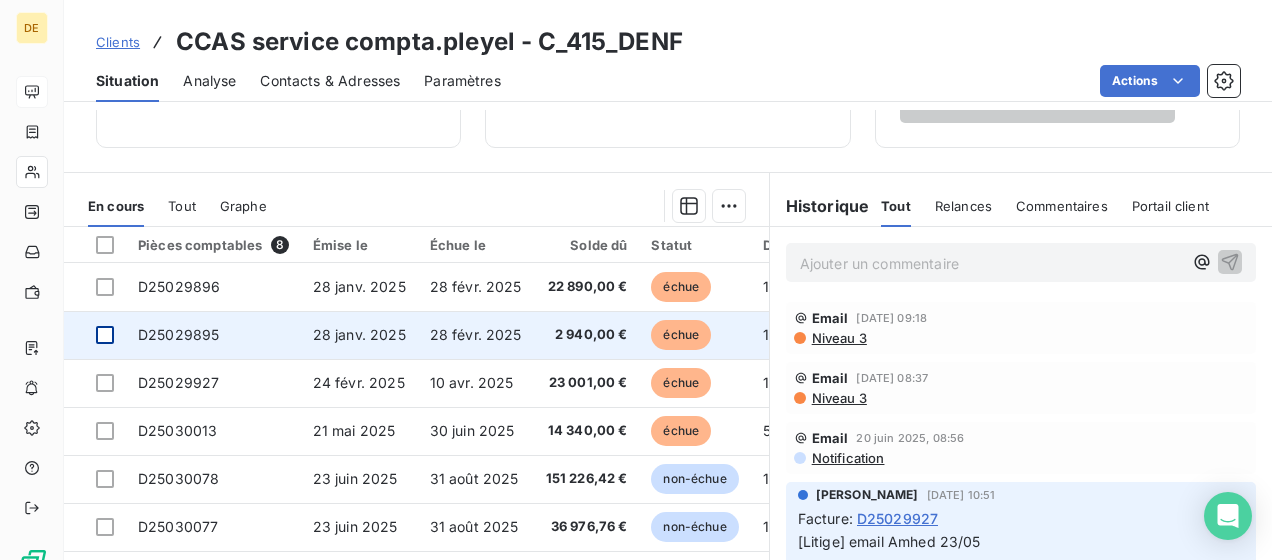 click at bounding box center [105, 335] 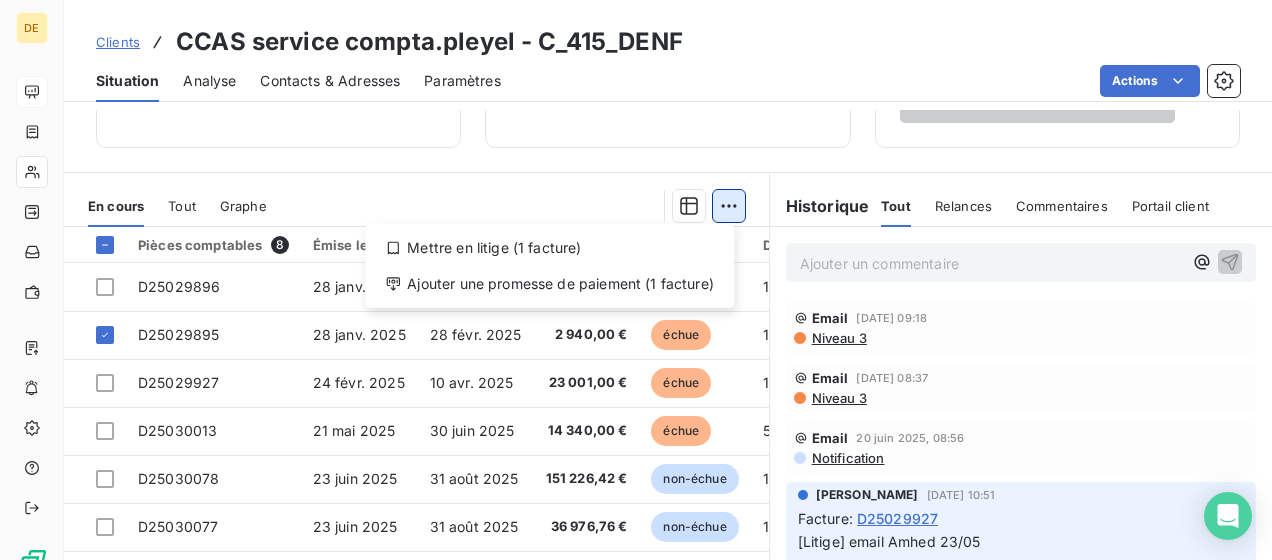 click on "DE Clients CCAS service compta.pleyel - C_415_DENF Situation Analyse Contacts & Adresses Paramètres Actions Informations client Propriétés Client Encours client   272 404,18 € 0 Échu 63 171,00 € Non-échu 209 233,18 €     Limite d’encours Ajouter une limite d’encours autorisé Gestion du risque Surveiller ce client en intégrant votre outil de gestion des risques client. Relance Plan de relance Plan de relance Prochaine relance prévue le  14 juil. 2025 Niveau 3 Relancer En cours Tout Graphe Mettre en litige (1 facture) Ajouter une promesse de paiement (1 facture) Pièces comptables 8 Émise le Échue le Solde dû Statut Délai   Retard   D25029896 28 janv. 2025 28 févr. 2025 22 890,00 € échue 163 j +132 j D25029895 28 janv. 2025 28 févr. 2025 2 940,00 € échue 163 j +132 j D25029927 24 févr. 2025 10 avr. 2025 23 001,00 € échue 136 j +91 j D25030013 21 mai 2025 30 juin 2025 14 340,00 € échue 50 j +10 j D25030078 23 juin 2025 31 août 2025 non-échue 1" at bounding box center (636, 280) 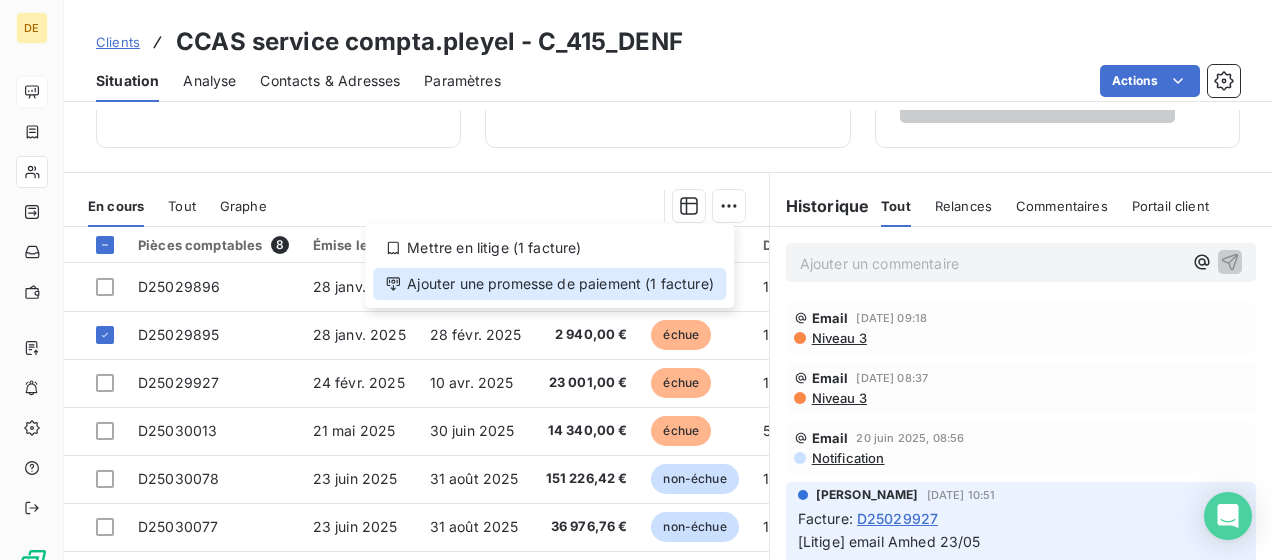 click on "Ajouter une promesse de paiement (1 facture)" at bounding box center [549, 284] 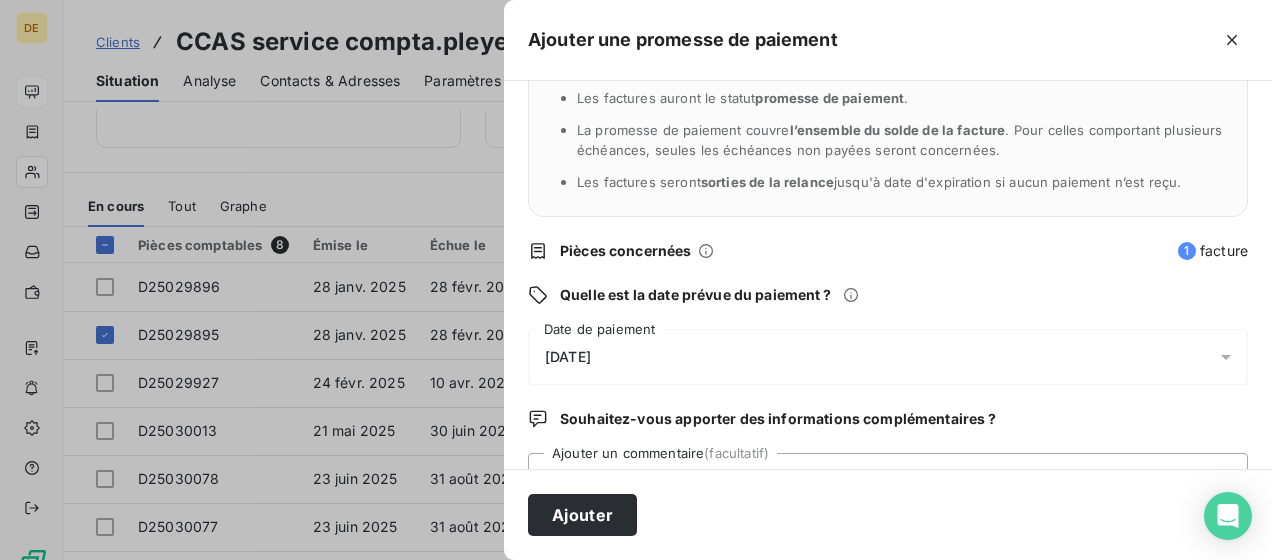 scroll, scrollTop: 200, scrollLeft: 0, axis: vertical 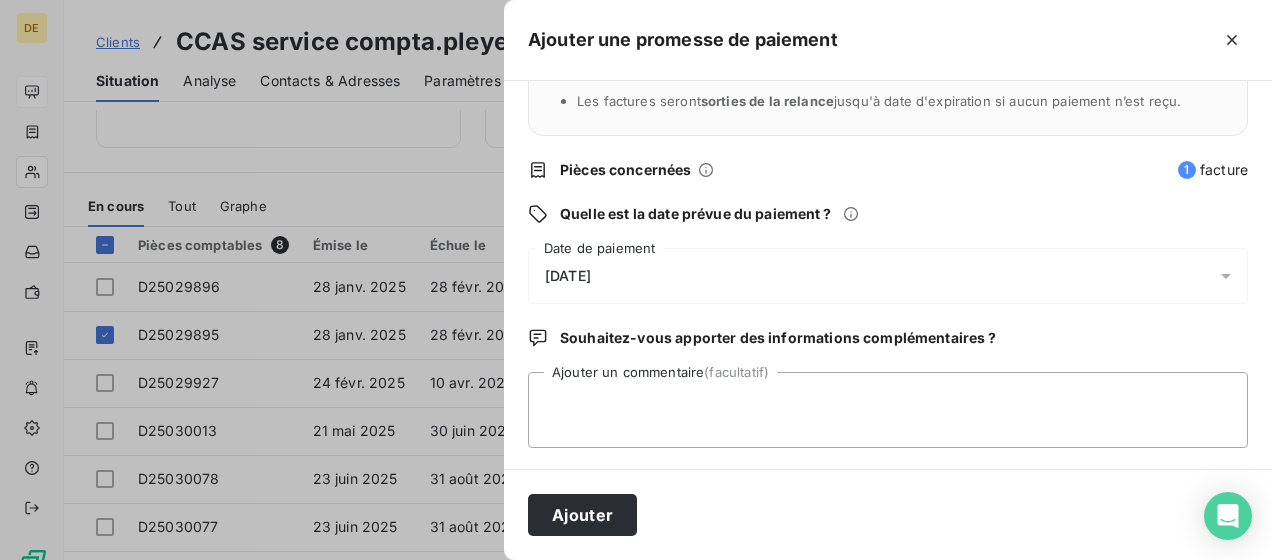 click on "11/07/2025" at bounding box center [888, 276] 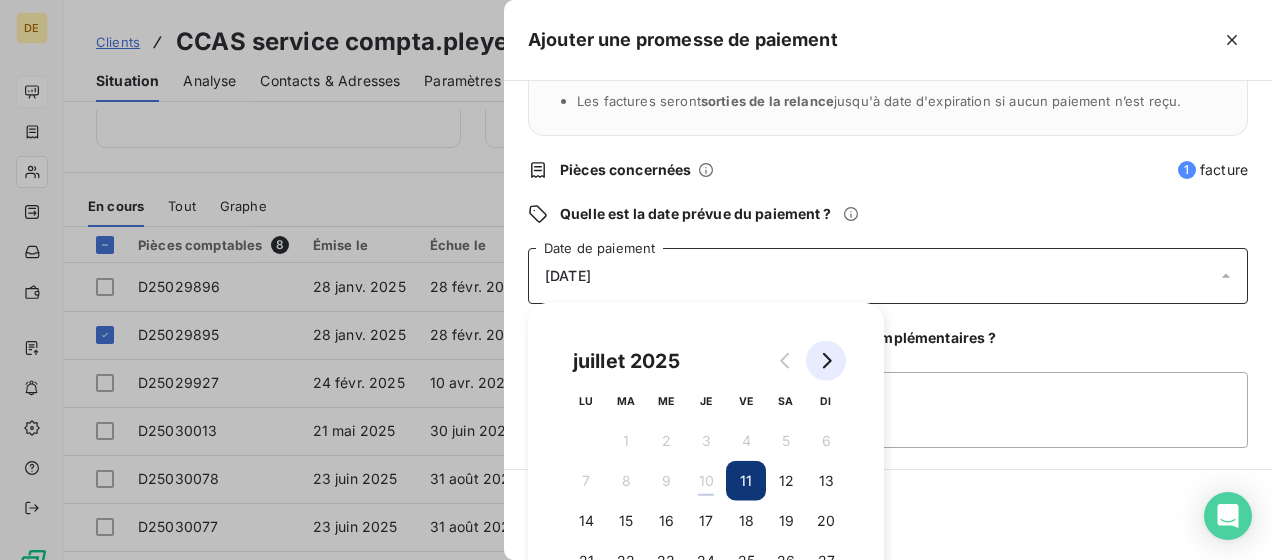 click 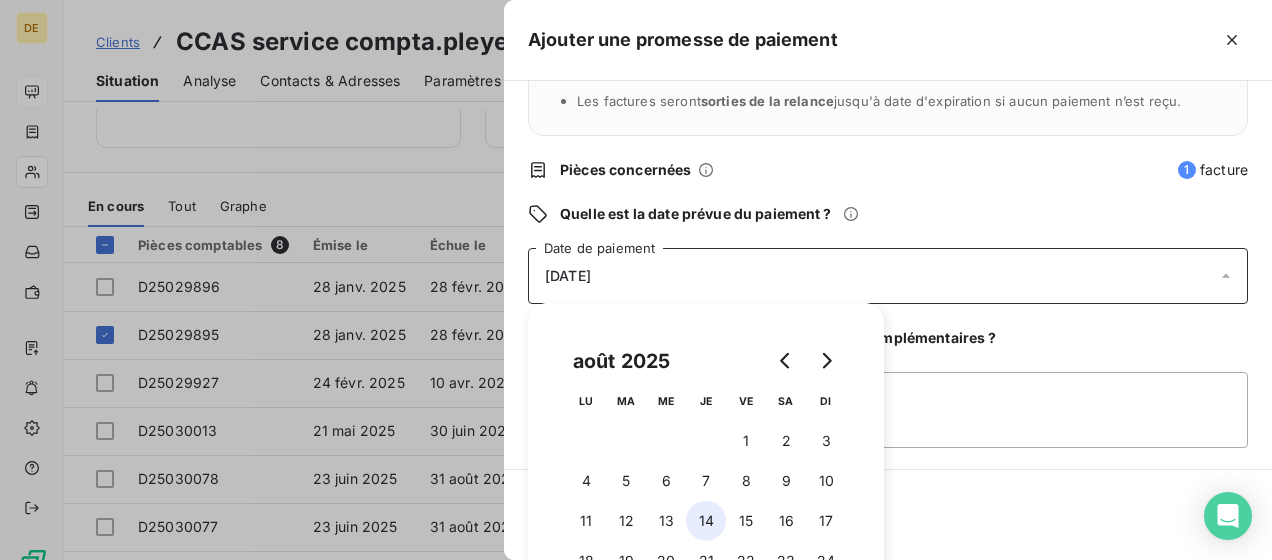 click on "14" at bounding box center [706, 521] 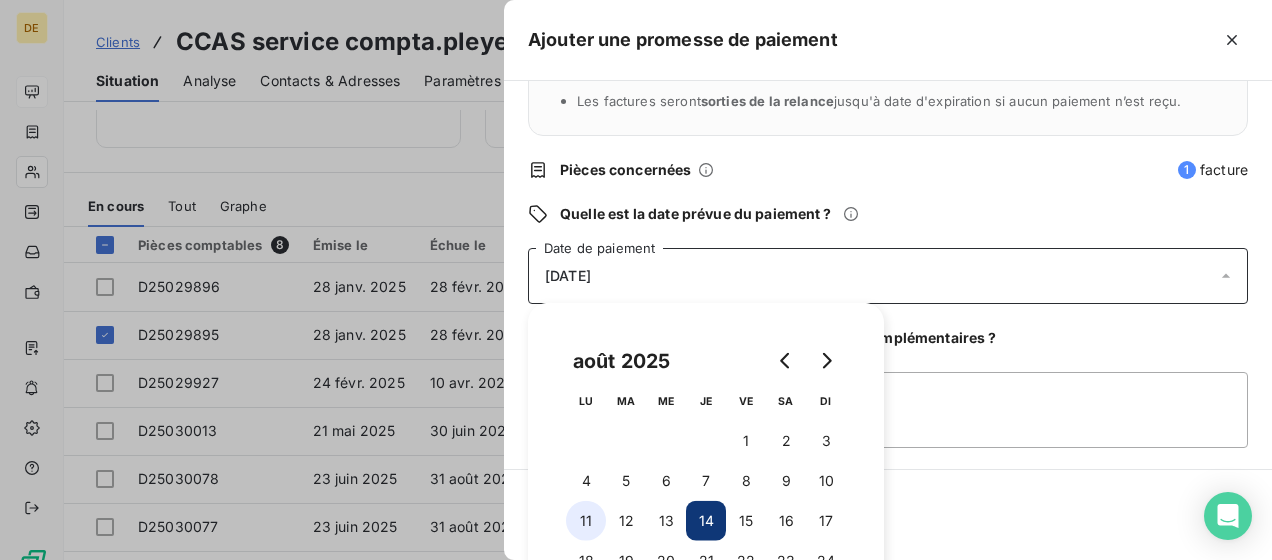 click on "11" at bounding box center [586, 521] 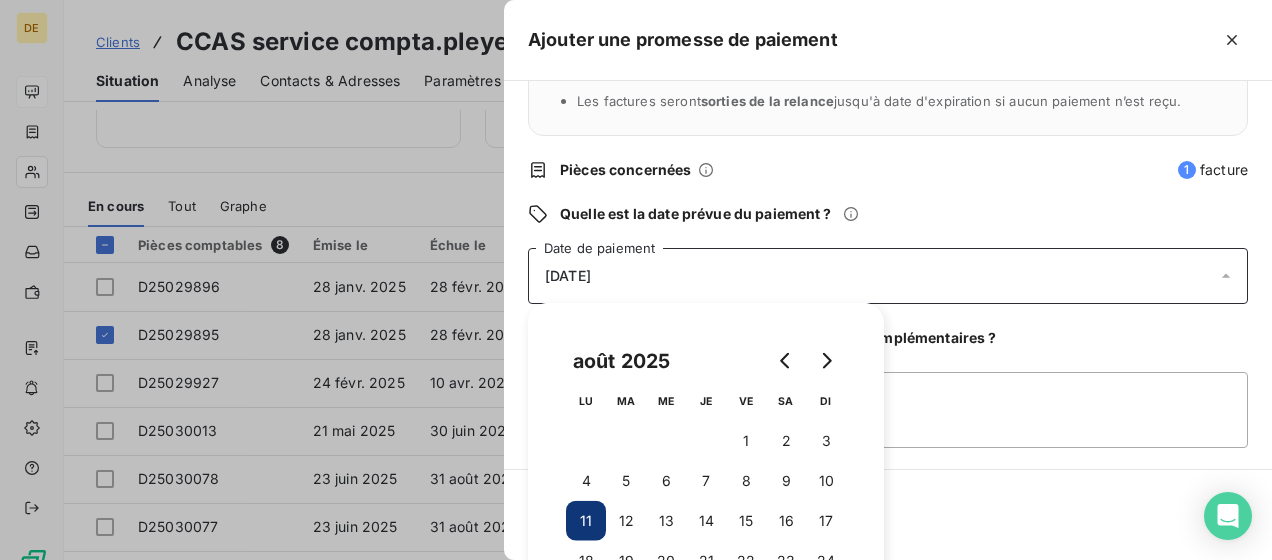 click on "Quels sont les impacts ? Les factures seront  maintenues dans l’encours . Les factures auront le statut  promesse de paiement . La promesse de paiement couvre  l’ensemble du solde de la facture . Pour celles comportant plusieurs échéances, seules les échéances non payées seront concernées. Les factures seront  sorties de la relance  jusqu'à date d'expiration si aucun paiement n’est reçu. Pièces concernées 1   facture Quelle est la date prévue du paiement ? 11/08/2025 Date de paiement Souhaitez-vous apporter des informations complémentaires ? Ajouter un commentaire  (facultatif)" at bounding box center [888, 275] 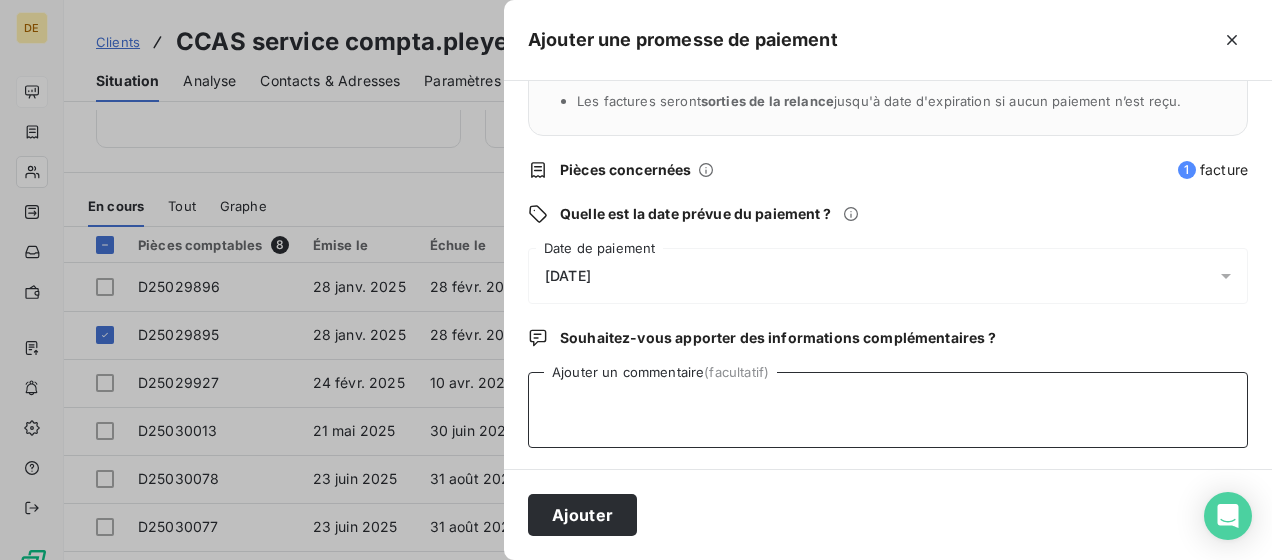 click on "Ajouter un commentaire  (facultatif)" at bounding box center [888, 410] 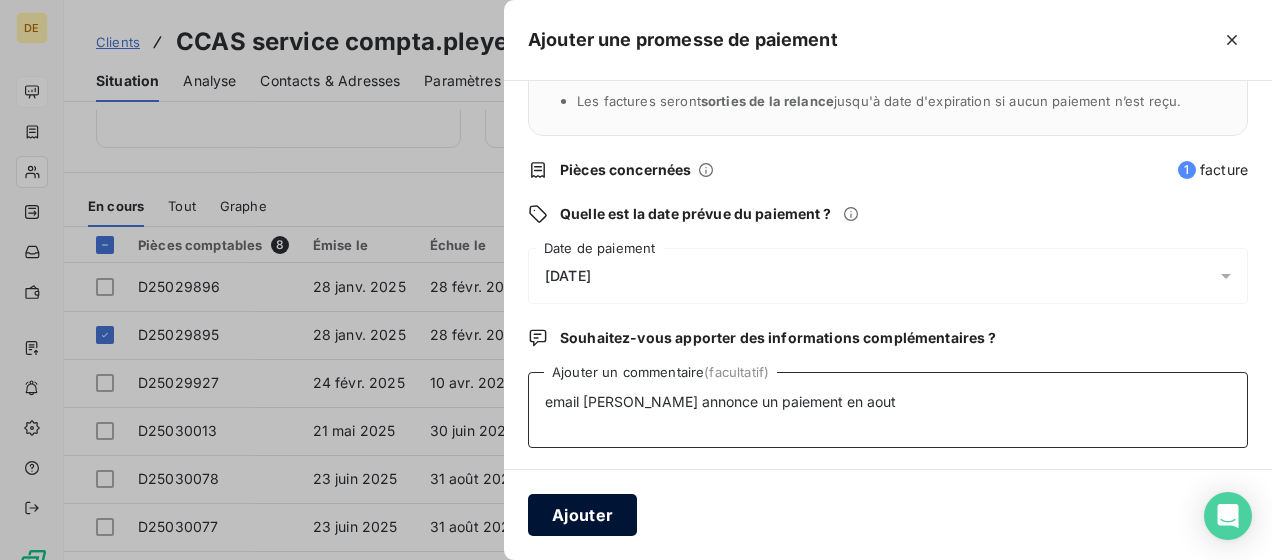 type on "email ahmed annonce un paiement en aout" 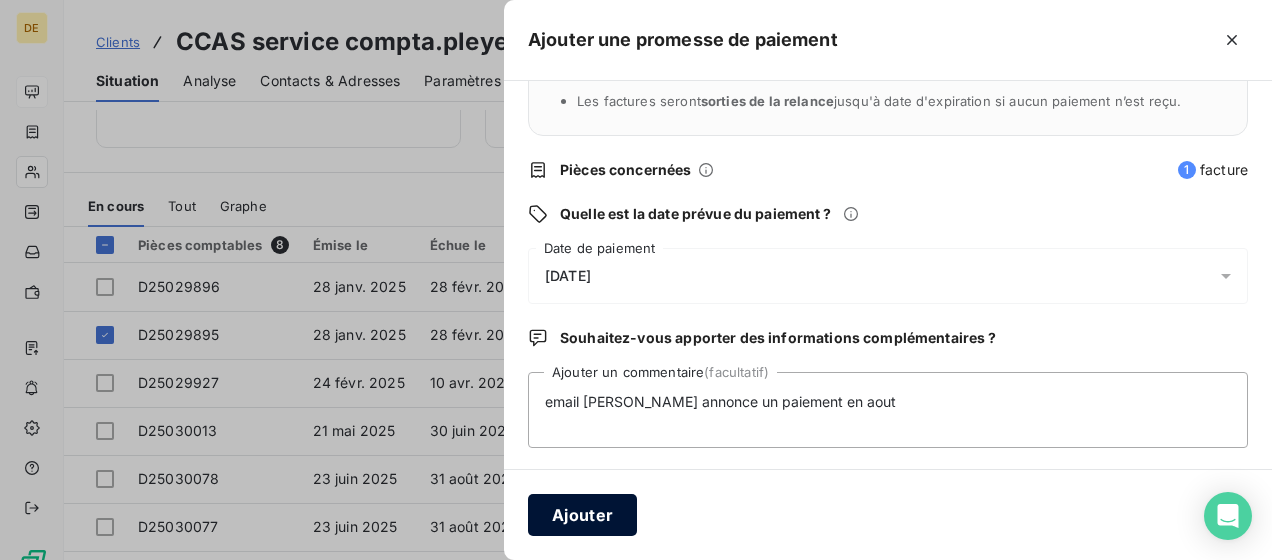 click on "Ajouter" at bounding box center (582, 515) 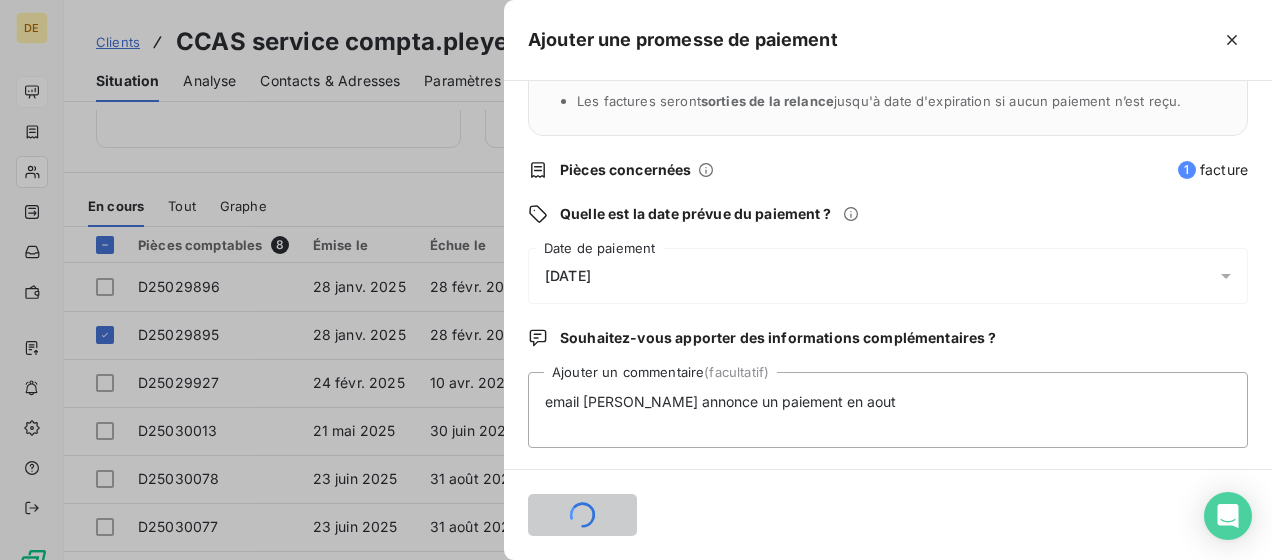 type 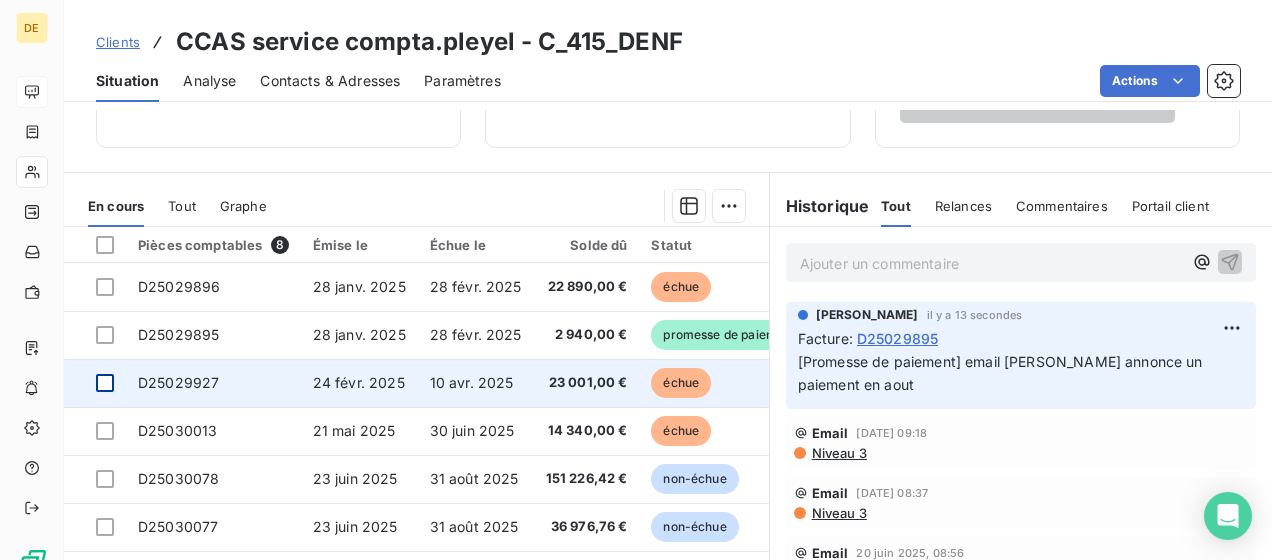 click at bounding box center [105, 383] 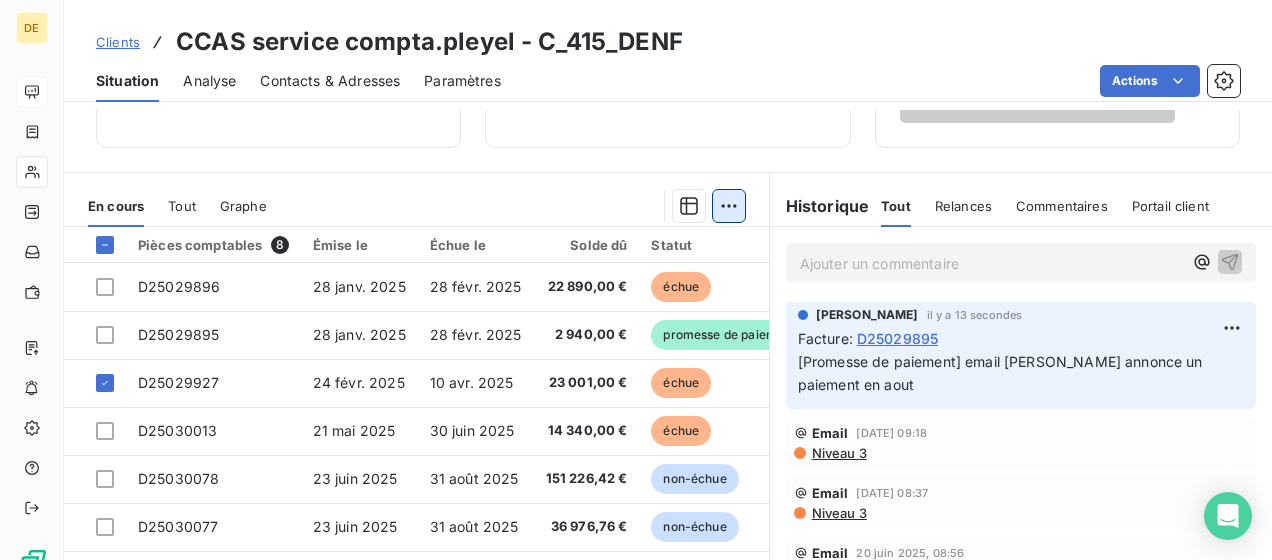 click on "DE Clients CCAS service compta.pleyel - C_415_DENF Situation Analyse Contacts & Adresses Paramètres Actions Informations client Propriétés Client Encours client   272 404,18 € 0 Échu 60 231,00 € Non-échu 209 233,18 €   Promesse de paiement 2 940,00 €   Limite d’encours Ajouter une limite d’encours autorisé Gestion du risque Surveiller ce client en intégrant votre outil de gestion des risques client. Relance Plan de relance Plan de relance Prochaine relance prévue le  14 juil. 2025 Niveau 3 Relancer En cours Tout Graphe Pièces comptables 8 Émise le Échue le Solde dû Statut Délai   Retard   D25029896 28 janv. 2025 28 févr. 2025 22 890,00 € échue 163 j +132 j D25029895 28 janv. 2025 28 févr. 2025 2 940,00 € promesse de paiement 163 j +132 j D25029927 24 févr. 2025 10 avr. 2025 23 001,00 € échue 136 j +91 j D25030013 21 mai 2025 30 juin 2025 14 340,00 € échue 50 j +10 j D25030078 23 juin 2025 31 août 2025 151 226,42 € non-échue 17 j 25" at bounding box center (636, 280) 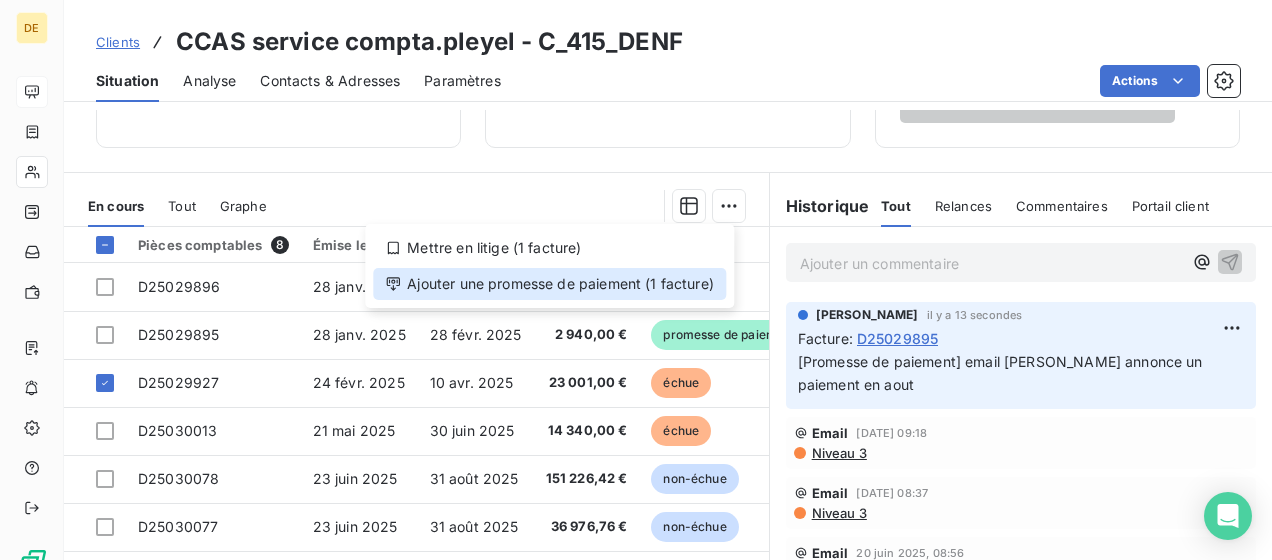 click on "Ajouter une promesse de paiement (1 facture)" at bounding box center [549, 284] 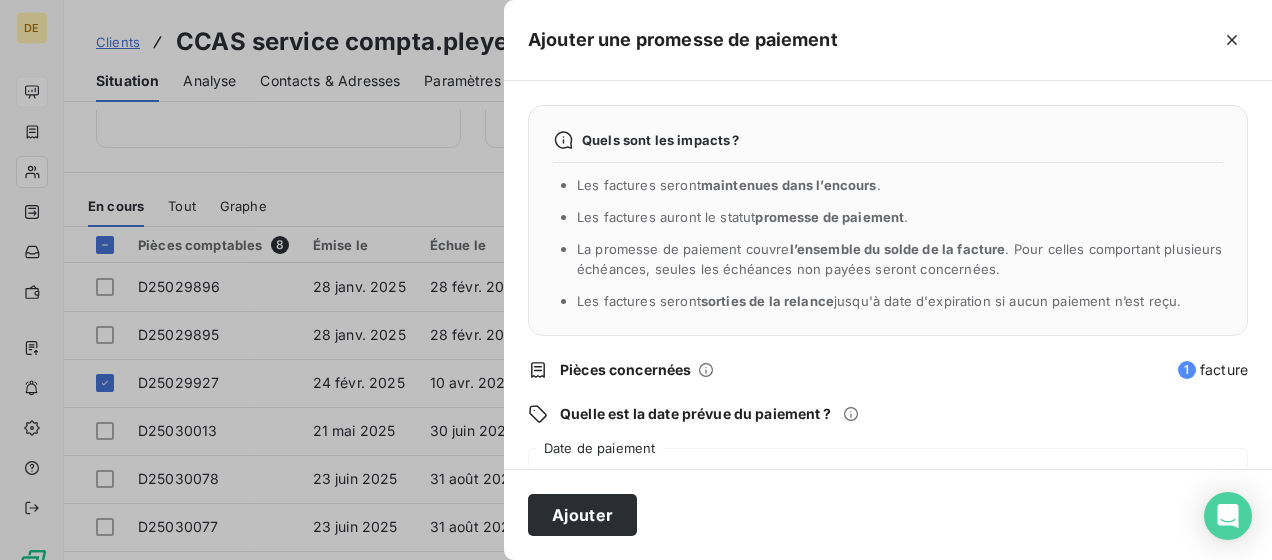 scroll, scrollTop: 200, scrollLeft: 0, axis: vertical 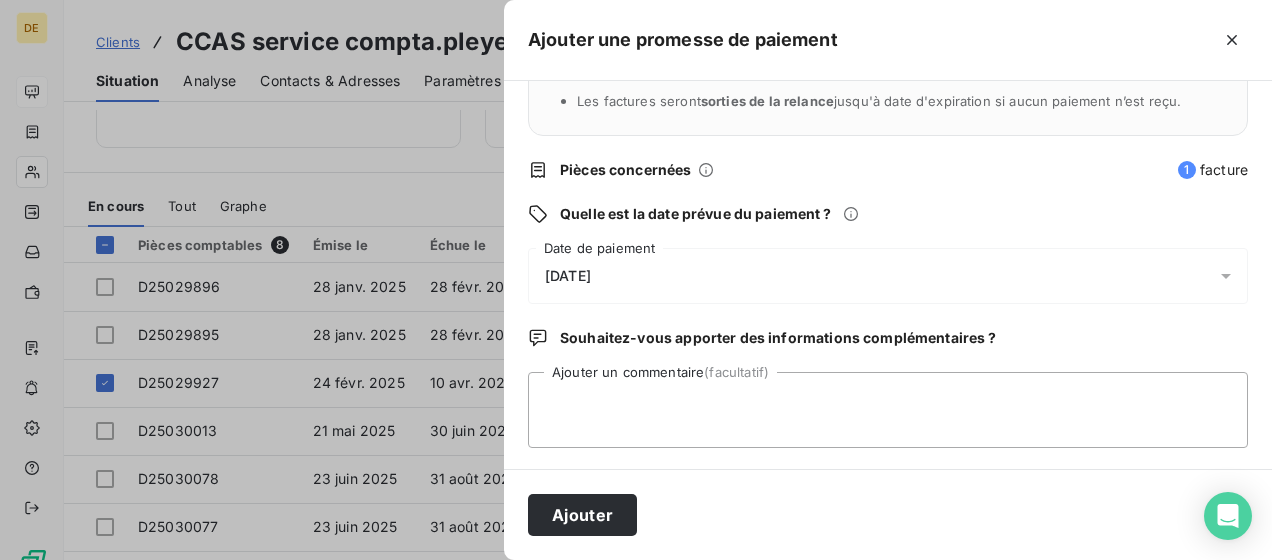 click on "11/07/2025" at bounding box center (888, 276) 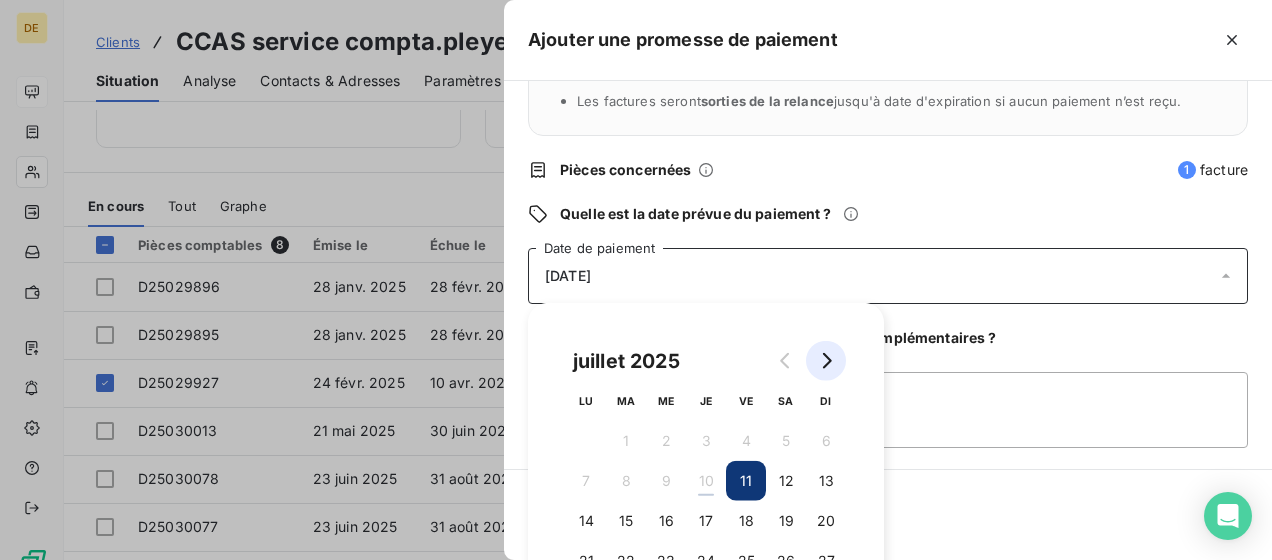 click 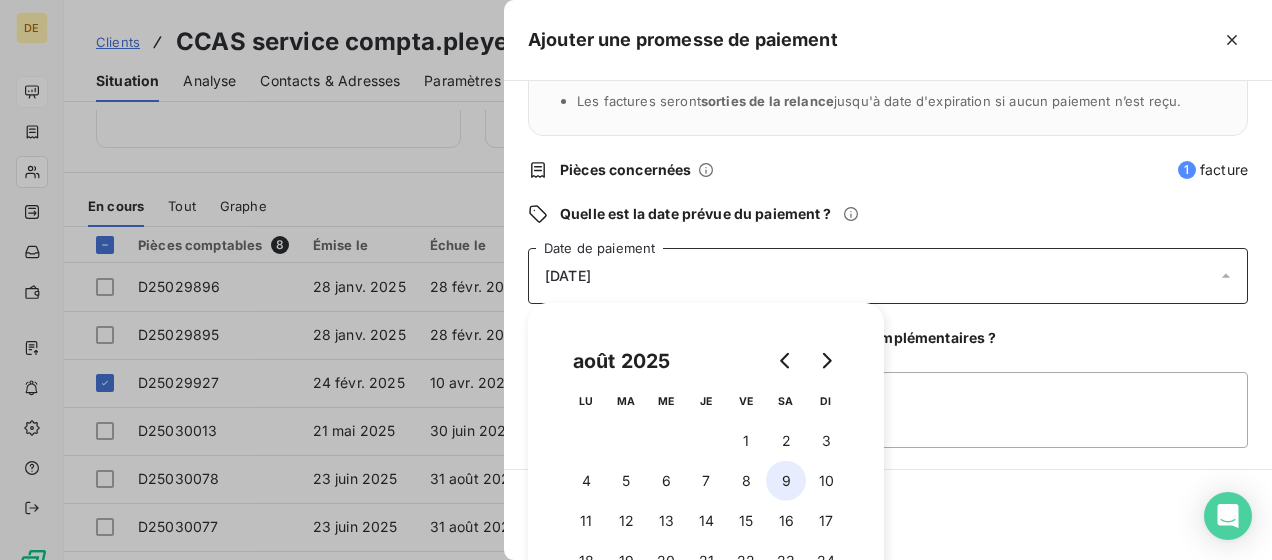drag, startPoint x: 586, startPoint y: 513, endPoint x: 773, endPoint y: 468, distance: 192.33824 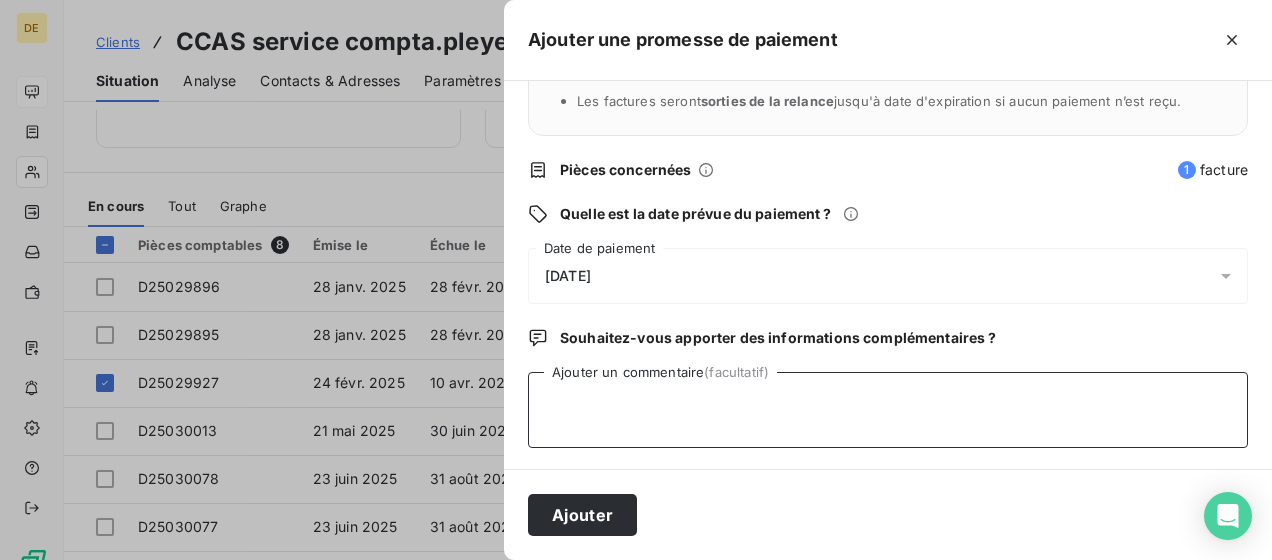 click on "Ajouter un commentaire  (facultatif)" at bounding box center [888, 410] 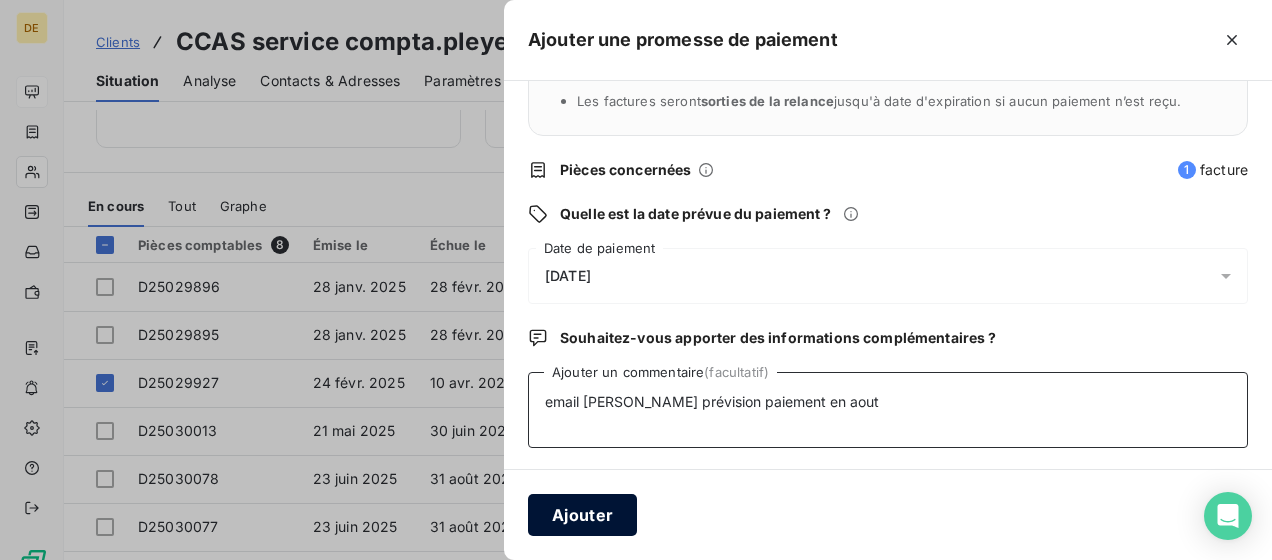 type on "email ahmed prévision paiement en aout" 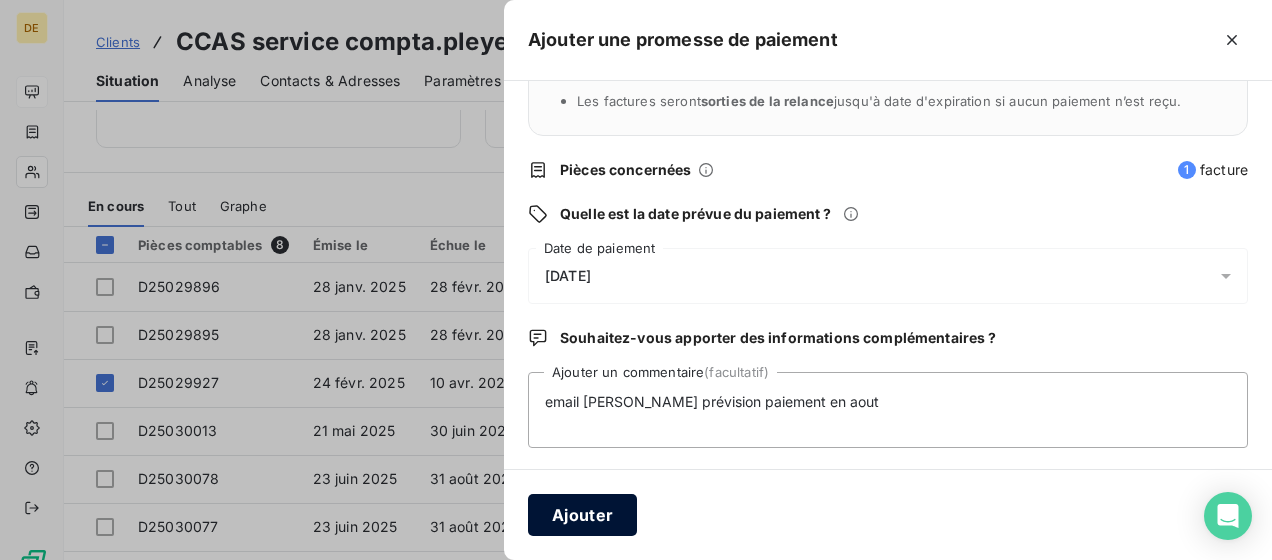 click on "Ajouter" at bounding box center [582, 515] 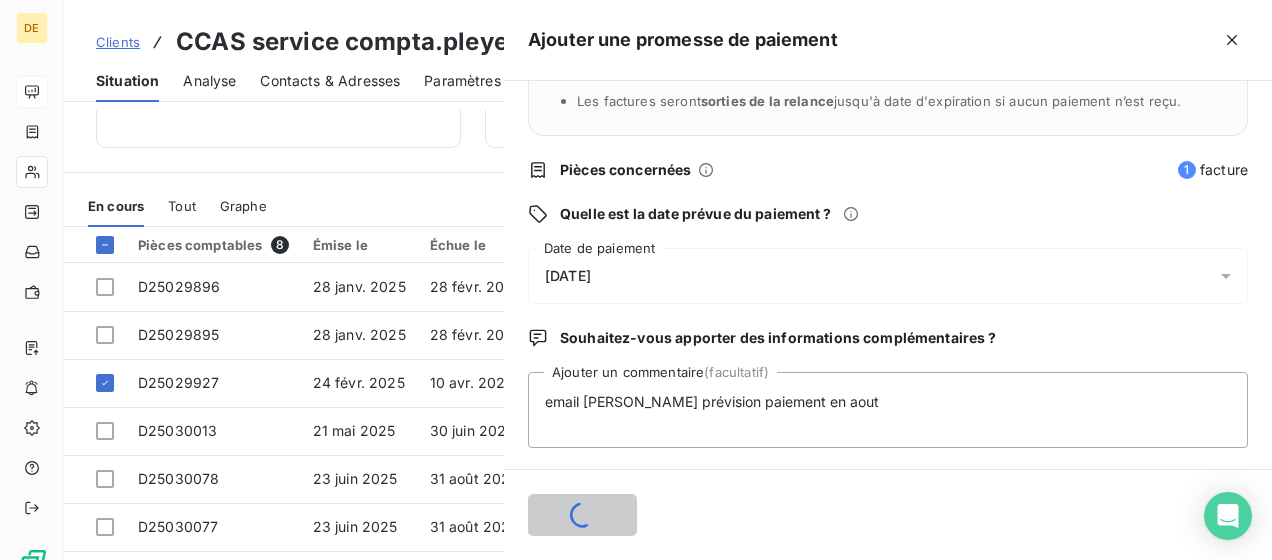 type 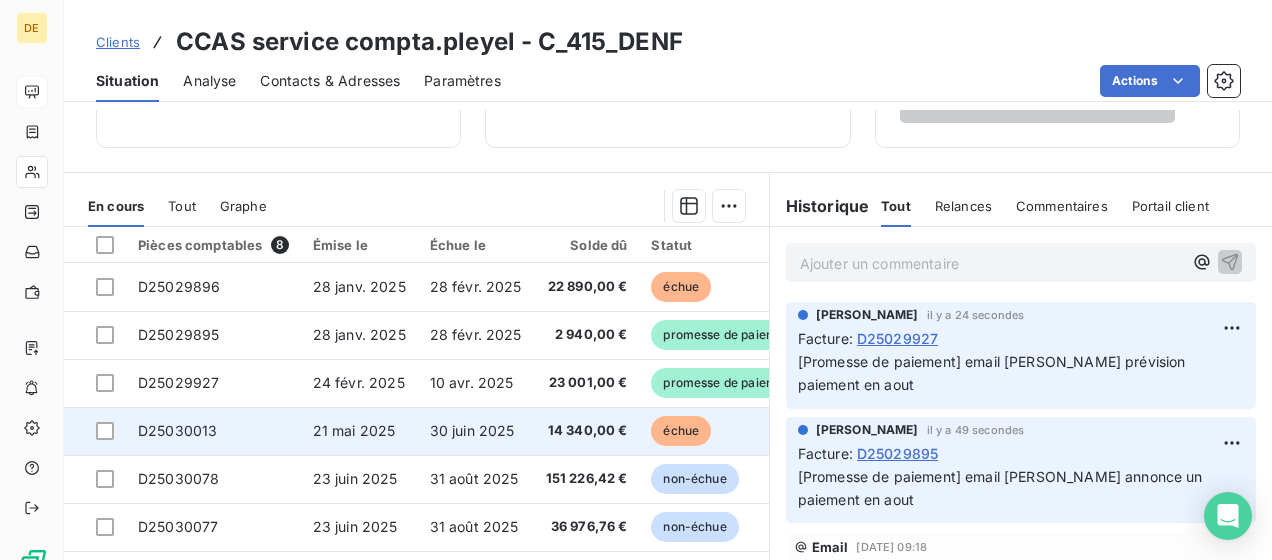 click on "D25030013" at bounding box center [177, 430] 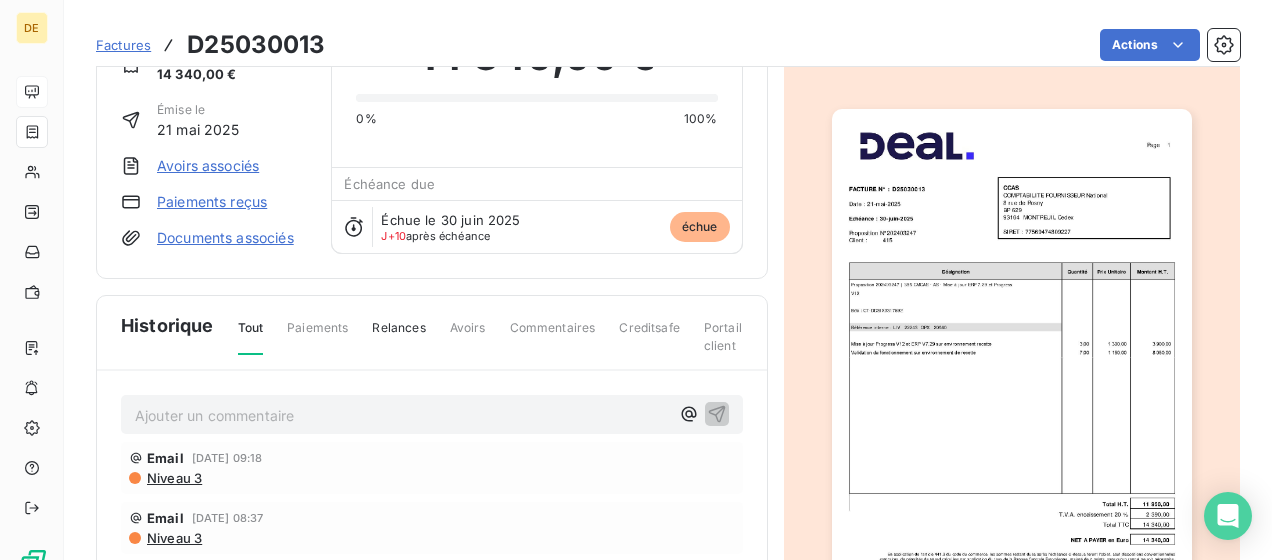 scroll, scrollTop: 0, scrollLeft: 0, axis: both 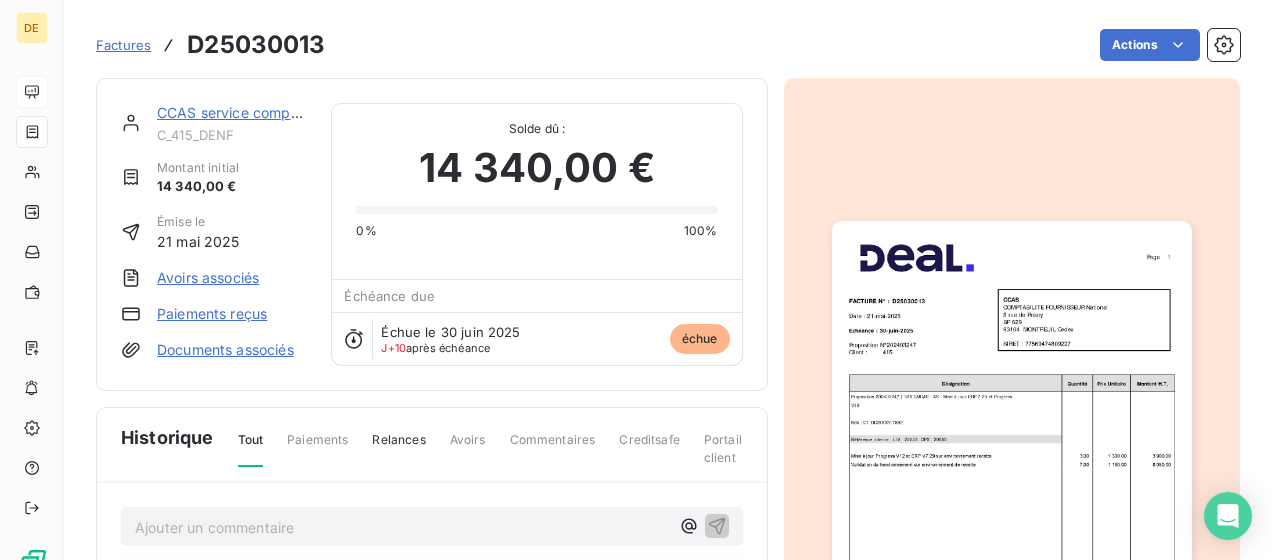 click on "Factures D25030013 Actions" at bounding box center (668, 33) 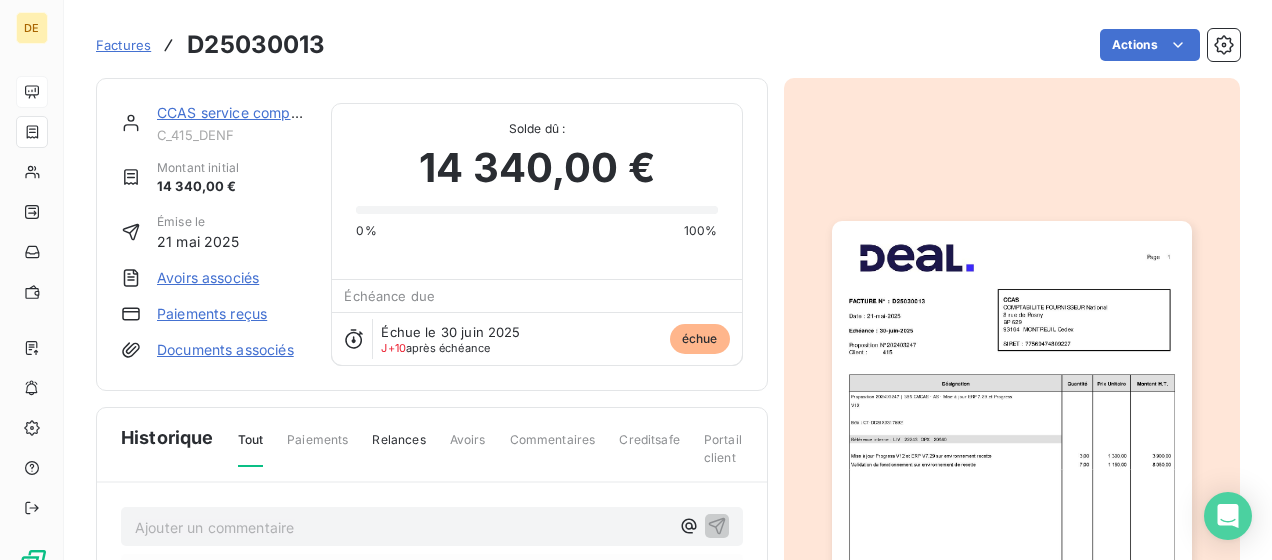 click on "D25030013" at bounding box center [256, 45] 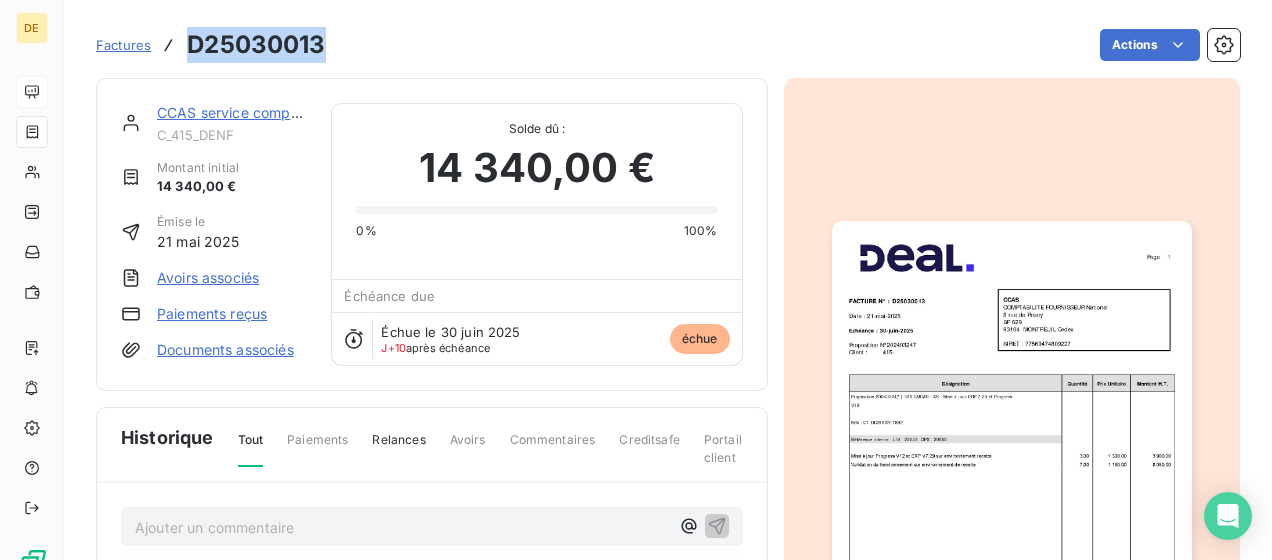 click on "D25030013" at bounding box center (256, 45) 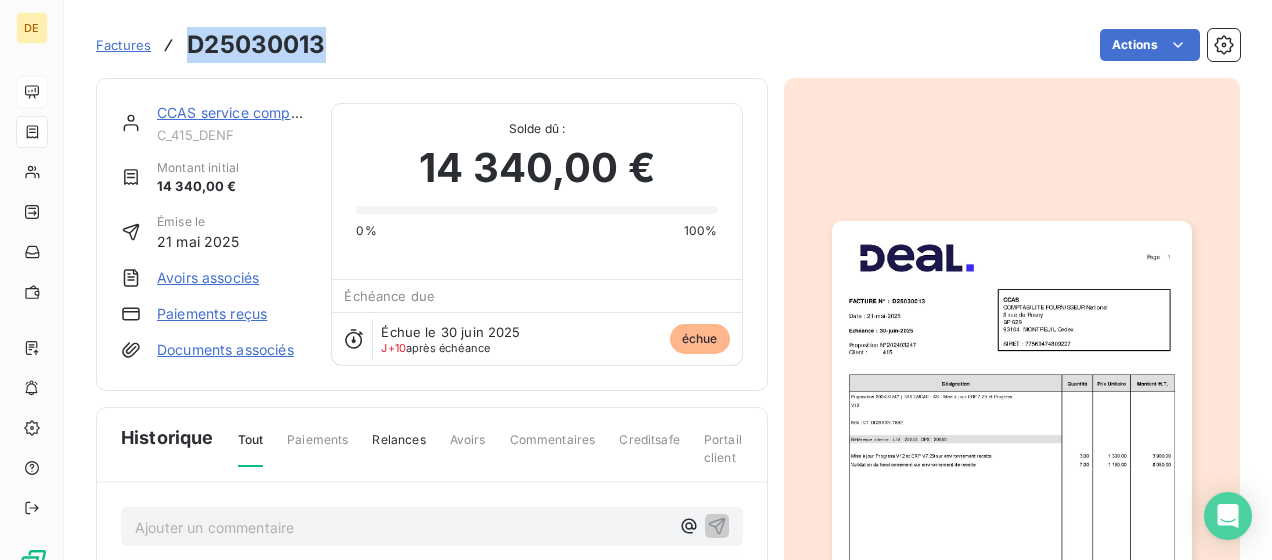 copy on "D25030013" 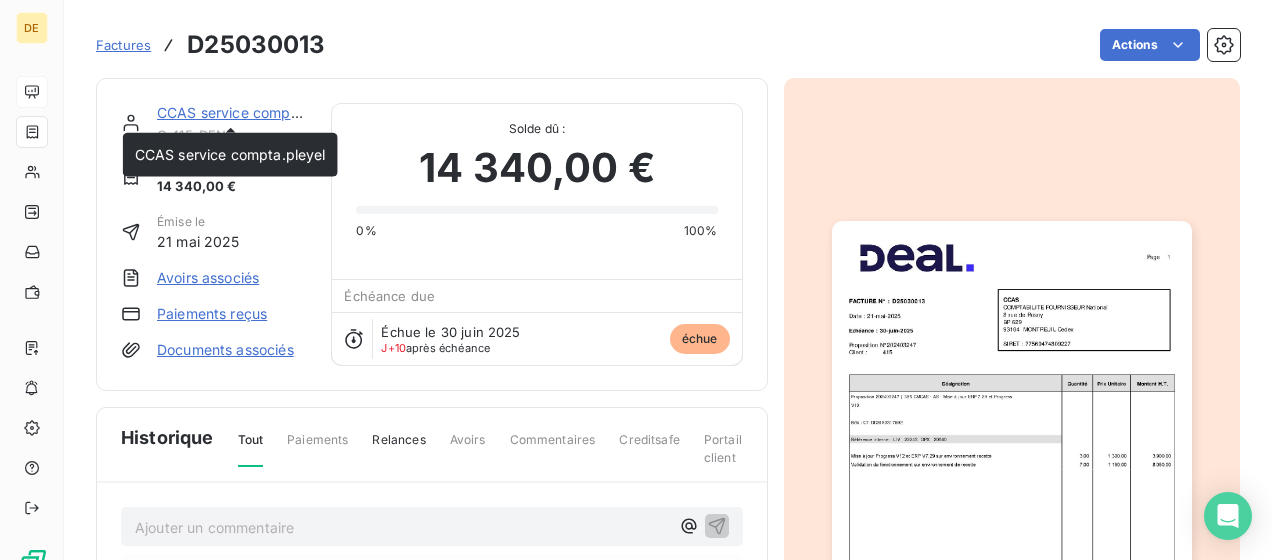 click on "CCAS service compta.pleyel" at bounding box center (252, 112) 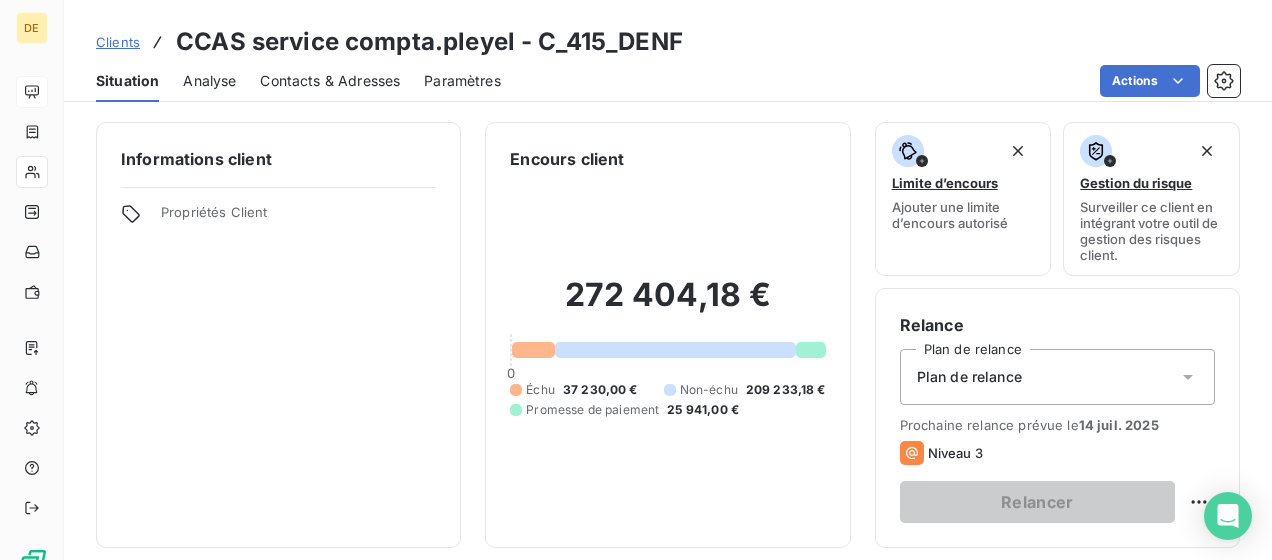 scroll, scrollTop: 500, scrollLeft: 0, axis: vertical 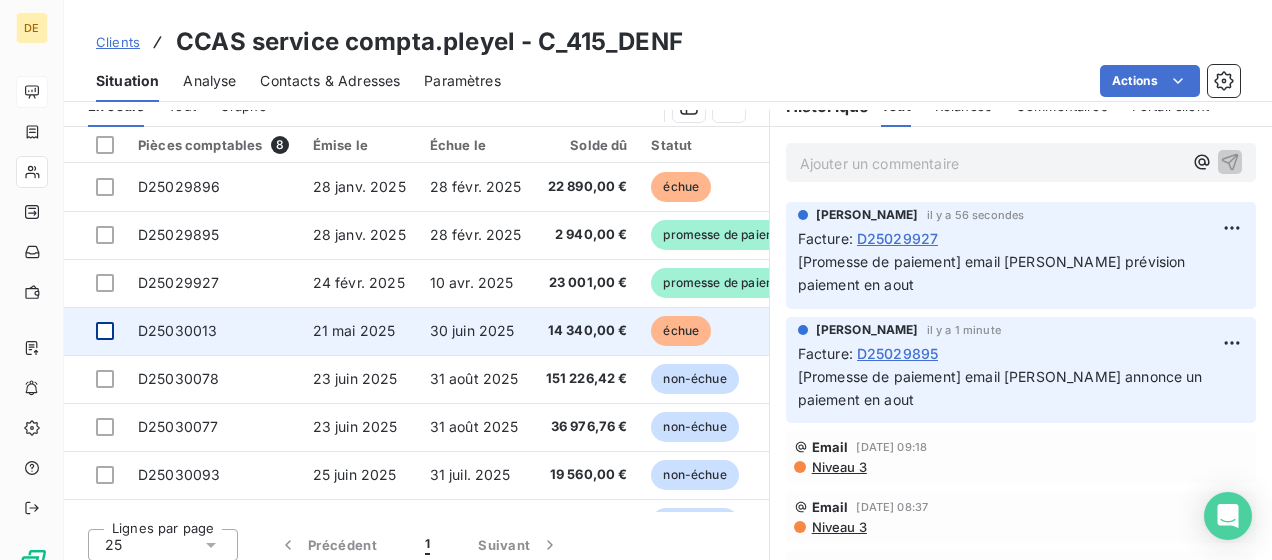 click at bounding box center [105, 331] 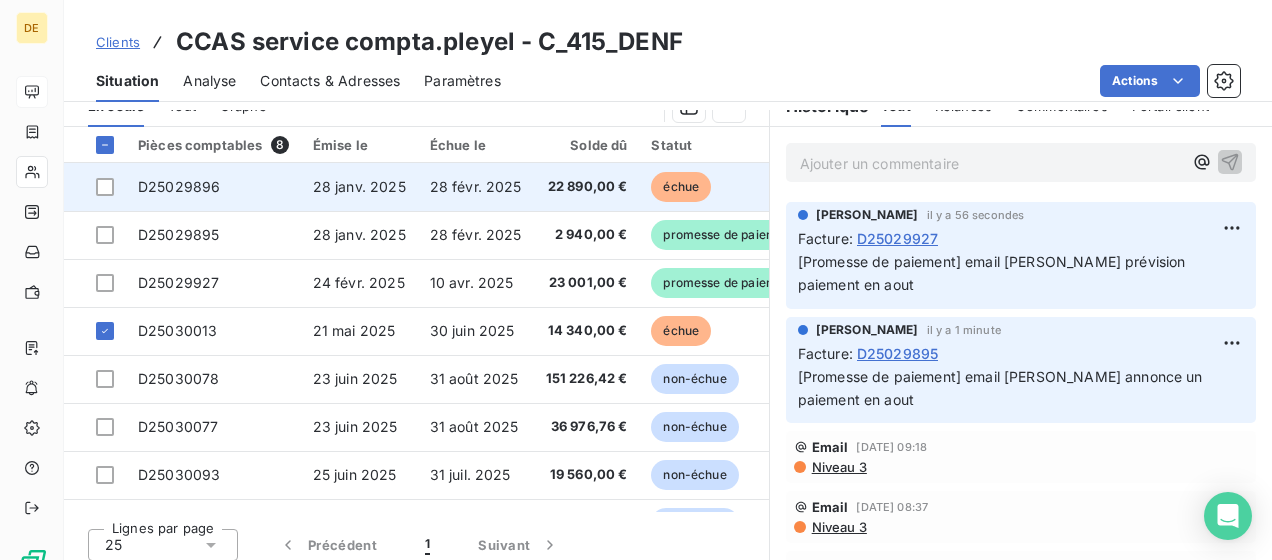 scroll, scrollTop: 200, scrollLeft: 0, axis: vertical 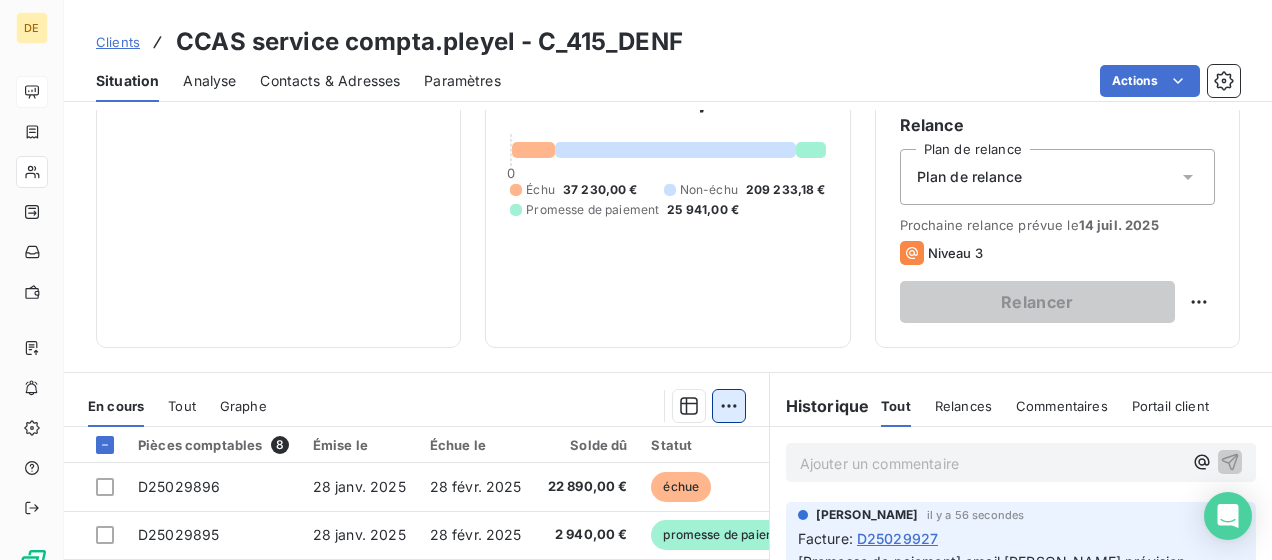 click on "DE Clients CCAS service compta.pleyel - C_415_DENF Situation Analyse Contacts & Adresses Paramètres Actions Informations client Propriétés Client Encours client   272 404,18 € 0 Échu 37 230,00 € Non-échu 209 233,18 €   Promesse de paiement 25 941,00 €   Limite d’encours Ajouter une limite d’encours autorisé Gestion du risque Surveiller ce client en intégrant votre outil de gestion des risques client. Relance Plan de relance Plan de relance Prochaine relance prévue le  14 juil. 2025 Niveau 3 Relancer En cours Tout Graphe Pièces comptables 8 Émise le Échue le Solde dû Statut Délai   Retard   D25029896 28 janv. 2025 28 févr. 2025 22 890,00 € échue 163 j +132 j D25029895 28 janv. 2025 28 févr. 2025 2 940,00 € promesse de paiement 163 j +132 j D25029927 24 févr. 2025 10 avr. 2025 23 001,00 € promesse de paiement 136 j +91 j D25030013 21 mai 2025 30 juin 2025 14 340,00 € échue 50 j +10 j D25030078 23 juin 2025 31 août 2025 151 226,42 € 17 j" at bounding box center (636, 280) 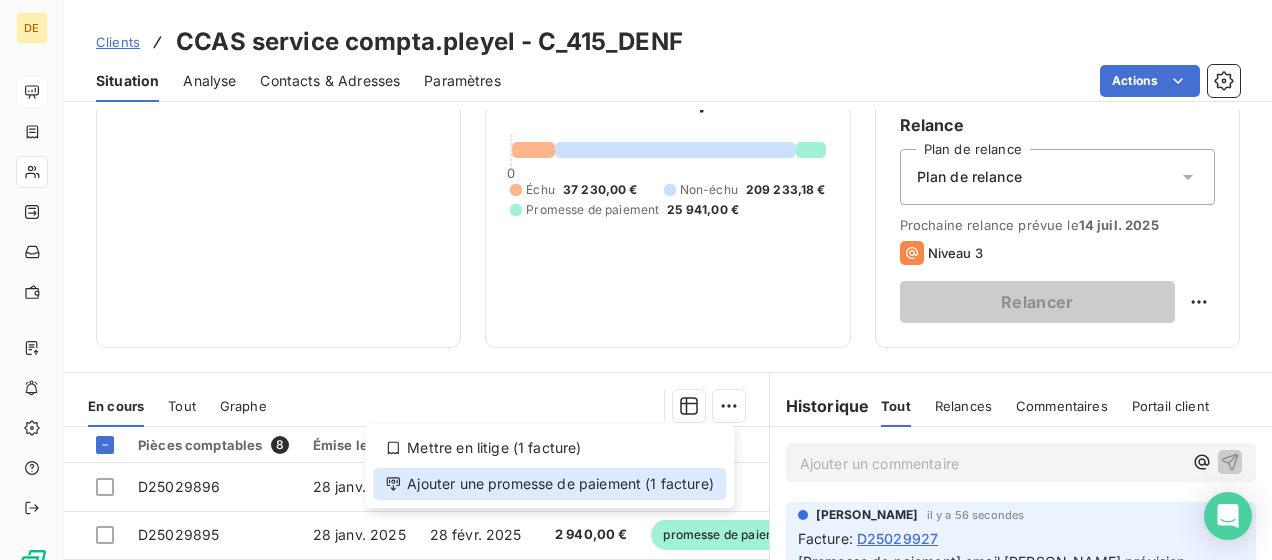 click on "Ajouter une promesse de paiement (1 facture)" at bounding box center [549, 484] 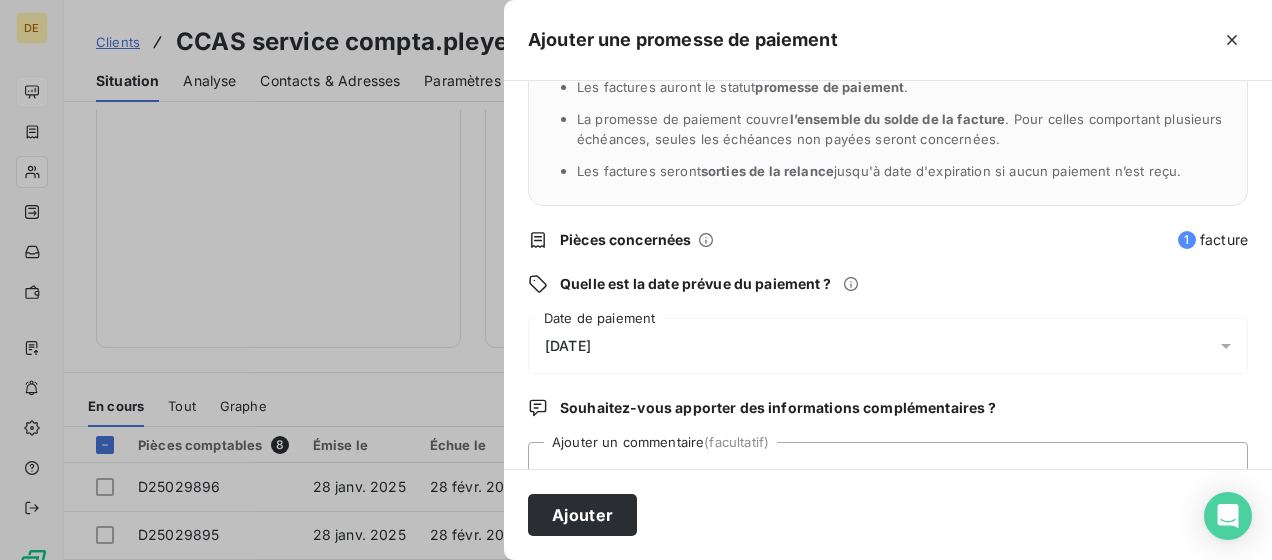 scroll, scrollTop: 200, scrollLeft: 0, axis: vertical 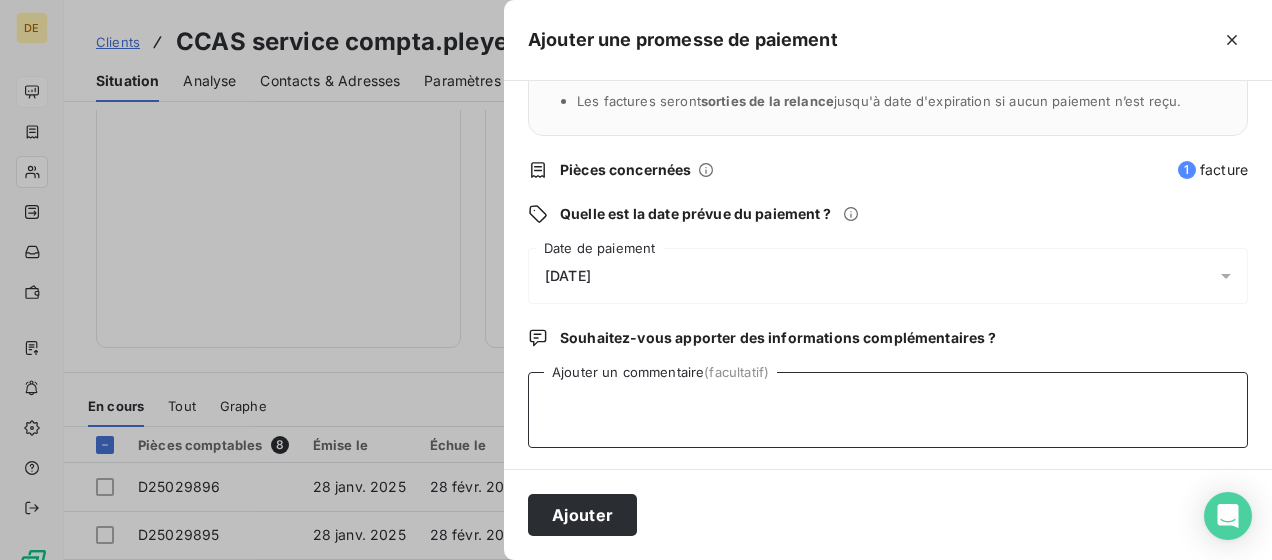 click on "Ajouter un commentaire  (facultatif)" at bounding box center [888, 410] 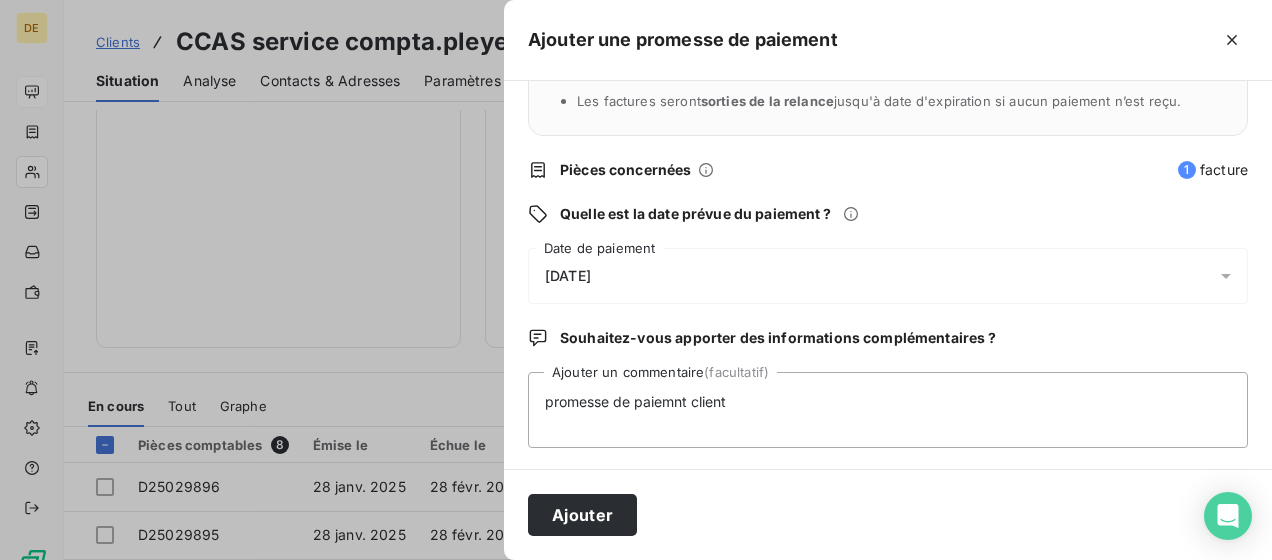 click on "11/07/2025" at bounding box center [888, 276] 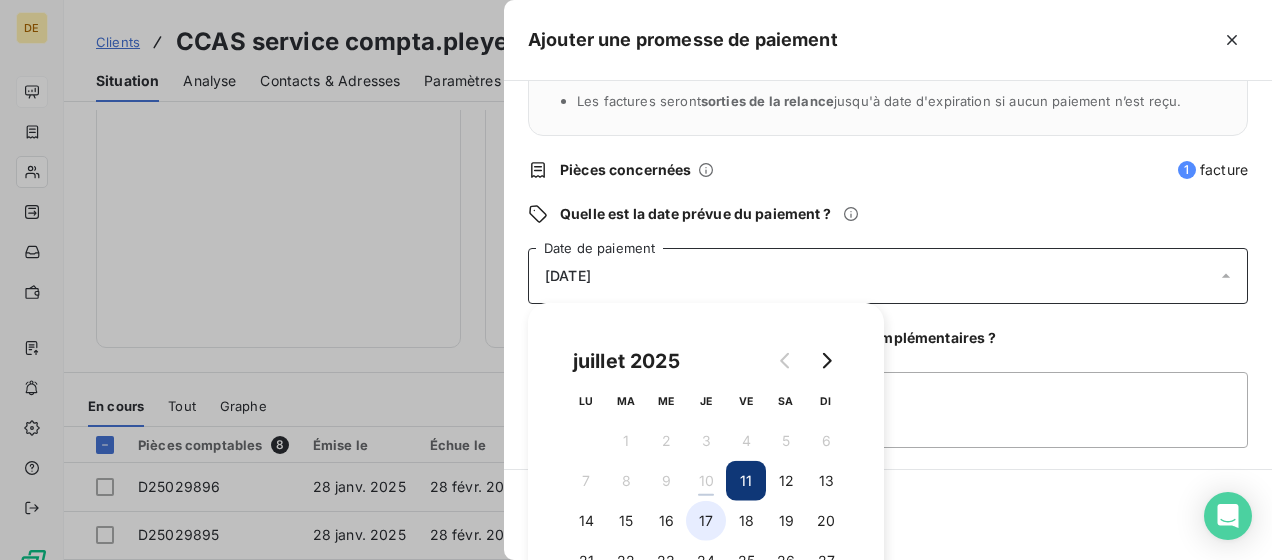 click on "17" at bounding box center [706, 521] 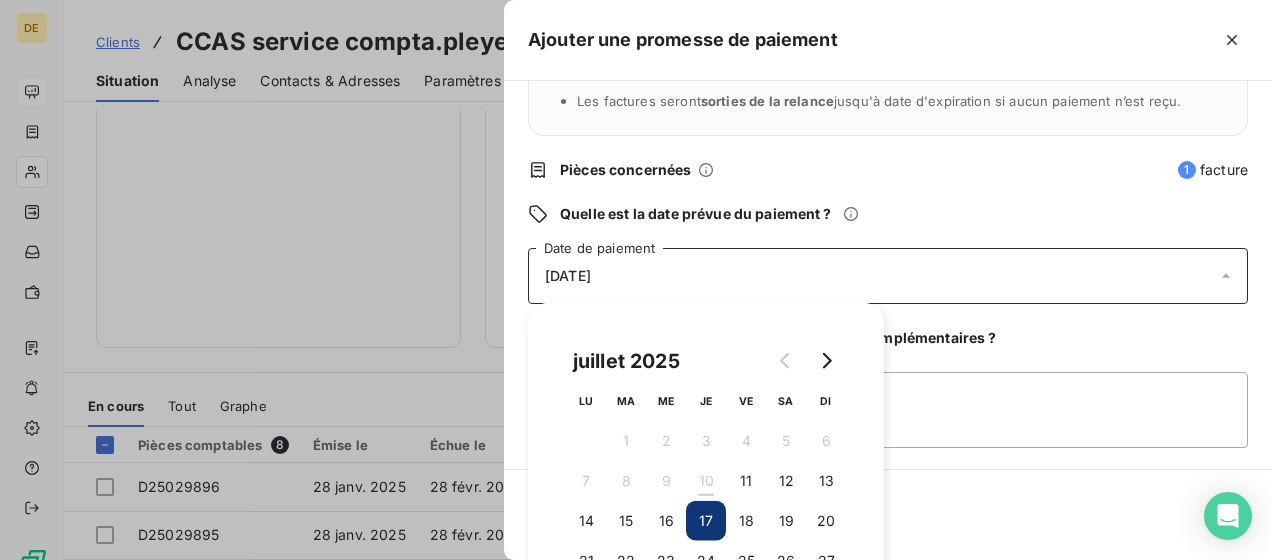 click on "Ajouter une promesse de paiement Quels sont les impacts ? Les factures seront  maintenues dans l’encours . Les factures auront le statut  promesse de paiement . La promesse de paiement couvre  l’ensemble du solde de la facture . Pour celles comportant plusieurs échéances, seules les échéances non payées seront concernées. Les factures seront  sorties de la relance  jusqu'à date d'expiration si aucun paiement n’est reçu. Pièces concernées 1   facture Quelle est la date prévue du paiement ? 17/07/2025 Date de paiement Souhaitez-vous apporter des informations complémentaires ? promesse de paiemnt client Ajouter un commentaire  (facultatif) Ajouter" at bounding box center (0, 0) 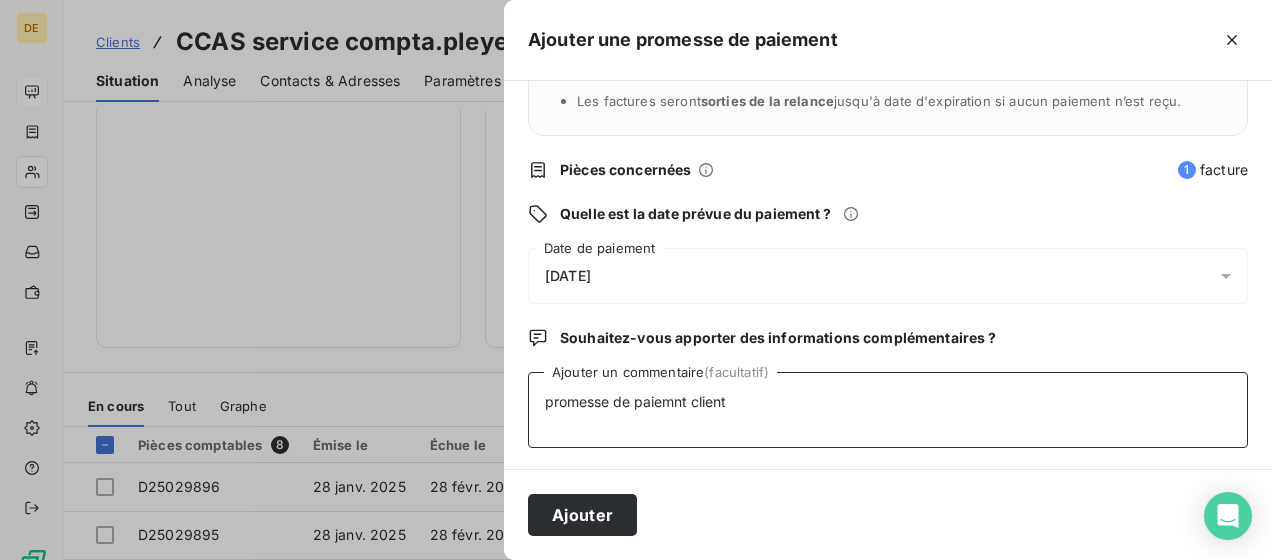 drag, startPoint x: 719, startPoint y: 403, endPoint x: 298, endPoint y: 397, distance: 421.04276 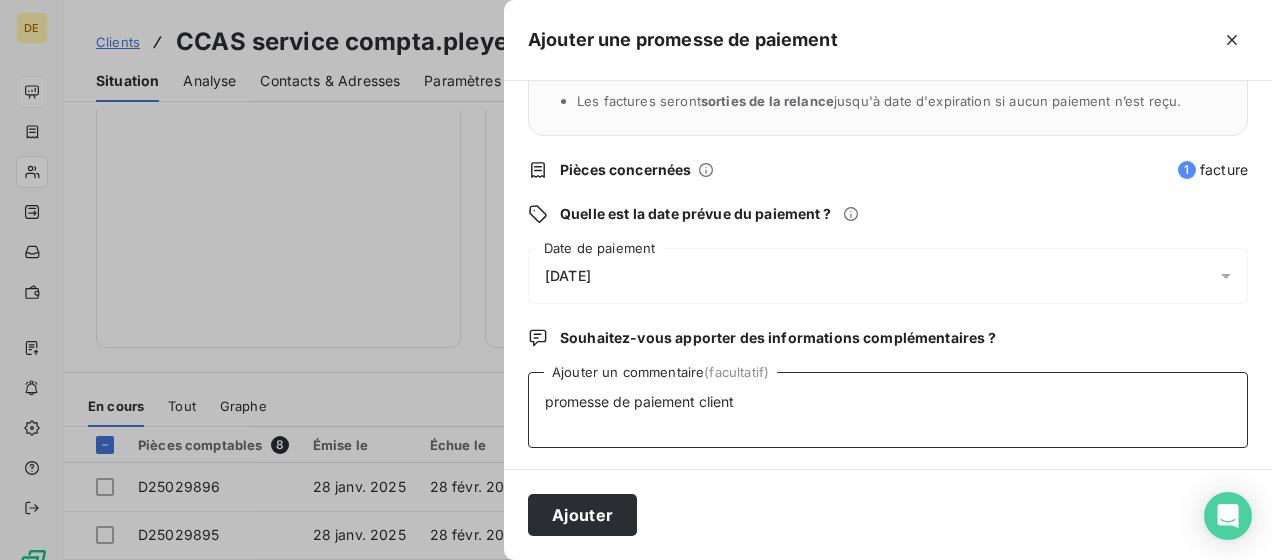 drag, startPoint x: 889, startPoint y: 410, endPoint x: 208, endPoint y: 393, distance: 681.21216 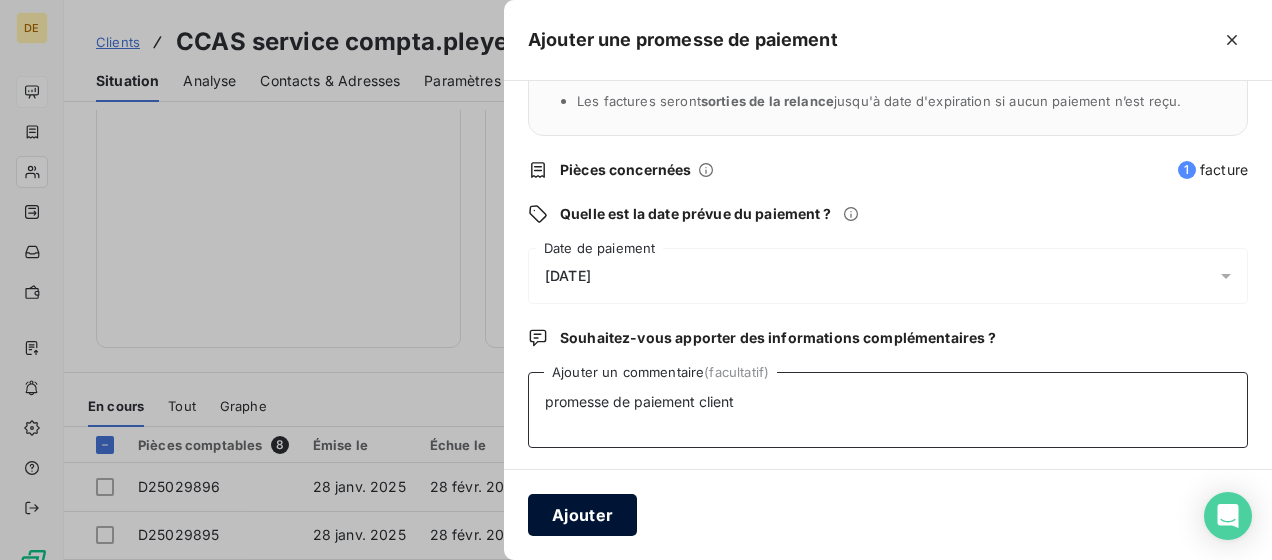 type on "promesse de paiement client" 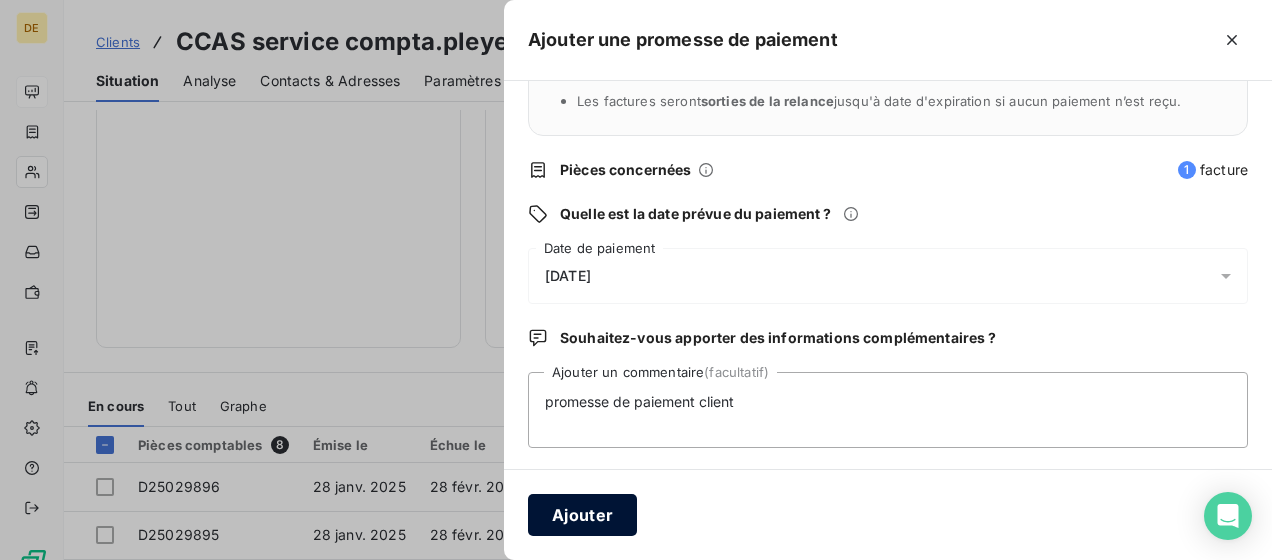 click on "Ajouter" at bounding box center (888, 514) 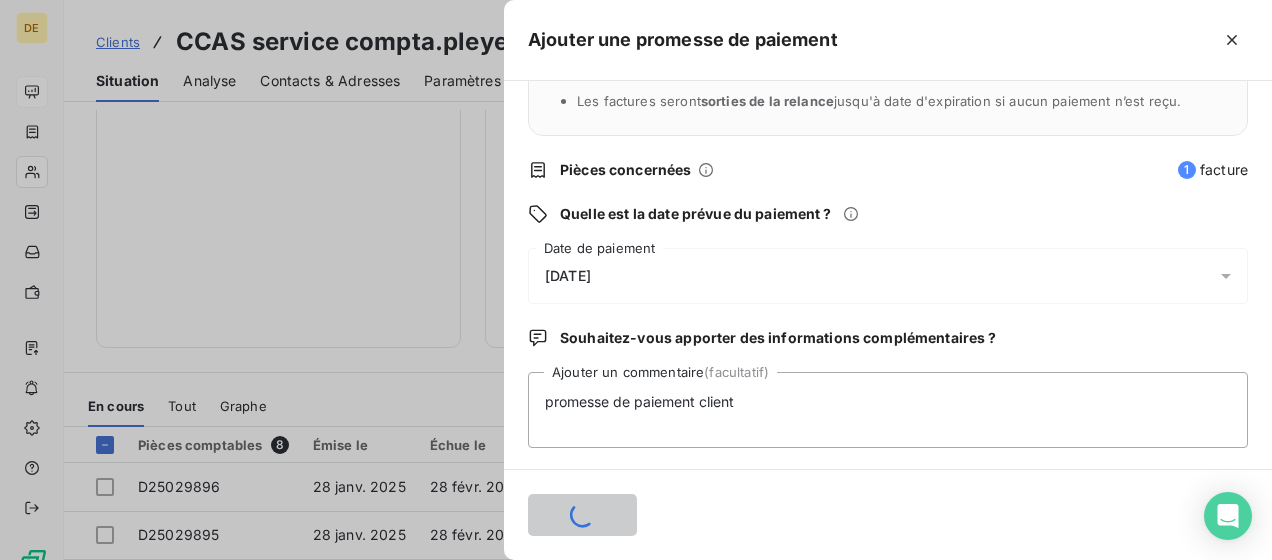 type 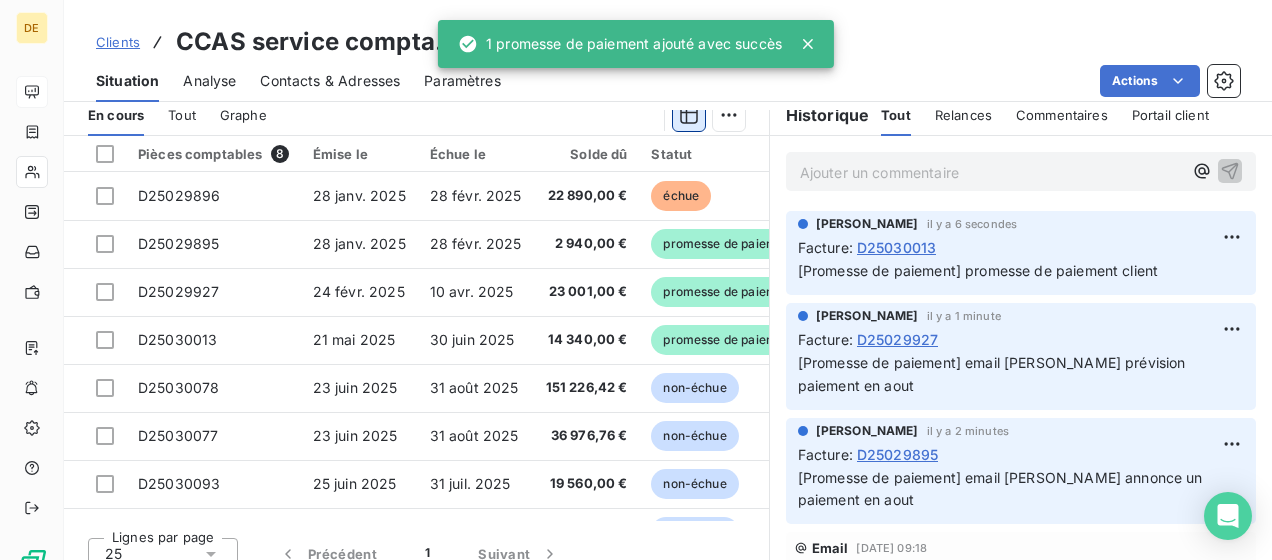 scroll, scrollTop: 500, scrollLeft: 0, axis: vertical 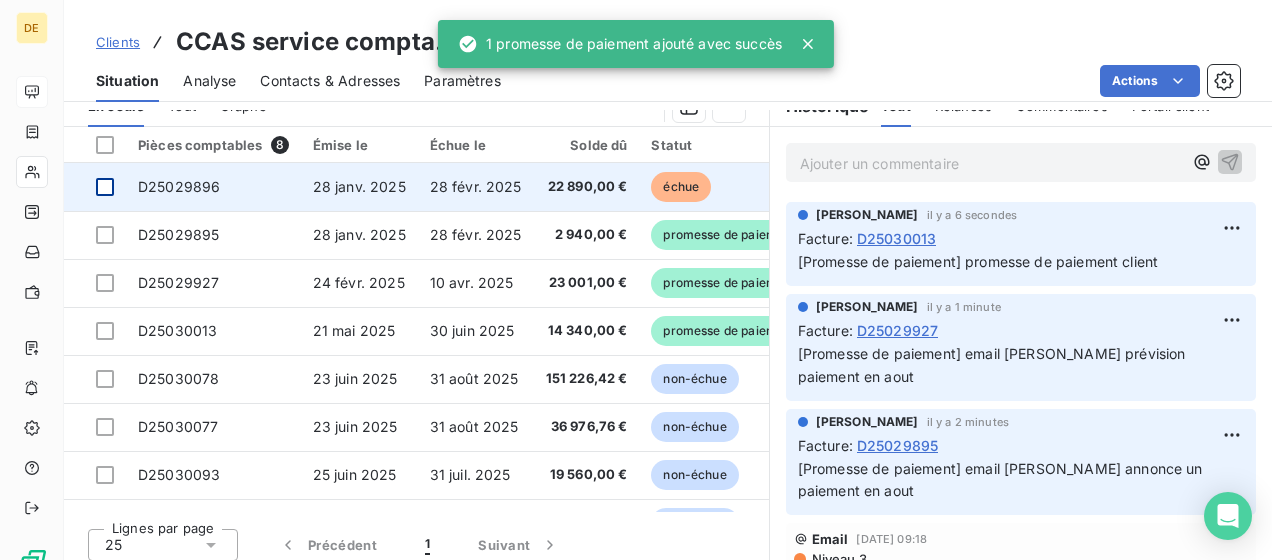 click at bounding box center (105, 187) 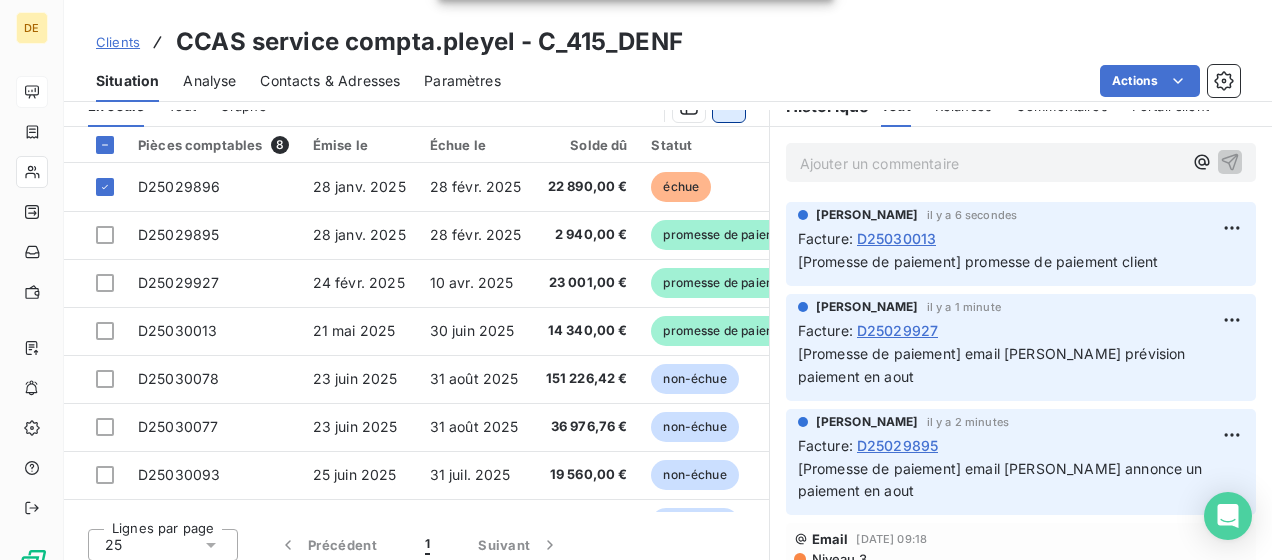 click on "DE Clients CCAS service compta.pleyel - C_415_DENF Situation Analyse Contacts & Adresses Paramètres Actions Informations client Propriétés Client Encours client   272 404,18 € 0 Échu 22 890,00 € Non-échu 209 233,18 €   Promesse de paiement 40 281,00 €   Limite d’encours Ajouter une limite d’encours autorisé Gestion du risque Surveiller ce client en intégrant votre outil de gestion des risques client. Relance Plan de relance Plan de relance Prochaine relance prévue le  14 juil. 2025 Niveau 3 Relancer En cours Tout Graphe Pièces comptables 8 Émise le Échue le Solde dû Statut Délai   Retard   D25029896 28 janv. 2025 28 févr. 2025 22 890,00 € échue 163 j +132 j D25029895 28 janv. 2025 28 févr. 2025 2 940,00 € promesse de paiement 163 j +132 j D25029927 24 févr. 2025 10 avr. 2025 23 001,00 € promesse de paiement 136 j +91 j D25030013 21 mai 2025 30 juin 2025 14 340,00 € promesse de paiement 50 j +10 j D25030078 23 juin 2025 31 août 2025 17 j 25" at bounding box center [636, 280] 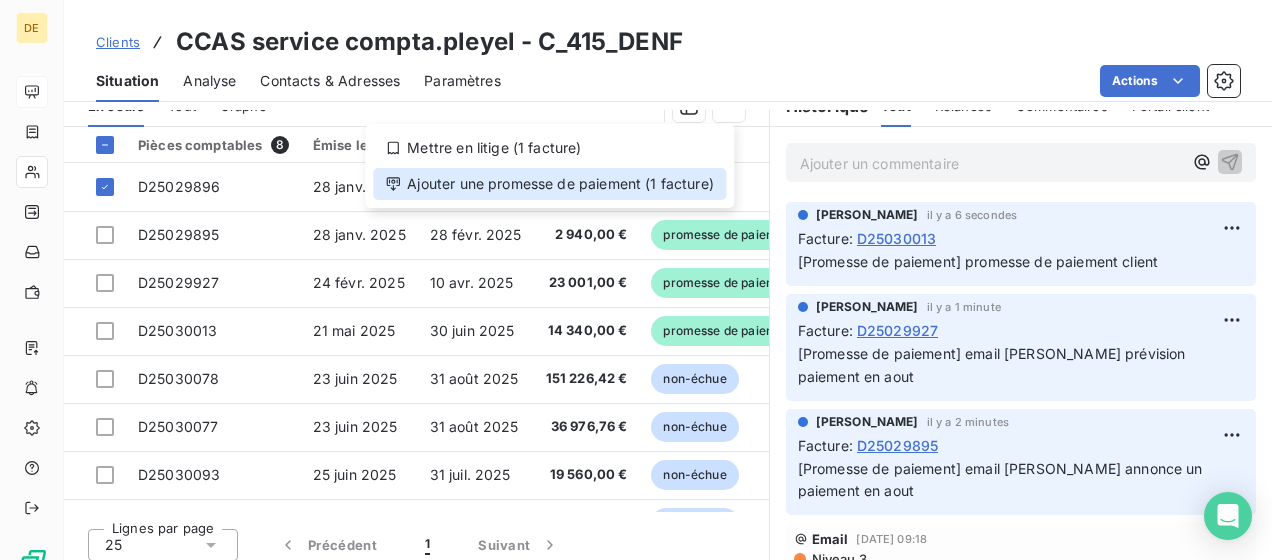 click on "Ajouter une promesse de paiement (1 facture)" at bounding box center [549, 184] 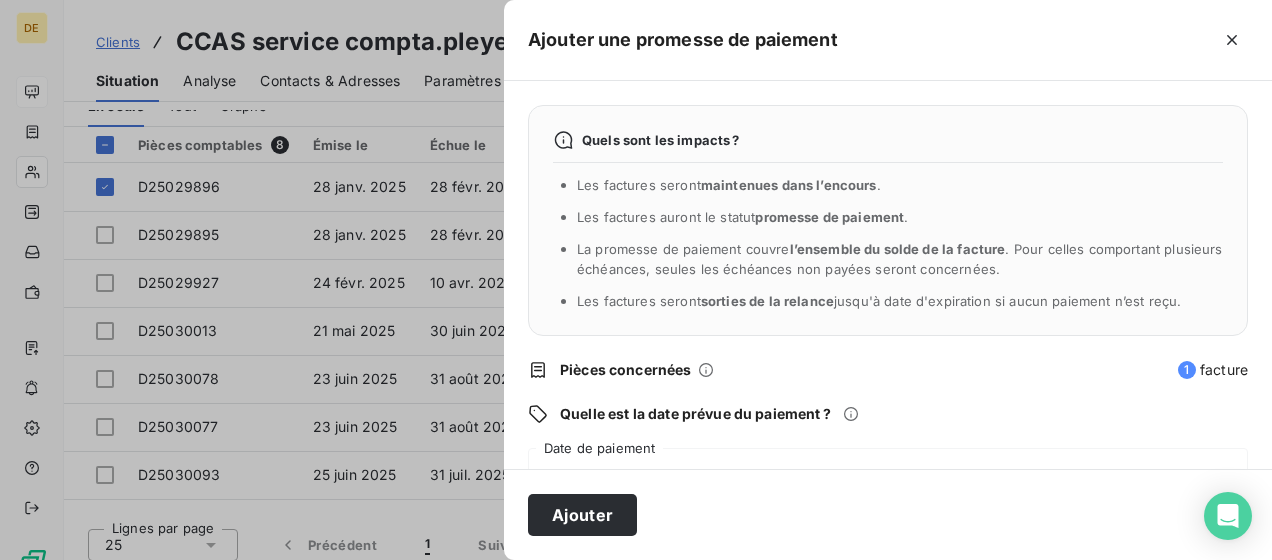 scroll, scrollTop: 200, scrollLeft: 0, axis: vertical 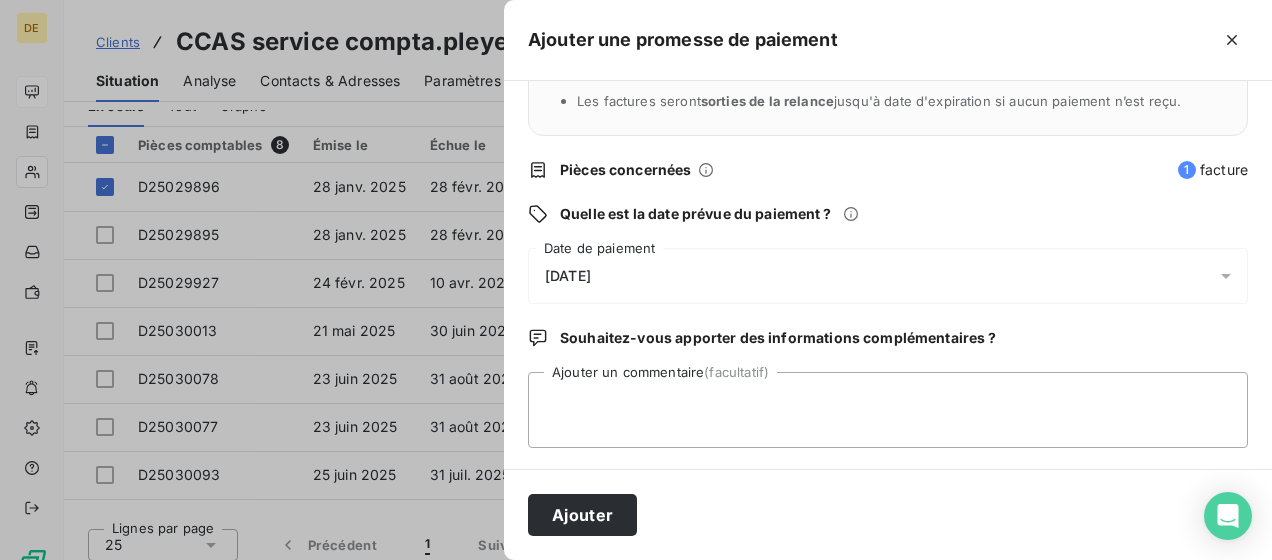 click on "11/07/2025" at bounding box center (888, 276) 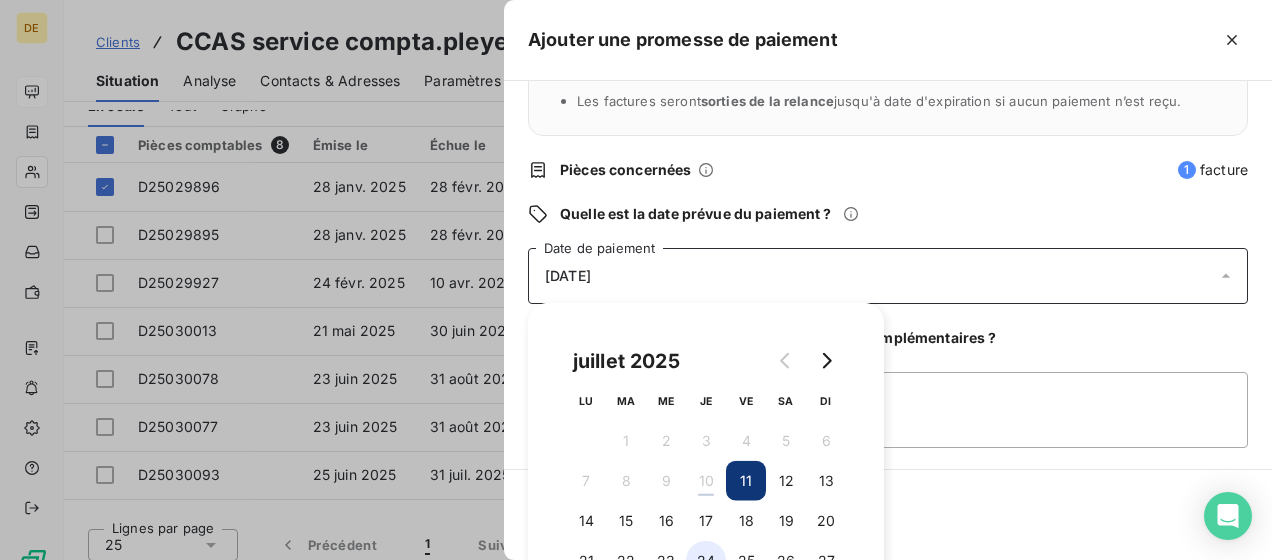 drag, startPoint x: 696, startPoint y: 556, endPoint x: 720, endPoint y: 546, distance: 26 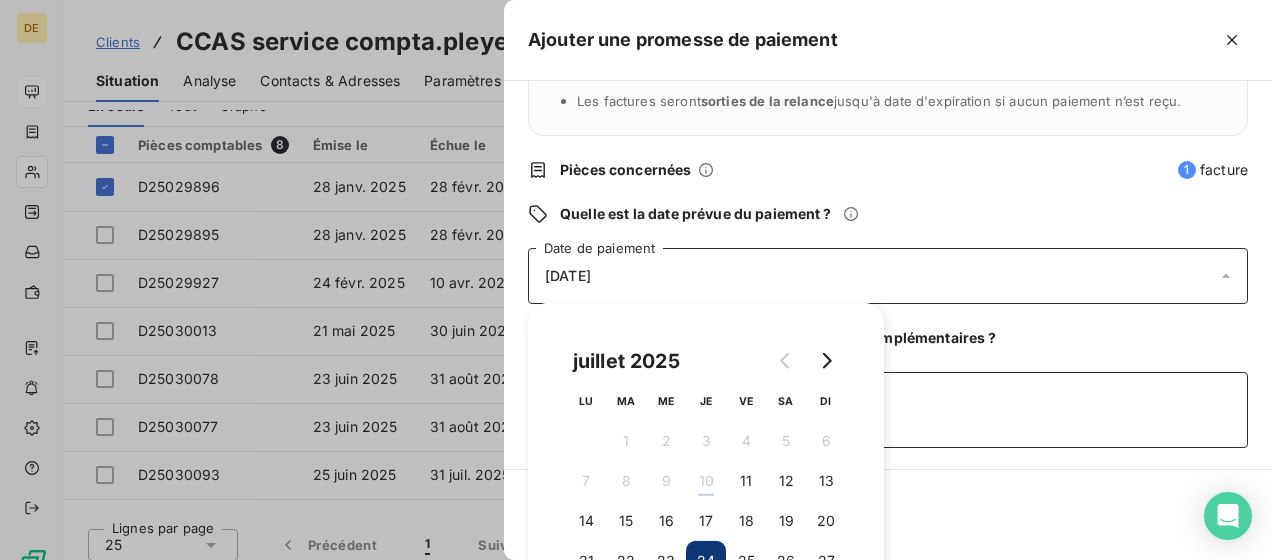 click on "Ajouter un commentaire  (facultatif)" at bounding box center (888, 410) 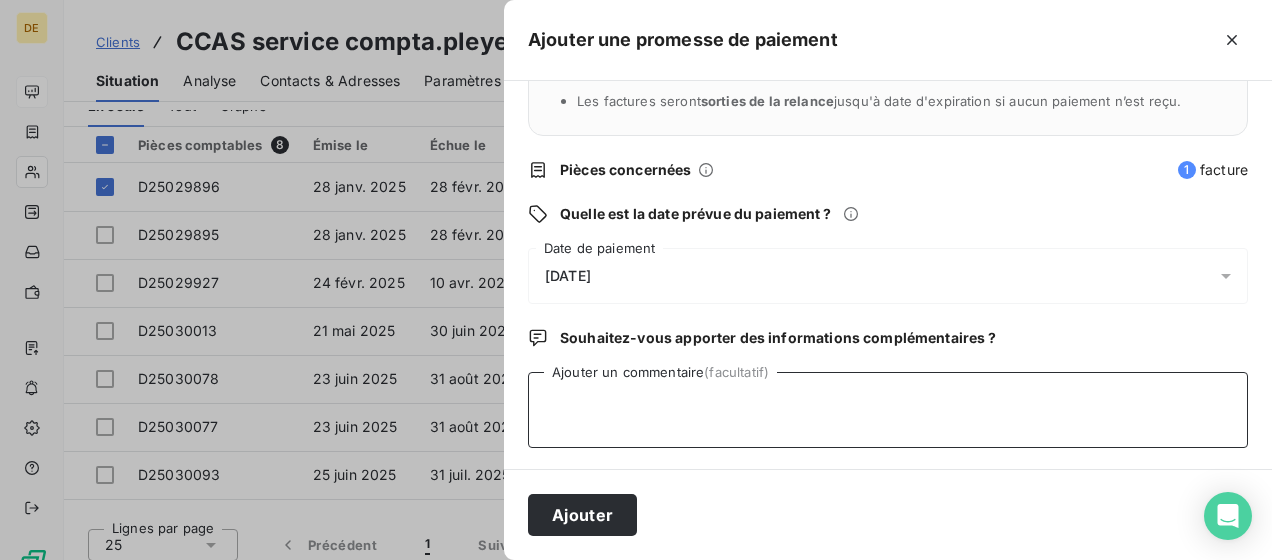 paste on "promesse de paiement client" 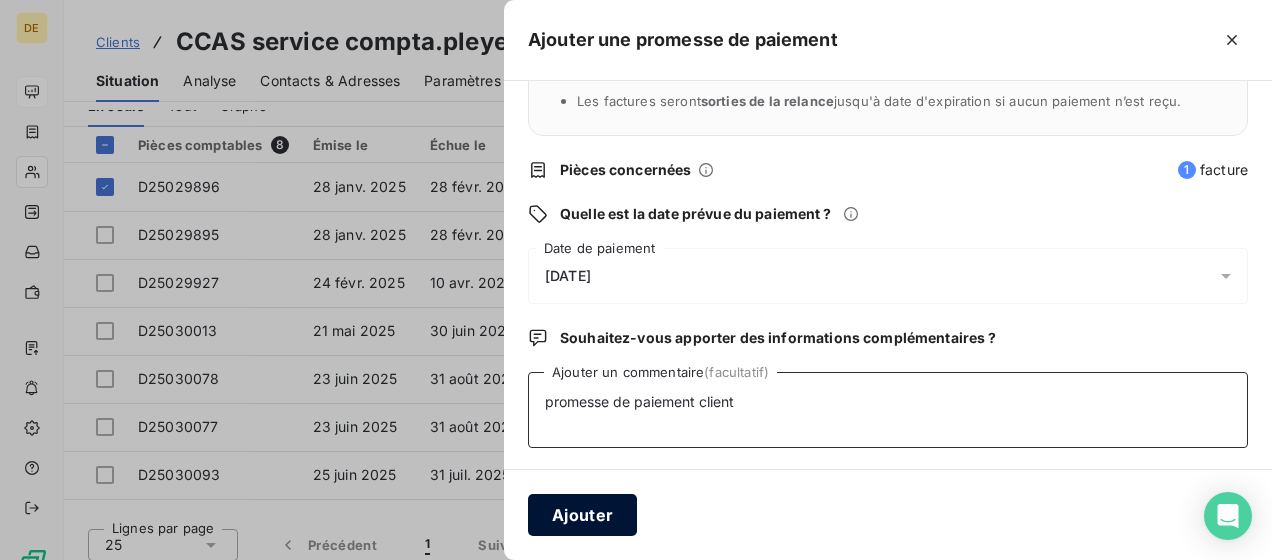 type on "promesse de paiement client" 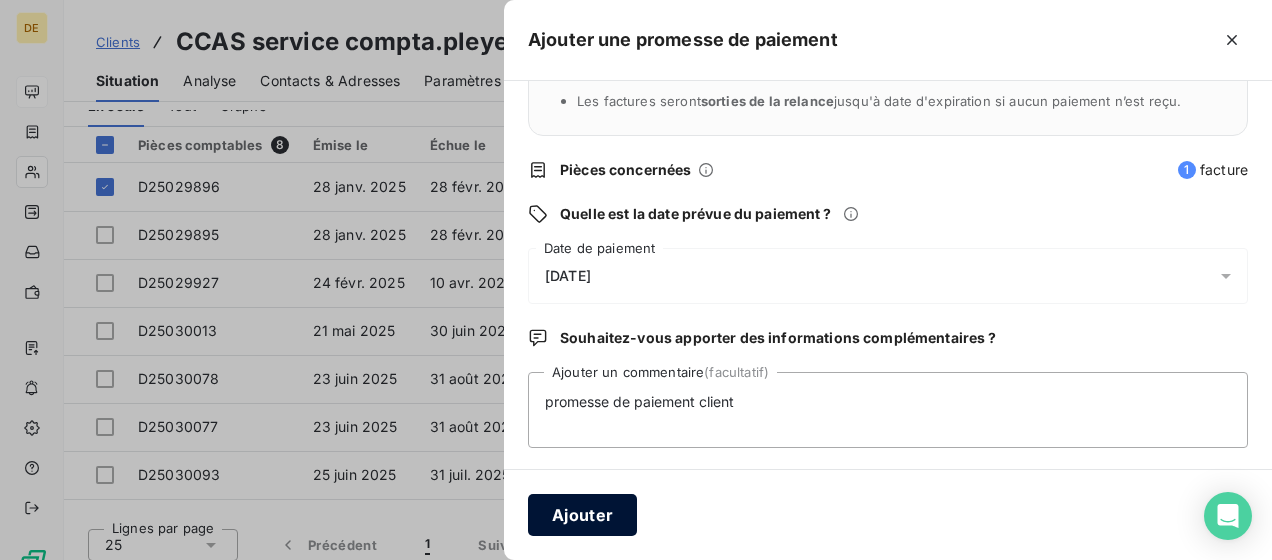 click on "Ajouter" at bounding box center (582, 515) 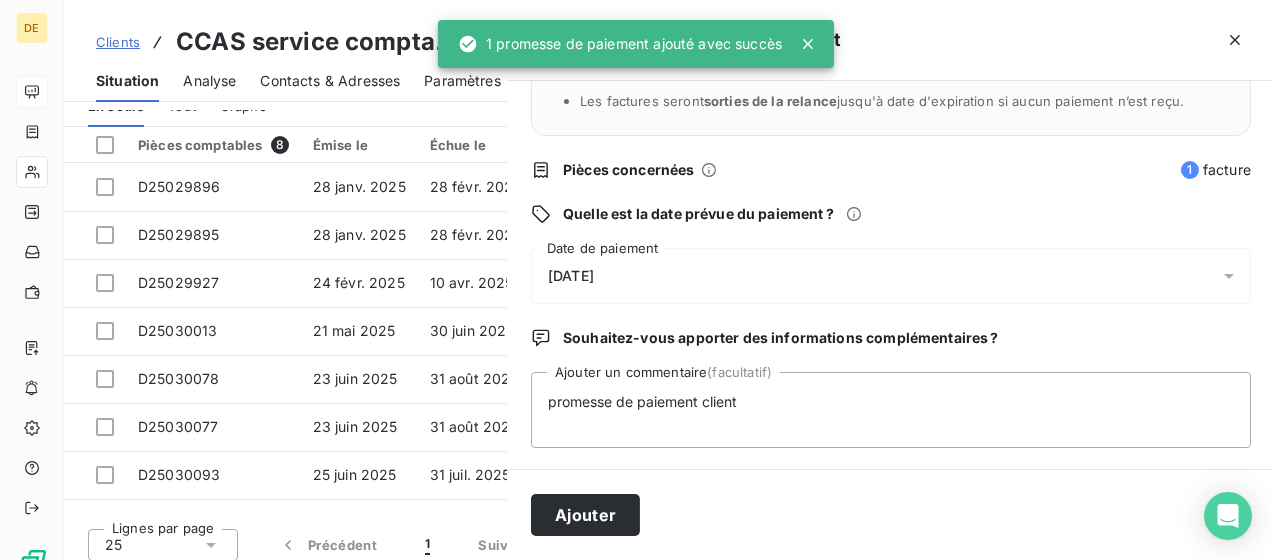 type 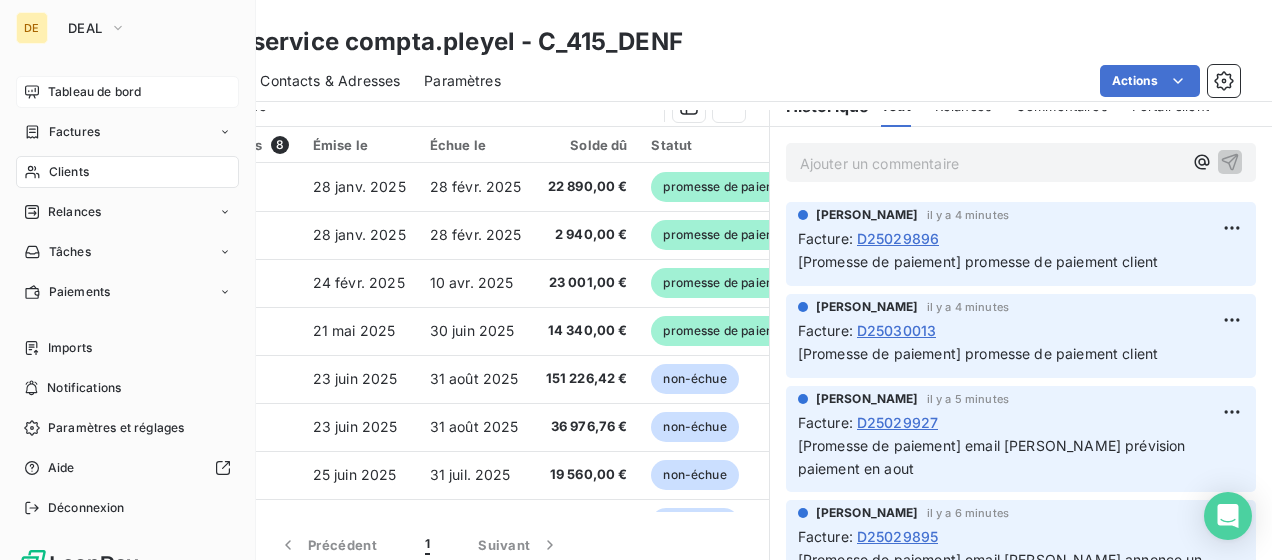 click on "Tableau de bord" at bounding box center (94, 92) 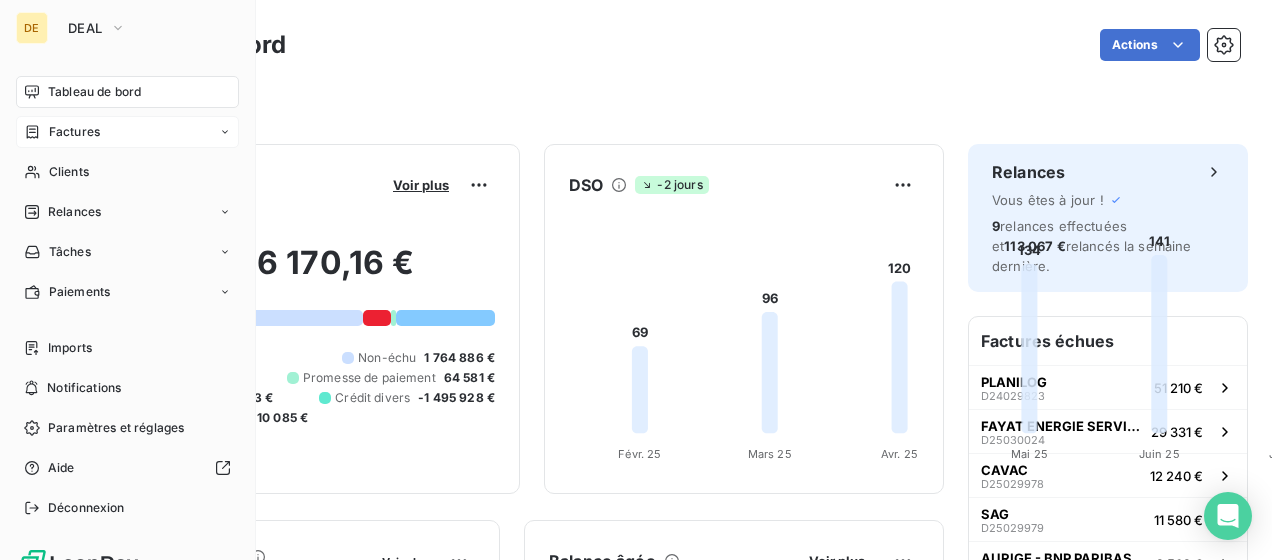 click on "Factures" at bounding box center [74, 132] 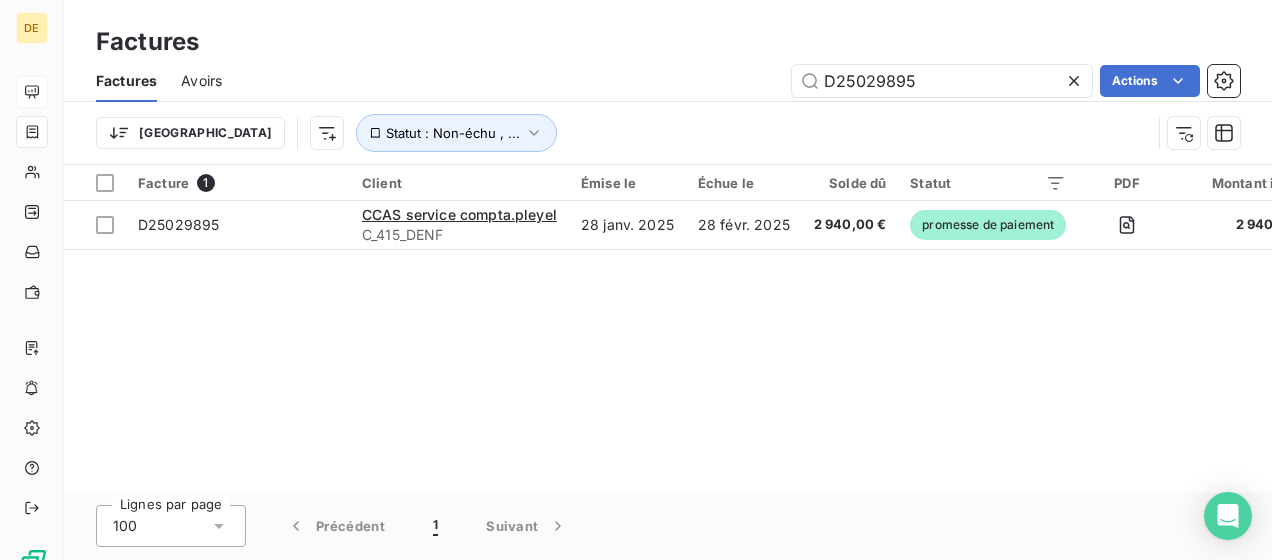 drag, startPoint x: 962, startPoint y: 87, endPoint x: 622, endPoint y: 95, distance: 340.09412 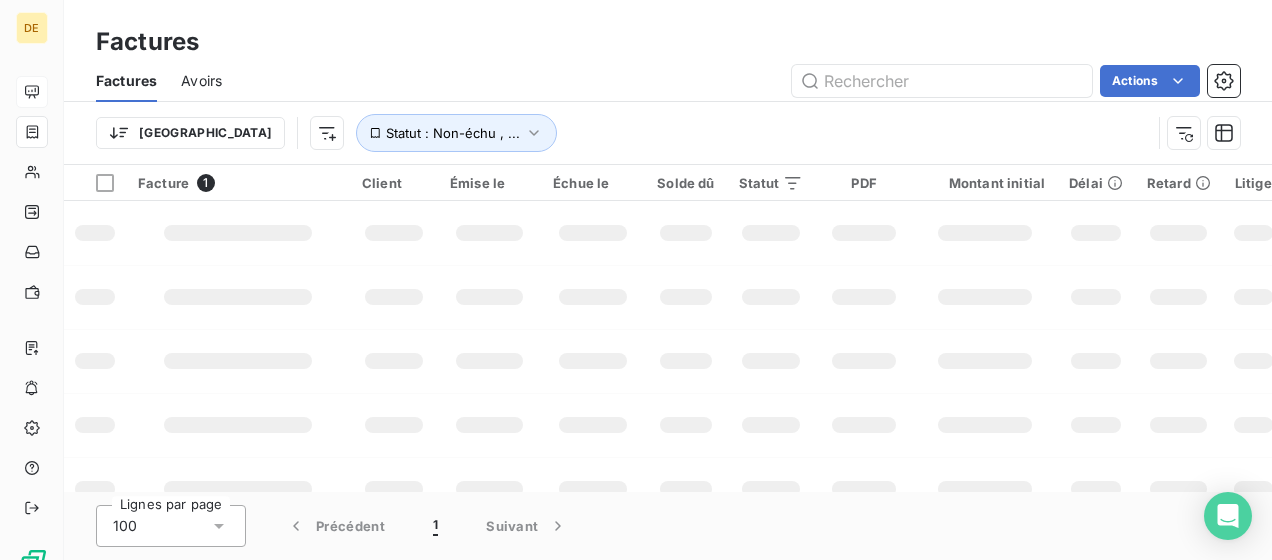type 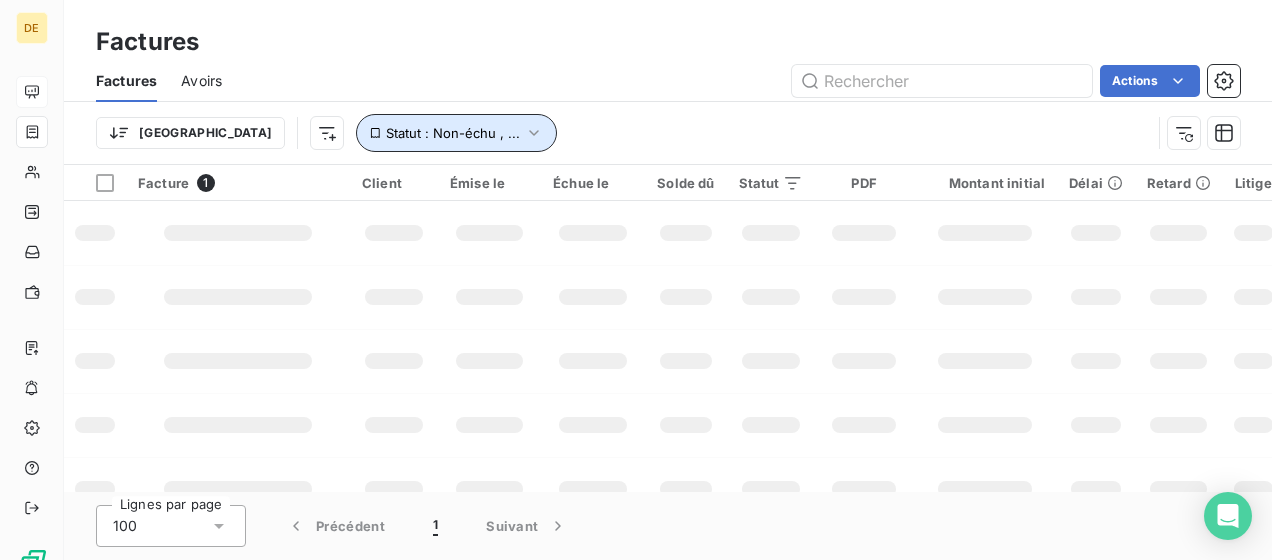 click on "Statut  : Non-échu , ..." at bounding box center [456, 133] 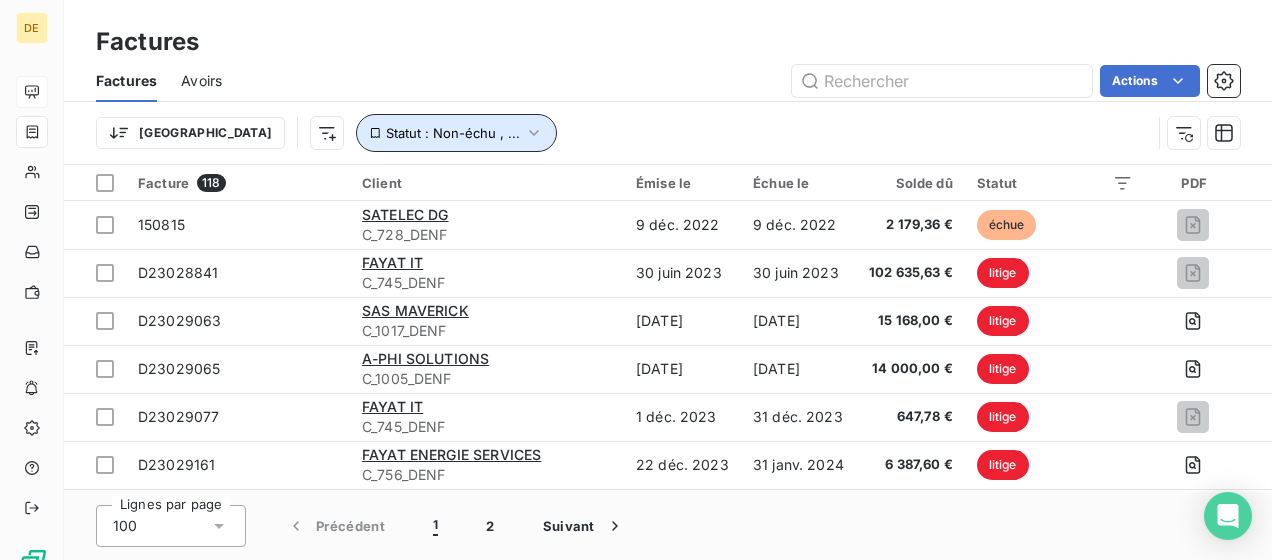 click 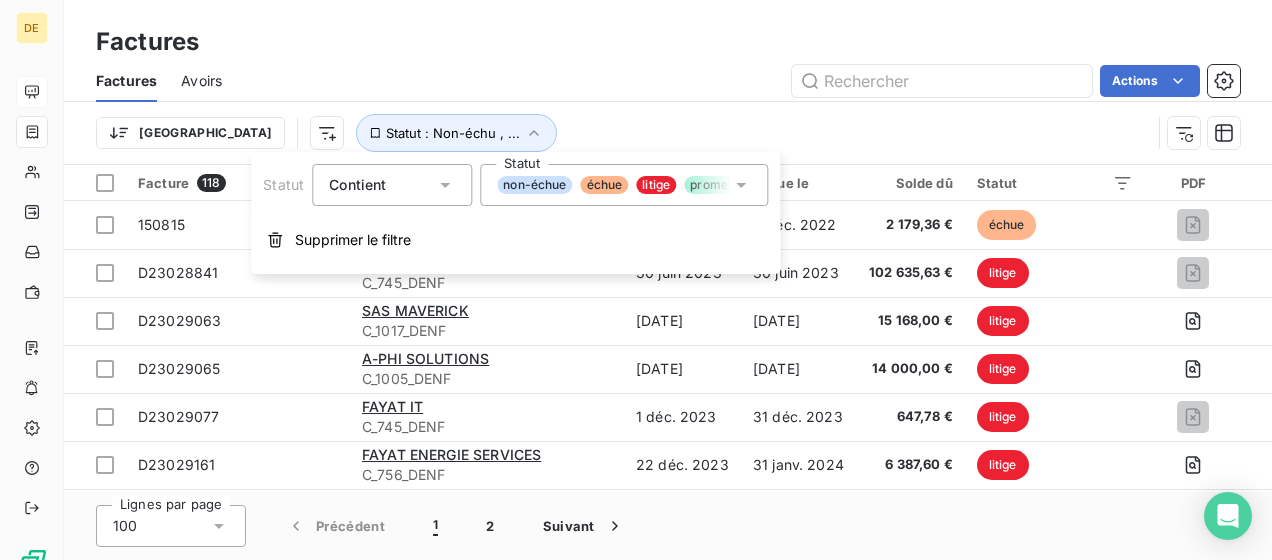 click on "non-échue échue litige promesse de paiement" at bounding box center [614, 185] 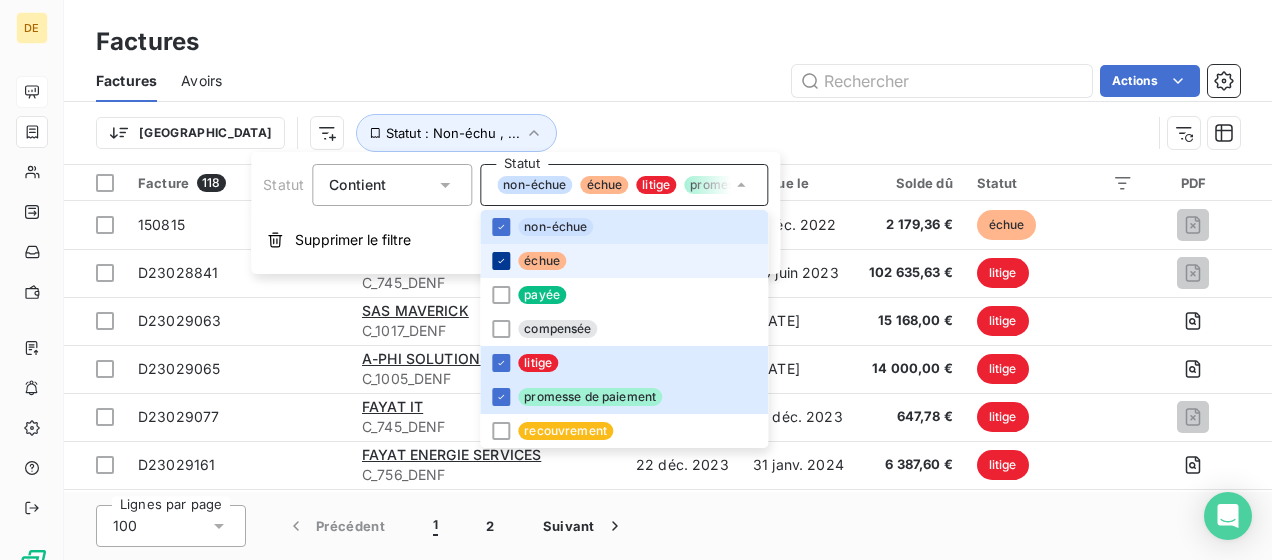 click 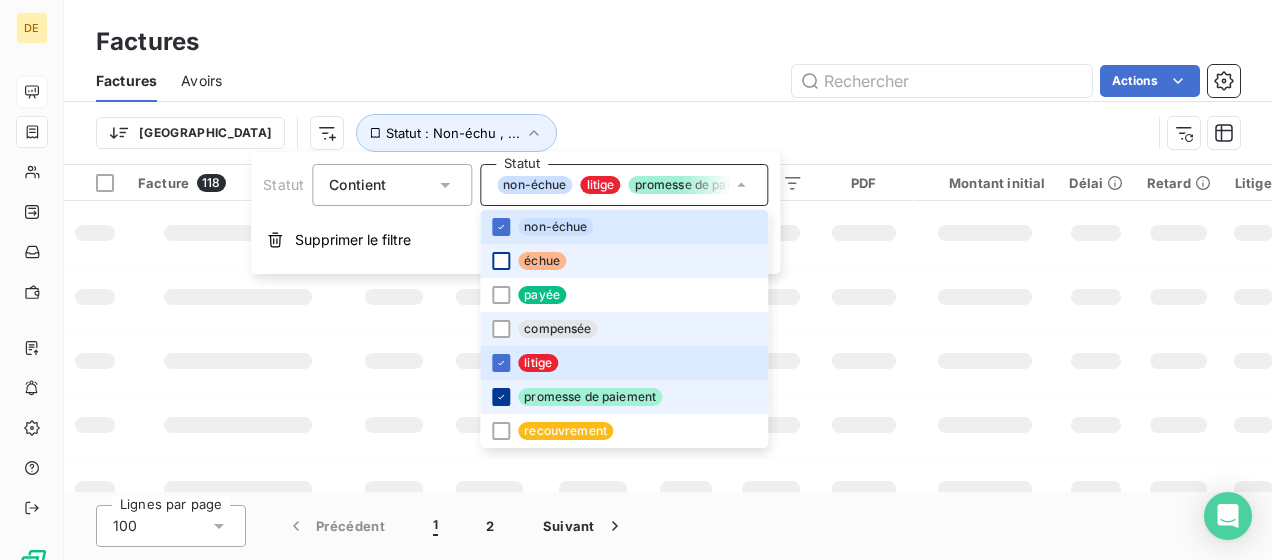 click 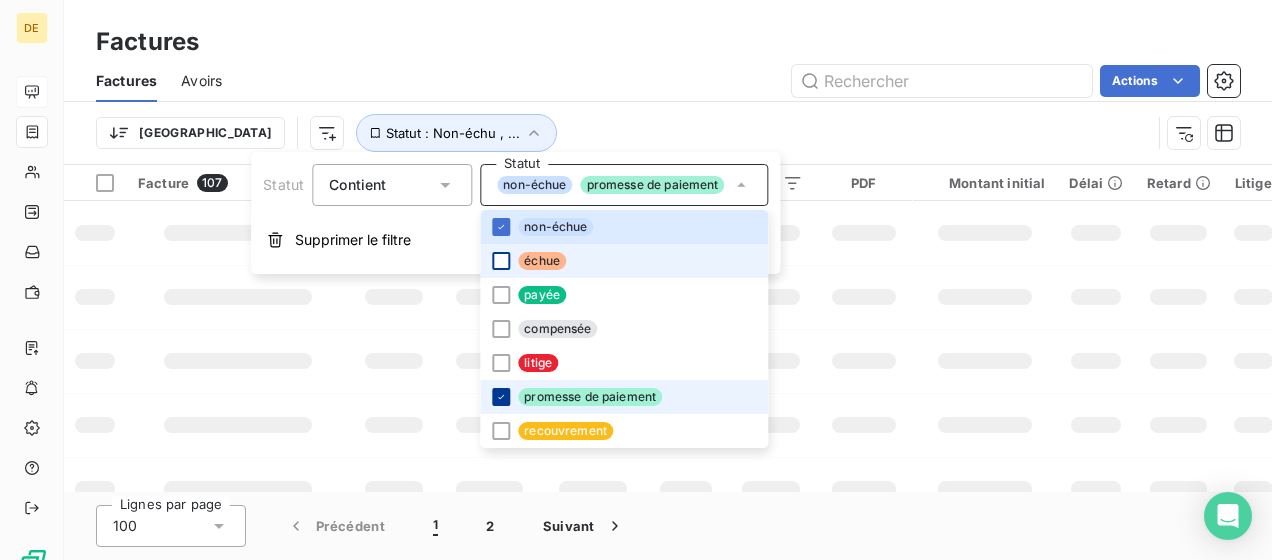 click 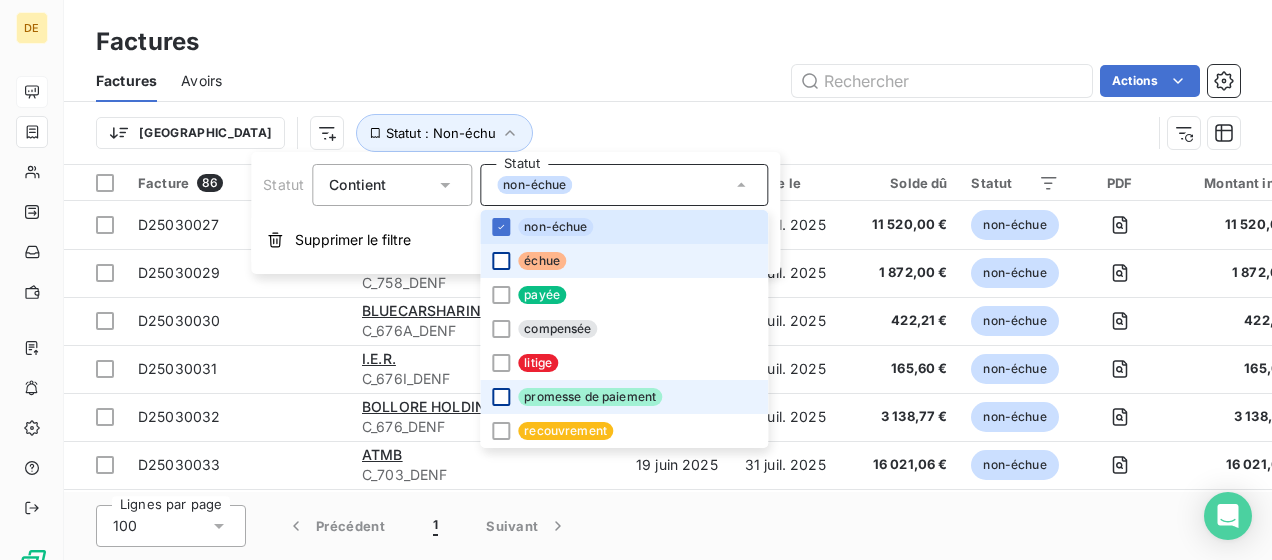 click on "Trier Statut  : Non-échu" at bounding box center (668, 133) 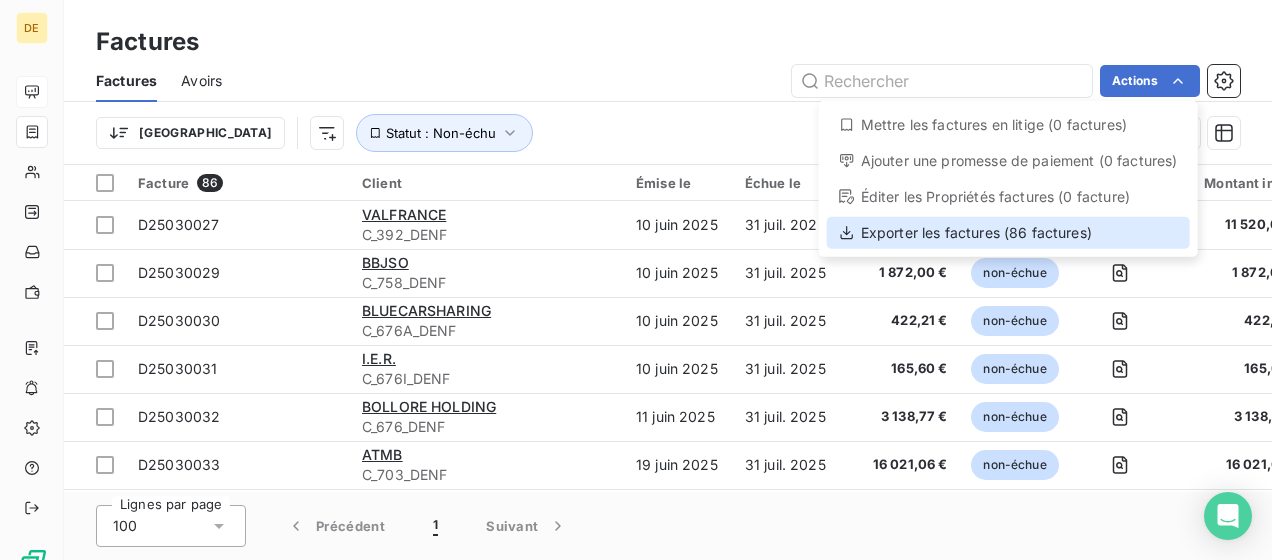 click on "Exporter les factures (86 factures)" at bounding box center [1008, 233] 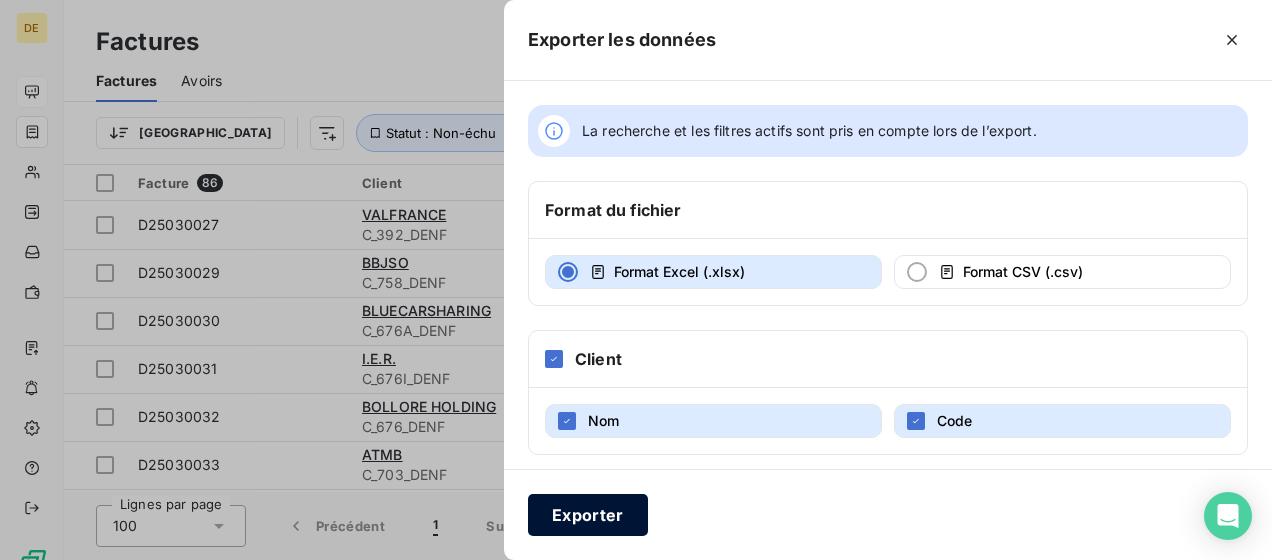click on "Exporter" at bounding box center [588, 515] 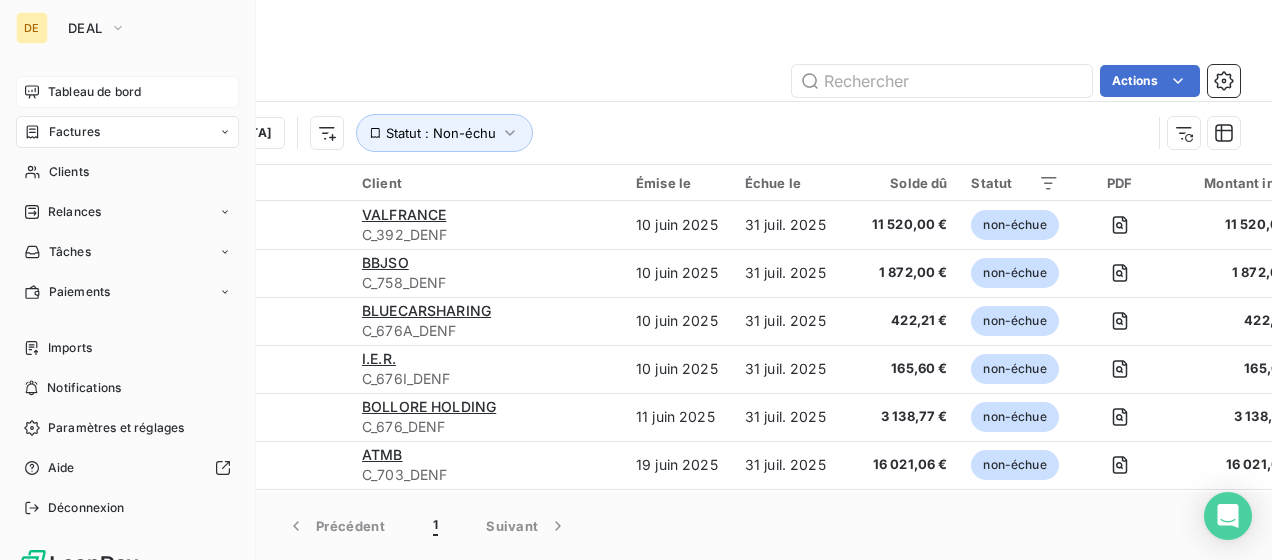 click on "Tableau de bord" at bounding box center (127, 92) 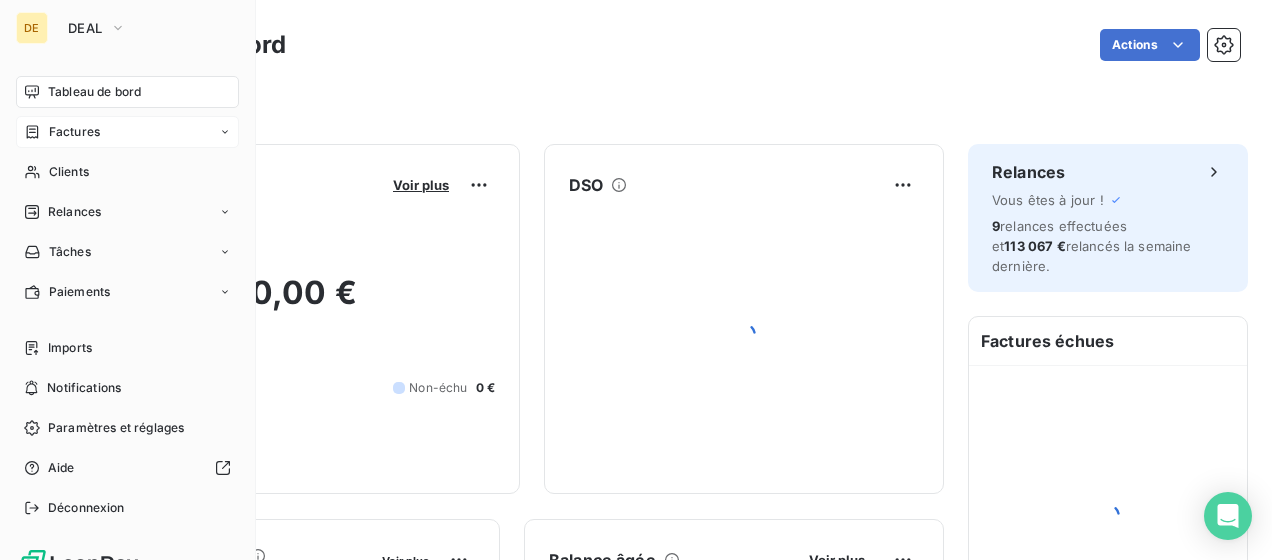 click on "Tableau de bord" at bounding box center (94, 92) 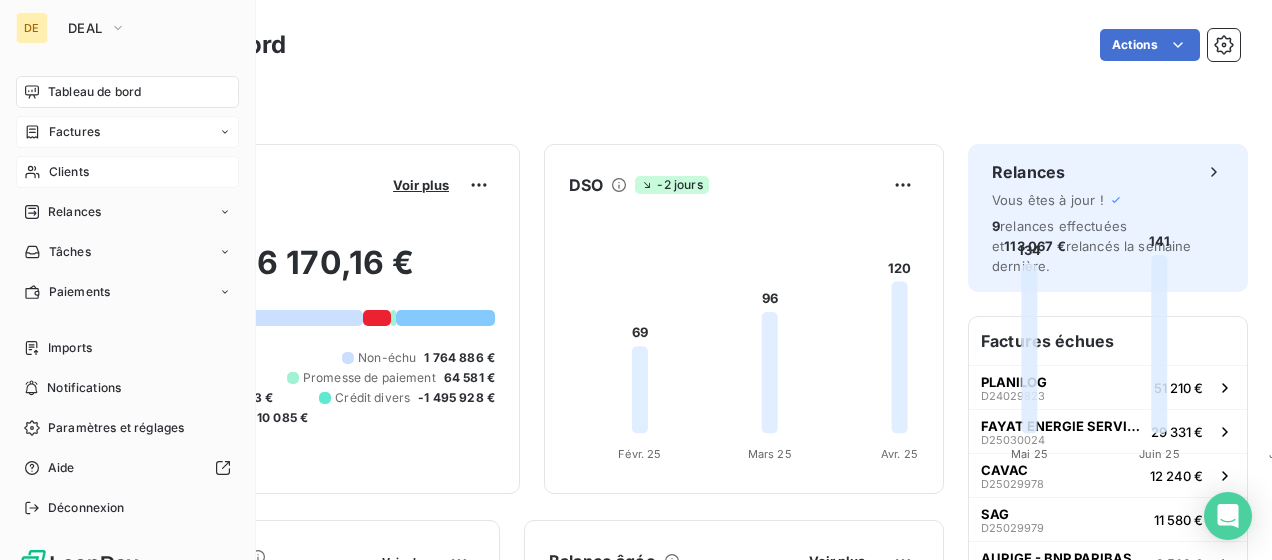 click on "Clients" at bounding box center (127, 172) 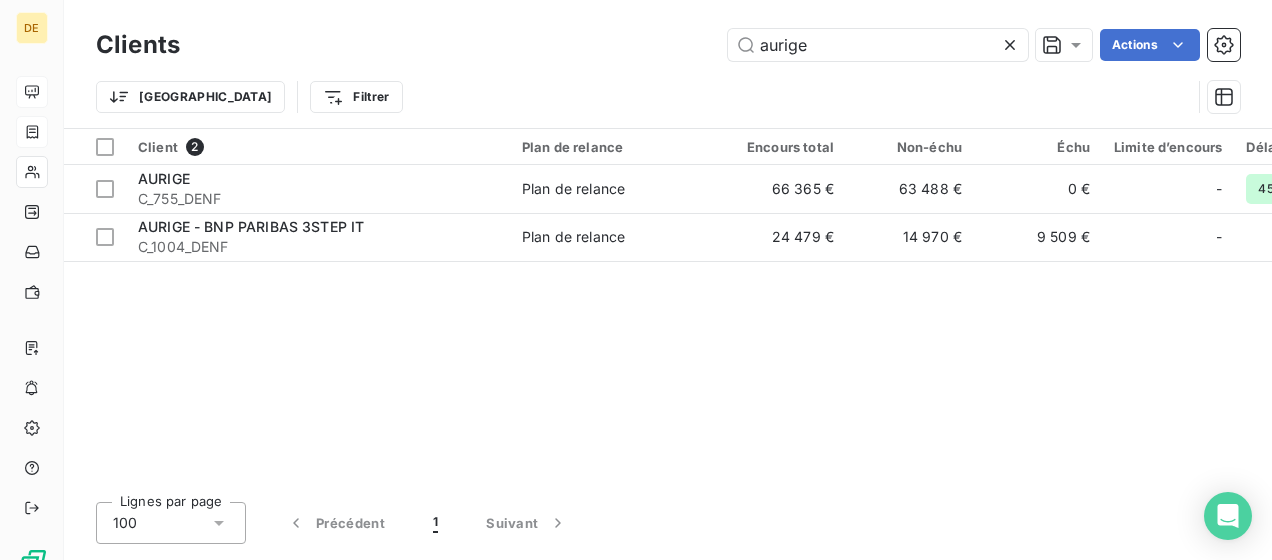 drag, startPoint x: 824, startPoint y: 32, endPoint x: 608, endPoint y: 40, distance: 216.1481 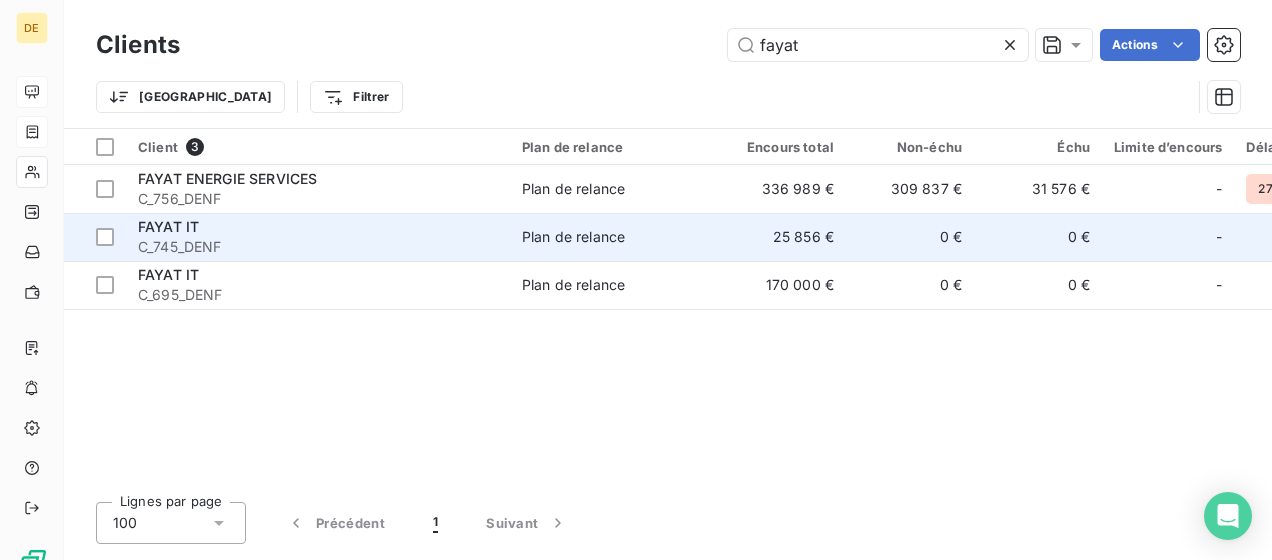 type on "fayat" 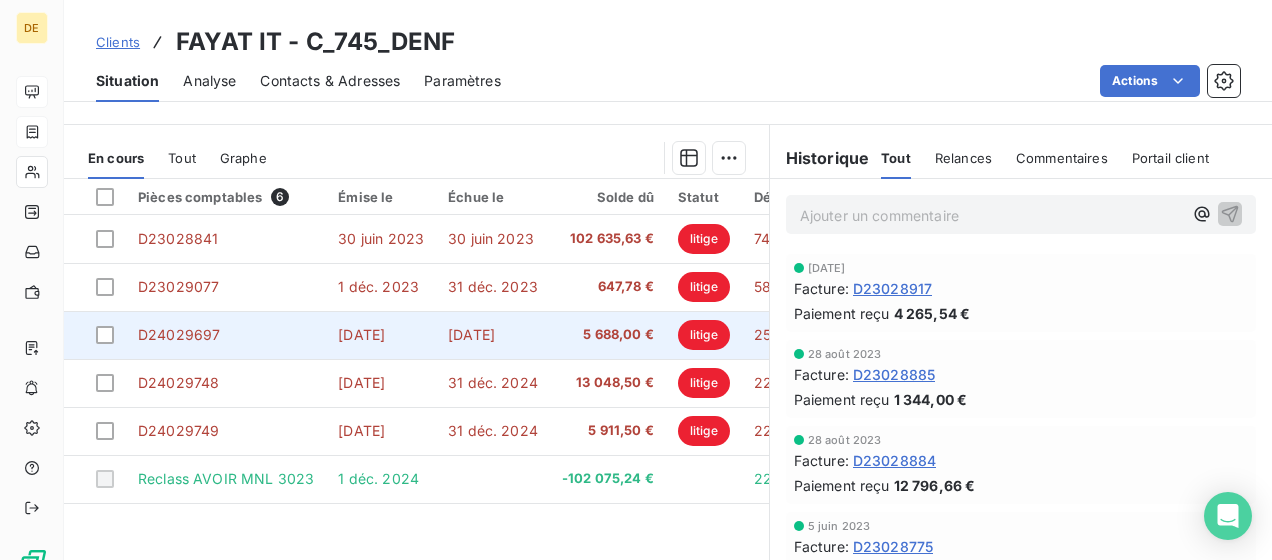 scroll, scrollTop: 400, scrollLeft: 0, axis: vertical 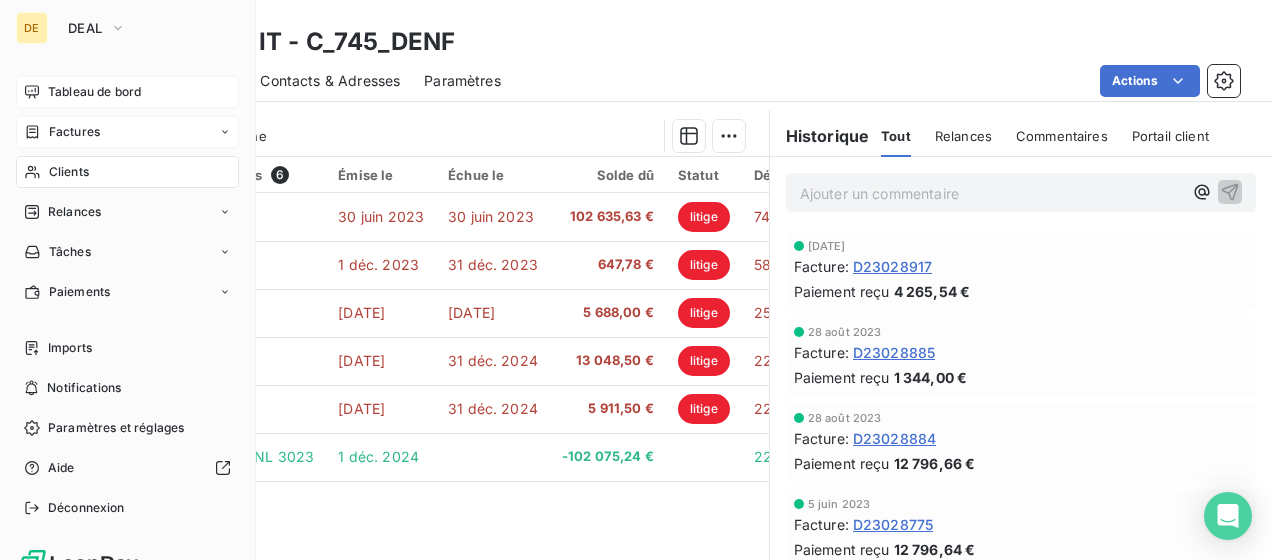 click on "Clients" at bounding box center [127, 172] 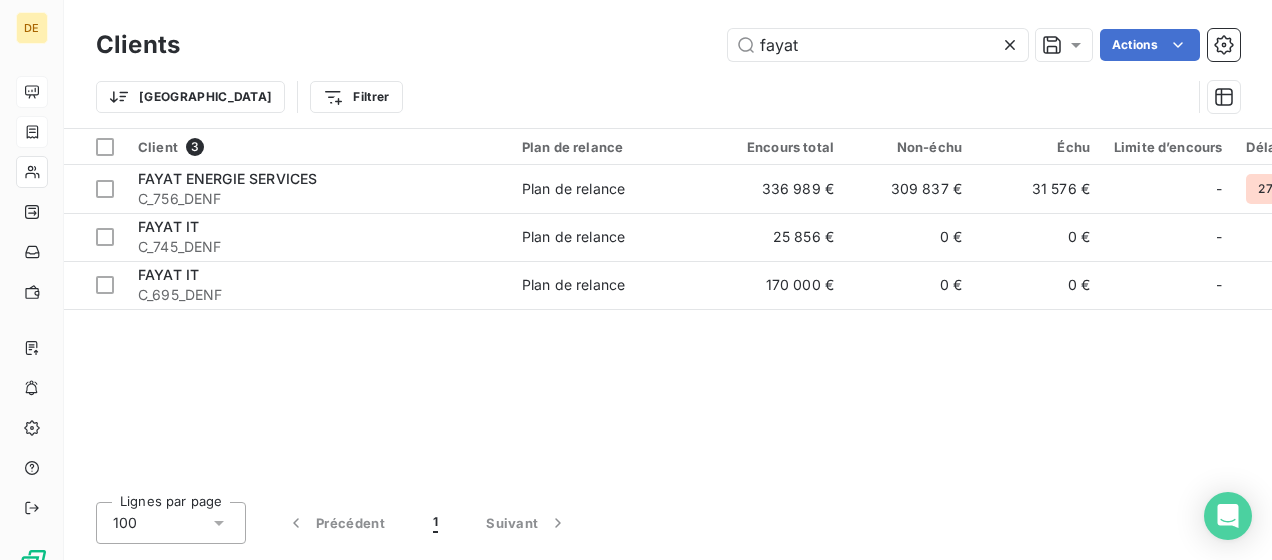 drag, startPoint x: 892, startPoint y: 49, endPoint x: 510, endPoint y: 14, distance: 383.60007 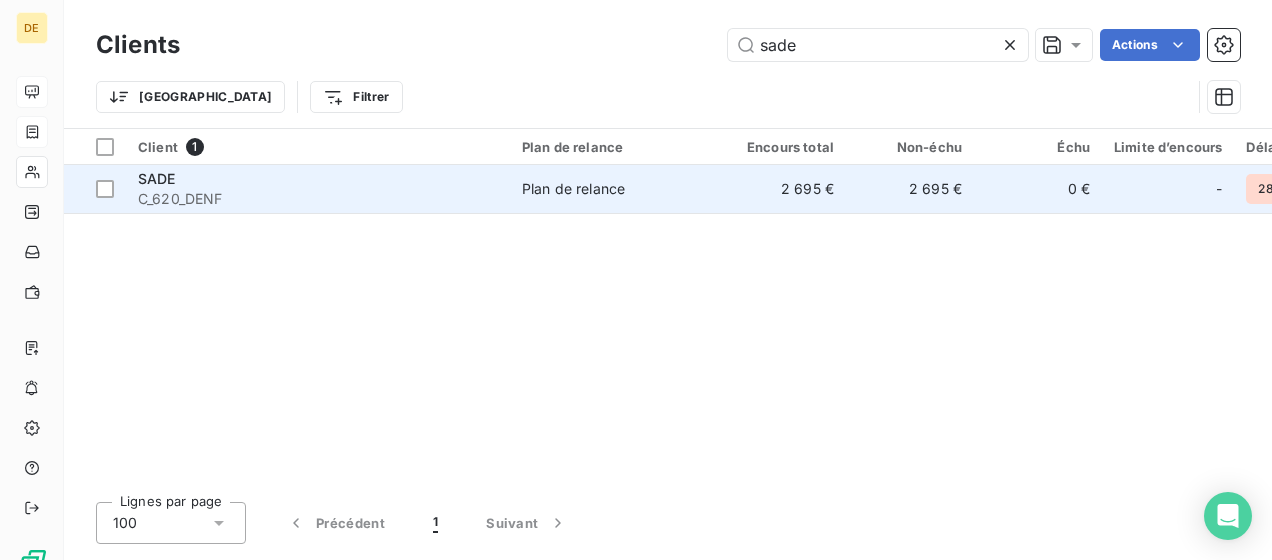 type on "sade" 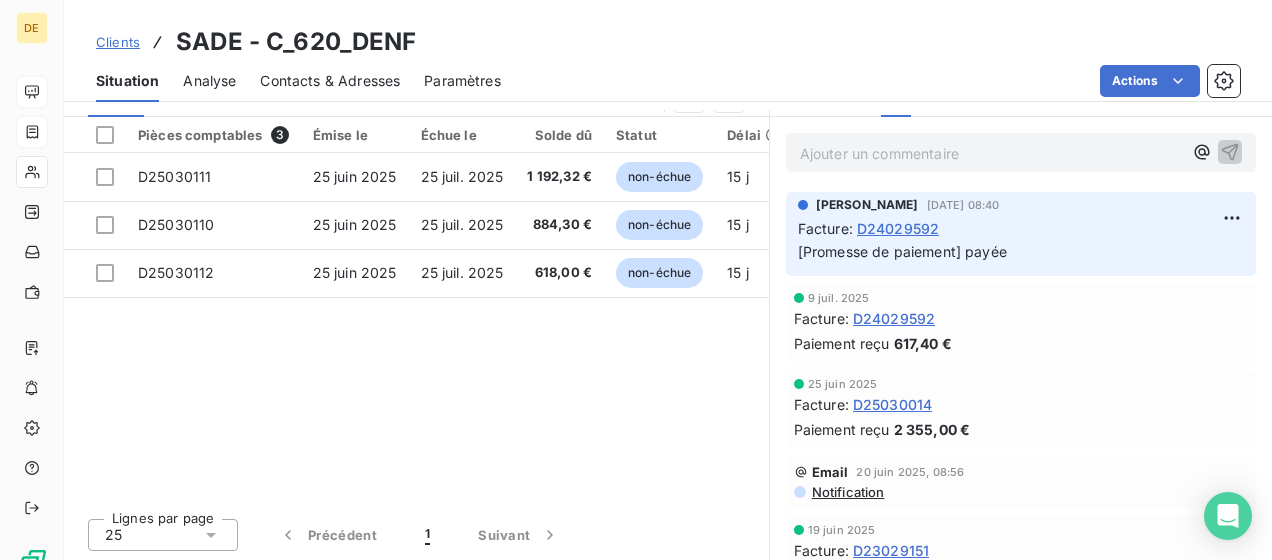 scroll, scrollTop: 310, scrollLeft: 0, axis: vertical 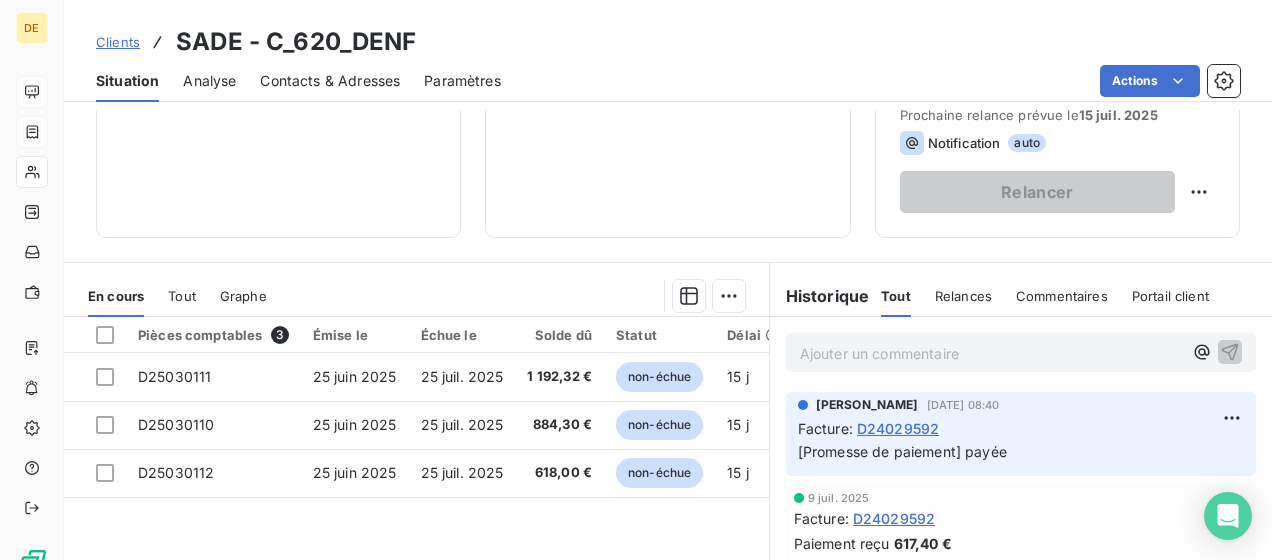 click on "Tout" at bounding box center (182, 296) 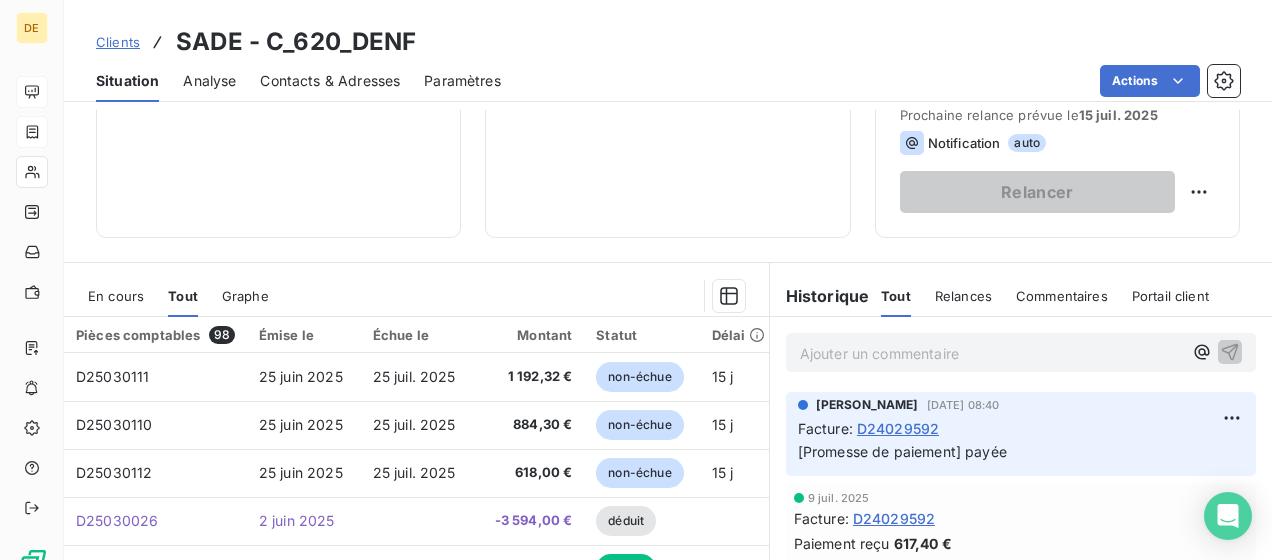 scroll, scrollTop: 410, scrollLeft: 0, axis: vertical 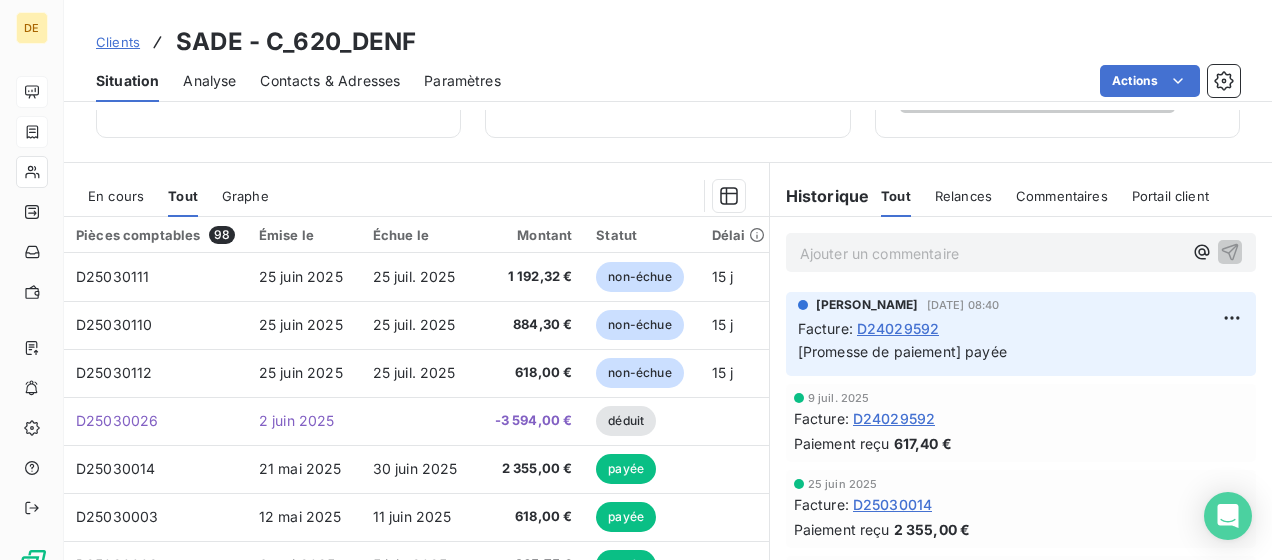 click on "En cours" at bounding box center [116, 196] 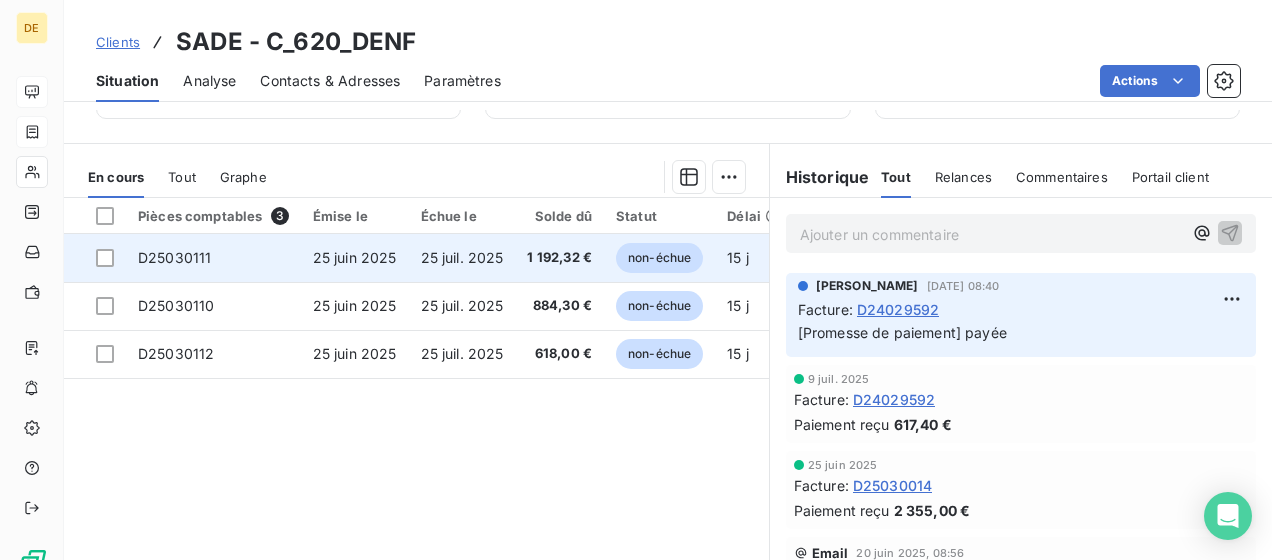 scroll, scrollTop: 310, scrollLeft: 0, axis: vertical 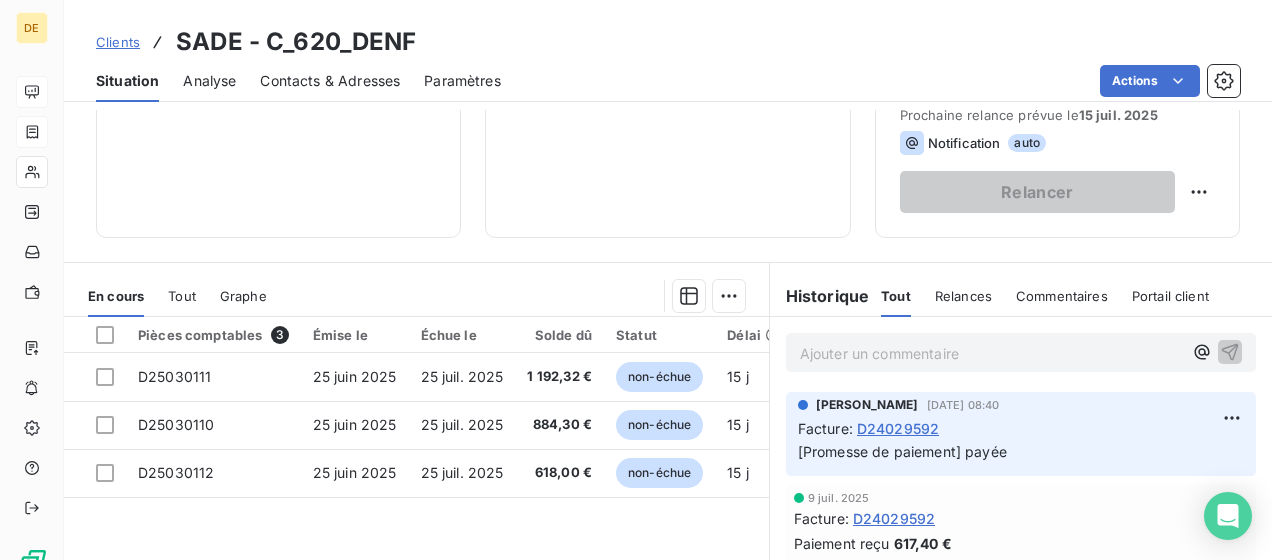 click on "En cours Tout Graphe" at bounding box center [416, 296] 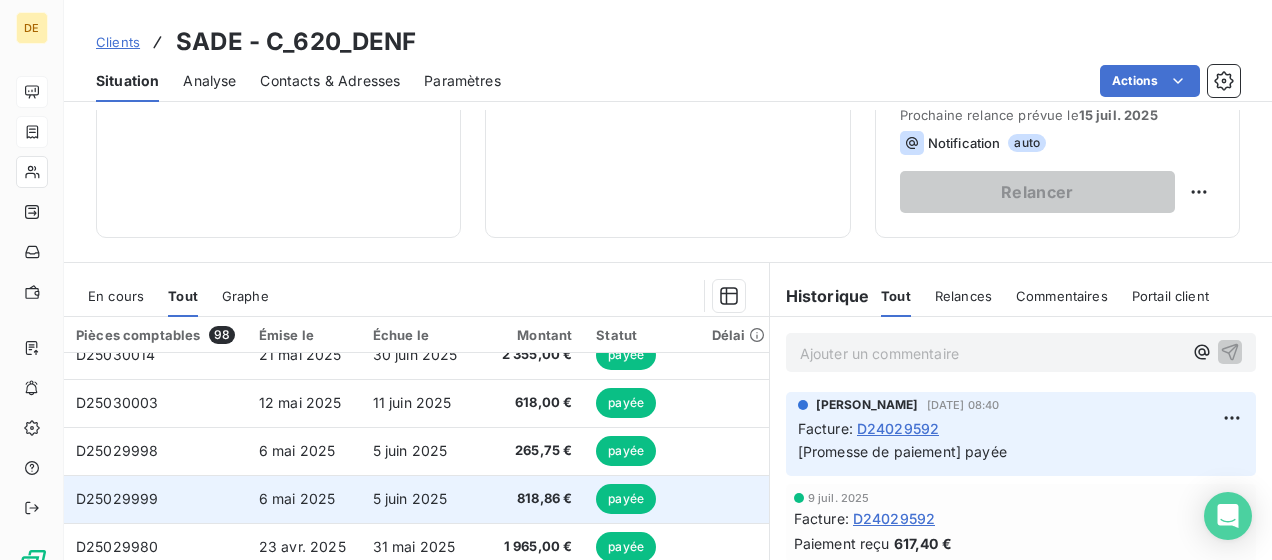 scroll, scrollTop: 100, scrollLeft: 0, axis: vertical 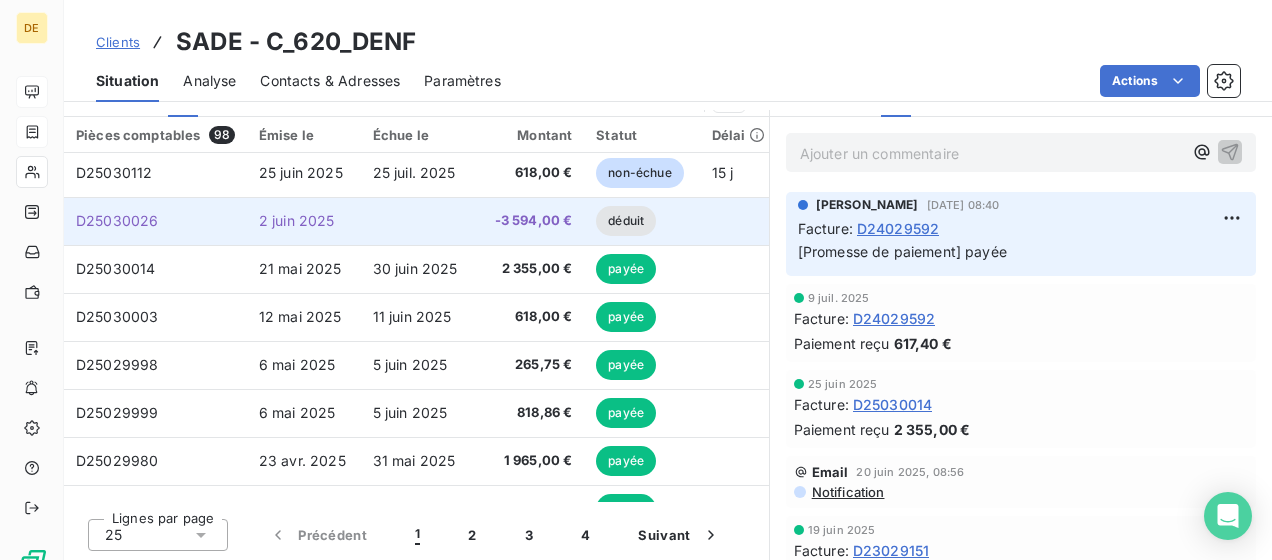 click on "-3 594,00 €" at bounding box center (530, 221) 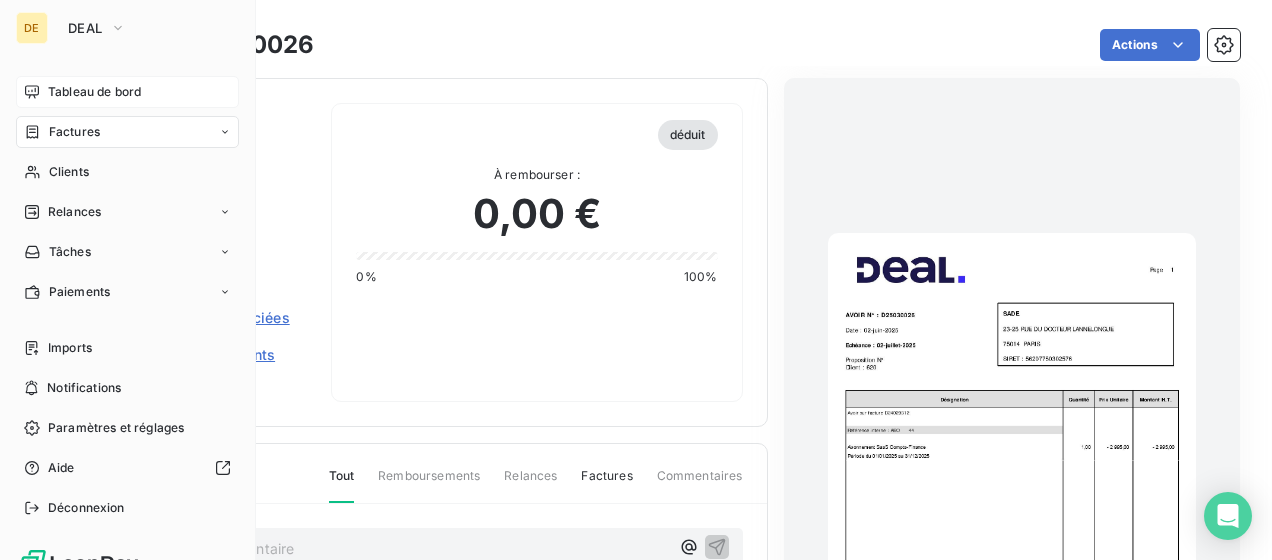 click on "Factures" at bounding box center (127, 132) 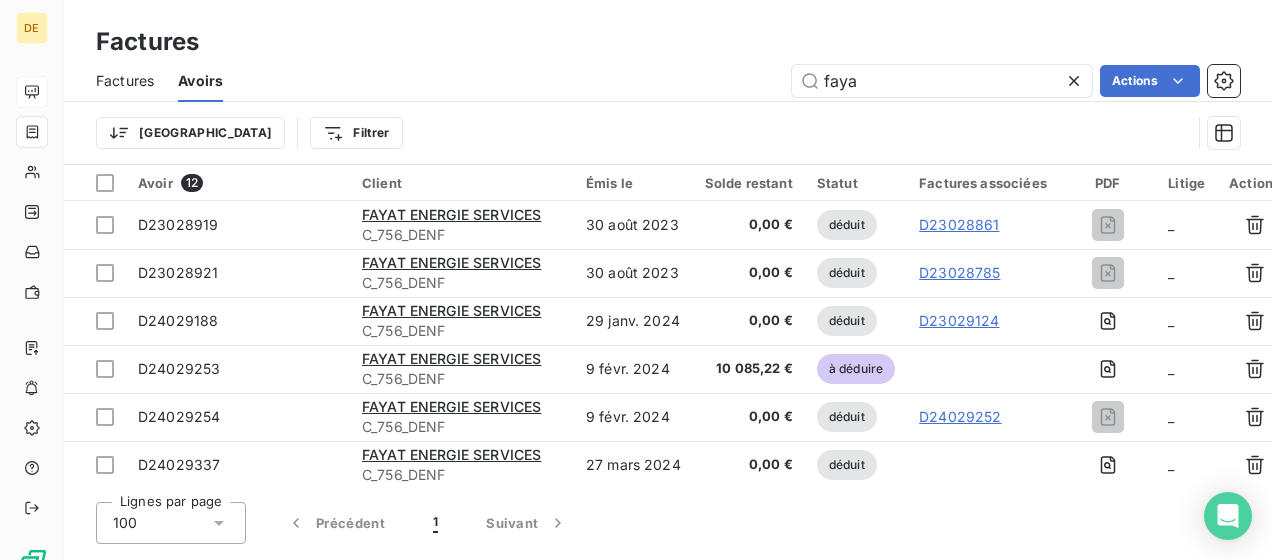type on "faya" 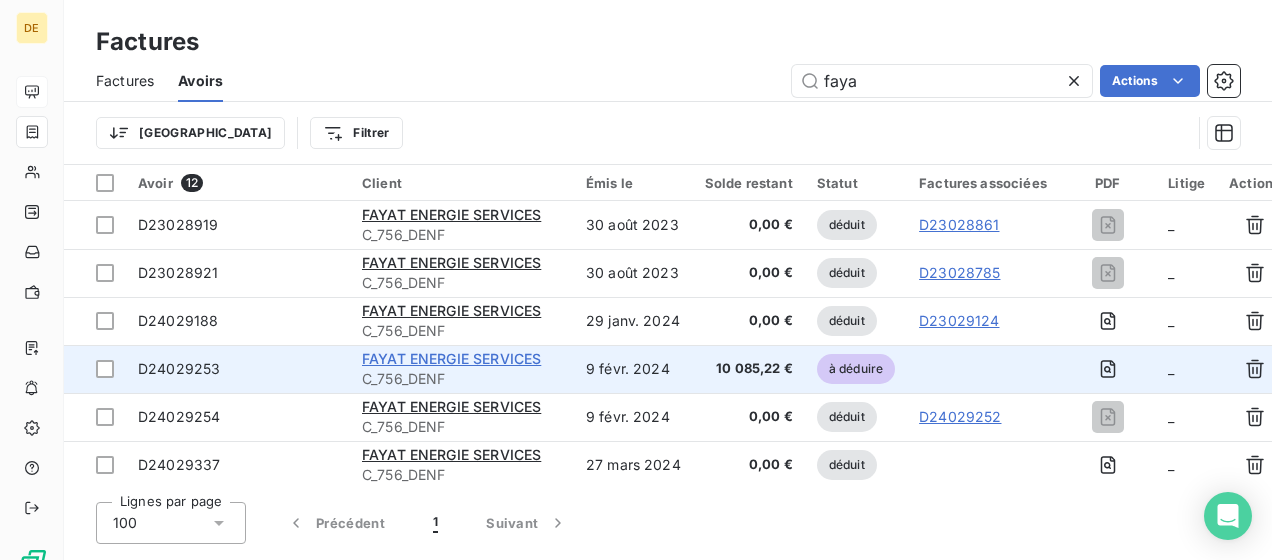 click on "FAYAT ENERGIE SERVICES" at bounding box center [451, 358] 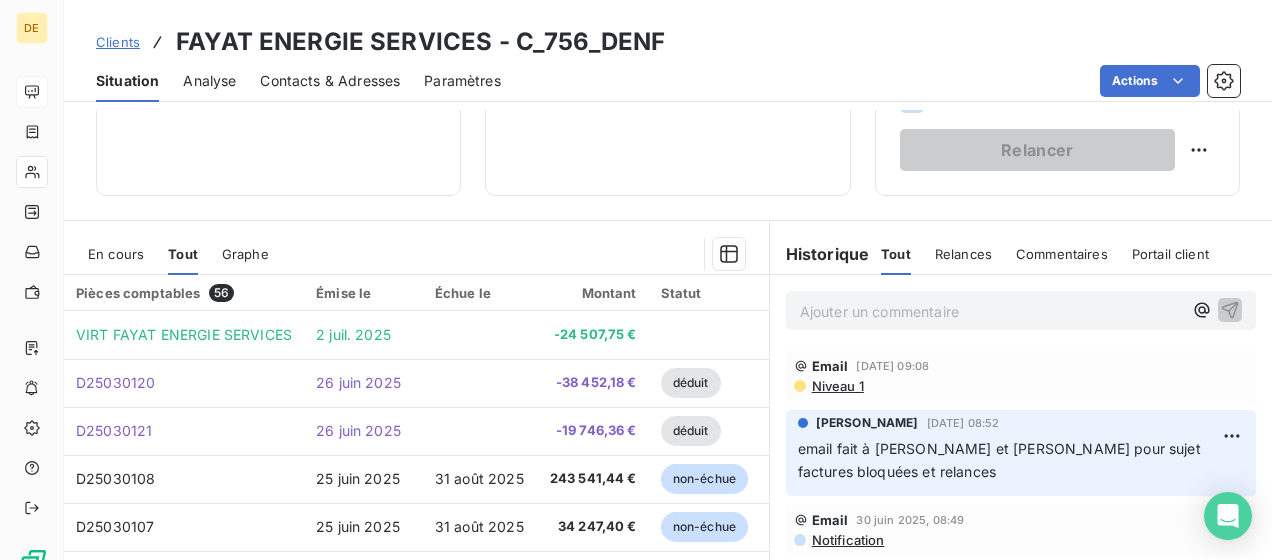 scroll, scrollTop: 400, scrollLeft: 0, axis: vertical 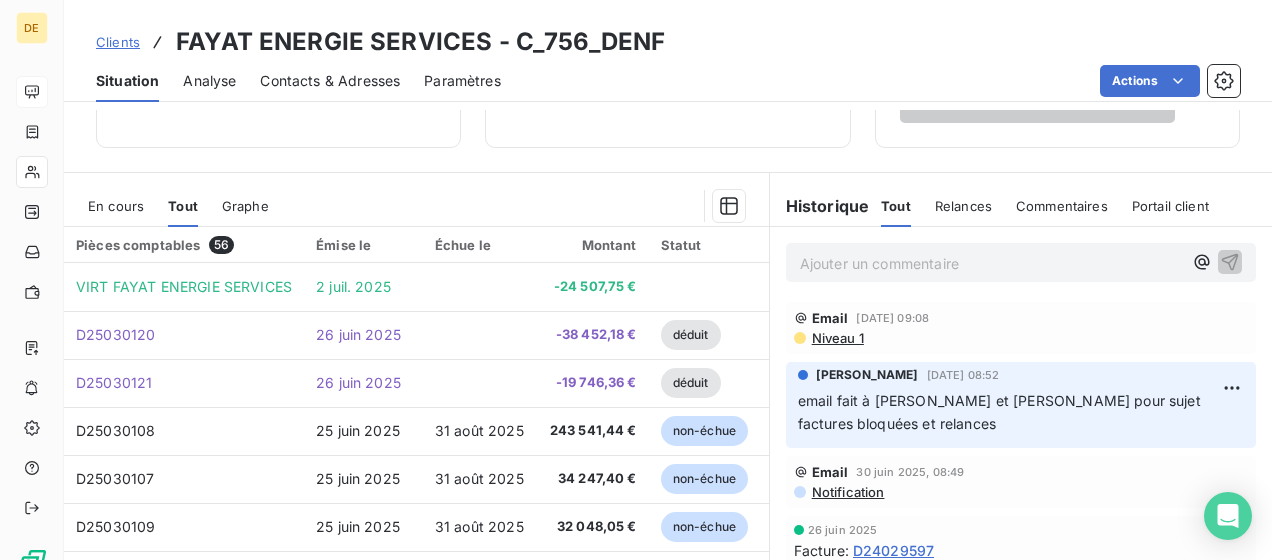 click on "En cours" at bounding box center (116, 206) 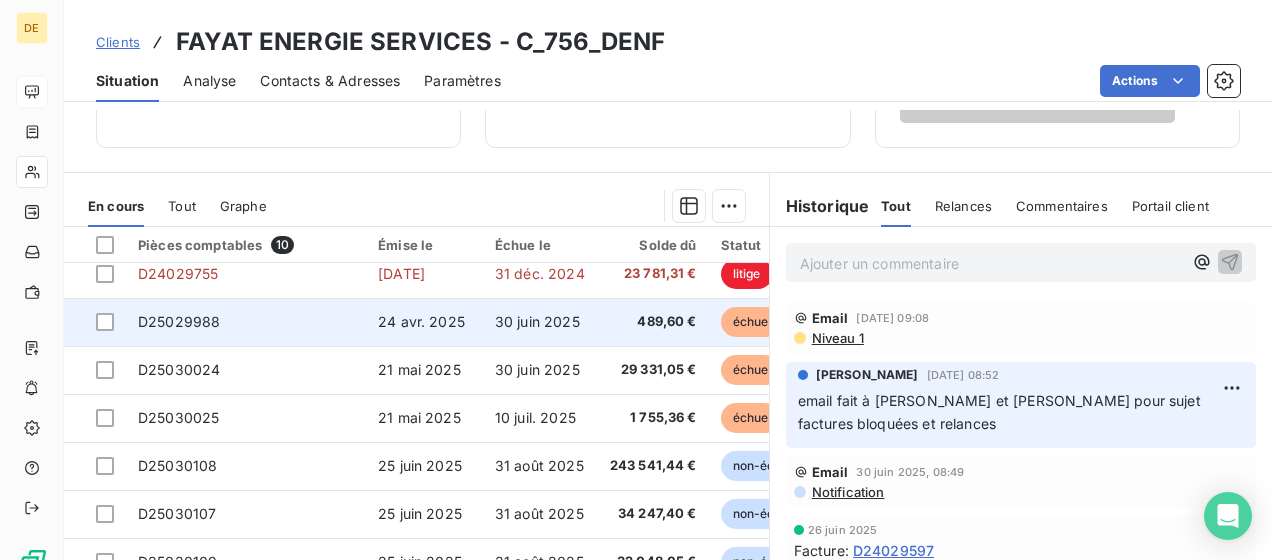 scroll, scrollTop: 139, scrollLeft: 0, axis: vertical 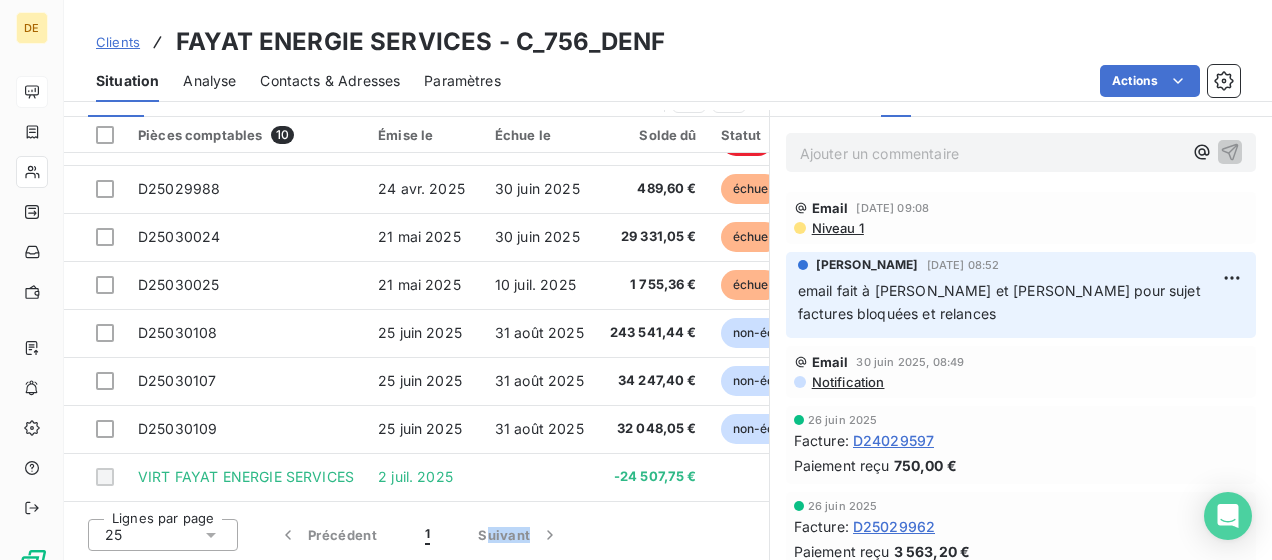 drag, startPoint x: 488, startPoint y: 500, endPoint x: 749, endPoint y: 502, distance: 261.00766 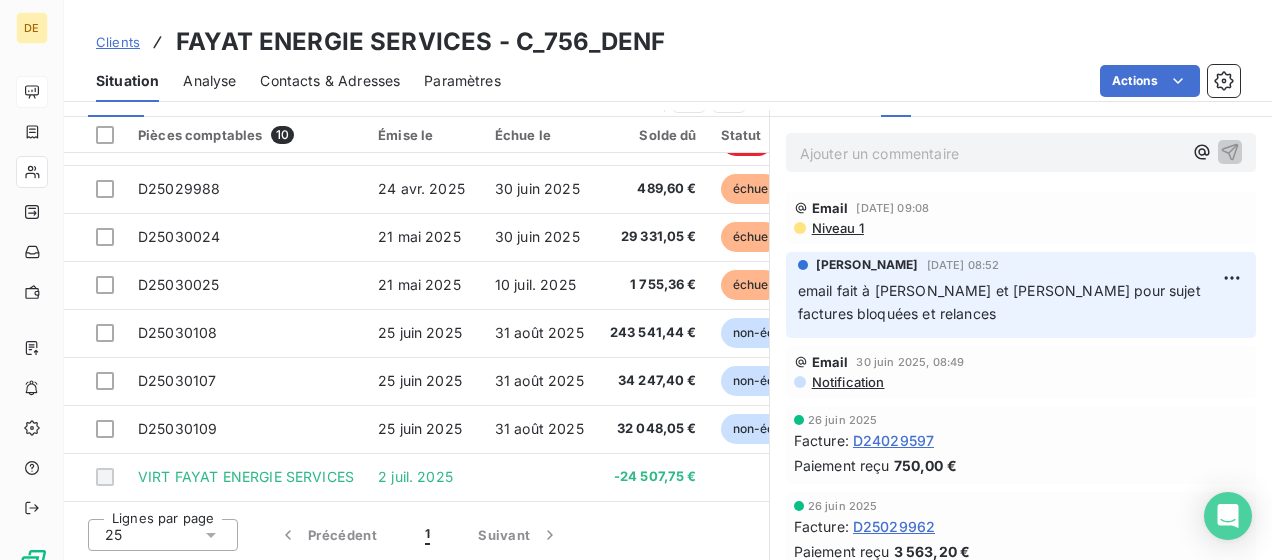 click on "Situation Analyse Contacts & Adresses Paramètres Actions" at bounding box center [668, 81] 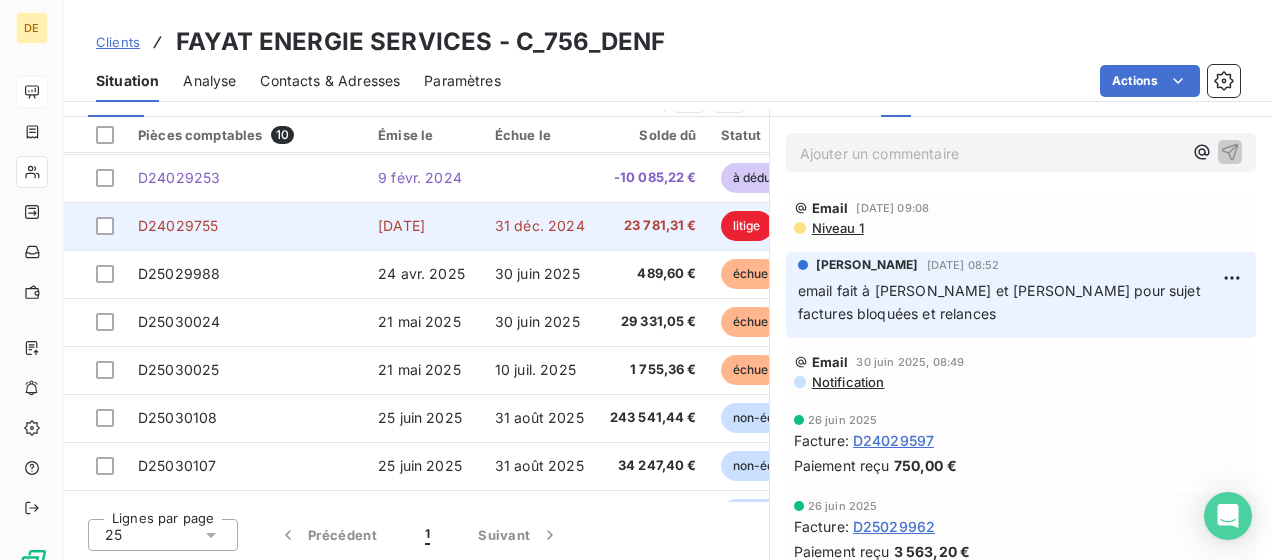 scroll, scrollTop: 0, scrollLeft: 0, axis: both 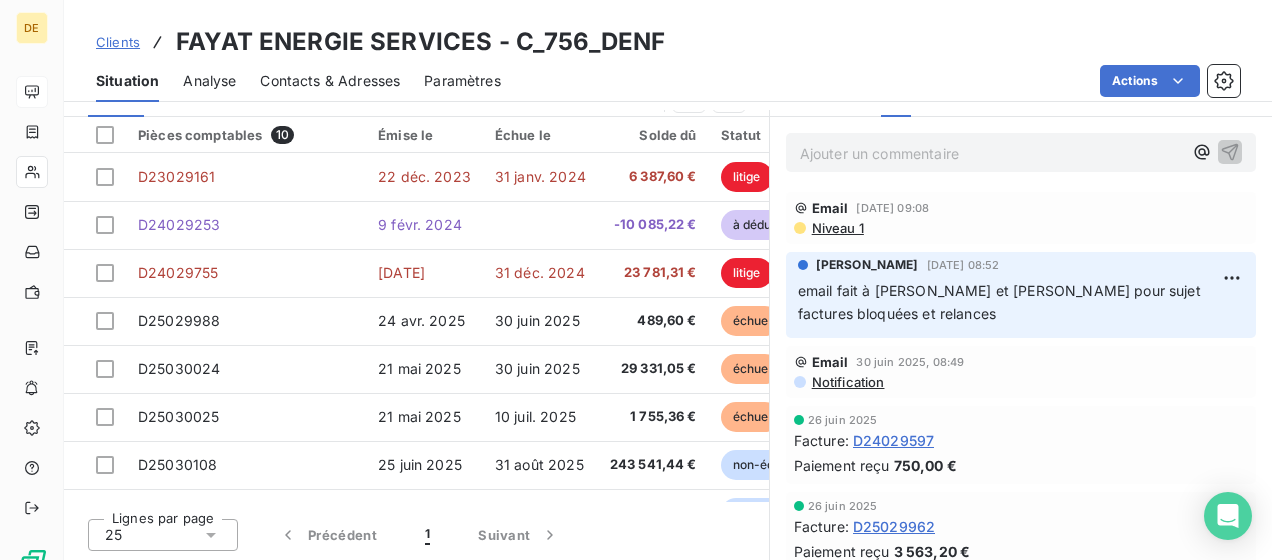 click on "Analyse" at bounding box center [209, 81] 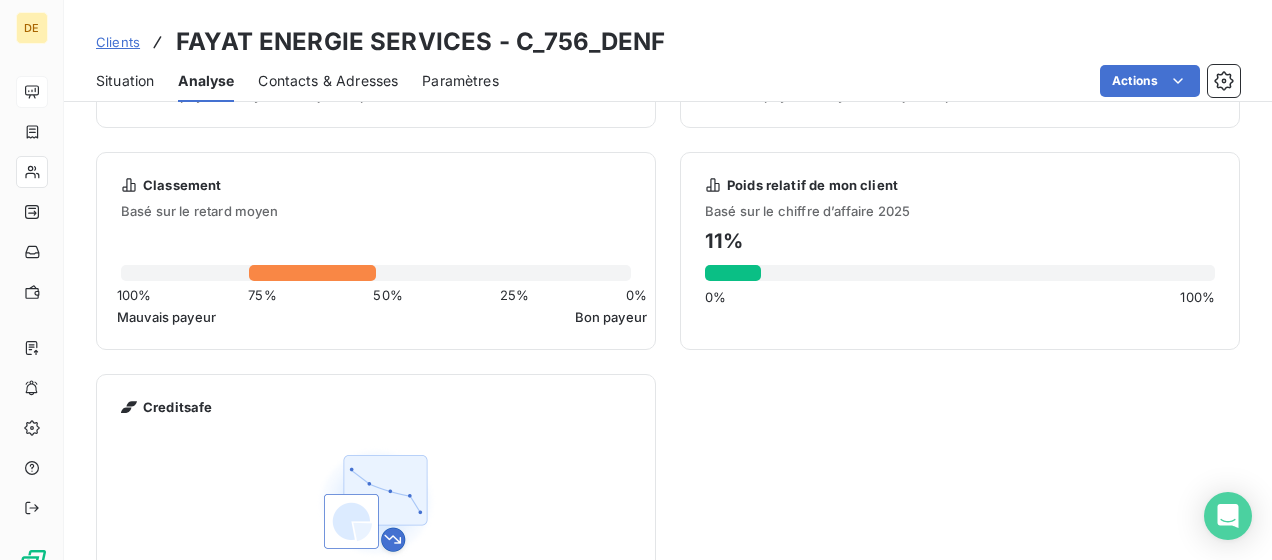 scroll, scrollTop: 0, scrollLeft: 0, axis: both 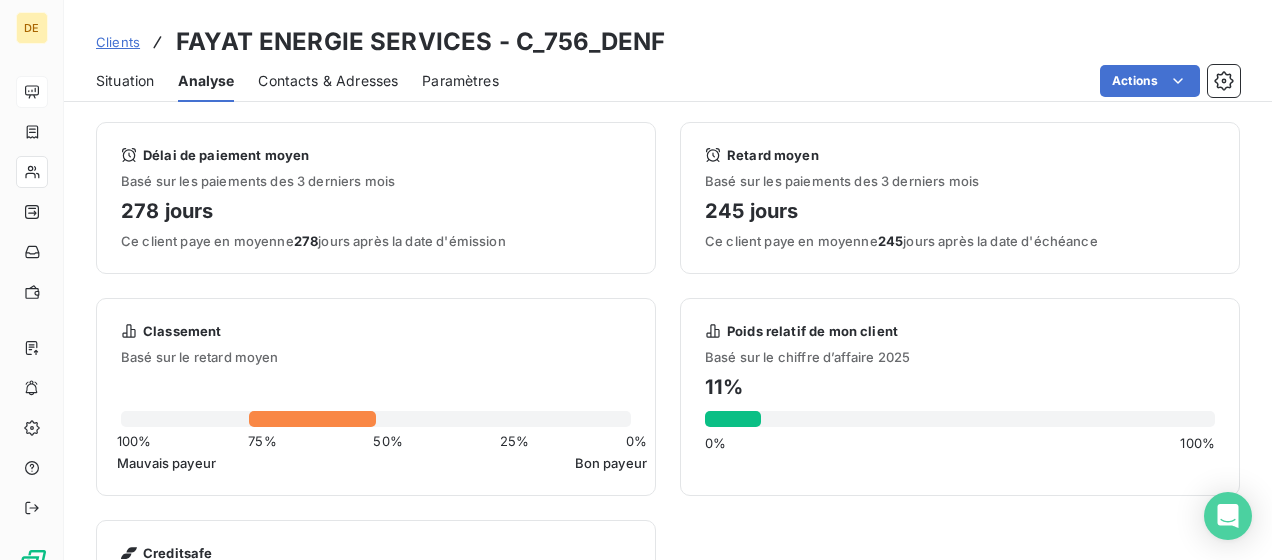 click on "Situation" at bounding box center [125, 81] 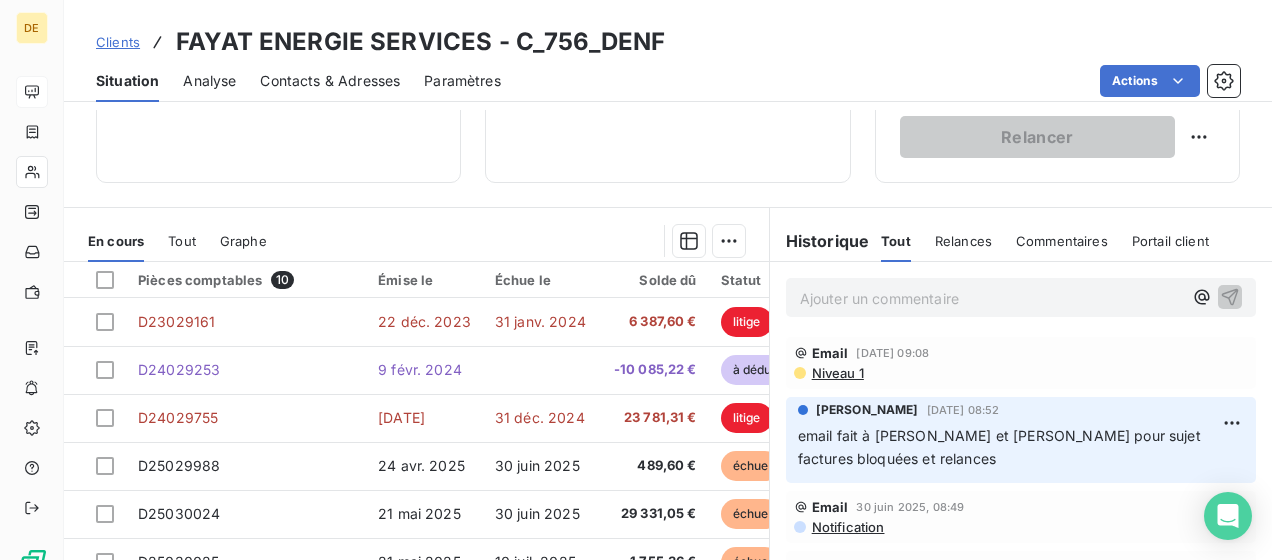 scroll, scrollTop: 400, scrollLeft: 0, axis: vertical 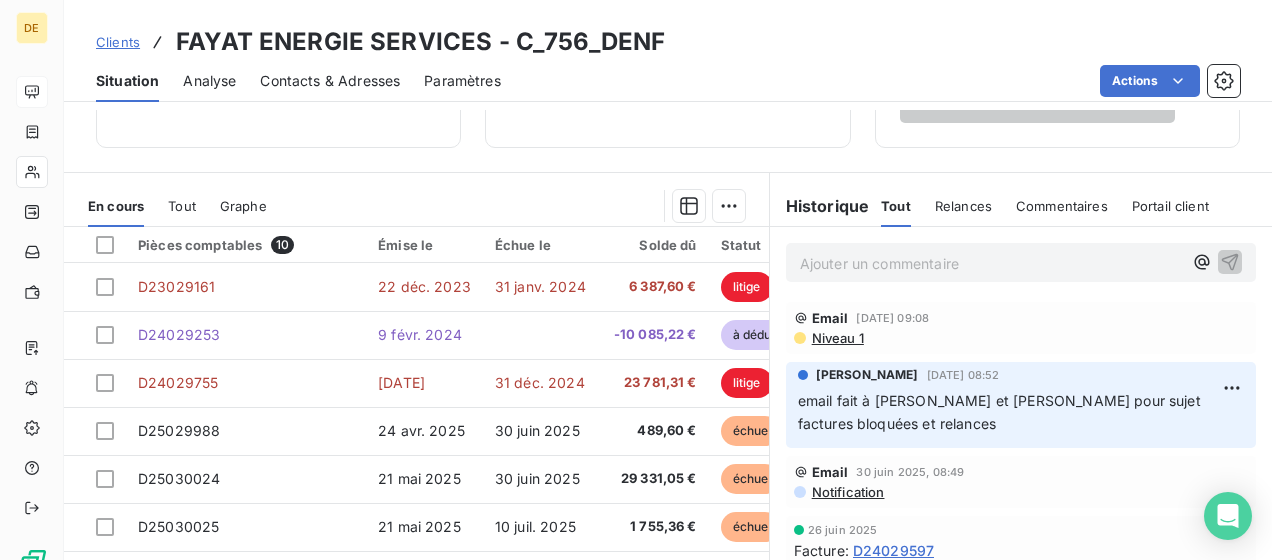 click on "Tout" at bounding box center [182, 206] 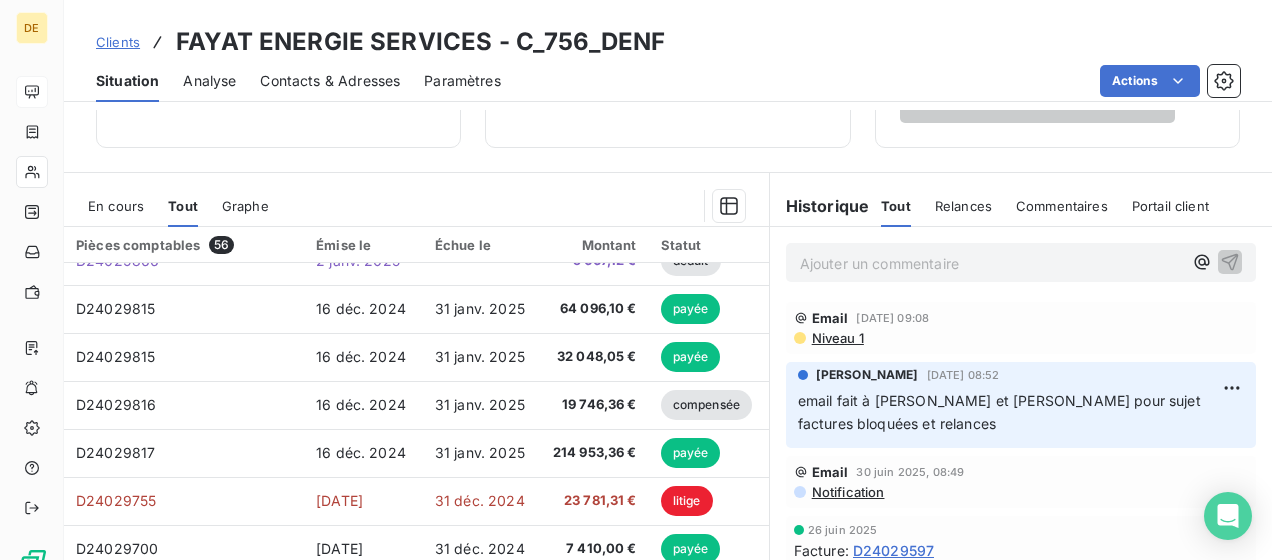 scroll, scrollTop: 600, scrollLeft: 0, axis: vertical 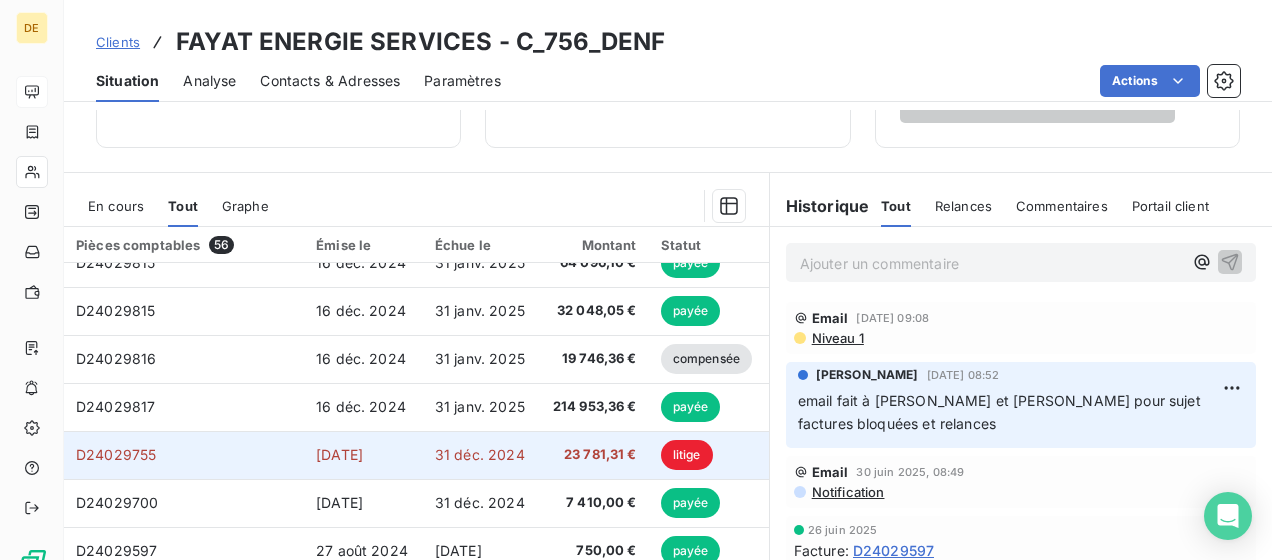 click on "23 781,31 €" at bounding box center (593, 455) 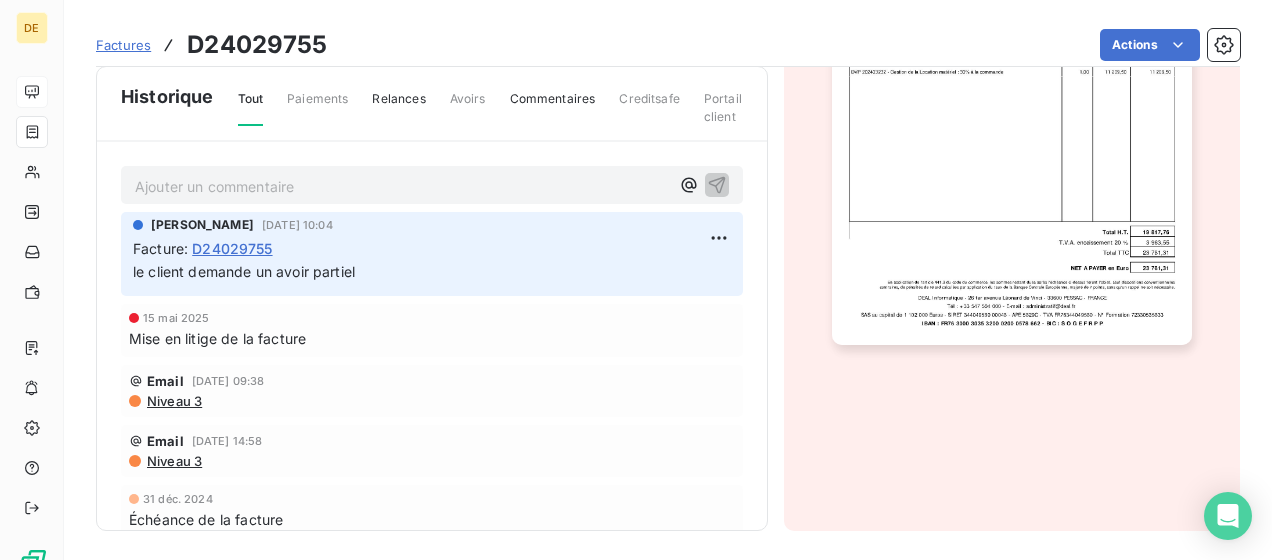scroll, scrollTop: 428, scrollLeft: 0, axis: vertical 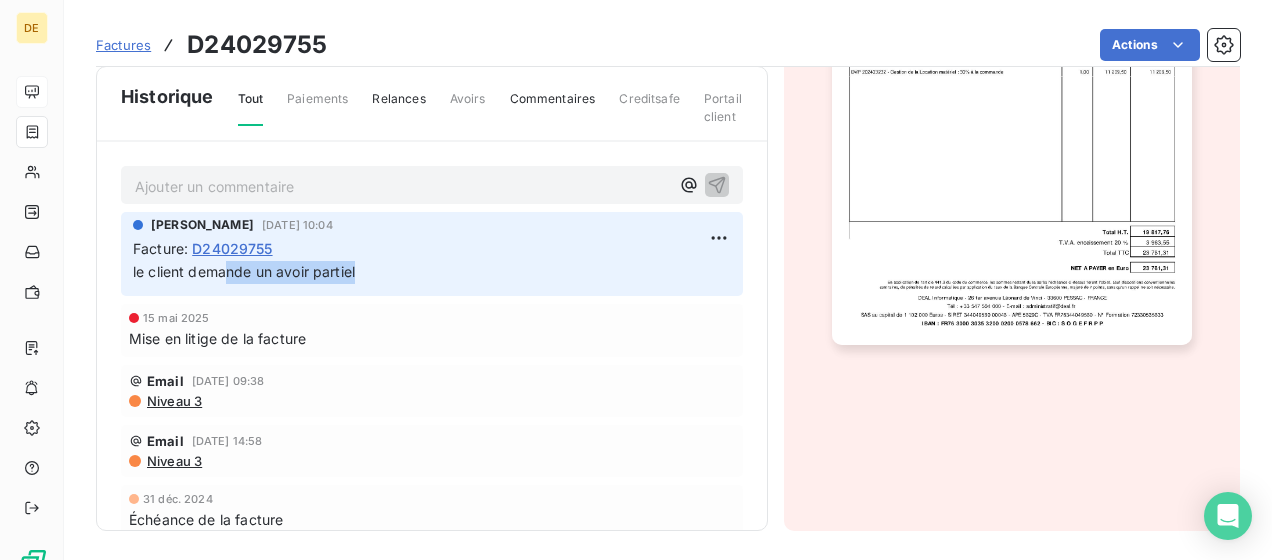 drag, startPoint x: 378, startPoint y: 280, endPoint x: 432, endPoint y: 280, distance: 54 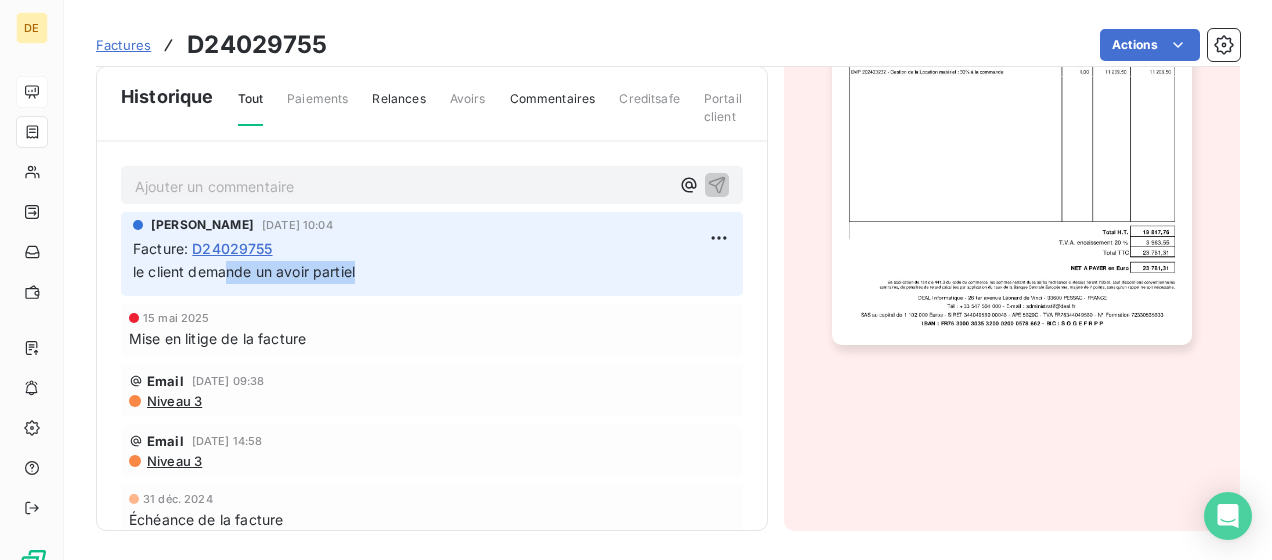 click on "le client demande un avoir partiel" at bounding box center (432, 272) 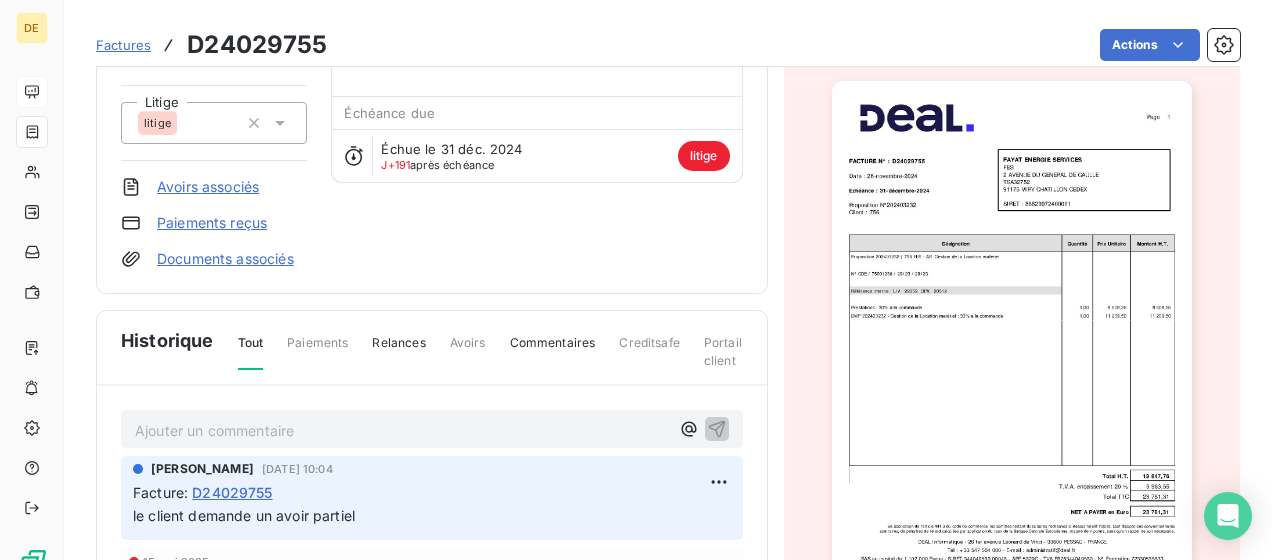 scroll, scrollTop: 28, scrollLeft: 0, axis: vertical 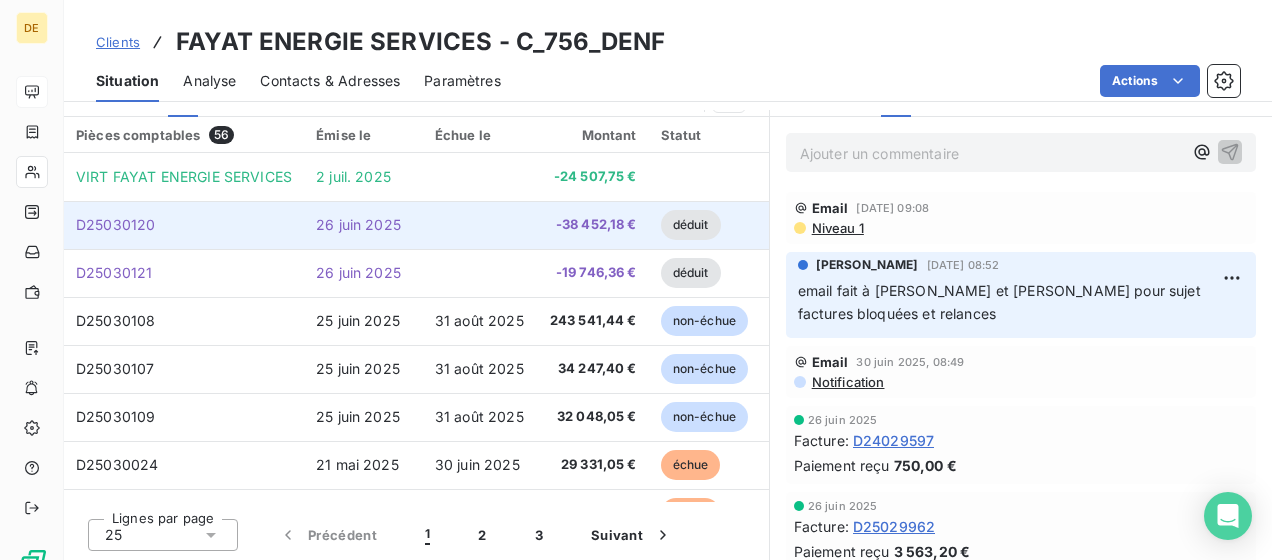 click on "D25030120" at bounding box center [184, 225] 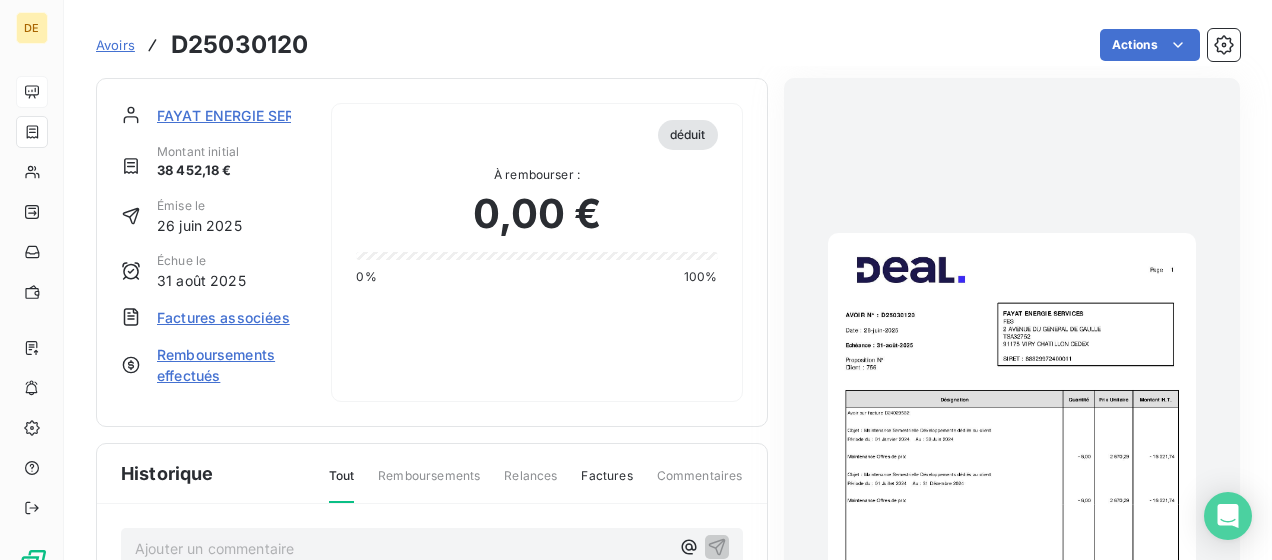 click at bounding box center [1012, 493] 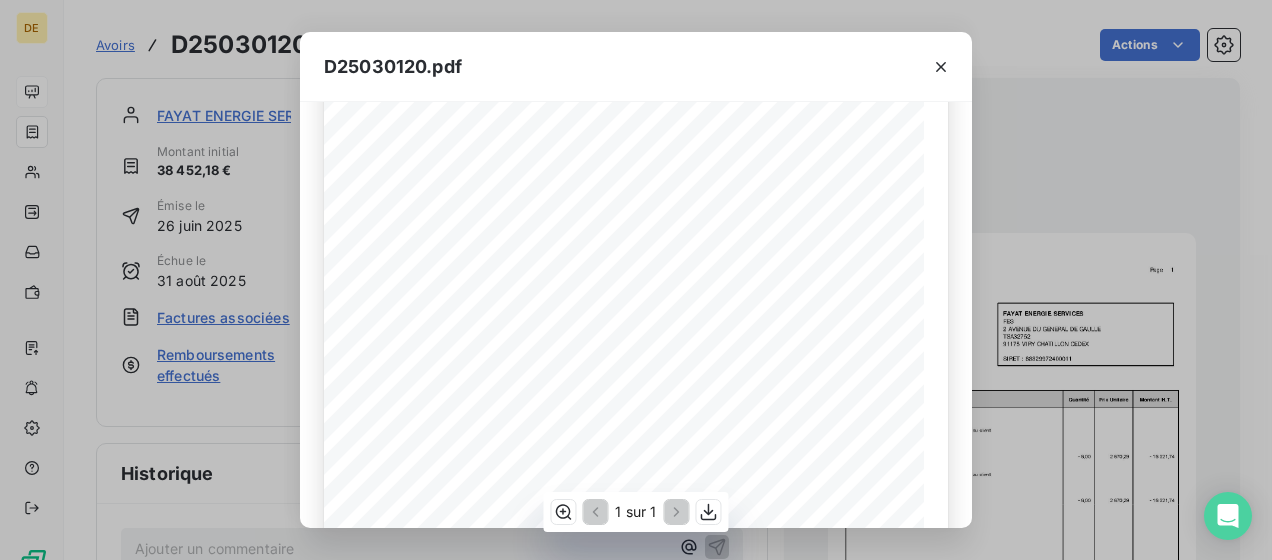 scroll, scrollTop: 300, scrollLeft: 0, axis: vertical 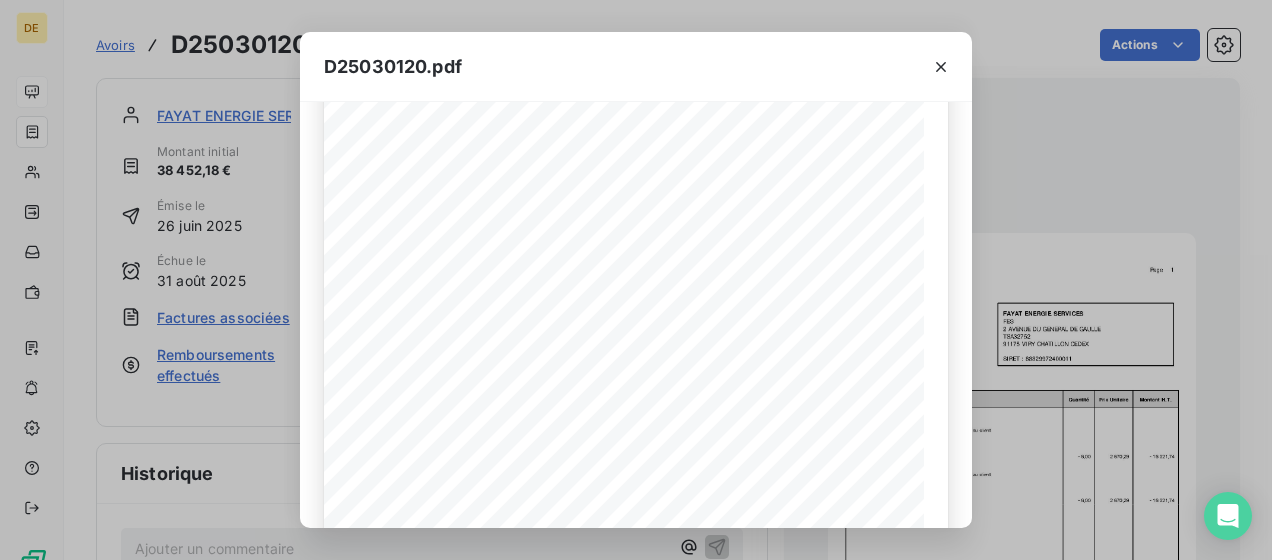 click on "D25030120.pdf Page   1 AVOI R N° : D25030120 Date : 26-juin-2025 Echéance : 31-août-2025 Proposition N° Client : 756 FAYAT ENERGI E SERVI CES FES 2 AVENUE DU GENERAL DE GAULLE TSA32752 91175 VI RY CHATI LLON CEDEX SI RET : 88829972400011 Désignation   Quantité   Prix Unitaire   Montant H.T. Avoir sur facture D24029582 Objet : Maintenance Semestrielle Développements dédiés au client Période du : 01 Janvier 2024   Au : 30 Juin 2024 Maintenance Offres de prix   - 6,00   2 670,29   - 16 021,74 Objet : Maintenance Semestrielle Développements dédiés au client Période du : 01 Juillet 2024   Au : 31 Décembre 2024 Maintenance Offres de prix   - 6,00   2 670,29   - 16 021,74 Total H.T.   - 32 043,48 T.V.A. encaissement 20 %   - 6 408,70 Total TTC   - 38 452,18 A VOTRE CREDI T en Euro   - 38 452,18 En application de l'article 441.3 du code du commerce, les sommes restant dues après l'échéance ci-dessus feront l'objet, sauf dispositions conventionnelles Page   1 AVOI R N° : D25030120 Proposition N°" at bounding box center [636, 280] 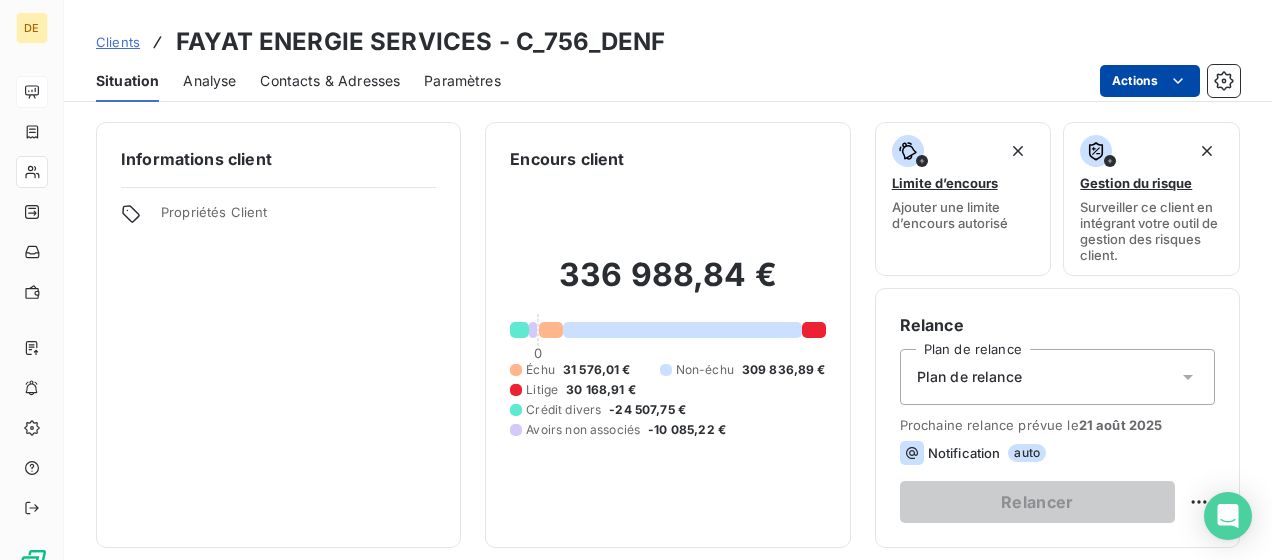 click on "DE Clients FAYAT ENERGIE SERVICES - C_756_DENF Situation Analyse Contacts & Adresses Paramètres Actions Informations client Propriétés Client Encours client   336 988,84 € 0 Échu 31 576,01 € Non-échu 309 836,89 €   Litige 30 168,91 € Crédit divers -24 507,75 € Avoirs non associés -10 085,22 €   Limite d’encours Ajouter une limite d’encours autorisé Gestion du risque Surveiller ce client en intégrant votre outil de gestion des risques client. Relance Plan de relance Plan de relance Prochaine relance prévue le  21 août 2025 Notification auto Relancer En cours Tout Graphe Pièces comptables 56 Émise le Échue le Montant Statut Délai   Retard   VIRT FAYAT ENERGIE SERVICES 2 juil. 2025 -24 507,75 € 8 j D25030120 26 juin 2025 -38 452,18 € déduit D25030121 26 juin 2025 -19 746,36 € déduit D25030108 25 juin 2025 31 août 2025 243 541,44 € non-échue 15 j -52 j D25030107 25 juin 2025 31 août 2025 34 247,40 € non-échue 15 j -52 j 15 j 25" at bounding box center [636, 280] 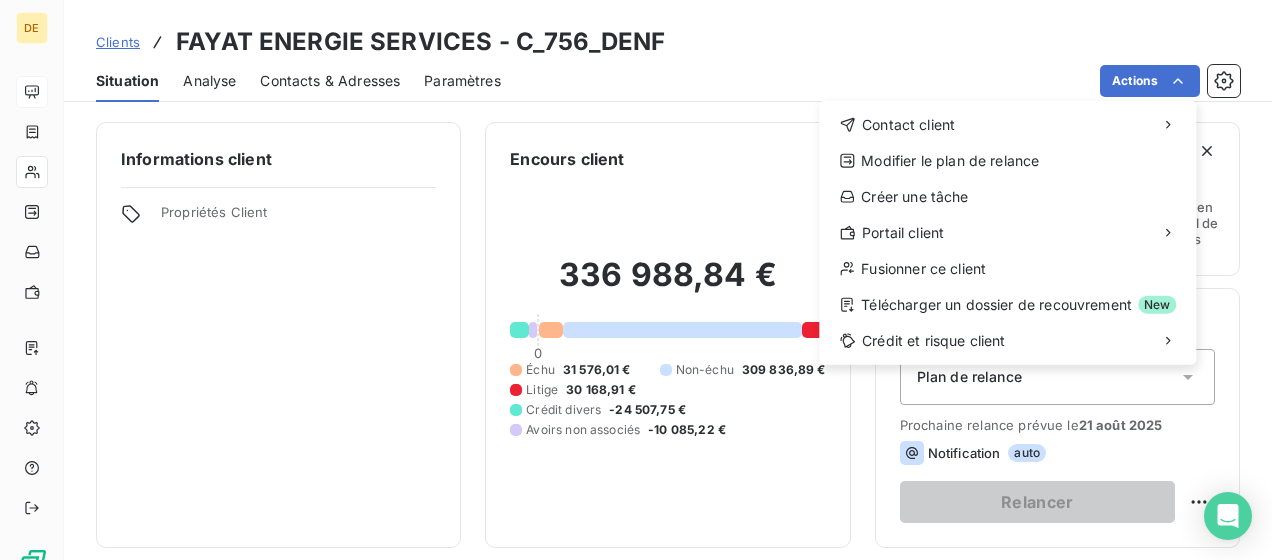 click on "DE Clients FAYAT ENERGIE SERVICES - C_756_DENF Situation Analyse Contacts & Adresses Paramètres Actions Contact client Modifier le plan de relance Créer une tâche Portail client Fusionner ce client Télécharger un dossier de recouvrement New Crédit et risque client Informations client Propriétés Client Encours client   336 988,84 € 0 Échu 31 576,01 € Non-échu 309 836,89 €   Litige 30 168,91 € Crédit divers -24 507,75 € Avoirs non associés -10 085,22 €   Limite d’encours Ajouter une limite d’encours autorisé Gestion du risque Surveiller ce client en intégrant votre outil de gestion des risques client. Relance Plan de relance Plan de relance Prochaine relance prévue le  21 août 2025 Notification auto Relancer En cours Tout Graphe Pièces comptables 56 Émise le Échue le Montant Statut Délai   Retard   VIRT FAYAT ENERGIE SERVICES 2 juil. 2025 -24 507,75 € 8 j D25030120 26 juin 2025 -38 452,18 € déduit D25030121 26 juin 2025 -19 746,36 € 1" at bounding box center (636, 280) 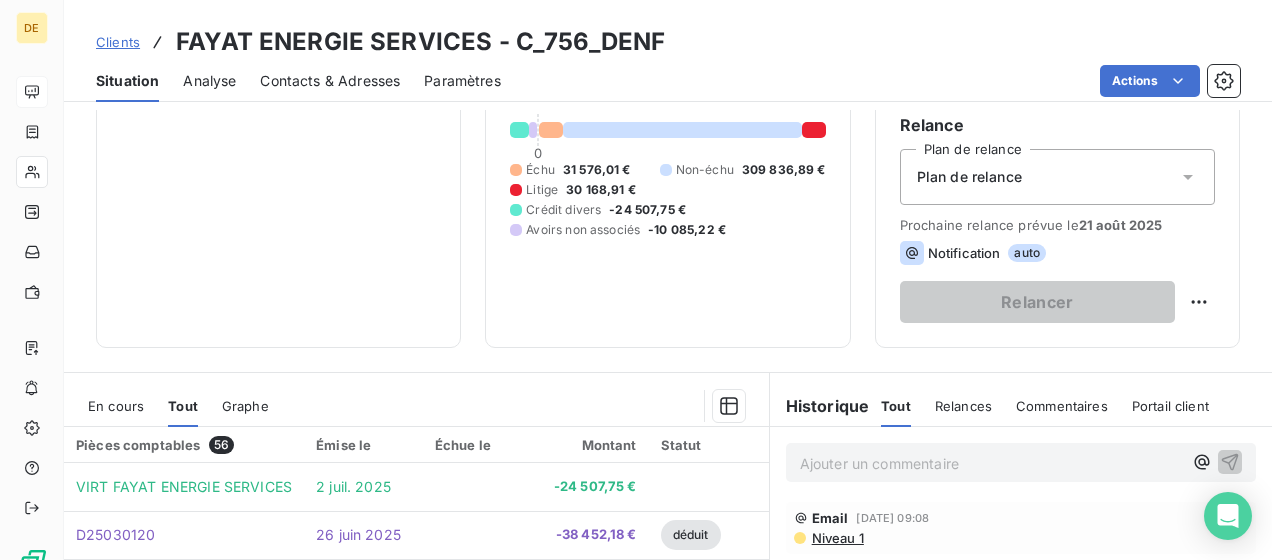 scroll, scrollTop: 500, scrollLeft: 0, axis: vertical 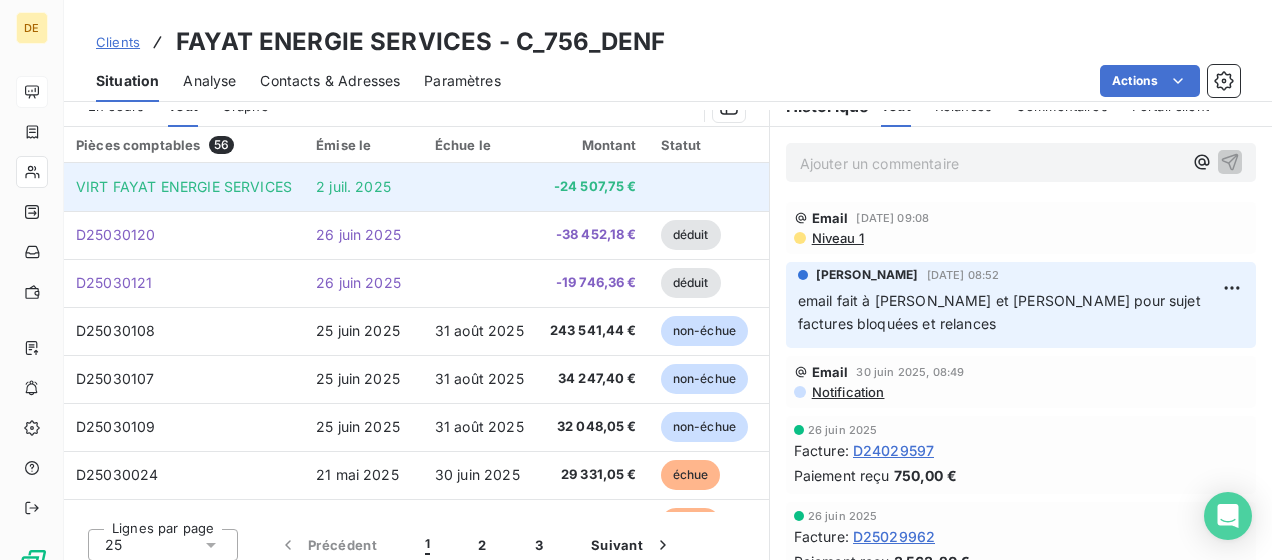 click at bounding box center [706, 187] 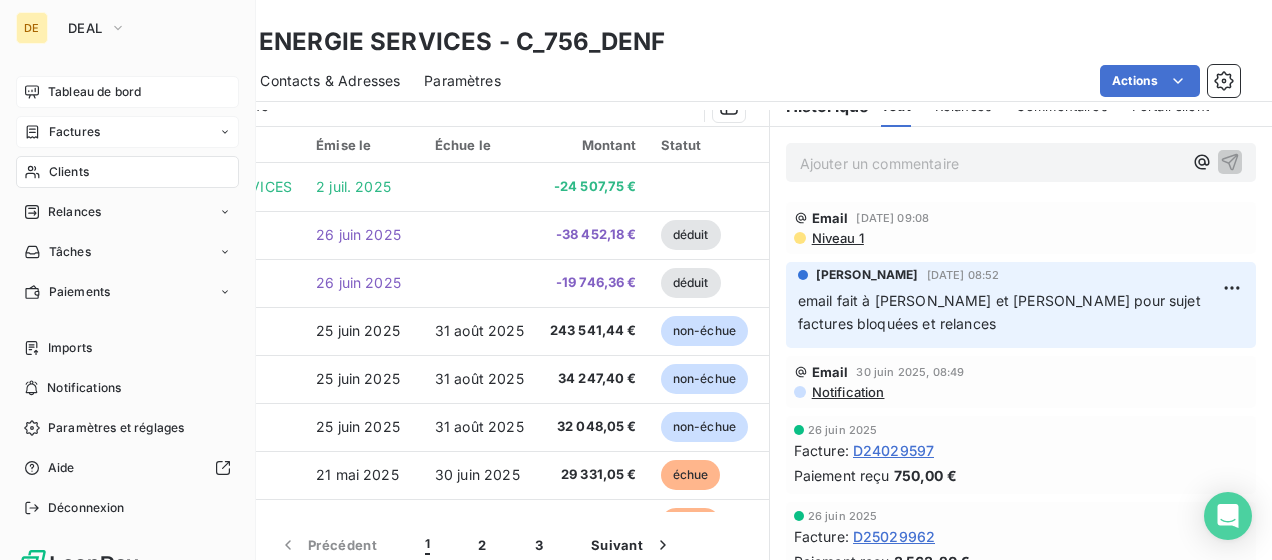 click on "Clients" at bounding box center [127, 172] 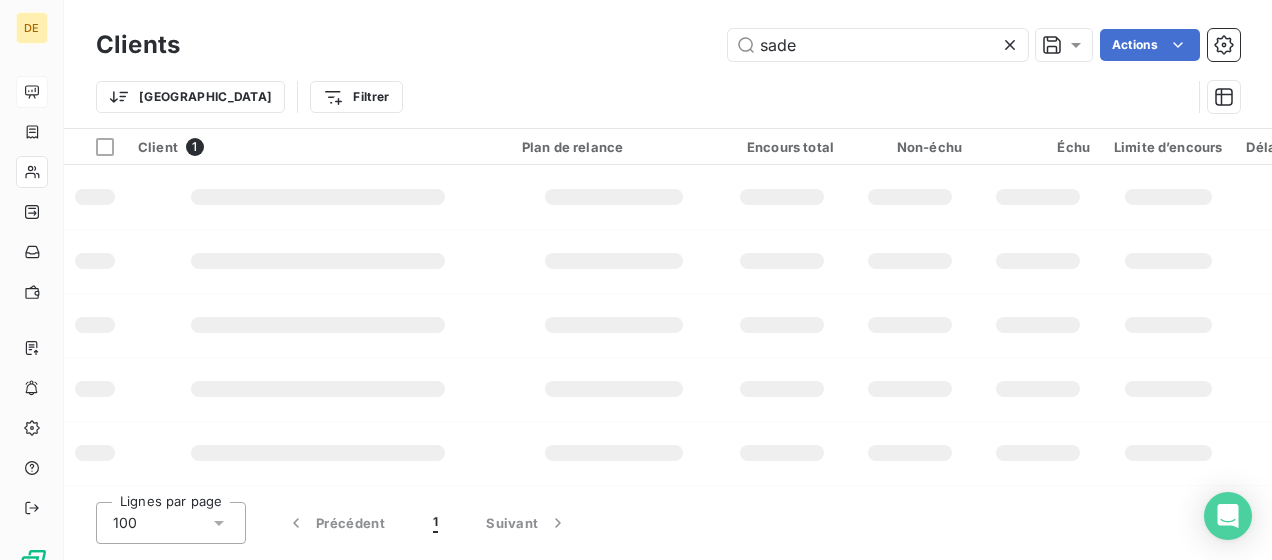 drag, startPoint x: 845, startPoint y: 42, endPoint x: 560, endPoint y: 36, distance: 285.06314 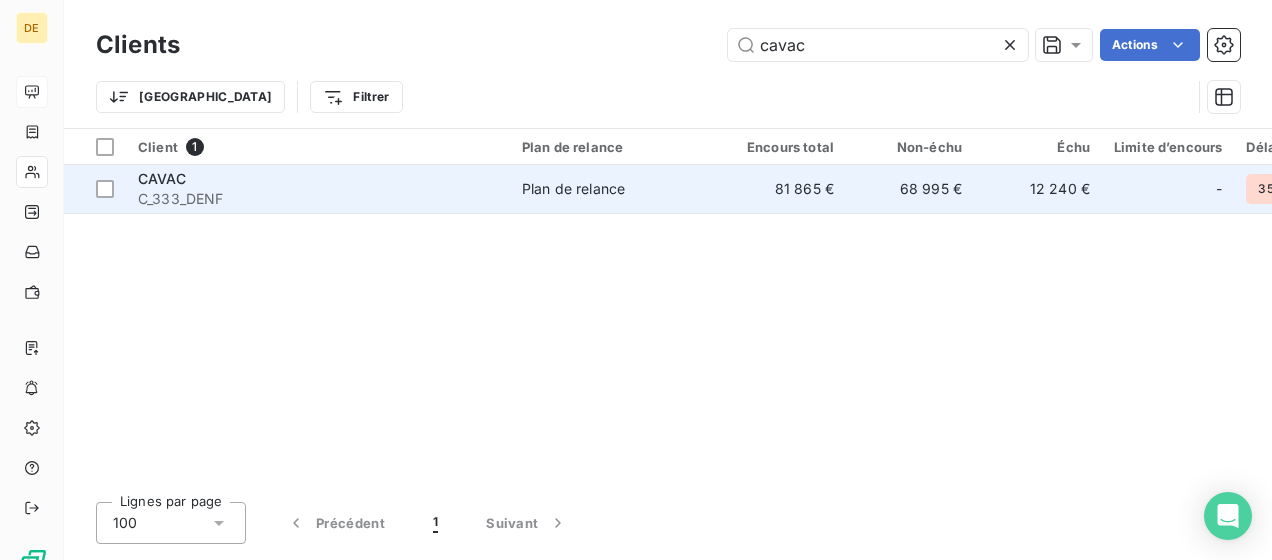 type on "cavac" 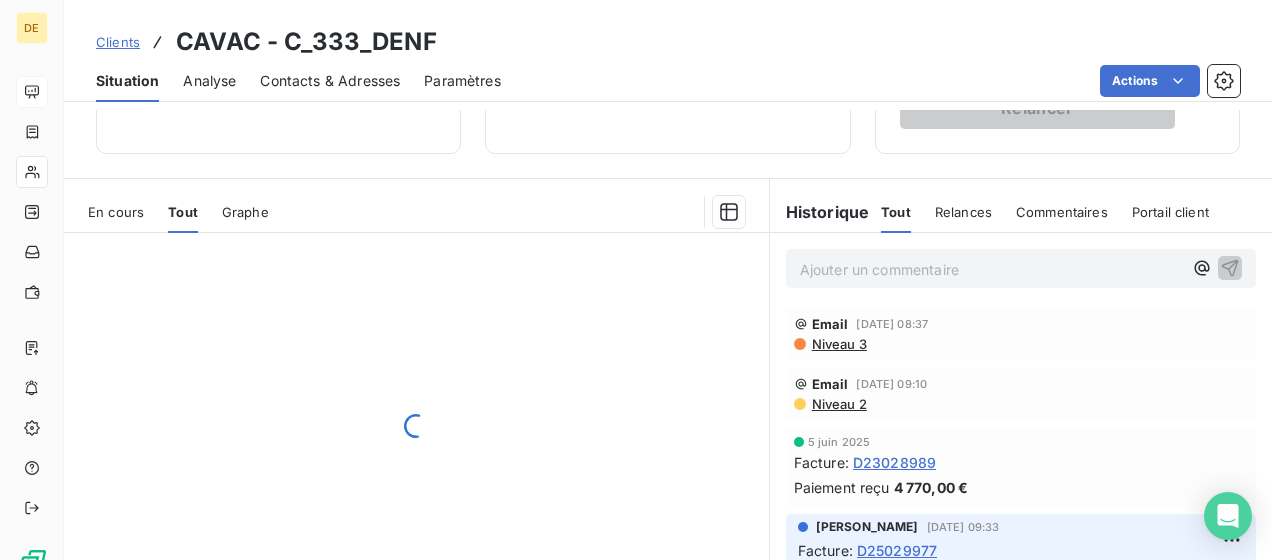 scroll, scrollTop: 400, scrollLeft: 0, axis: vertical 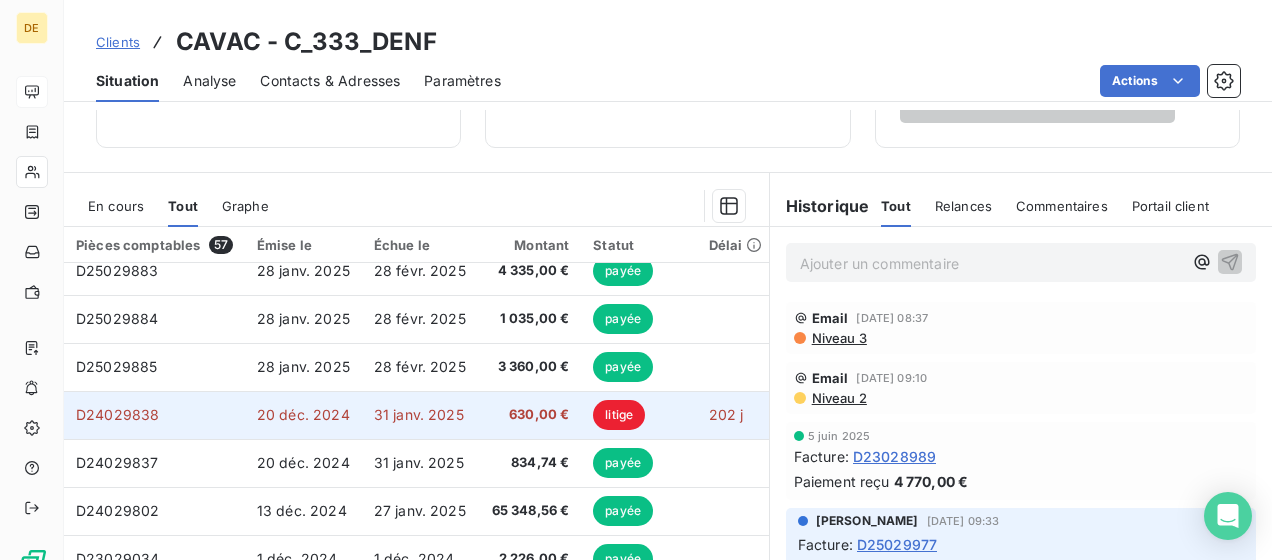click on "litige" at bounding box center (638, 415) 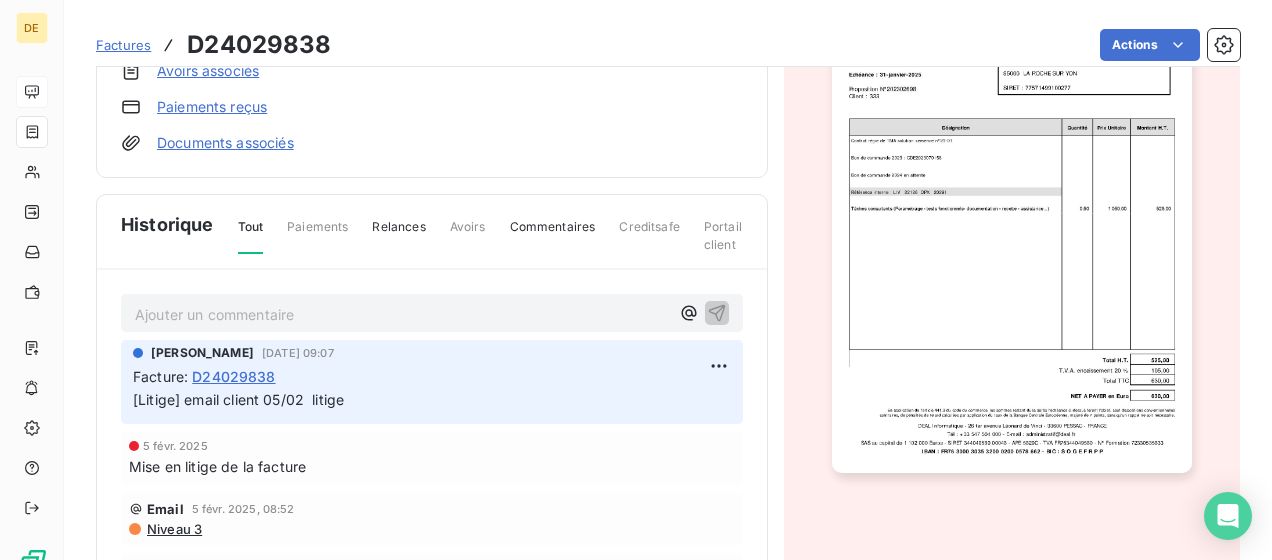 scroll, scrollTop: 0, scrollLeft: 0, axis: both 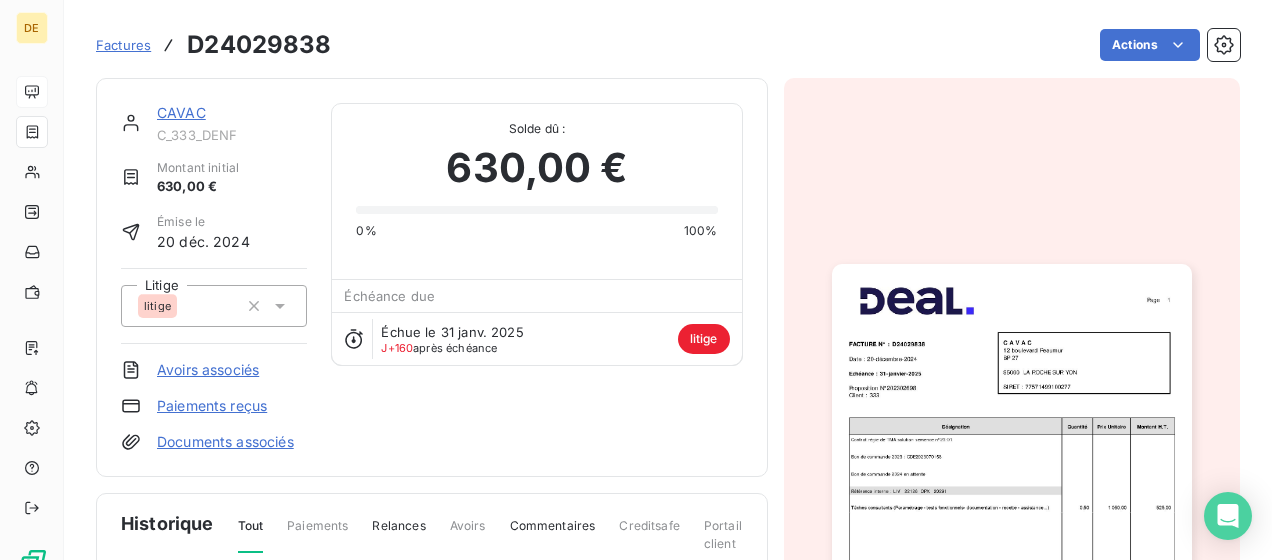 click at bounding box center (1012, 518) 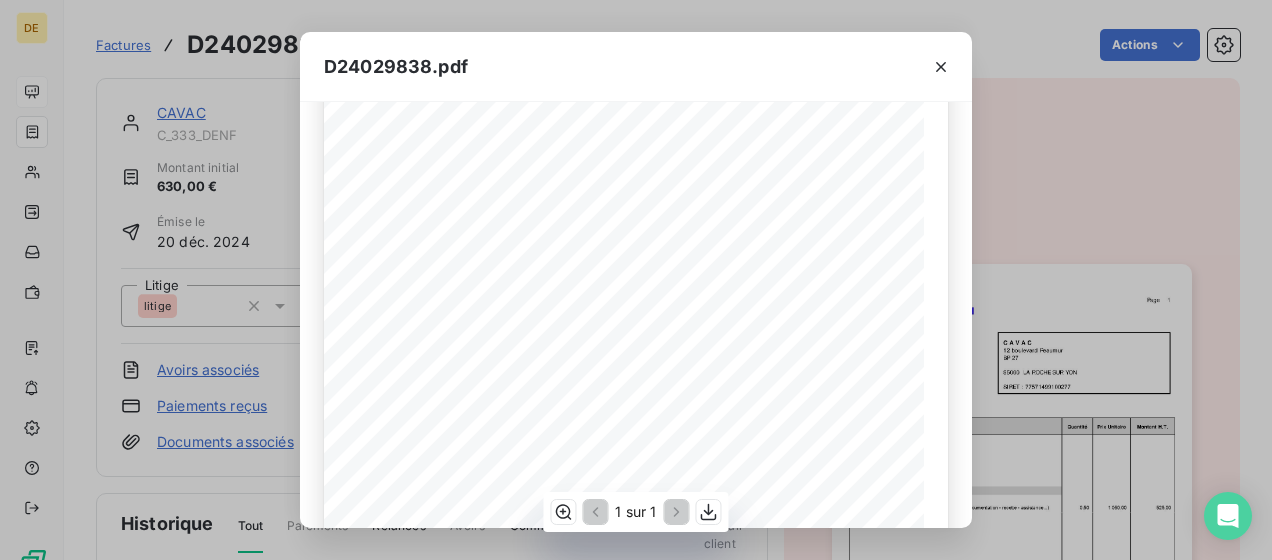 scroll, scrollTop: 0, scrollLeft: 0, axis: both 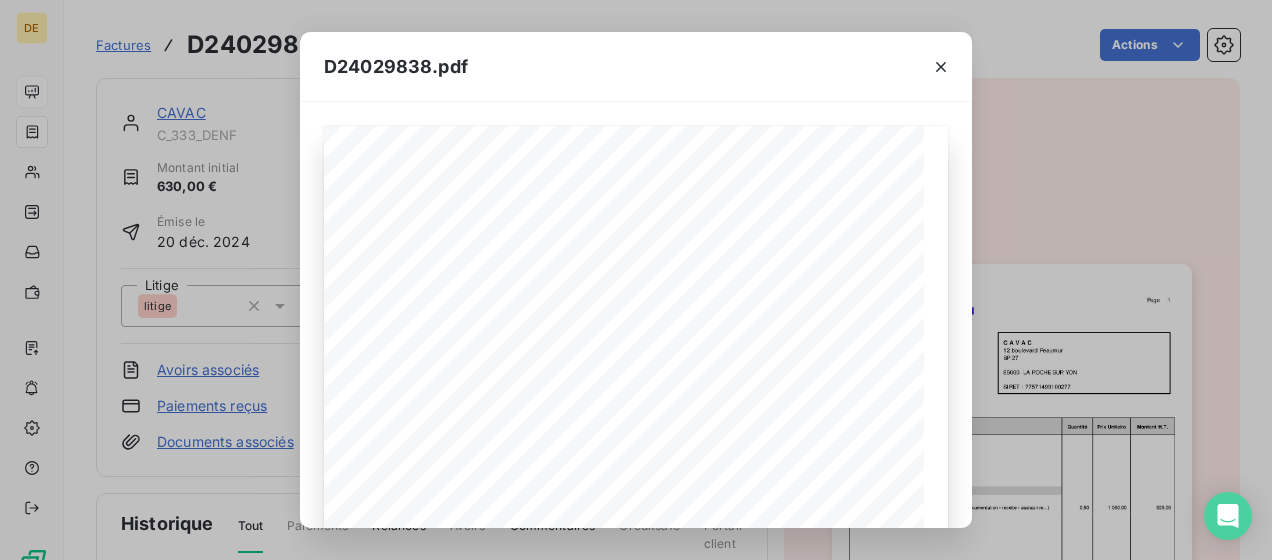 click on "D24029838.pdf" at bounding box center [396, 66] 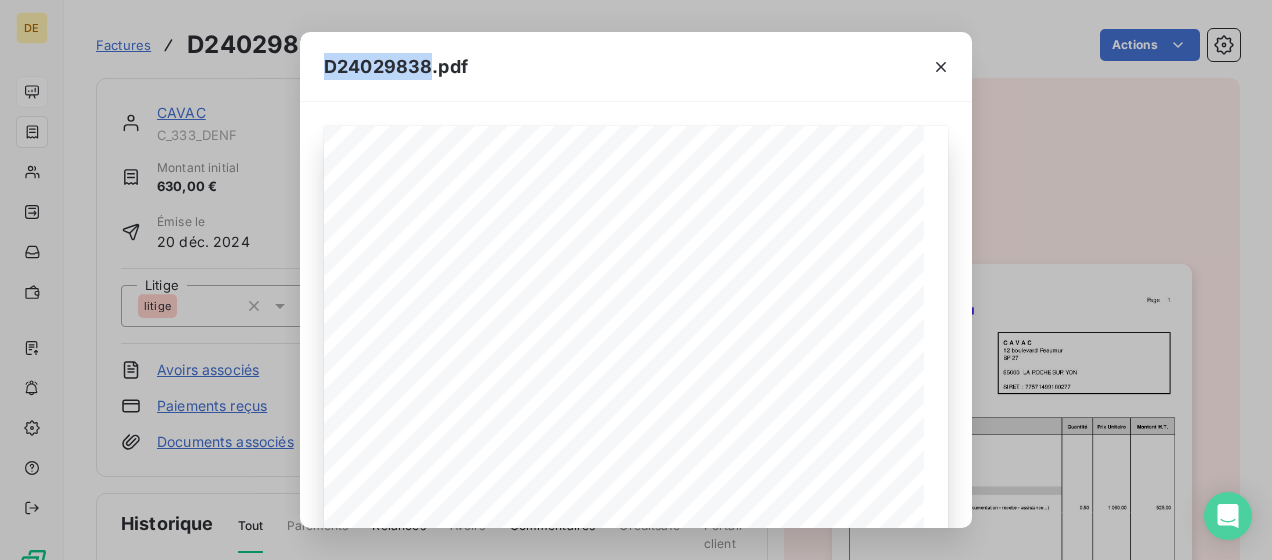 click on "D24029838.pdf" at bounding box center (396, 66) 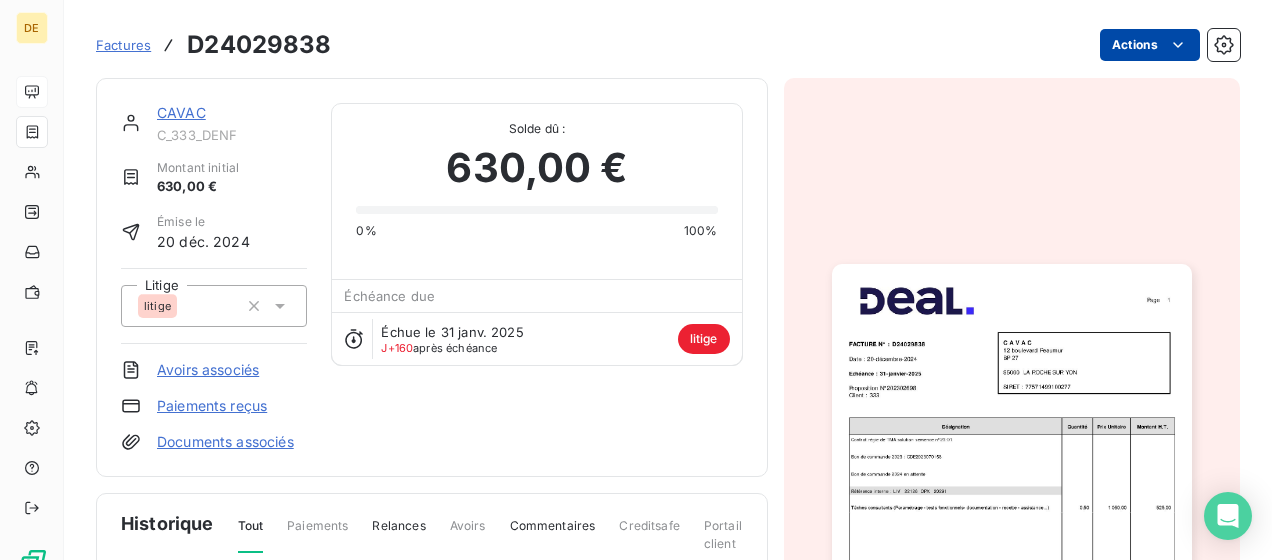 click on "DE Factures D24029838 Actions CAVAC C_333_DENF Montant initial 630,00 € Émise le 20 déc. 2024 Litige litige Avoirs associés Paiements reçus Documents associés Solde dû : 630,00 € 0% 100% Échéance due Échue le 31 janv. 2025 J+160  après échéance litige Historique Tout Paiements Relances Avoirs Commentaires Creditsafe Portail client Ajouter un commentaire ﻿ Juliette Puybaraud 5 févr. 2025, 09:07 Facture  : D24029838 [Litige] email client 05/02  litige 5 févr. 2025 Mise en litige de la facture Email 5 févr. 2025, 08:52 Niveau 3 31 janv. 2025 Échéance de la facture 20 déc. 2024 Émission de la facture" at bounding box center [636, 280] 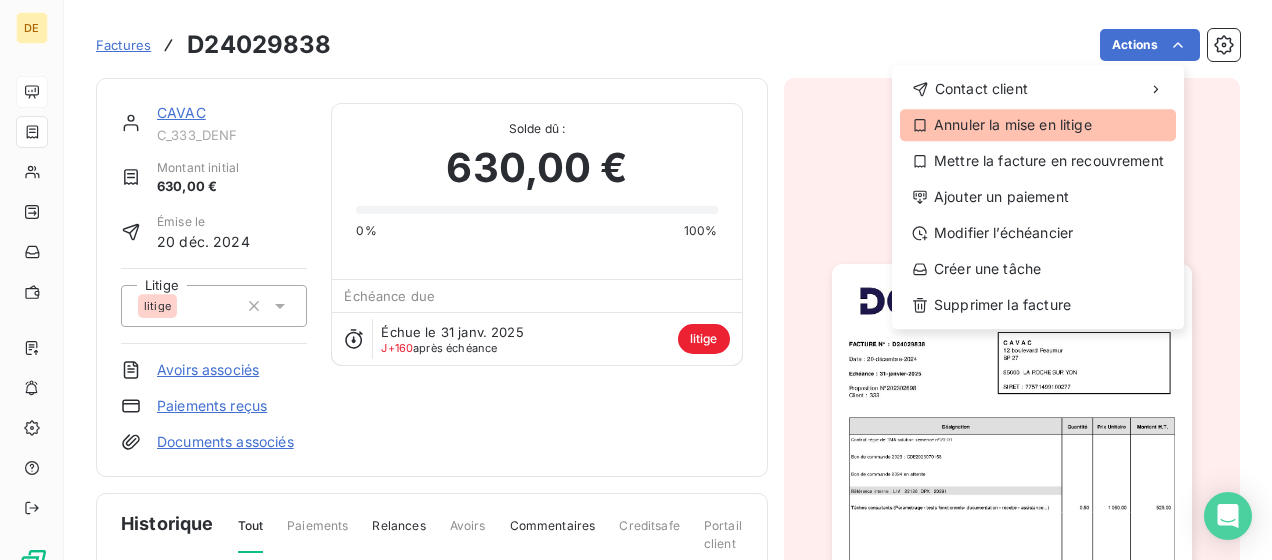 click on "Annuler la mise en litige" at bounding box center [1038, 125] 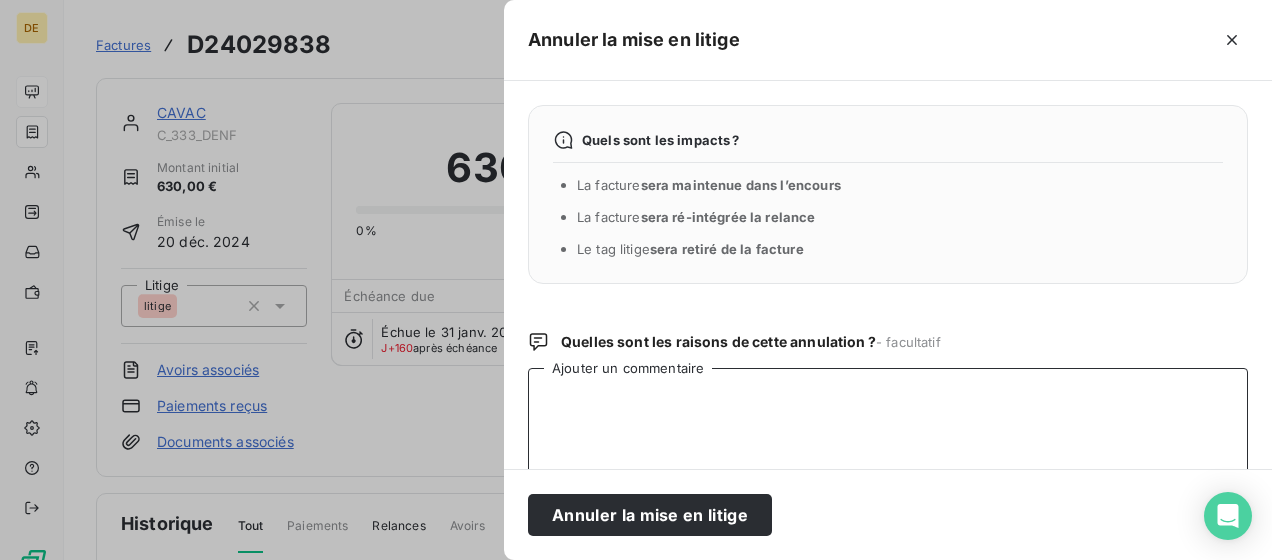 click on "Ajouter un commentaire" at bounding box center [888, 472] 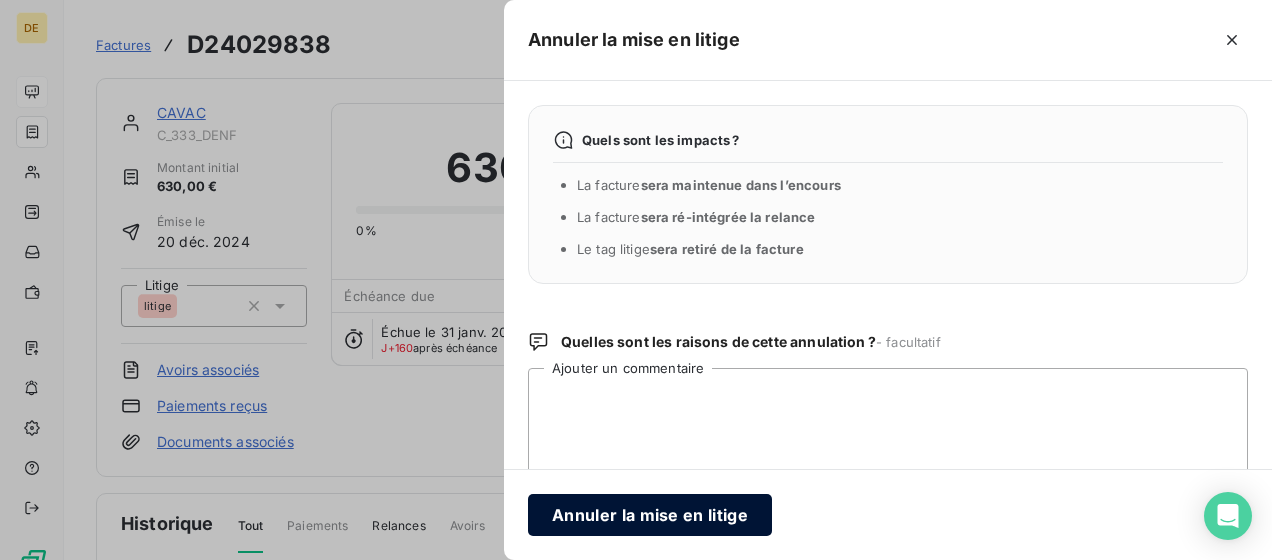 click on "Annuler la mise en litige" at bounding box center (650, 515) 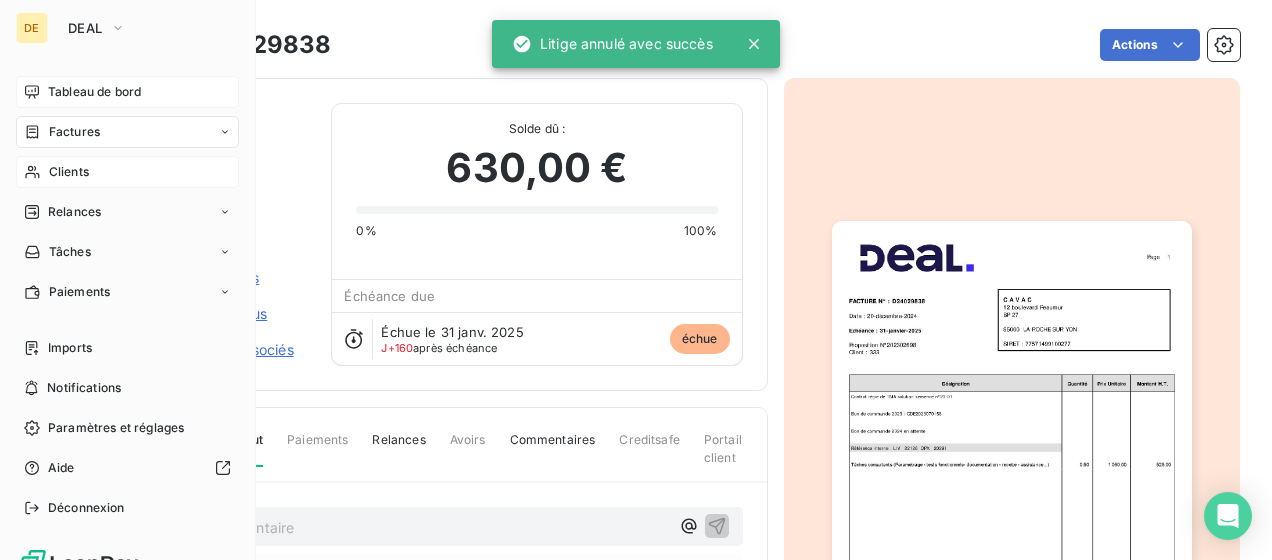 click on "Clients" at bounding box center [127, 172] 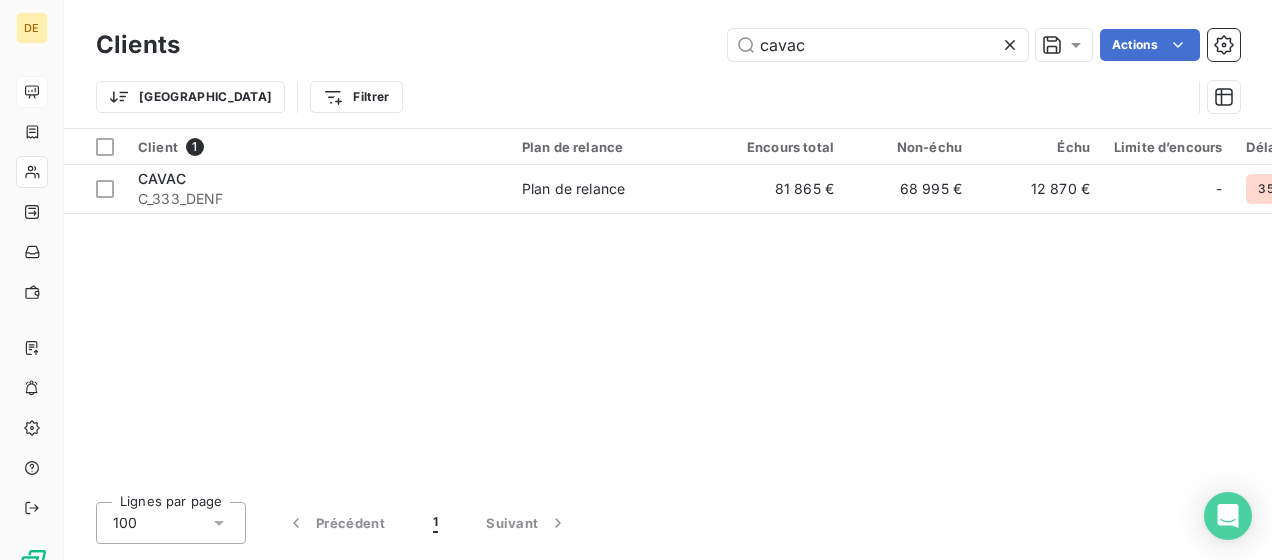 drag, startPoint x: 880, startPoint y: 48, endPoint x: 475, endPoint y: 48, distance: 405 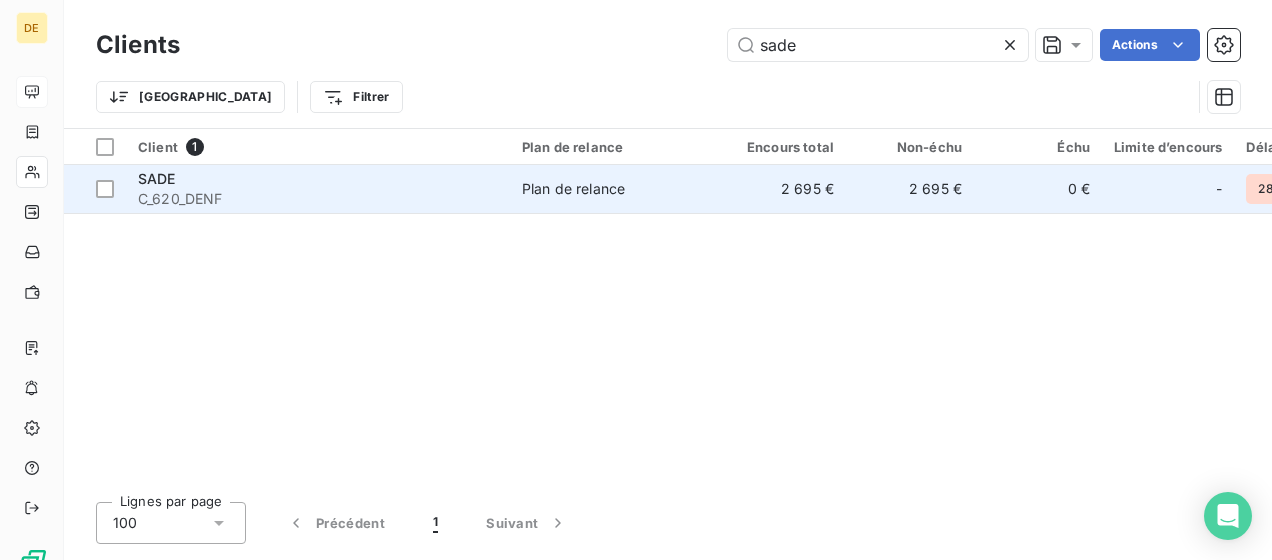 type on "sade" 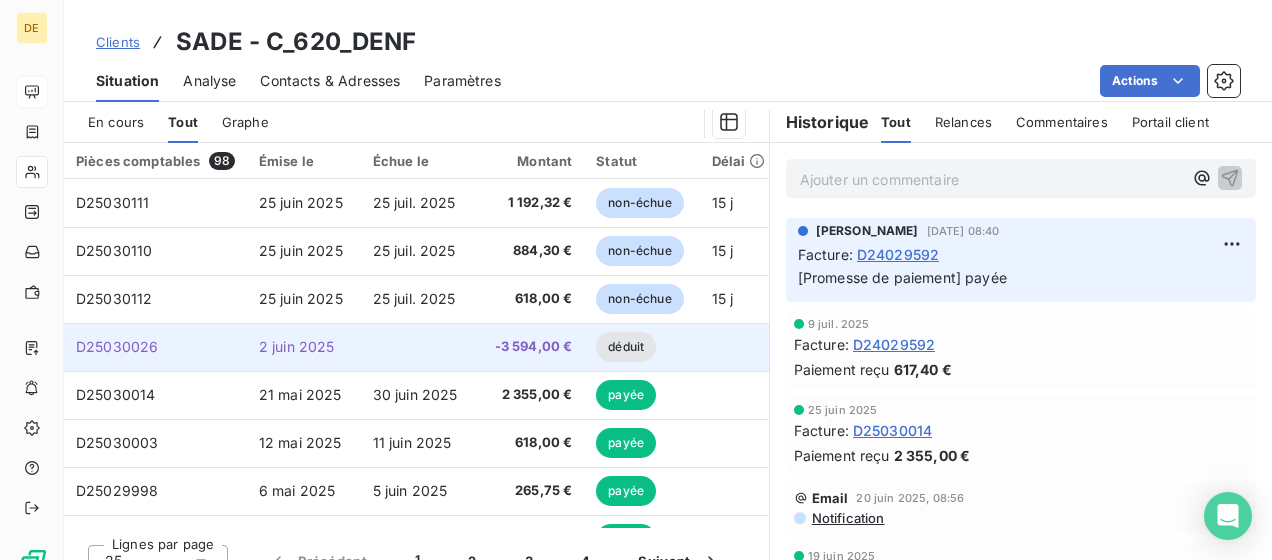 scroll, scrollTop: 510, scrollLeft: 0, axis: vertical 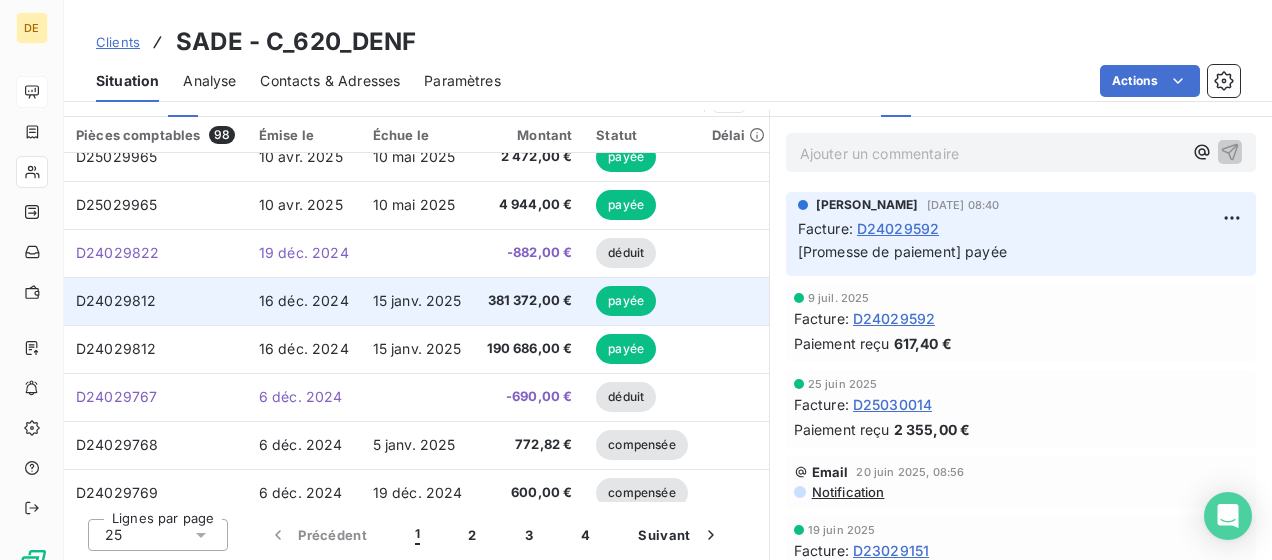 click on "D24029812" at bounding box center (155, 301) 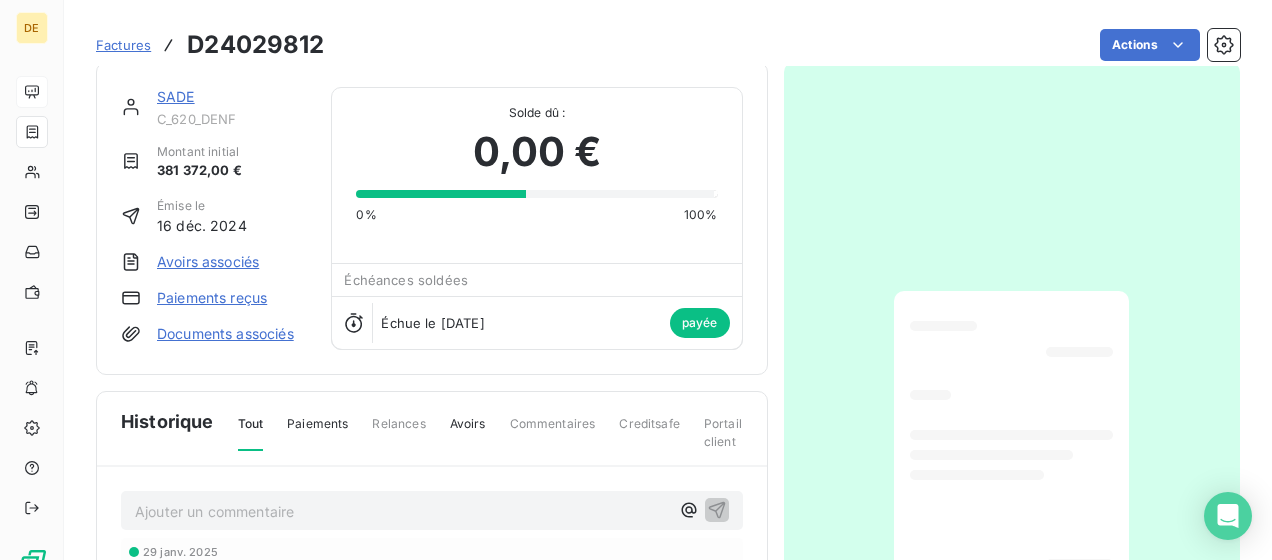 scroll, scrollTop: 0, scrollLeft: 0, axis: both 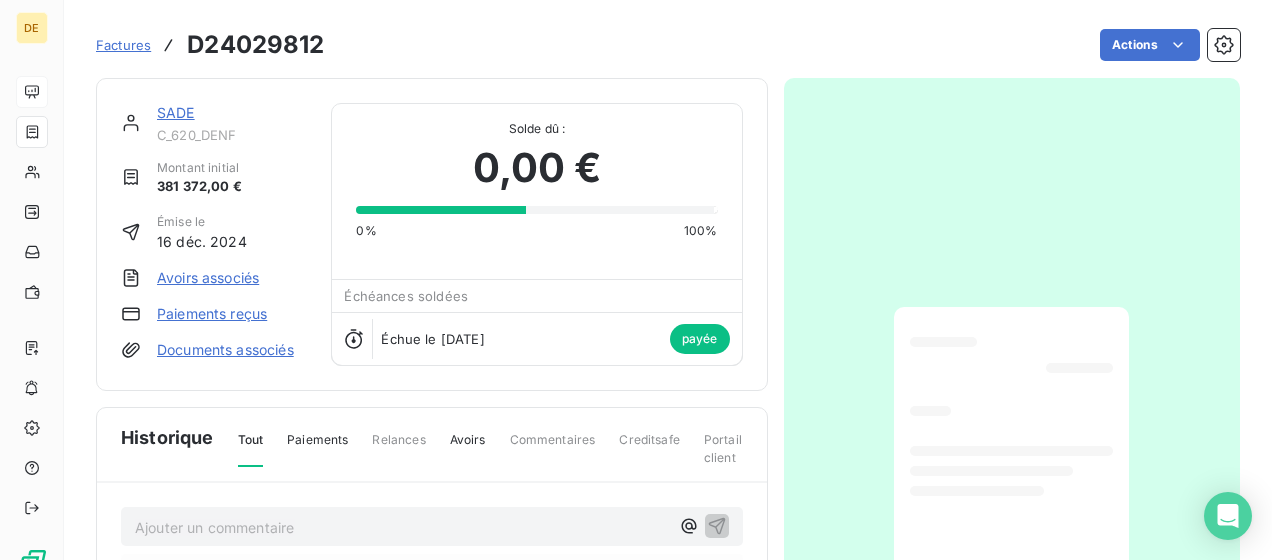 click on "payée" at bounding box center [700, 339] 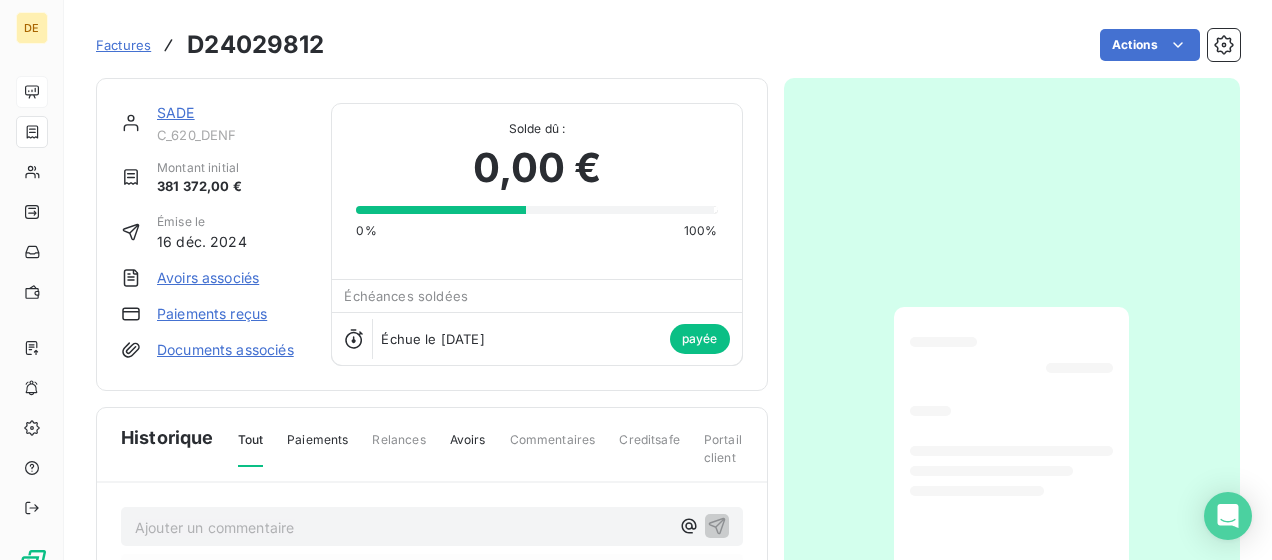 click on "Paiements" at bounding box center [317, 448] 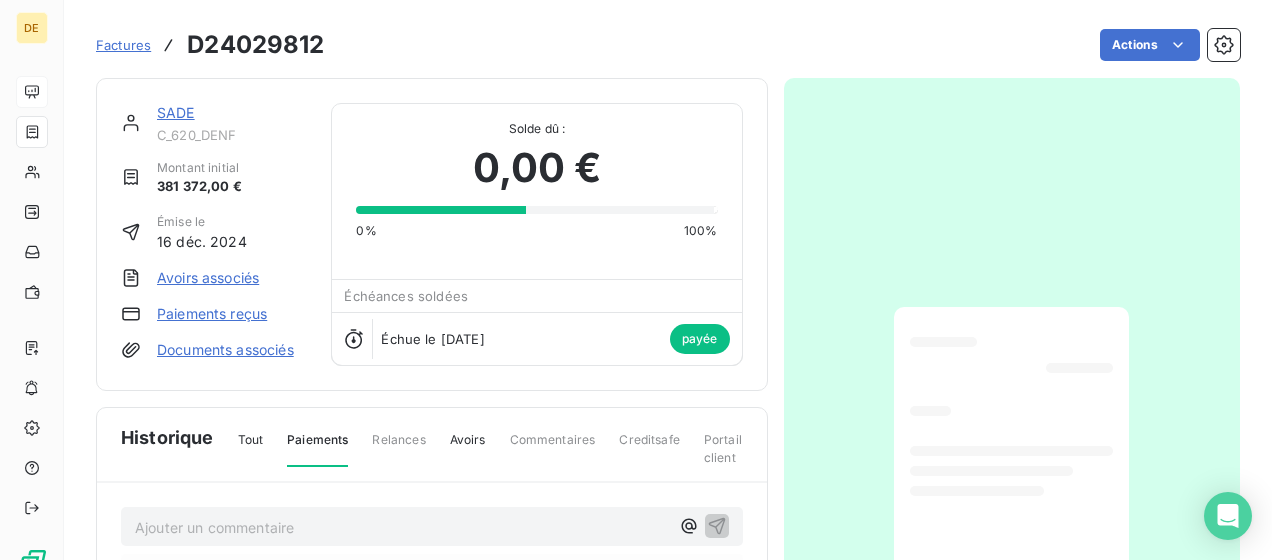 scroll, scrollTop: 300, scrollLeft: 0, axis: vertical 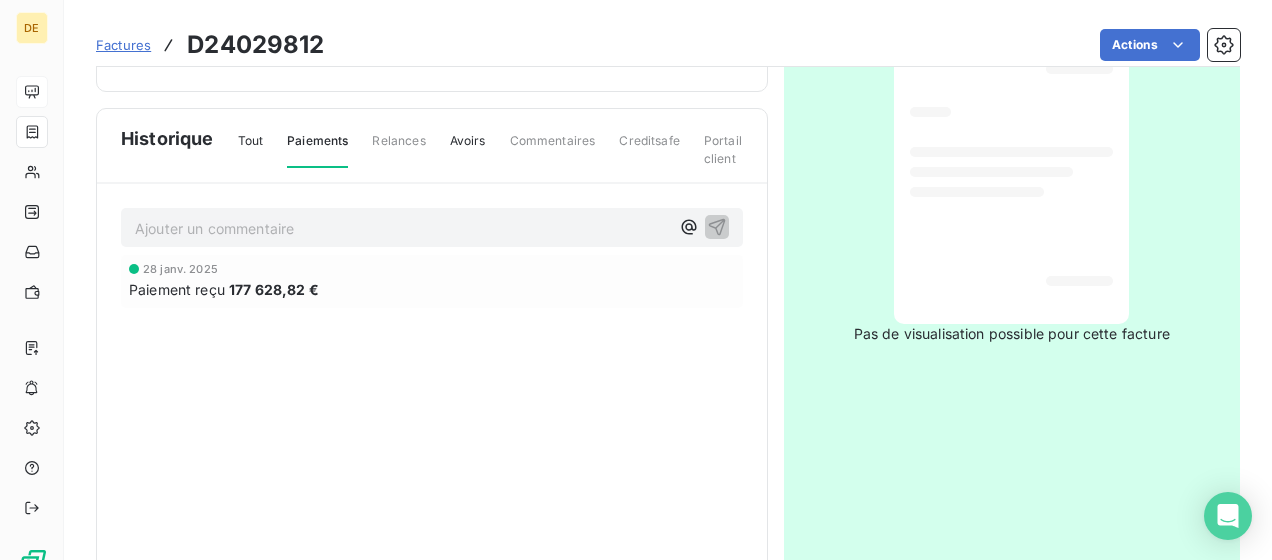click on "Tout" at bounding box center (251, 149) 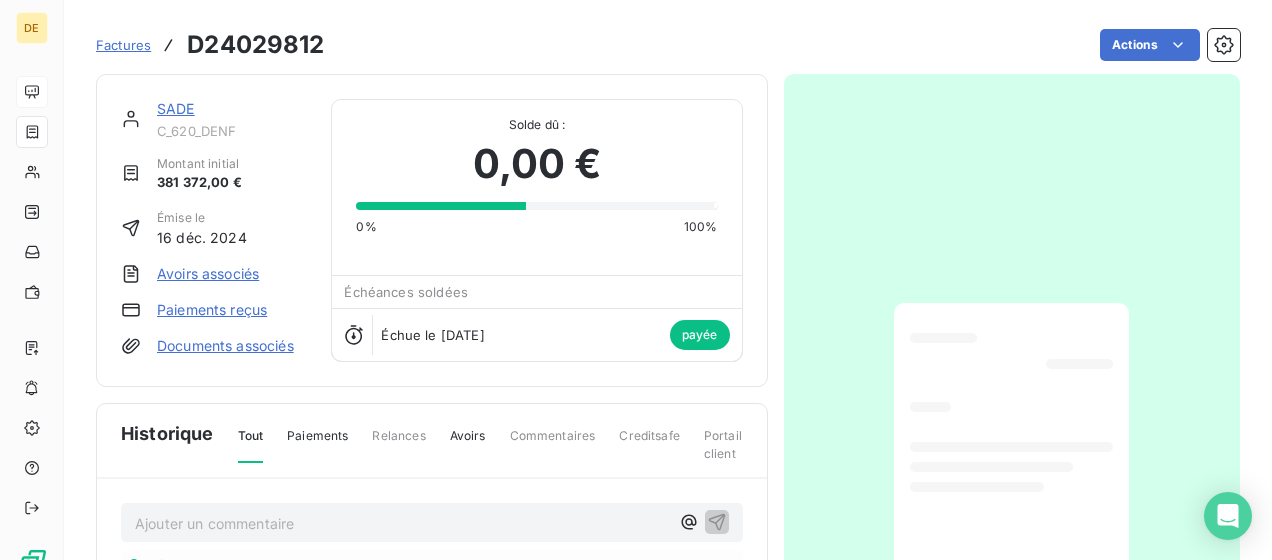 scroll, scrollTop: 0, scrollLeft: 0, axis: both 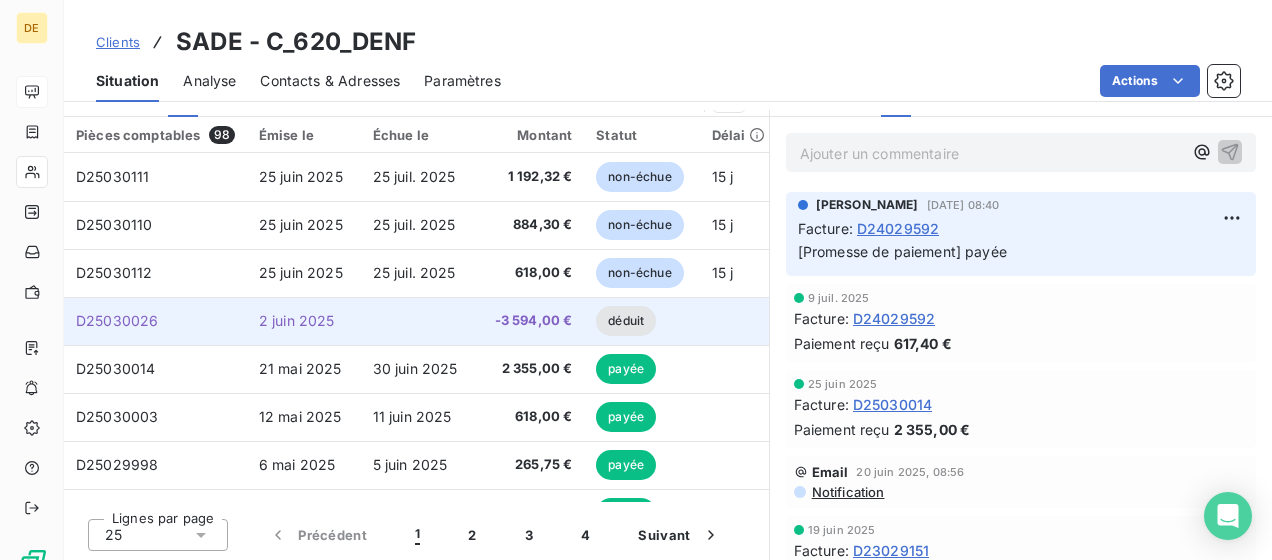 click on "-3 594,00 €" at bounding box center [530, 321] 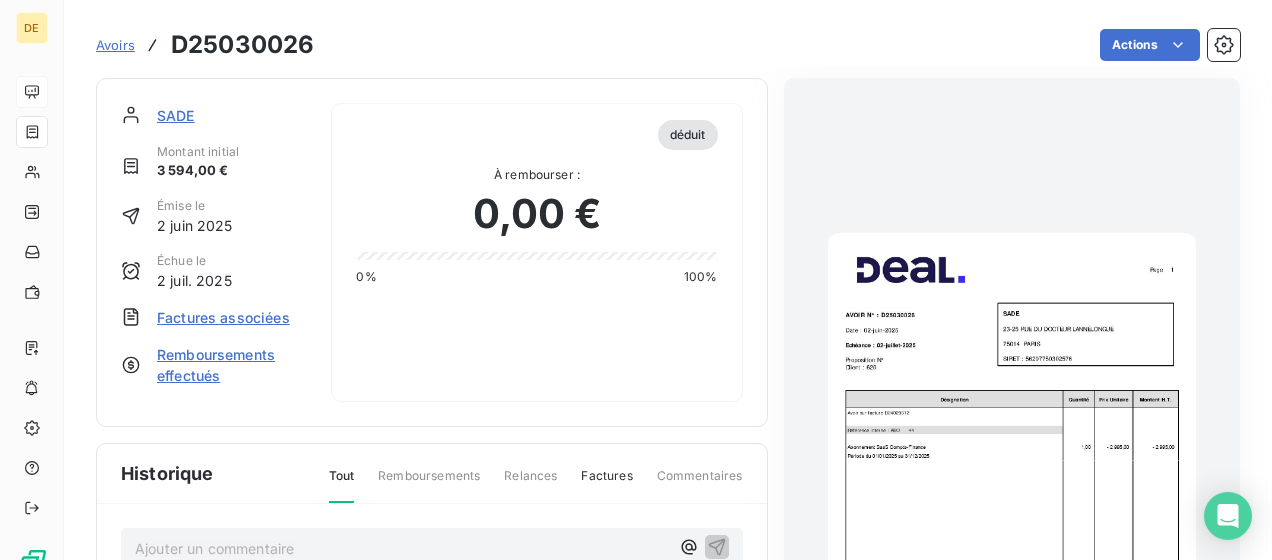 click at bounding box center [1012, 493] 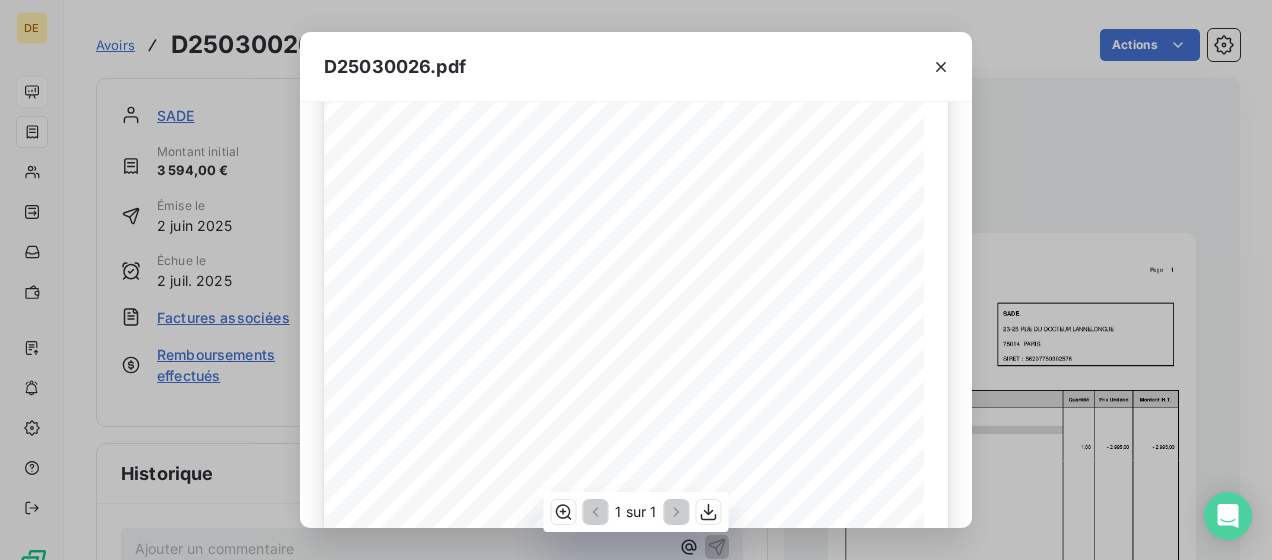 scroll, scrollTop: 469, scrollLeft: 0, axis: vertical 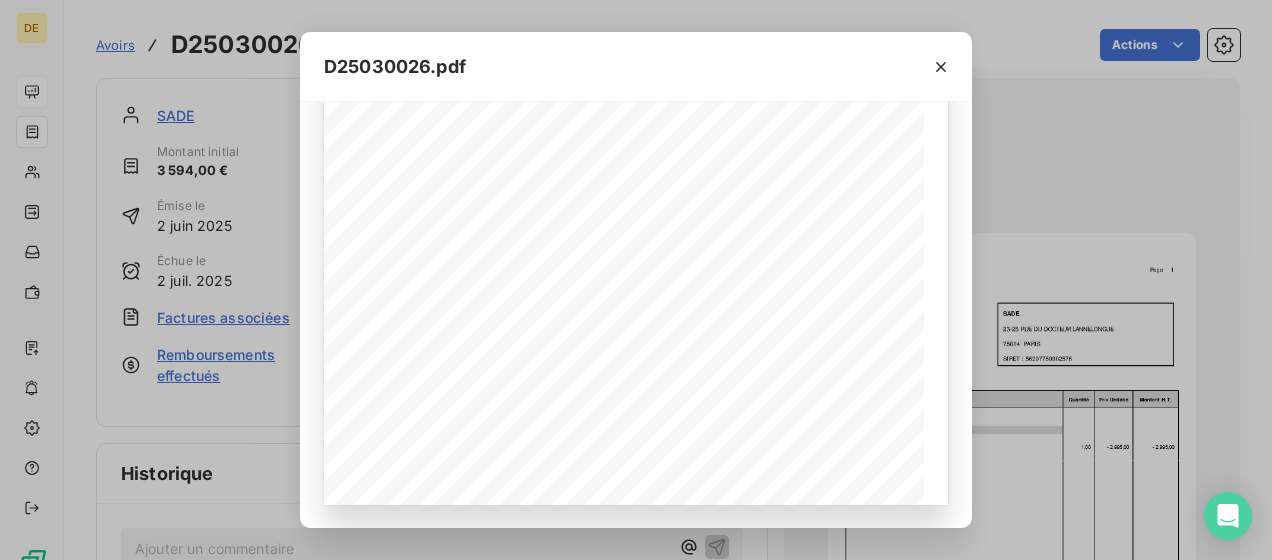 click on "D25030026.pdf Page   1 AVOI R N° : D25030026 Date : 02-juin-2025 Echéance : 02-juillet-2025 Proposition N° Client : 620 SADE 23-25 RUE DU DOCTEUR LANNELONGUE 75014   PARI S SI RET : 56207750302576 Désignation   Quantité   Prix Unitaire   Montant H.T. Avoir sur facture D24029812 Référence interne : ABO   44 Abonnement SaaS Compta-Finance   1,00   - 2 995,00   - 2 995,00 Période du 01/01/2025 au 31/12/2025 Total H.T.   - 2 995,00 T.V.A. encaissement 20 %   - 599,00 Total TTC   - 3 594,00 A VOTRE CREDI T en Euro   - 3 594,00 En application de l'article 441.3 du code du commerce, les sommes restant dues après l'échéance ci-dessus feront l'objet, sauf dispositions conventionnelles contraires, de pénalités de retard calculées par application du taux de la Banque Centrale Européenne, majoré de 7 points, sans qu'un rappel ne soit nécessaire. DEAL I nformatique - 26 ter avenue Léonard de Vinci - 33600 PESSAC - FRANCE Tél : + 33 547 504 000 - E-mail : administratif@deal.fr Page   1 Proposition N°" at bounding box center (636, 280) 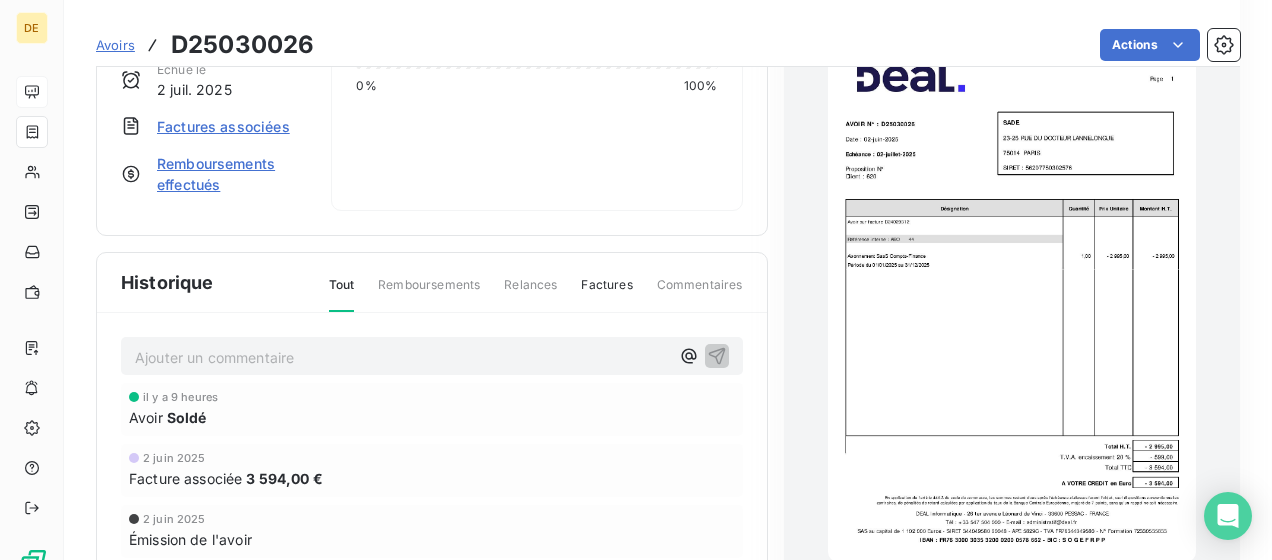 scroll, scrollTop: 2, scrollLeft: 0, axis: vertical 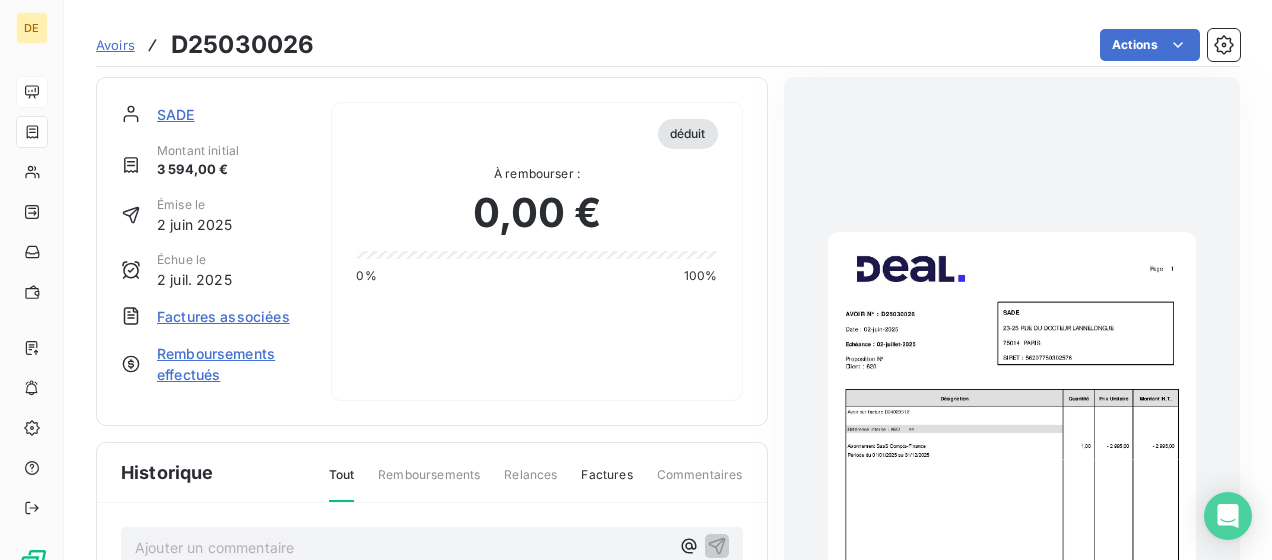 click on "Factures associées" at bounding box center [223, 316] 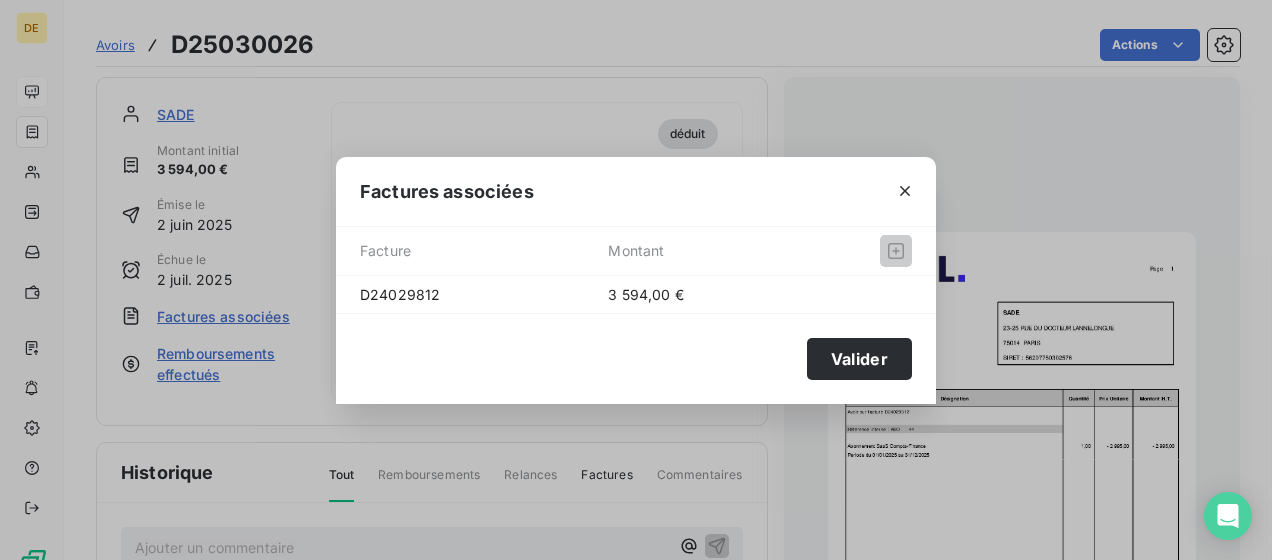 click 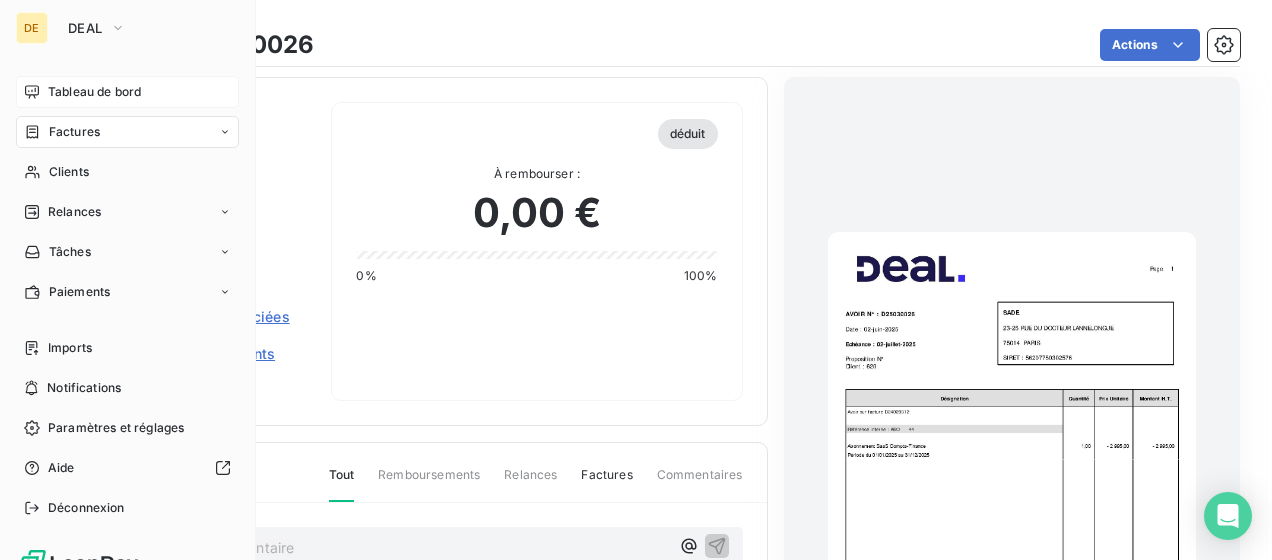 click on "Factures" at bounding box center (127, 132) 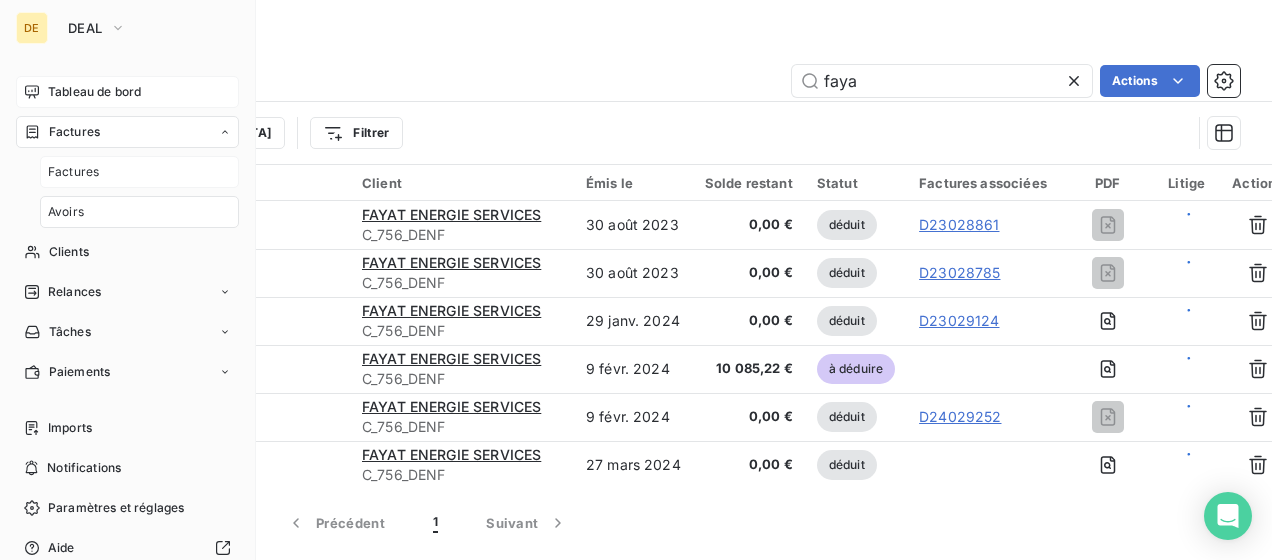 click on "Factures" at bounding box center (139, 172) 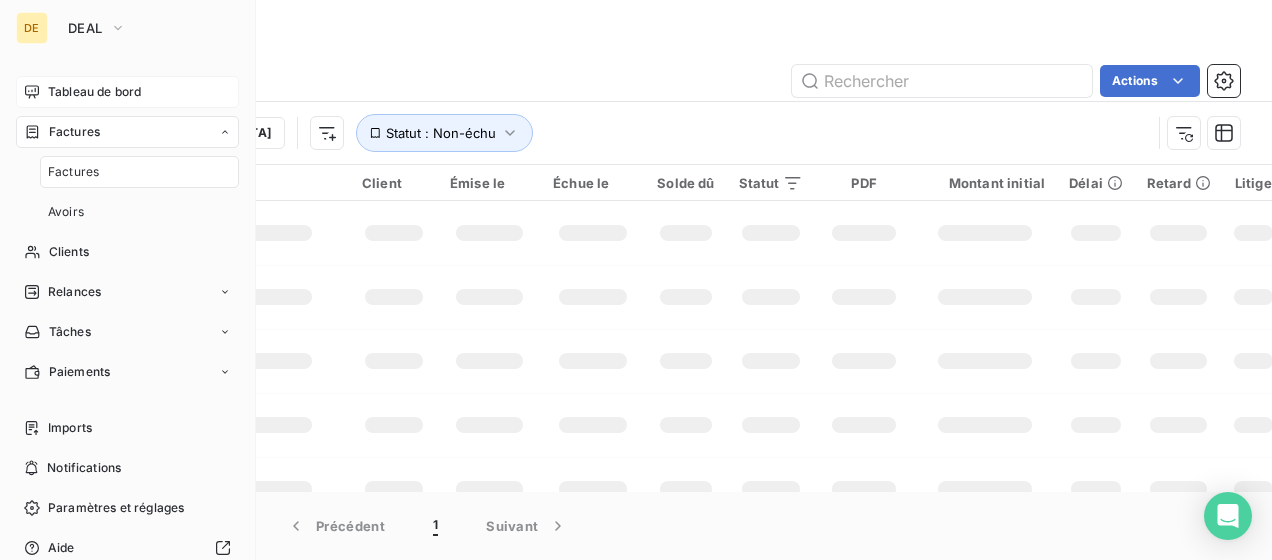 click on "Factures" at bounding box center [74, 132] 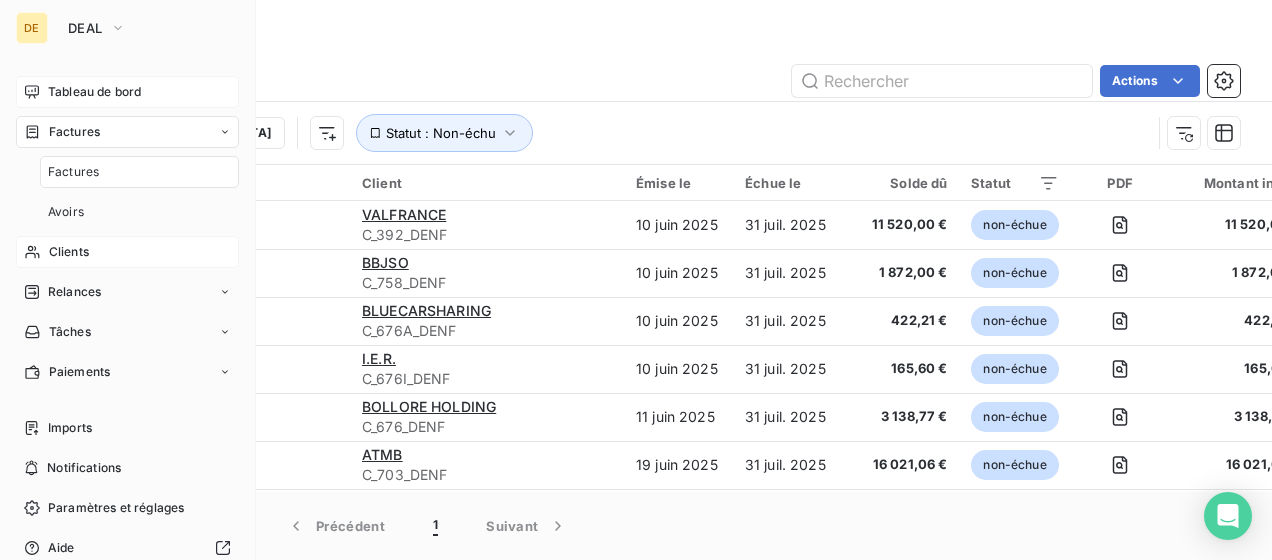 click on "Clients" at bounding box center (127, 252) 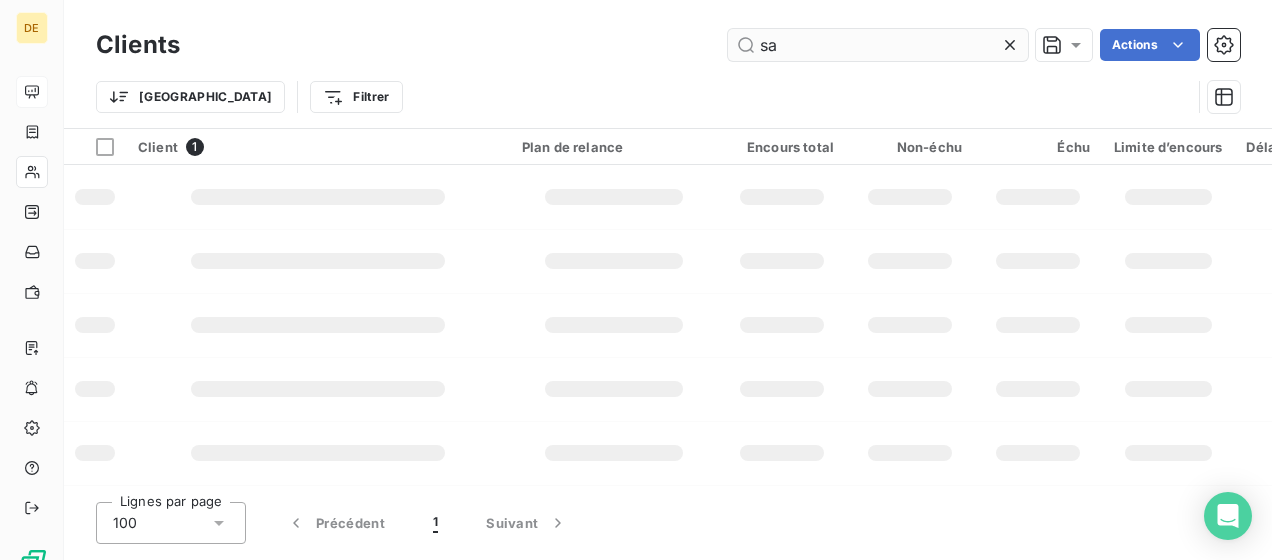 type on "s" 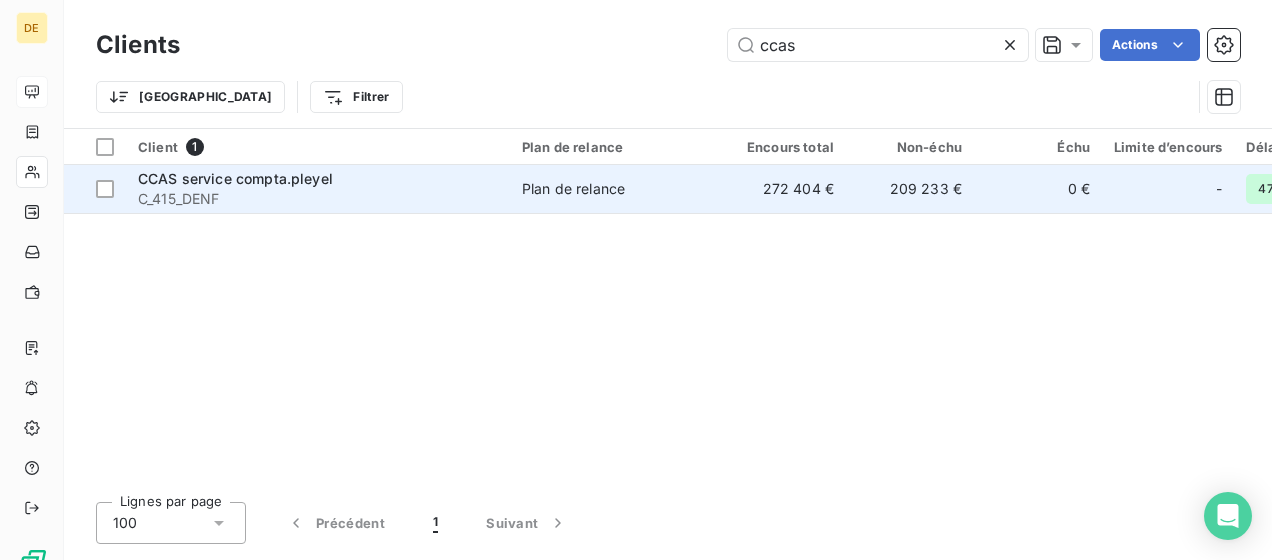 type on "ccas" 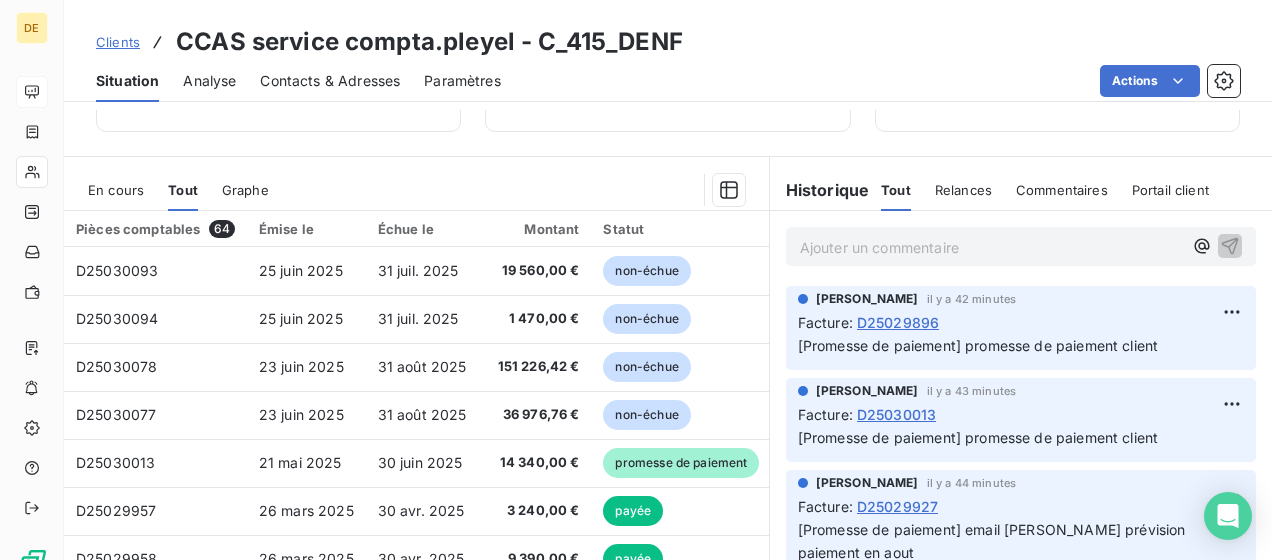 scroll, scrollTop: 500, scrollLeft: 0, axis: vertical 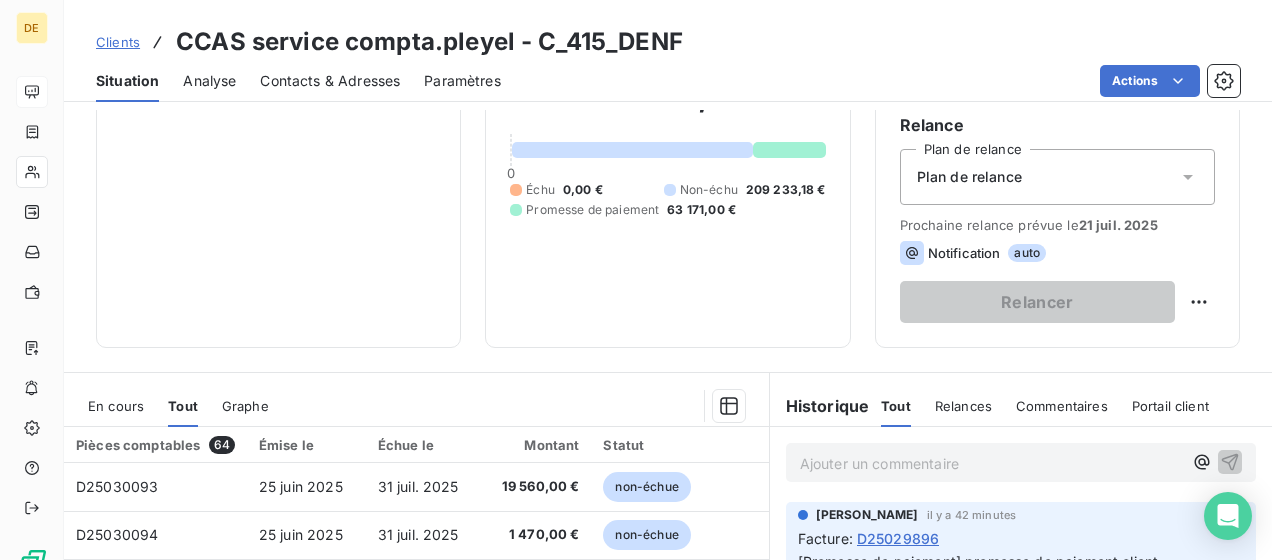 click on "En cours" at bounding box center (116, 406) 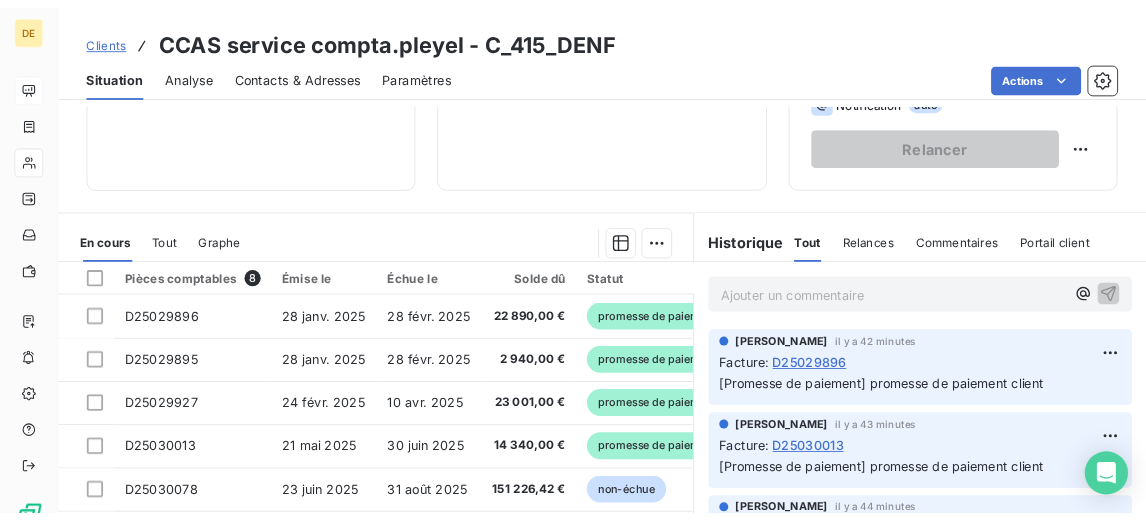 scroll, scrollTop: 510, scrollLeft: 0, axis: vertical 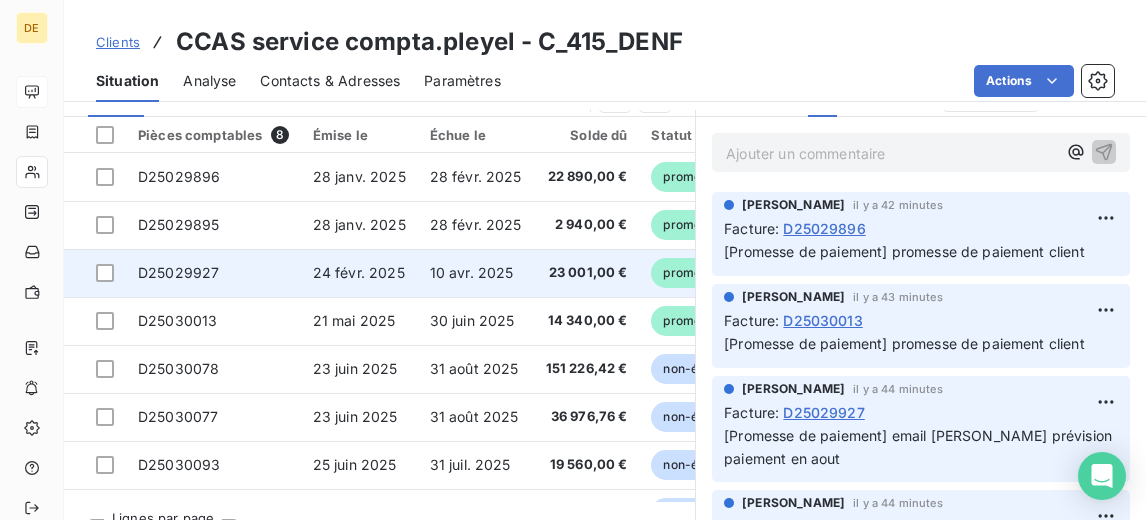 click on "10 avr. 2025" at bounding box center [472, 272] 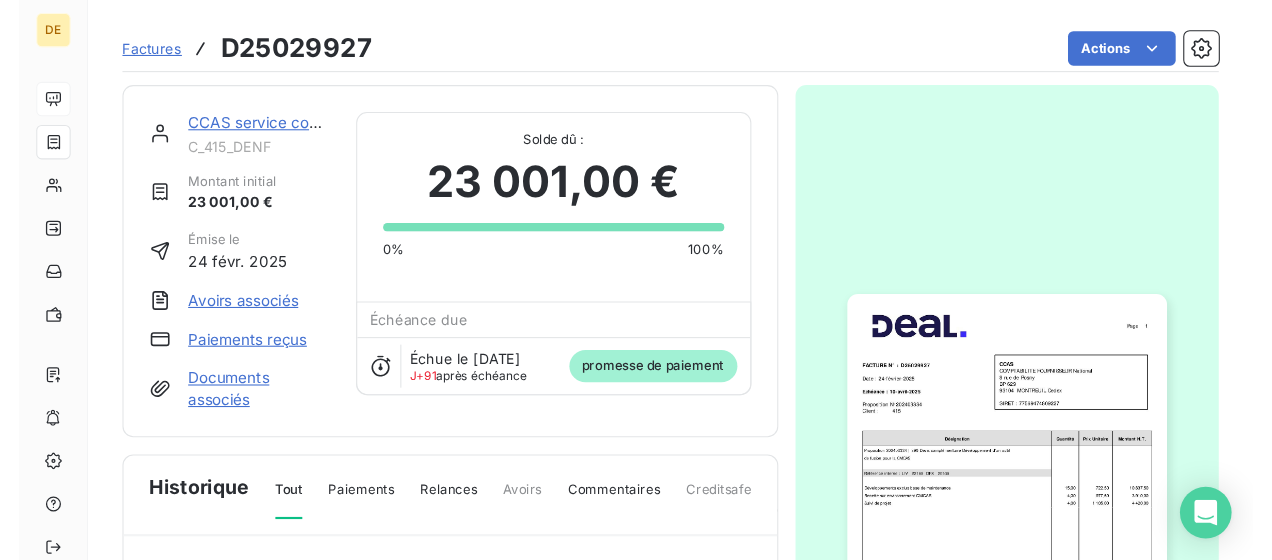scroll, scrollTop: 300, scrollLeft: 0, axis: vertical 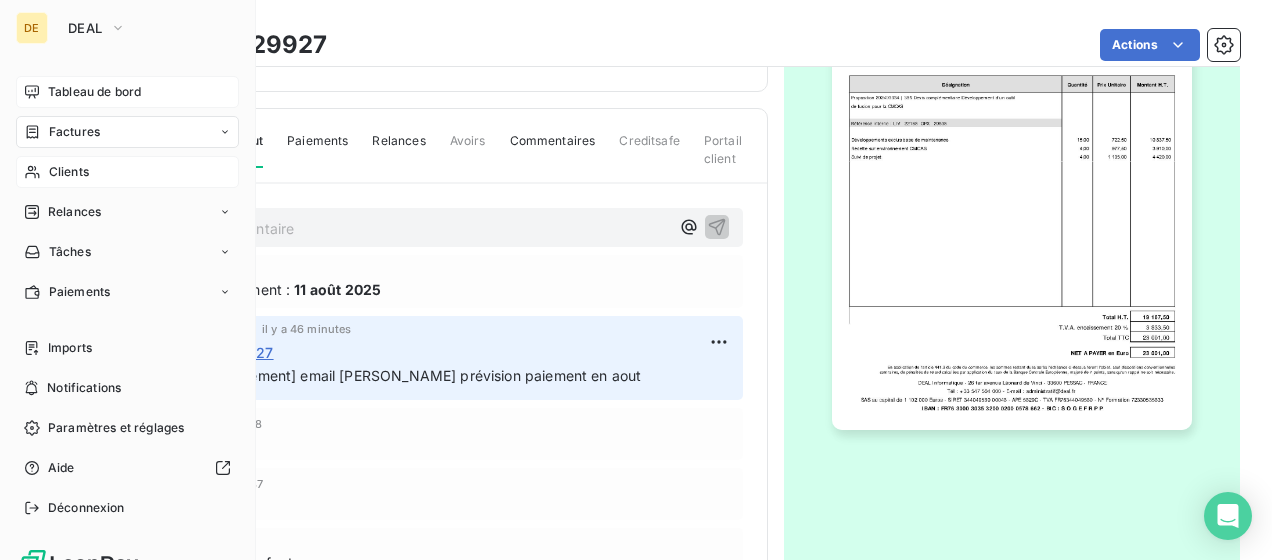 click on "Clients" at bounding box center (127, 172) 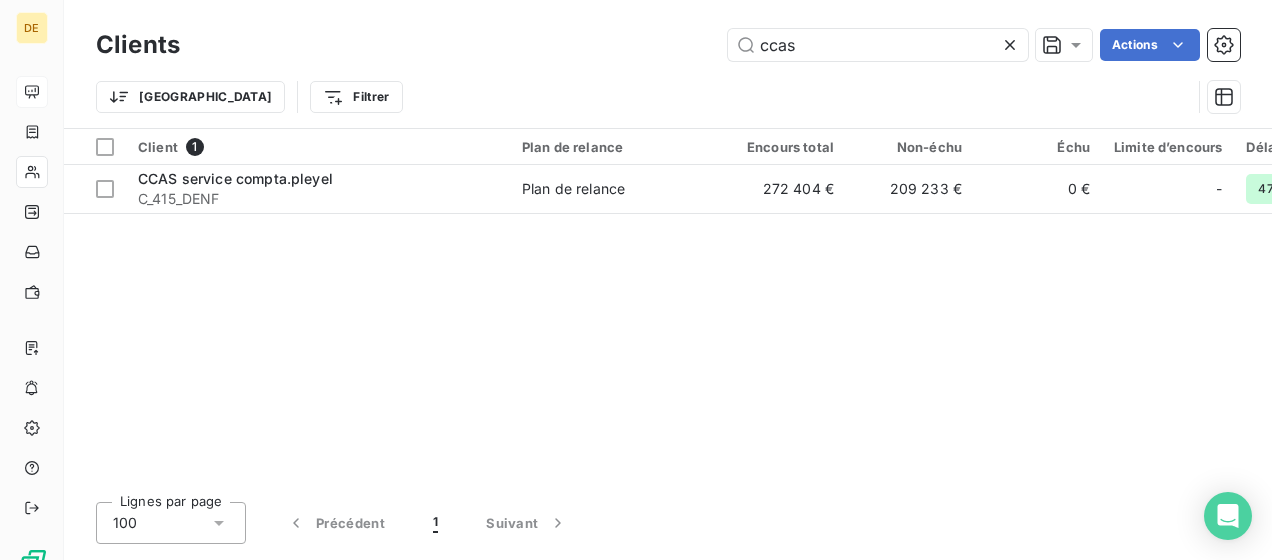 drag, startPoint x: 874, startPoint y: 50, endPoint x: 469, endPoint y: 48, distance: 405.00494 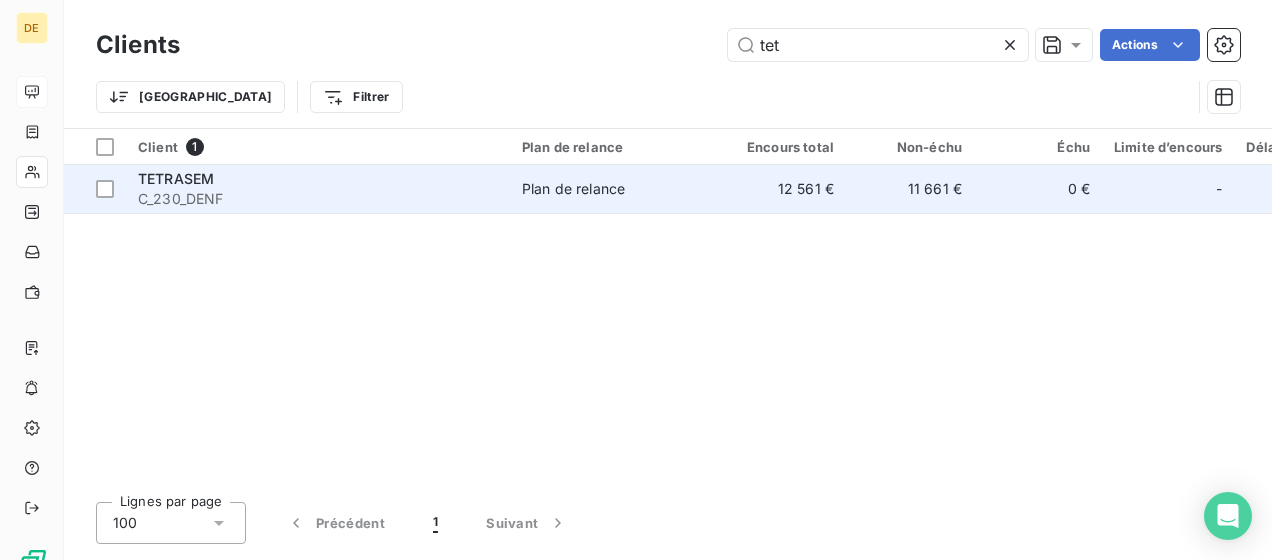 type on "tet" 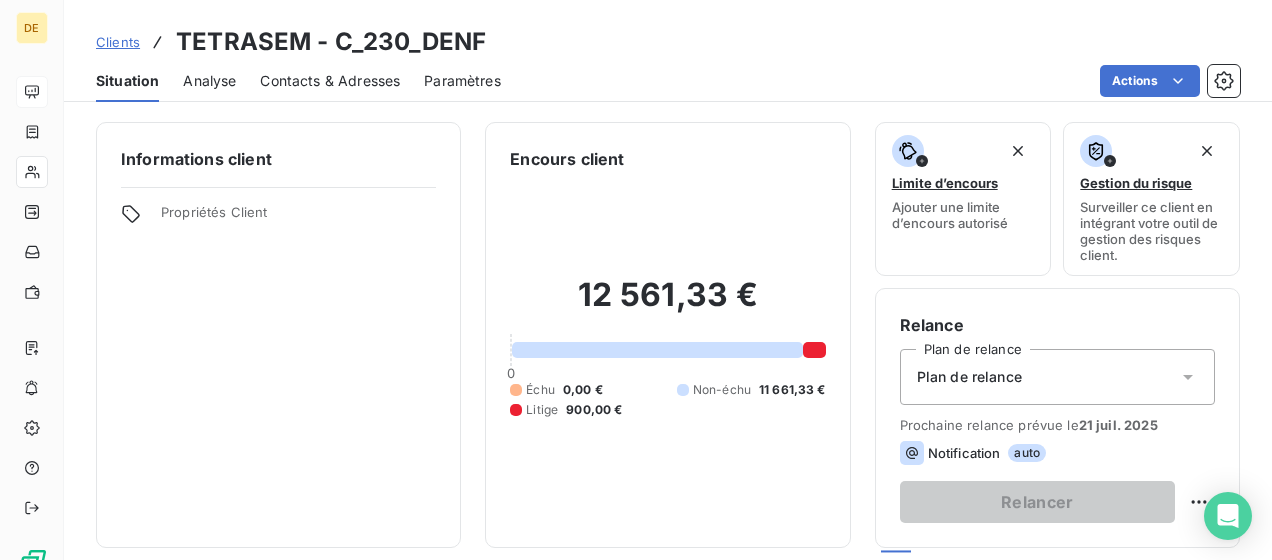 scroll, scrollTop: 300, scrollLeft: 0, axis: vertical 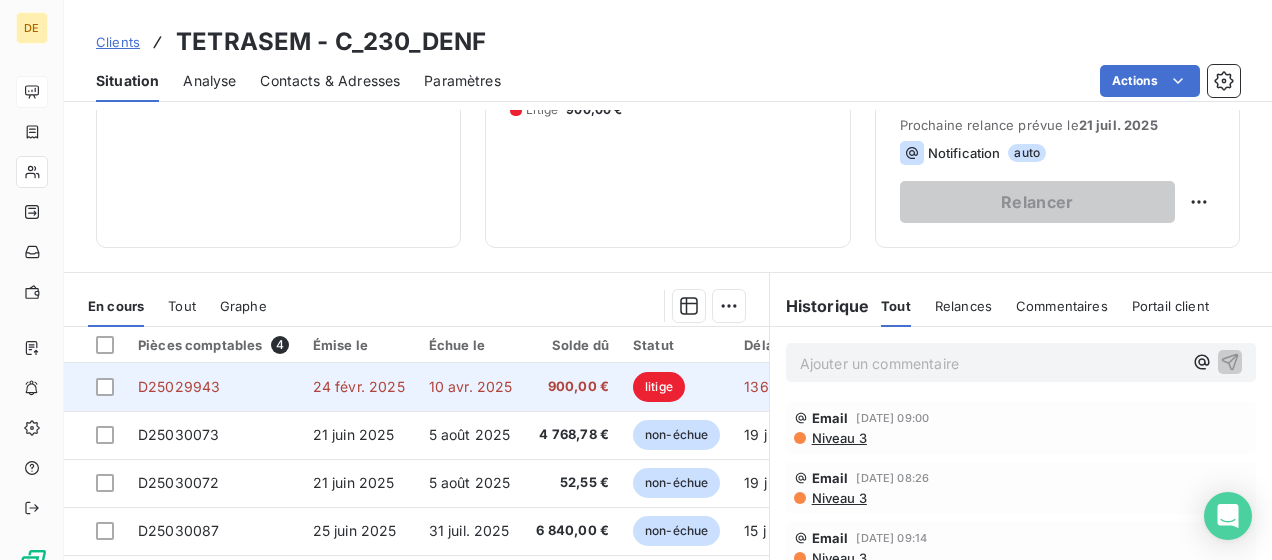 click on "10 avr. 2025" at bounding box center (471, 386) 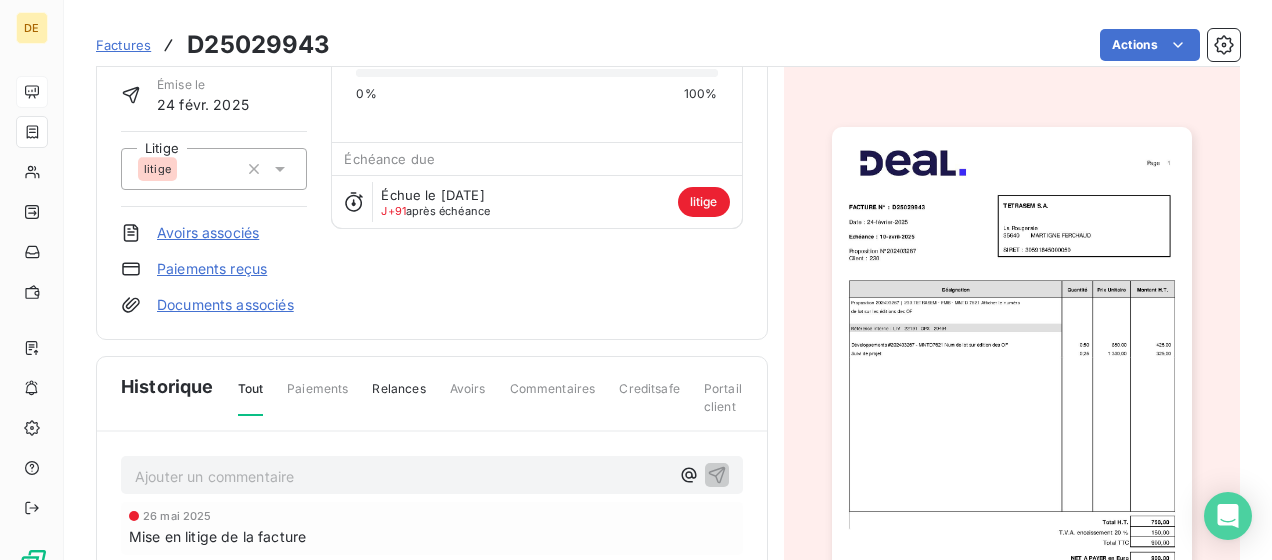 scroll, scrollTop: 0, scrollLeft: 0, axis: both 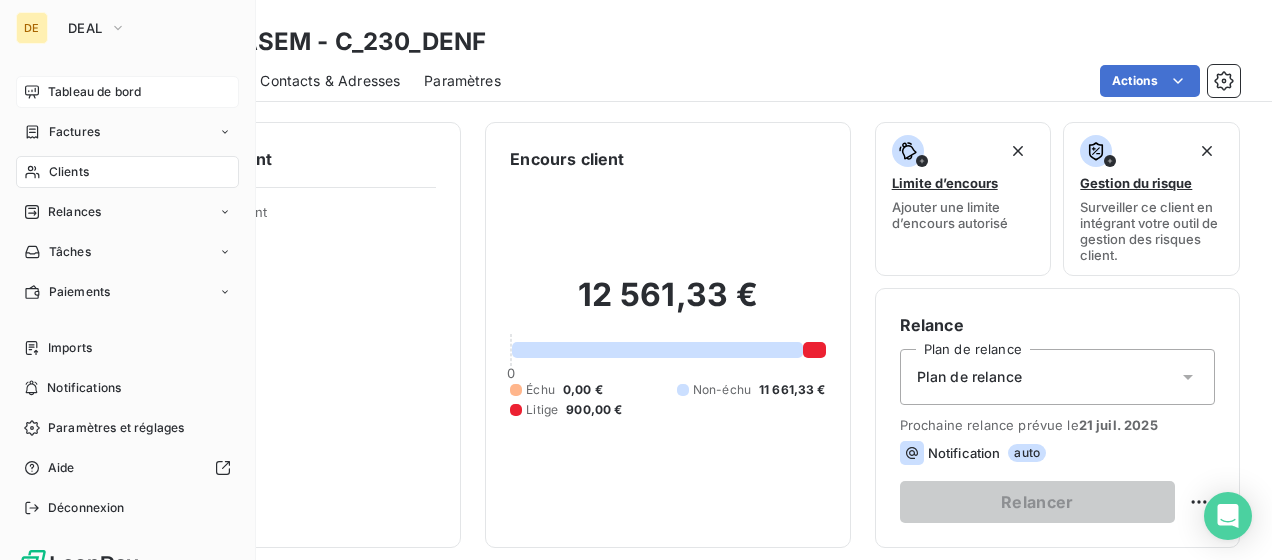 click on "Clients" at bounding box center [69, 172] 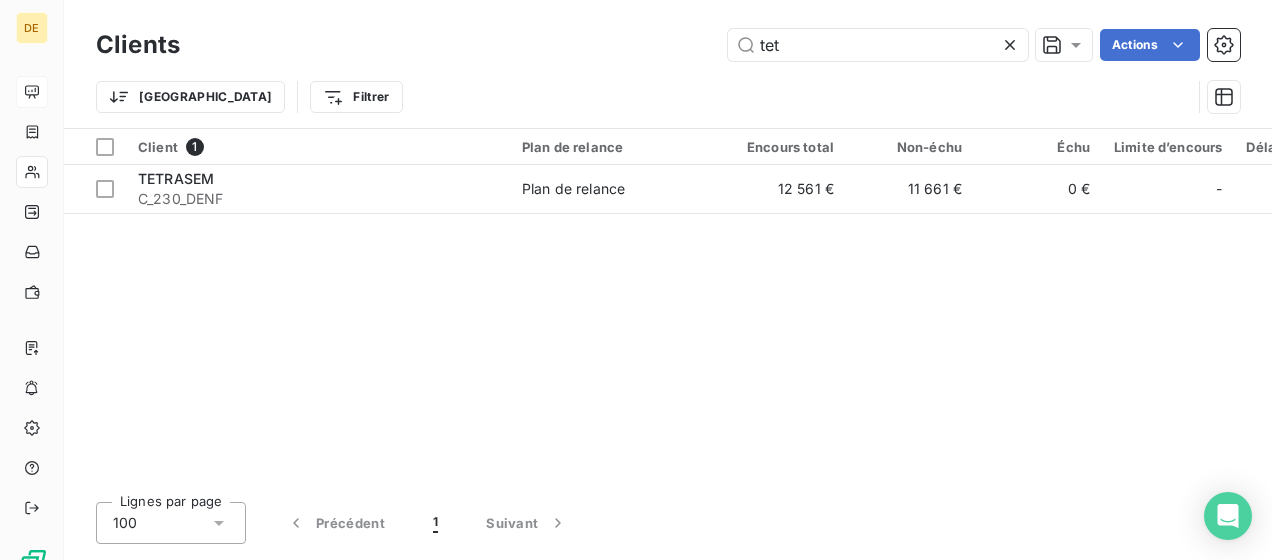 drag, startPoint x: 884, startPoint y: 48, endPoint x: 462, endPoint y: 43, distance: 422.02963 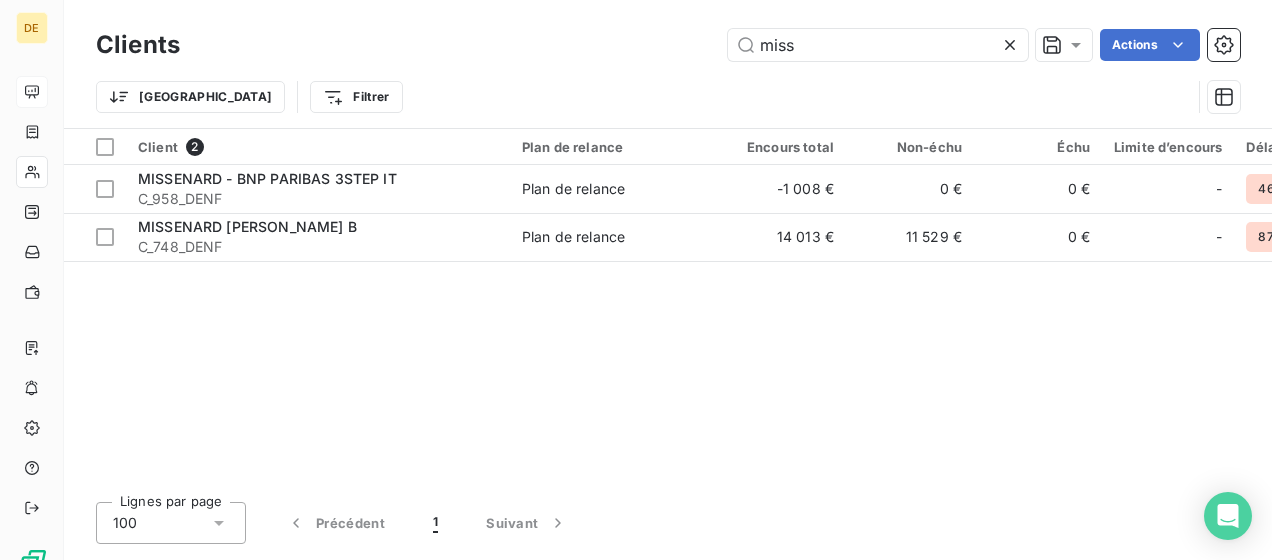 type on "miss" 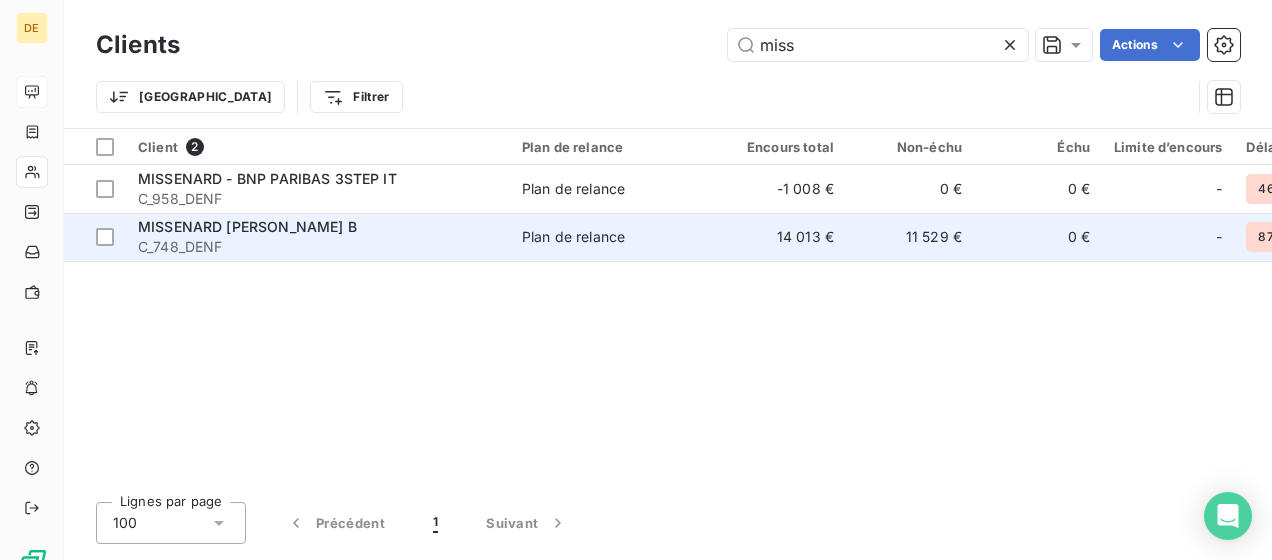 click on "C_748_DENF" at bounding box center [318, 247] 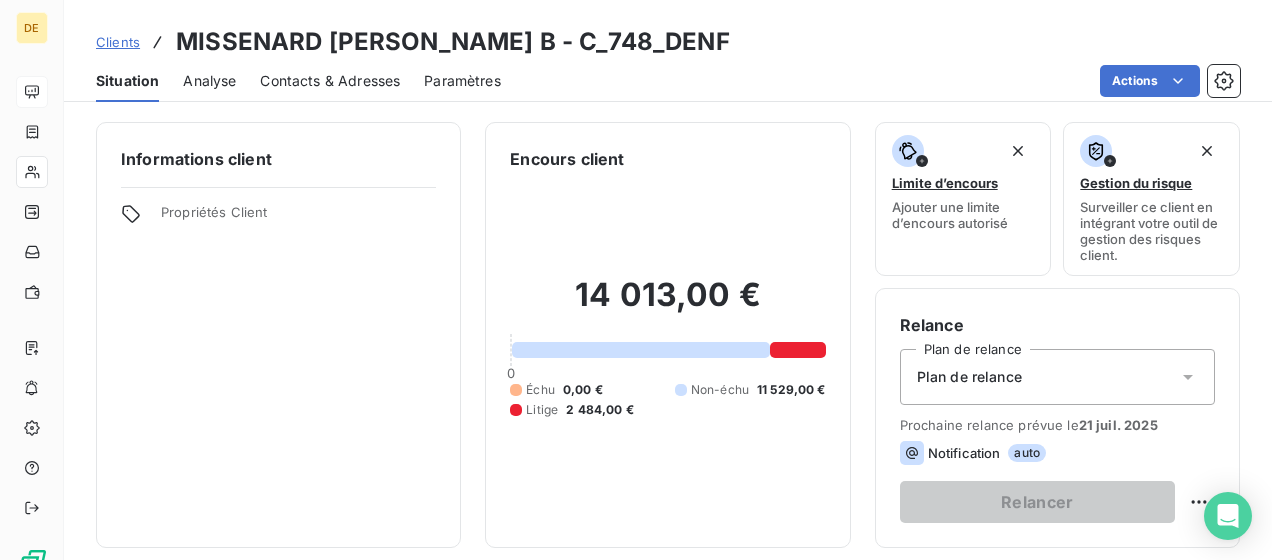 scroll, scrollTop: 400, scrollLeft: 0, axis: vertical 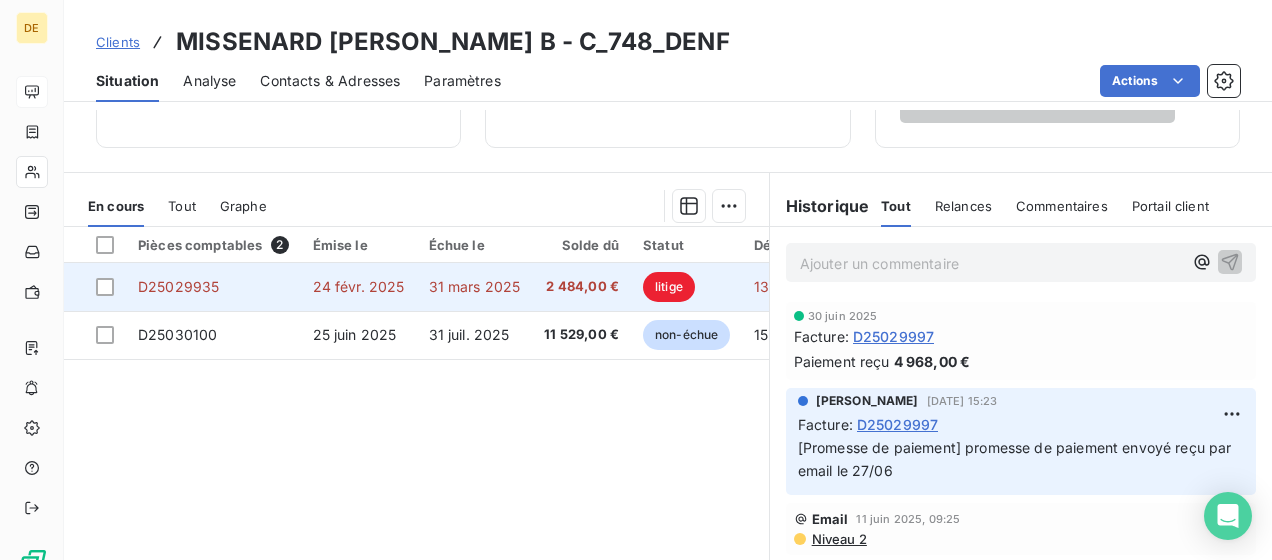 click on "31 mars 2025" at bounding box center (475, 286) 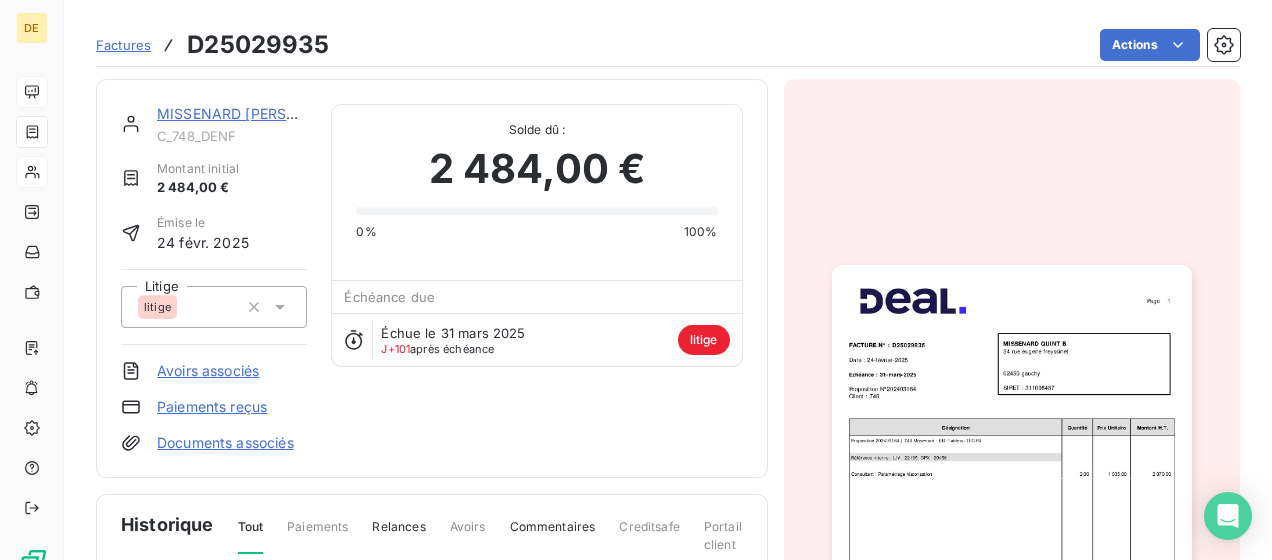 scroll, scrollTop: 300, scrollLeft: 0, axis: vertical 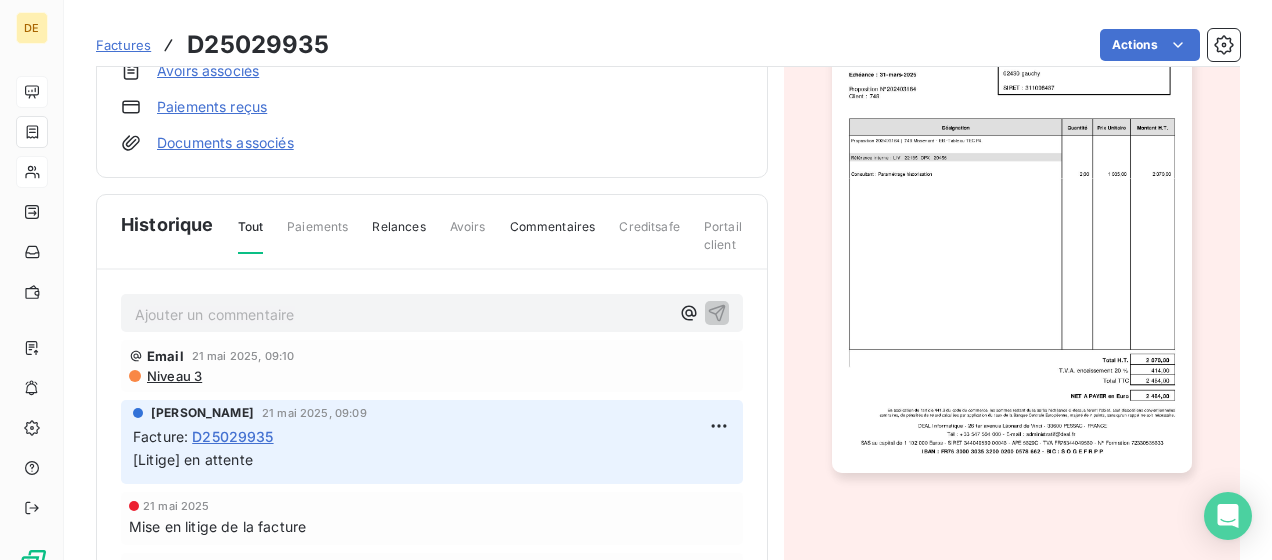 click at bounding box center (1012, 219) 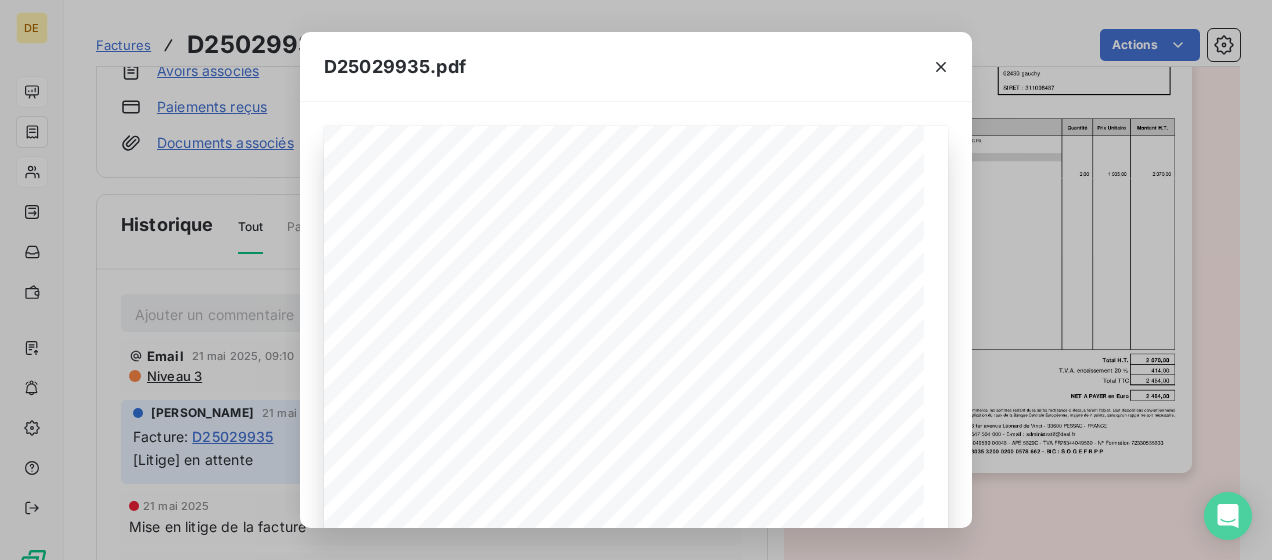 click on "D25029935.pdf" at bounding box center (395, 66) 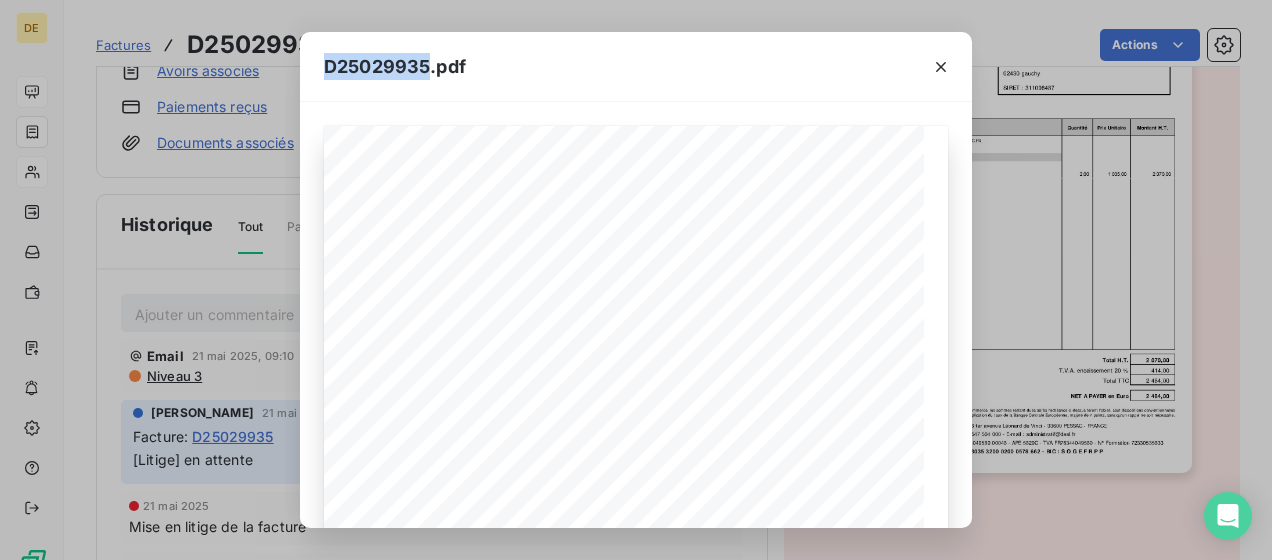 click on "D25029935.pdf" at bounding box center [395, 66] 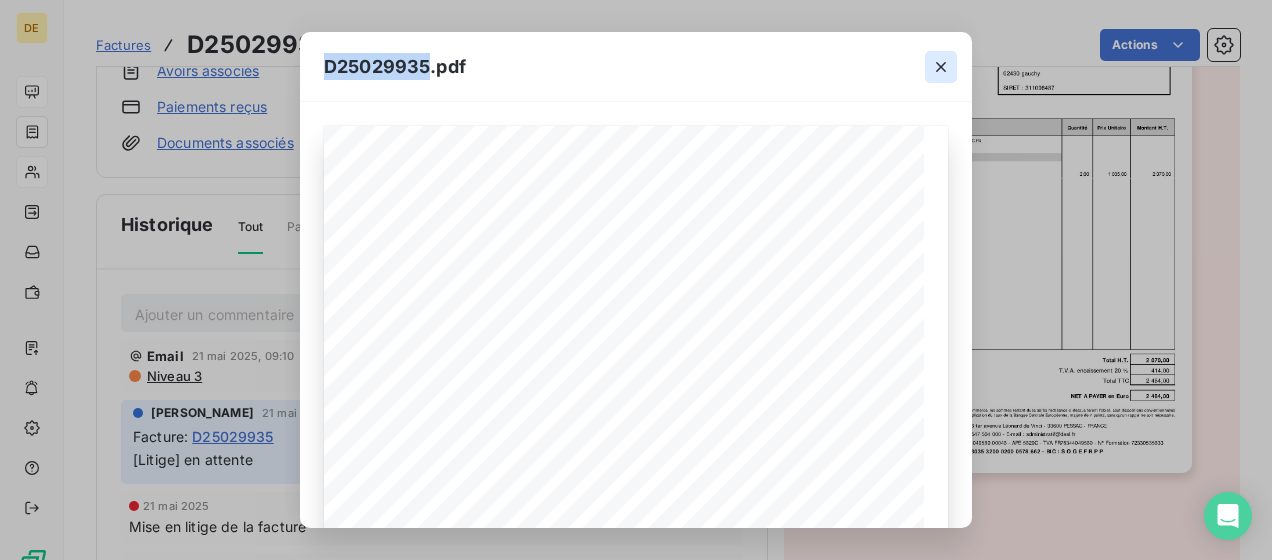 click 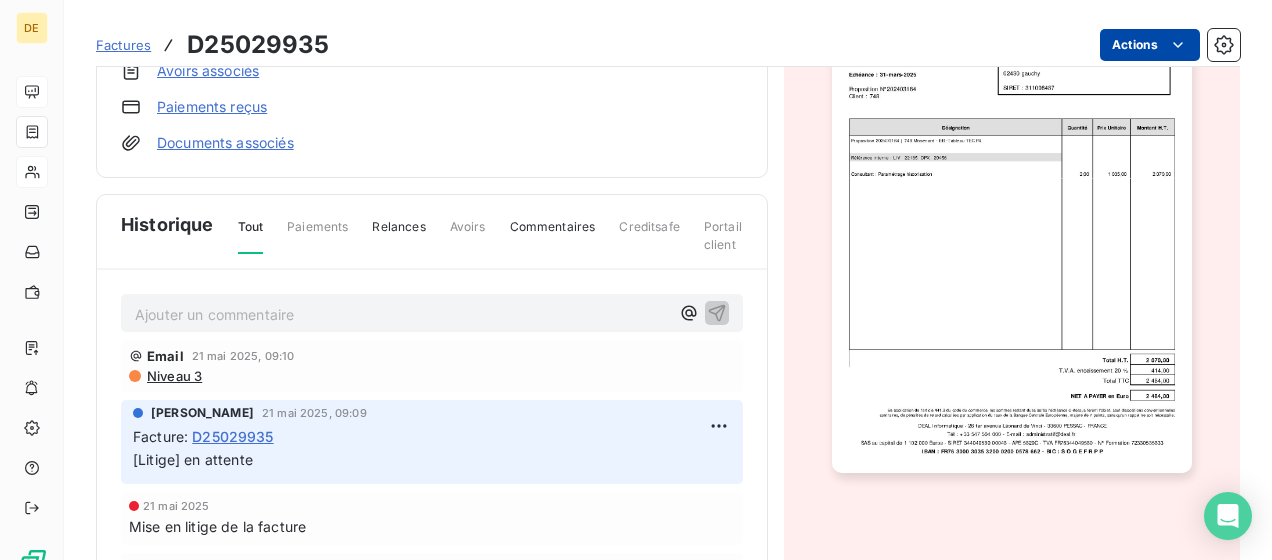 click on "DE Factures D25029935 Actions MISSENARD QUINT B C_748_DENF Montant initial 2 484,00 € Émise le 24 févr. 2025 Litige litige Avoirs associés Paiements reçus Documents associés Solde dû : 2 484,00 € 0% 100% Échéance due Échue le 31 mars 2025 J+101  après échéance litige Historique Tout Paiements Relances Avoirs Commentaires Creditsafe Portail client Ajouter un commentaire ﻿ Email 21 mai 2025, 09:10 Niveau 3 Juliette Puybaraud 21 mai 2025, 09:09 Facture  : D25029935 [Litige] en attente 21 mai 2025 Mise en litige de la facture Email 14 mai 2025, 08:45 Niveau 3 Email 7 mai 2025, 08:40 Niveau 3 Email 30 avr. 2025, 09:25 Niveau 3 Email 14 avr. 2025, 09:11 Niveau 2 Email 1 avr. 2025, 08:51 Niveau 1 31 mars 2025 Échéance de la facture Email 21 mars 2025, 08:49 Notification 24 févr. 2025 Émission de la facture" at bounding box center (636, 280) 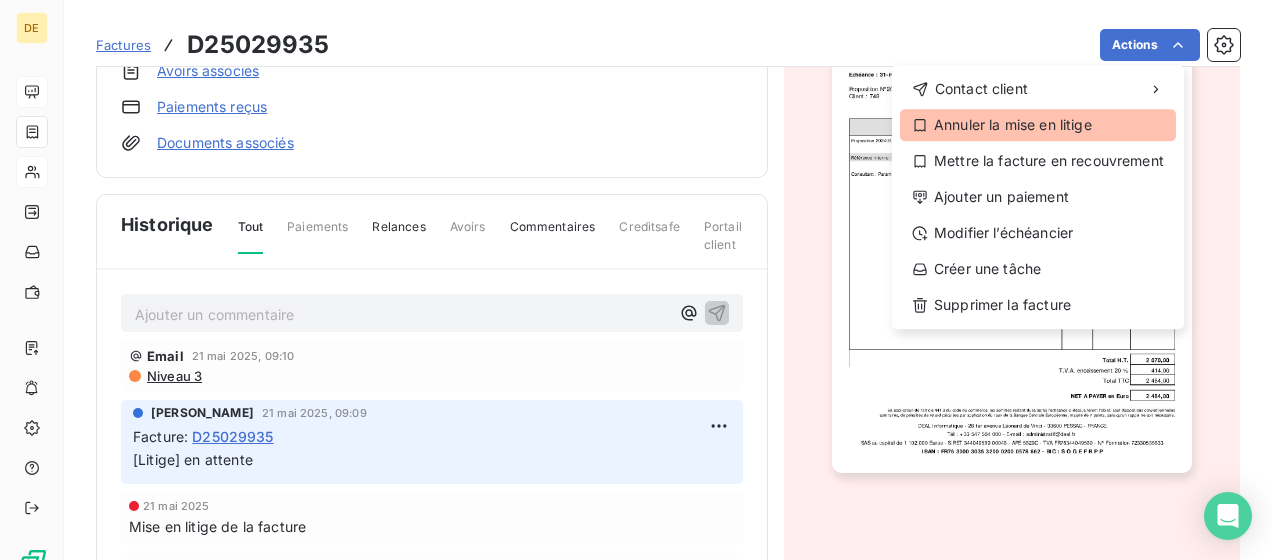 click on "Annuler la mise en litige" at bounding box center (1038, 125) 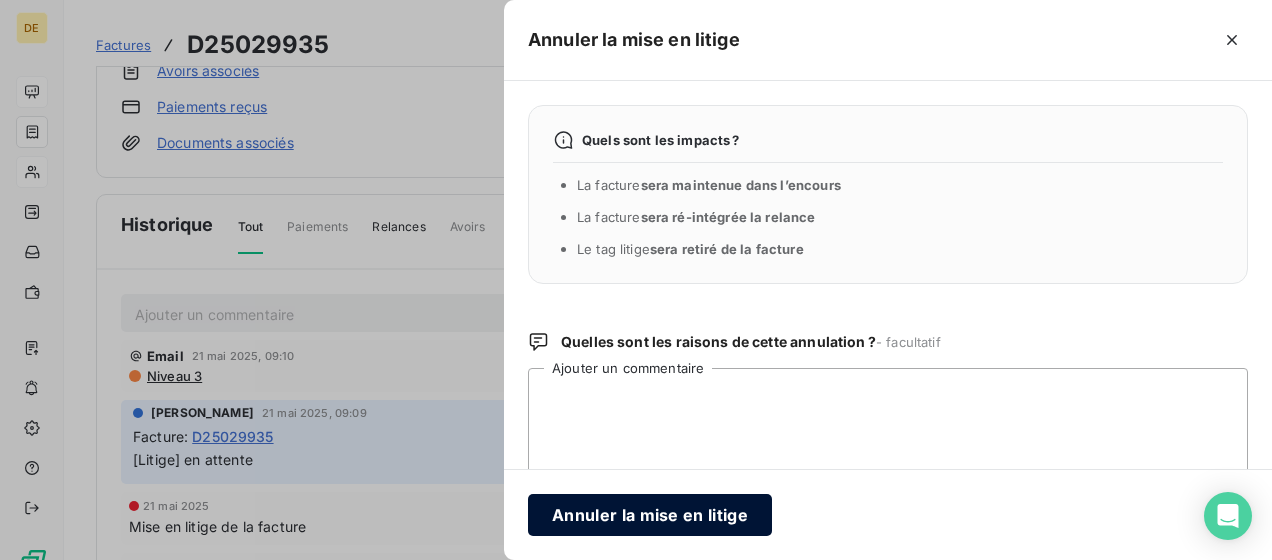 click on "Annuler la mise en litige" at bounding box center (650, 515) 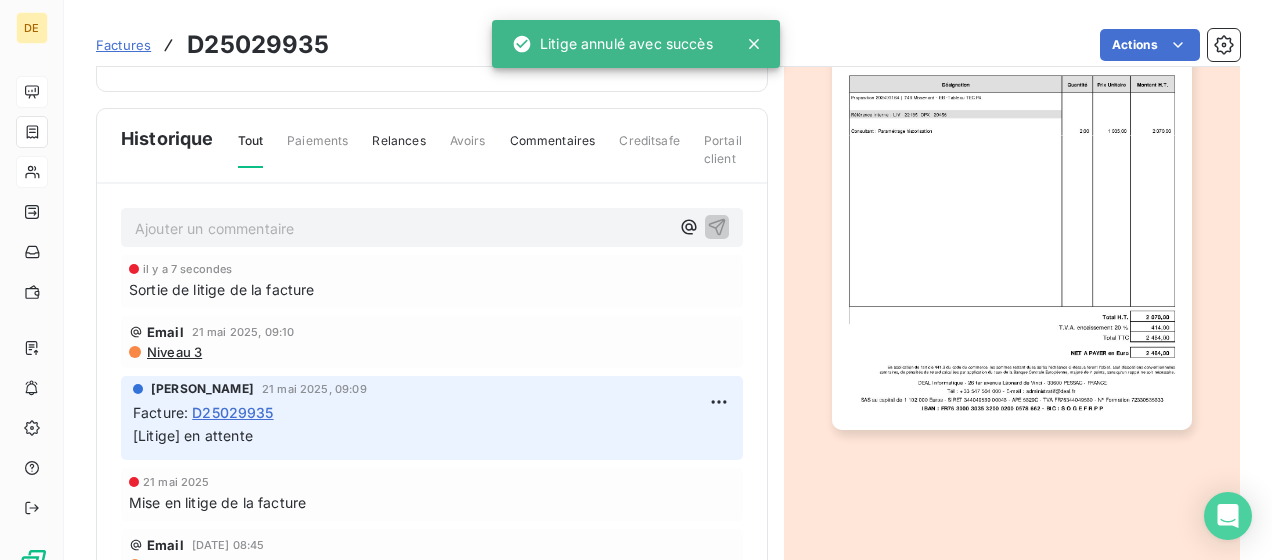 scroll, scrollTop: 209, scrollLeft: 0, axis: vertical 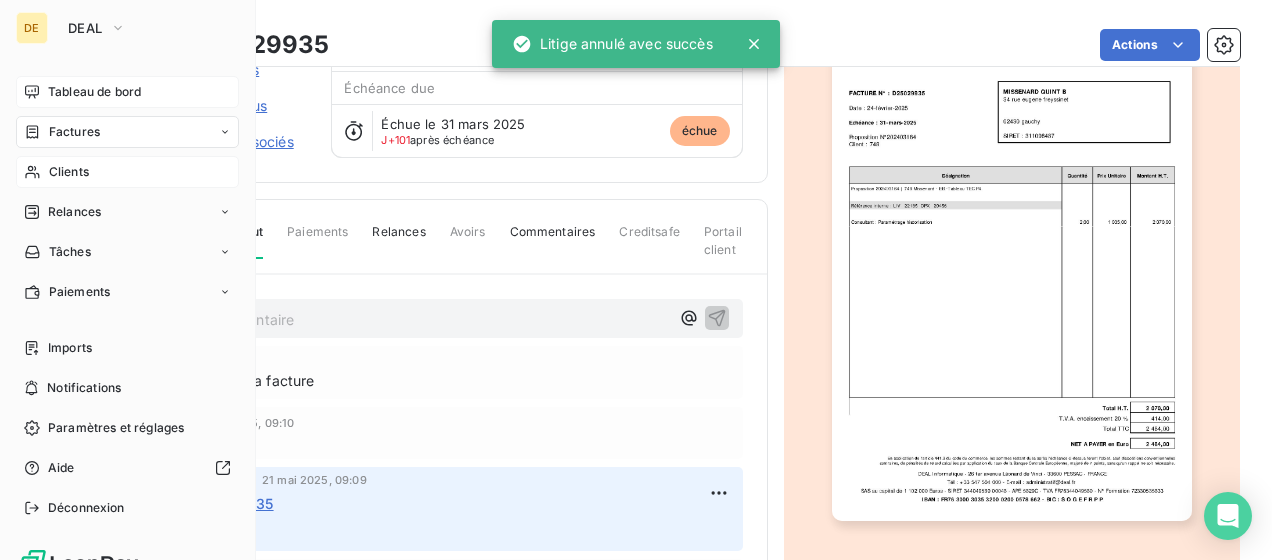 click on "Tableau de bord" at bounding box center [127, 92] 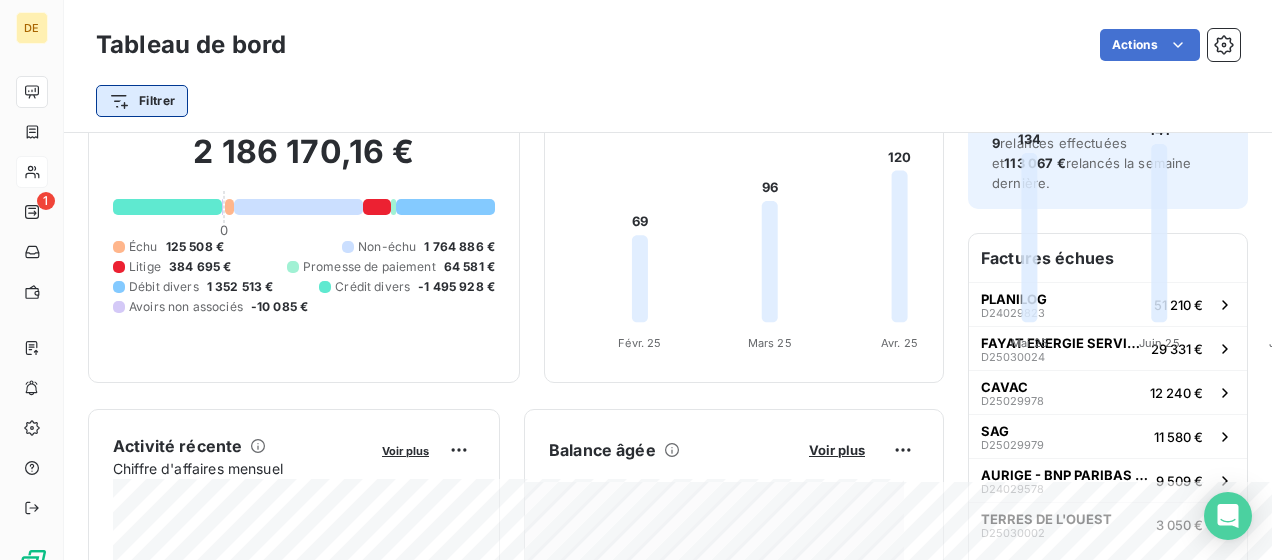 scroll, scrollTop: 200, scrollLeft: 0, axis: vertical 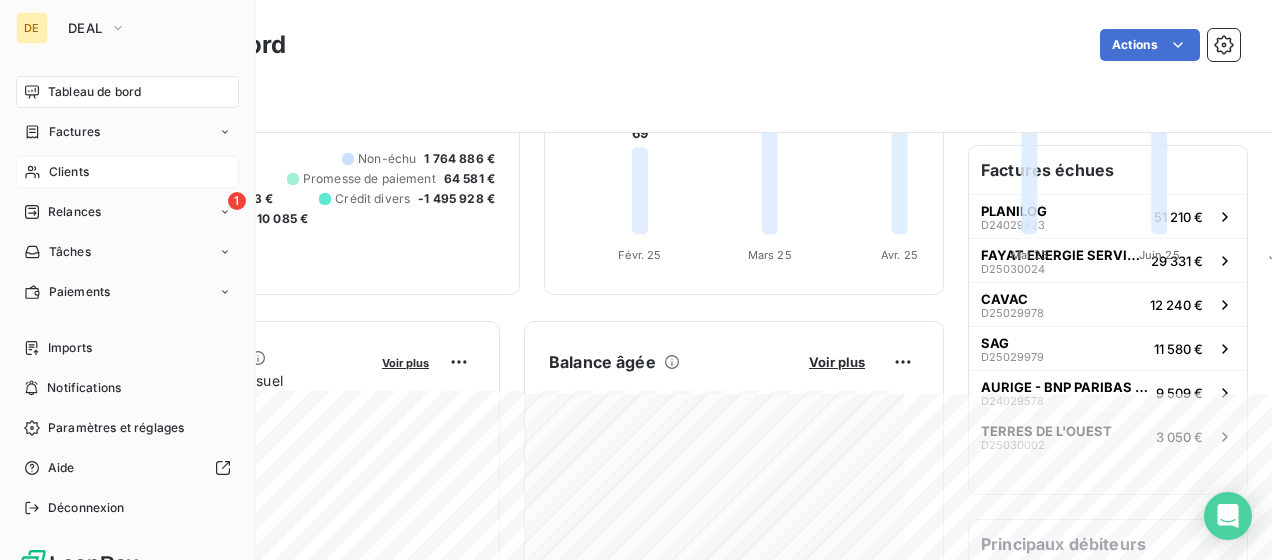 click on "Clients" at bounding box center [127, 172] 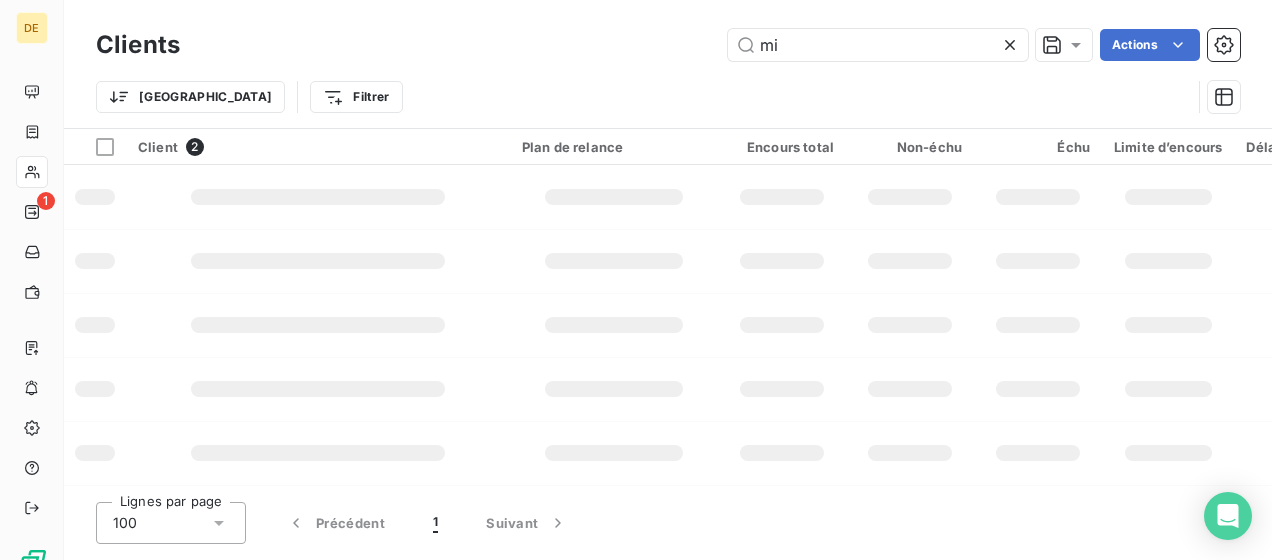 type on "m" 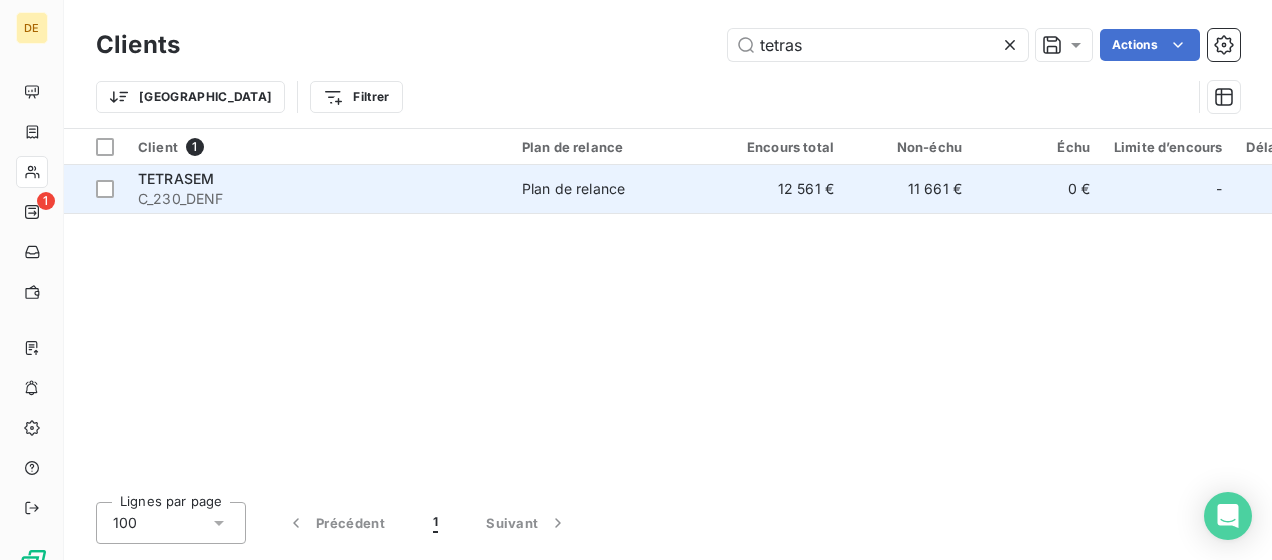 type on "tetras" 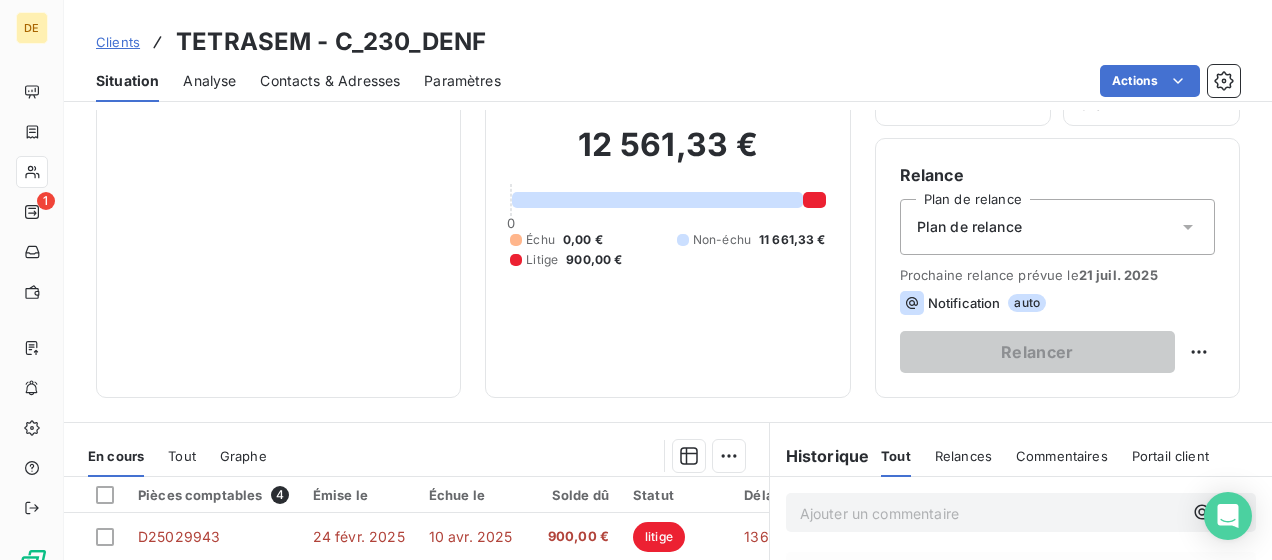scroll, scrollTop: 300, scrollLeft: 0, axis: vertical 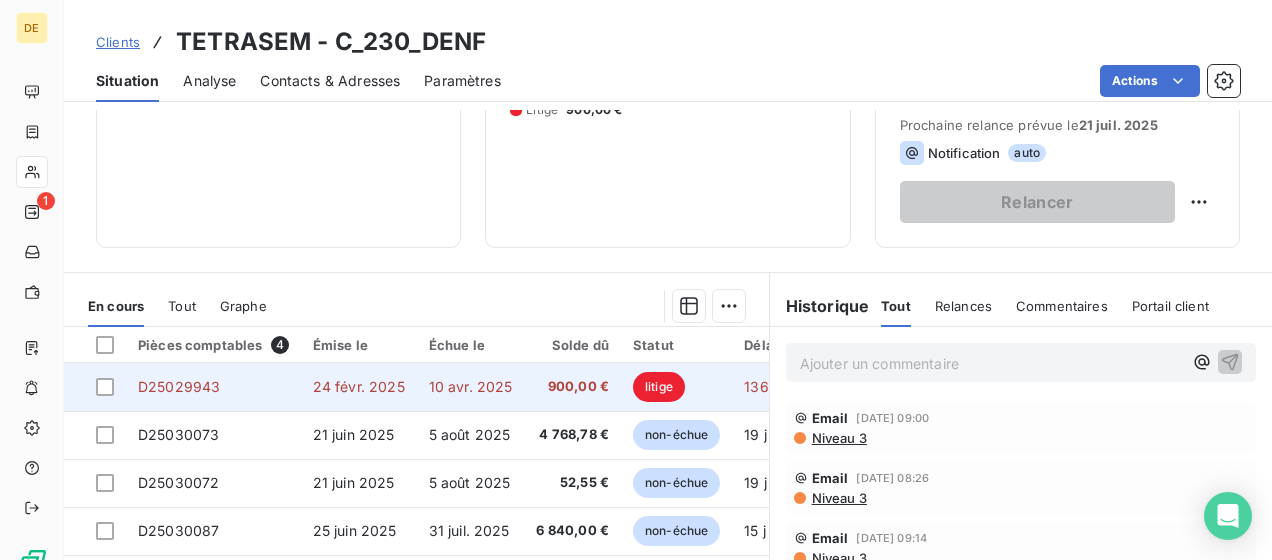 click on "24 févr. 2025" at bounding box center [359, 387] 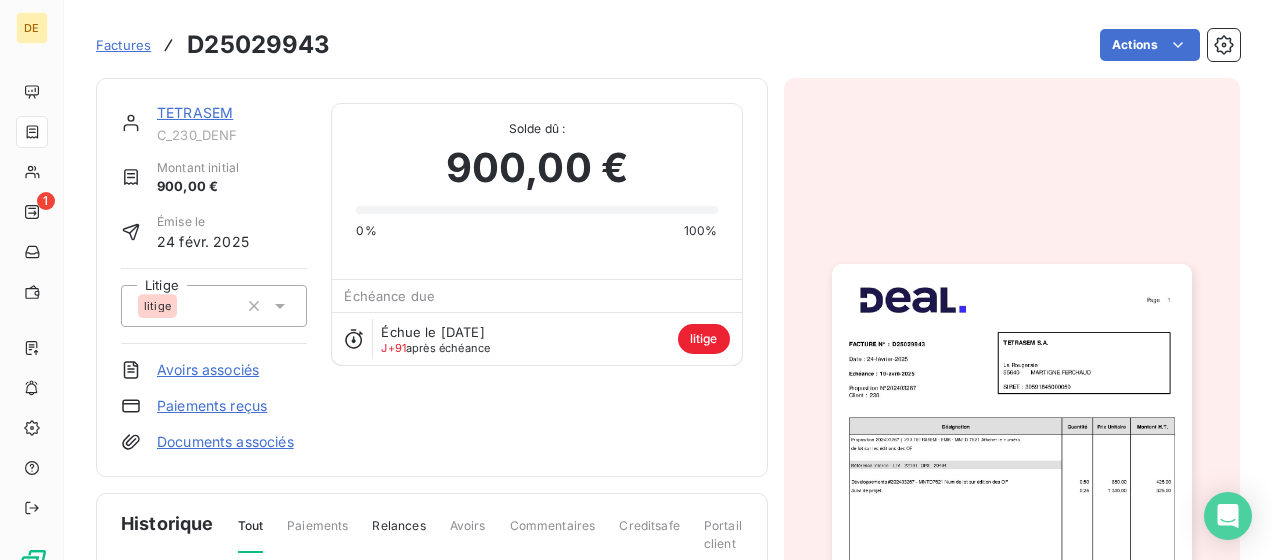 click on "Factures D25029943 Actions" at bounding box center (668, 33) 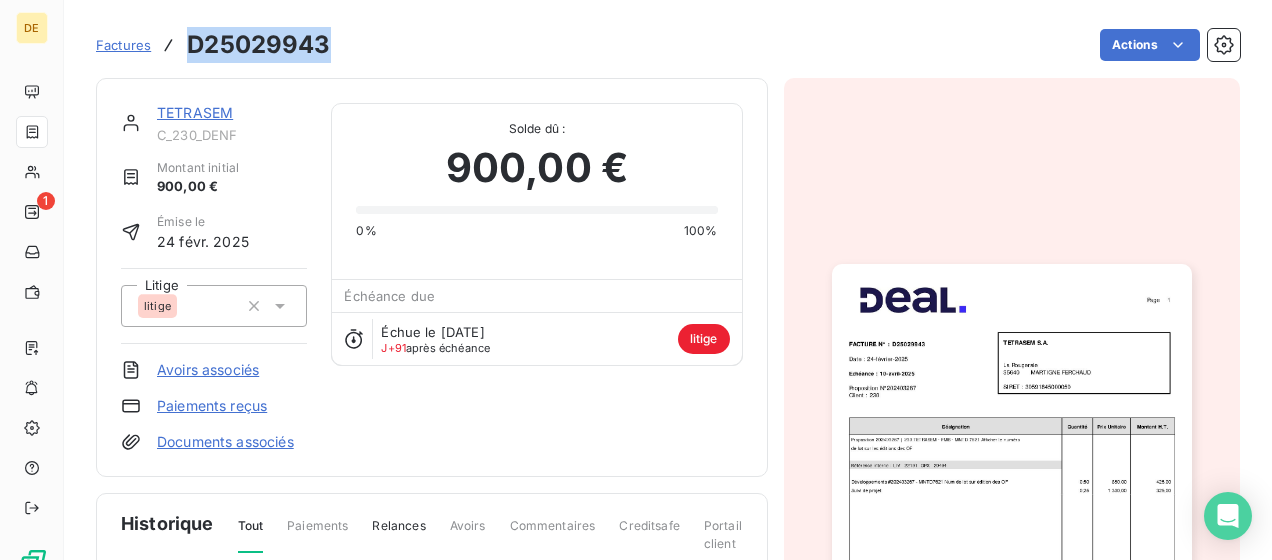 click on "D25029943" at bounding box center [258, 45] 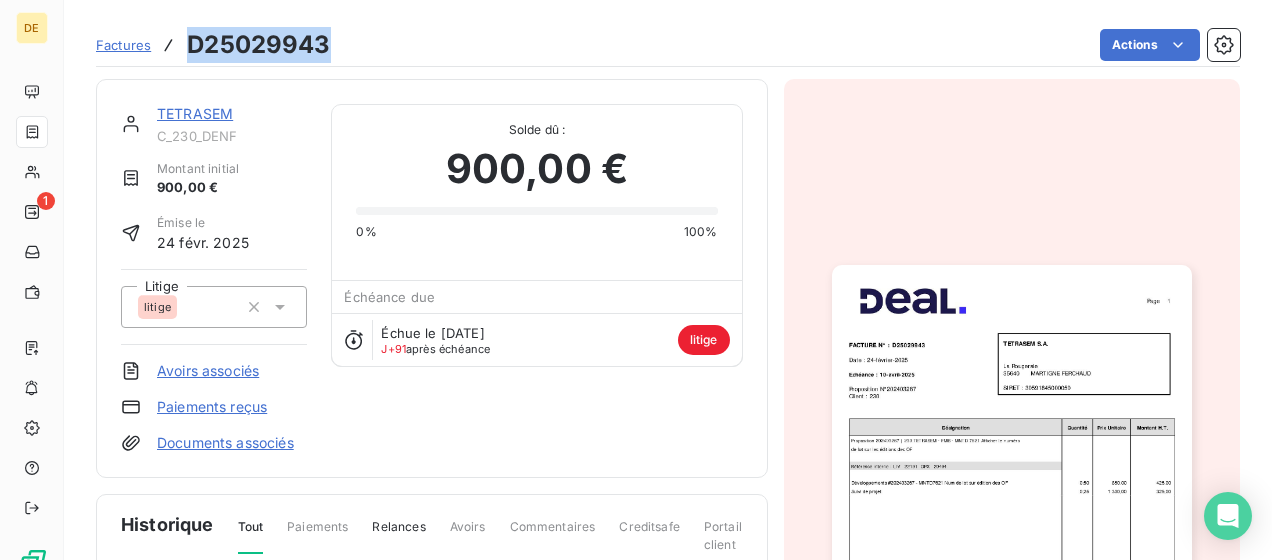 scroll, scrollTop: 200, scrollLeft: 0, axis: vertical 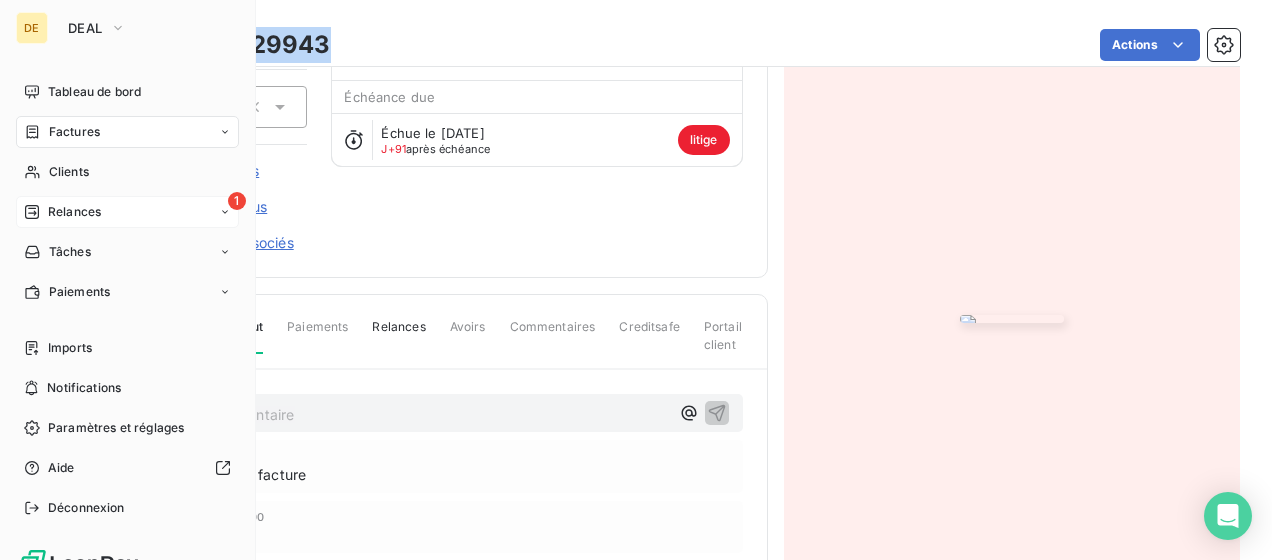 click on "Relances" at bounding box center [74, 212] 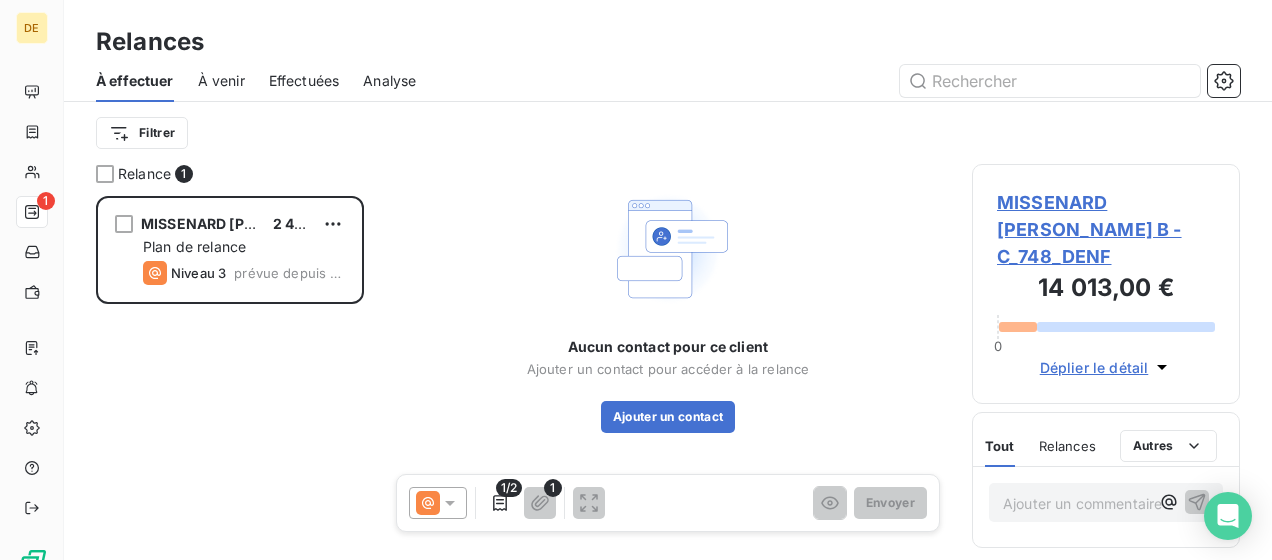 scroll, scrollTop: 16, scrollLeft: 16, axis: both 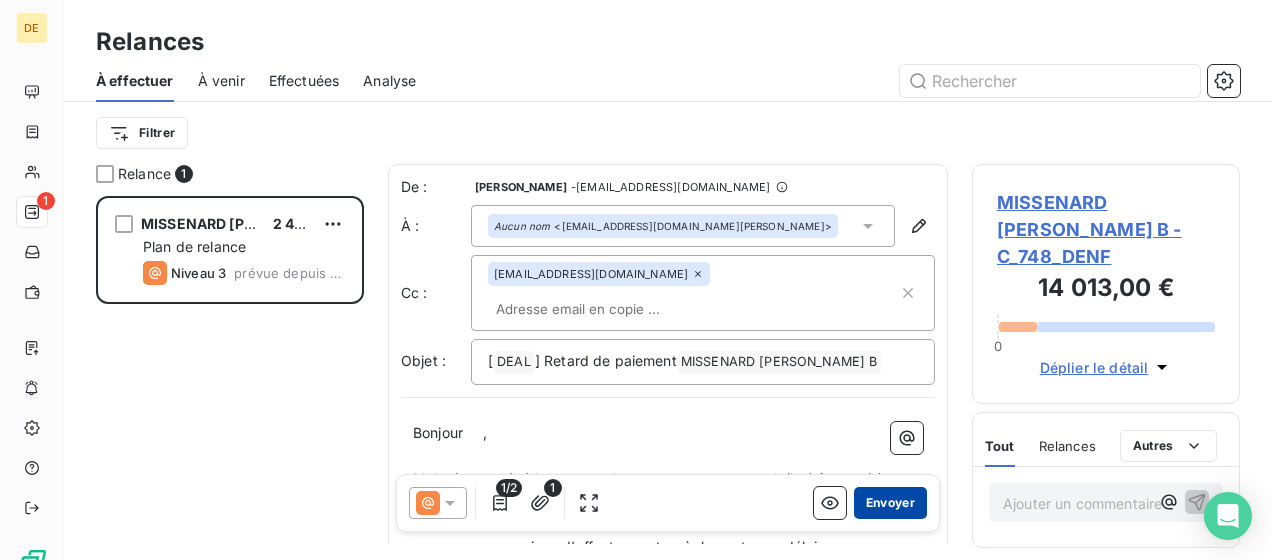 click on "Envoyer" at bounding box center [890, 503] 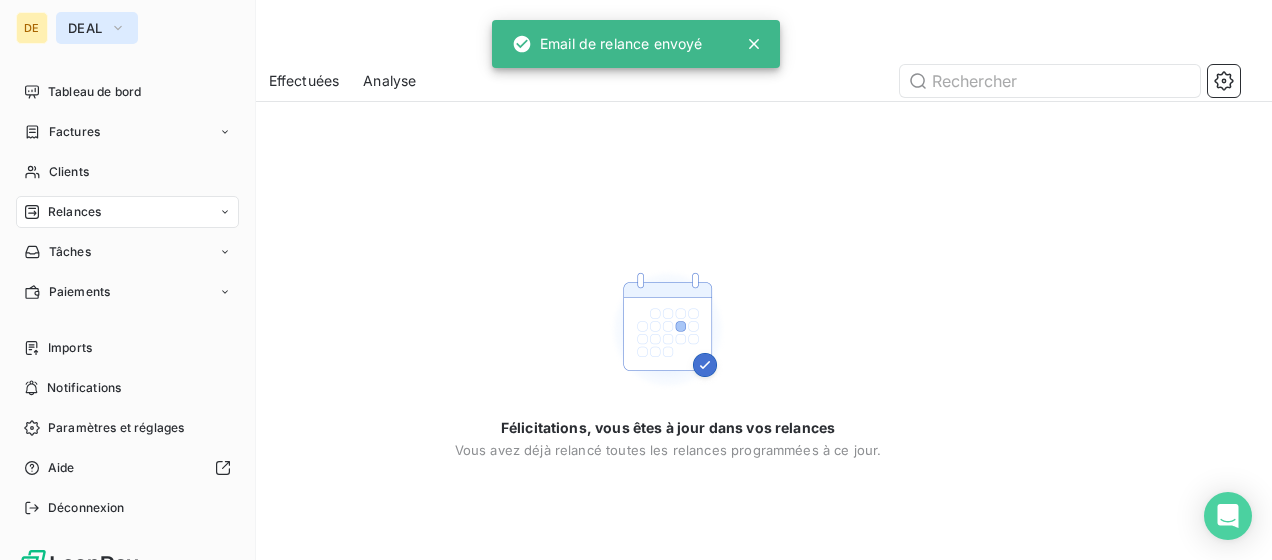 click on "DEAL" at bounding box center (85, 28) 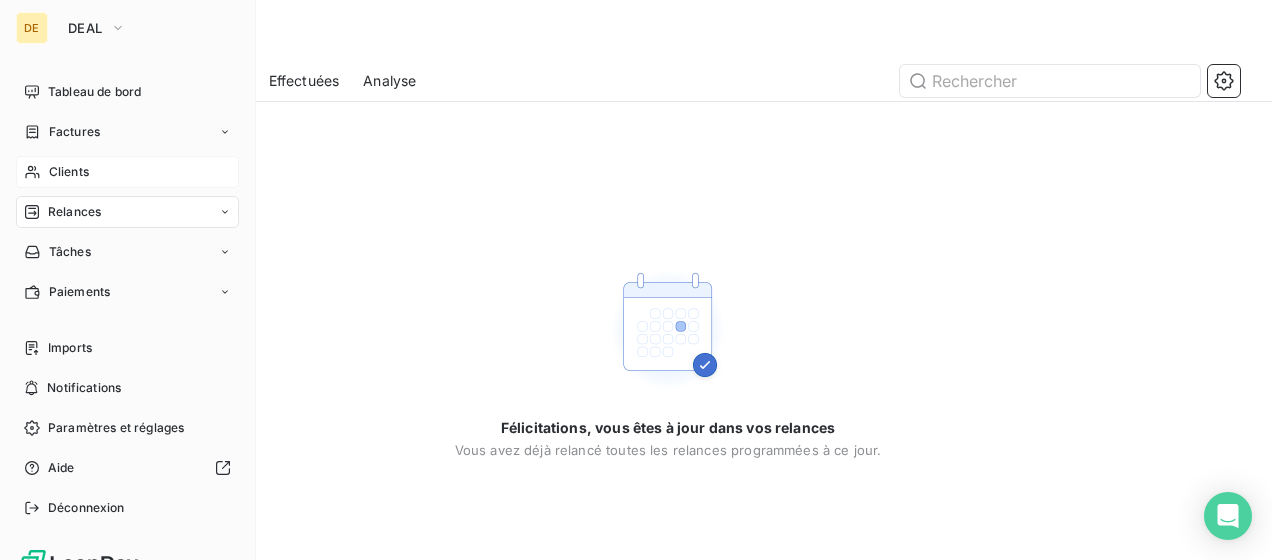 click on "Clients" at bounding box center [127, 172] 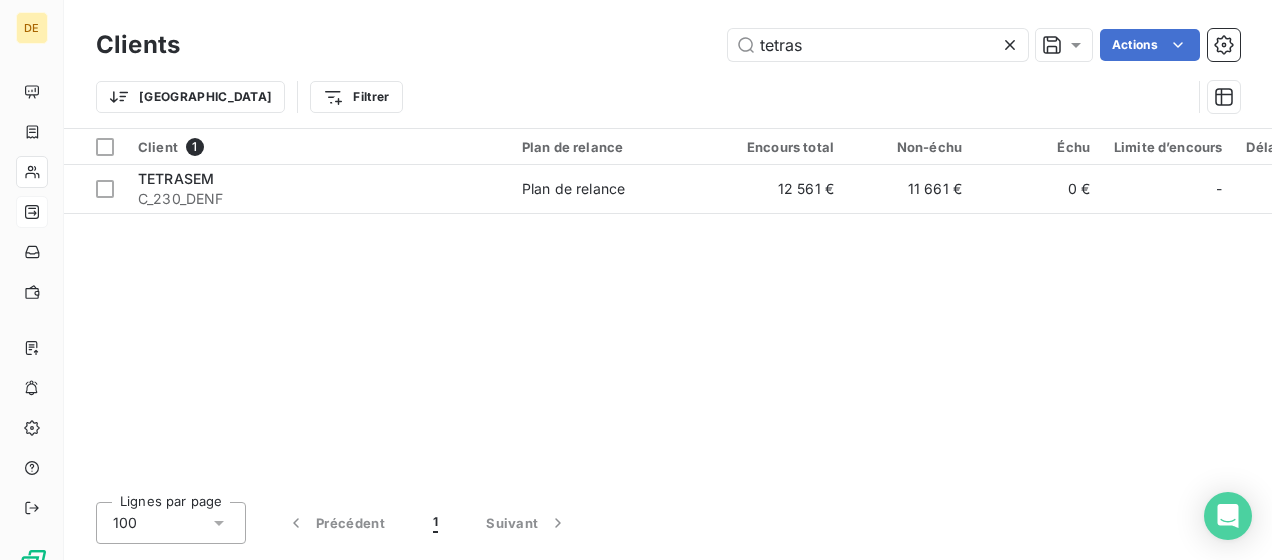 drag, startPoint x: 744, startPoint y: 40, endPoint x: 544, endPoint y: 33, distance: 200.12247 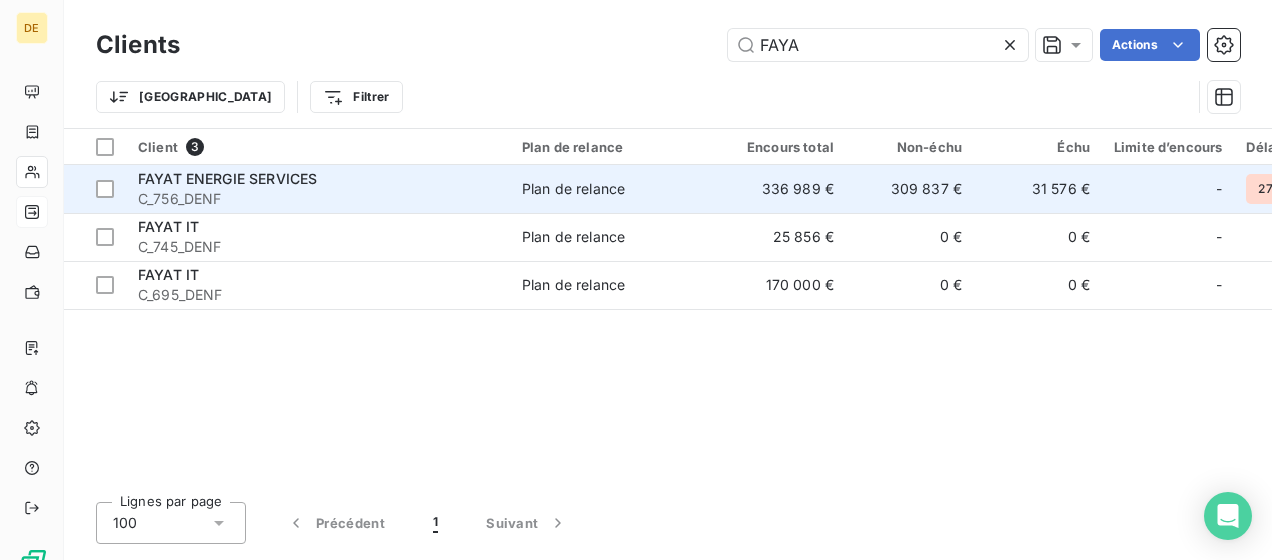 type on "FAYA" 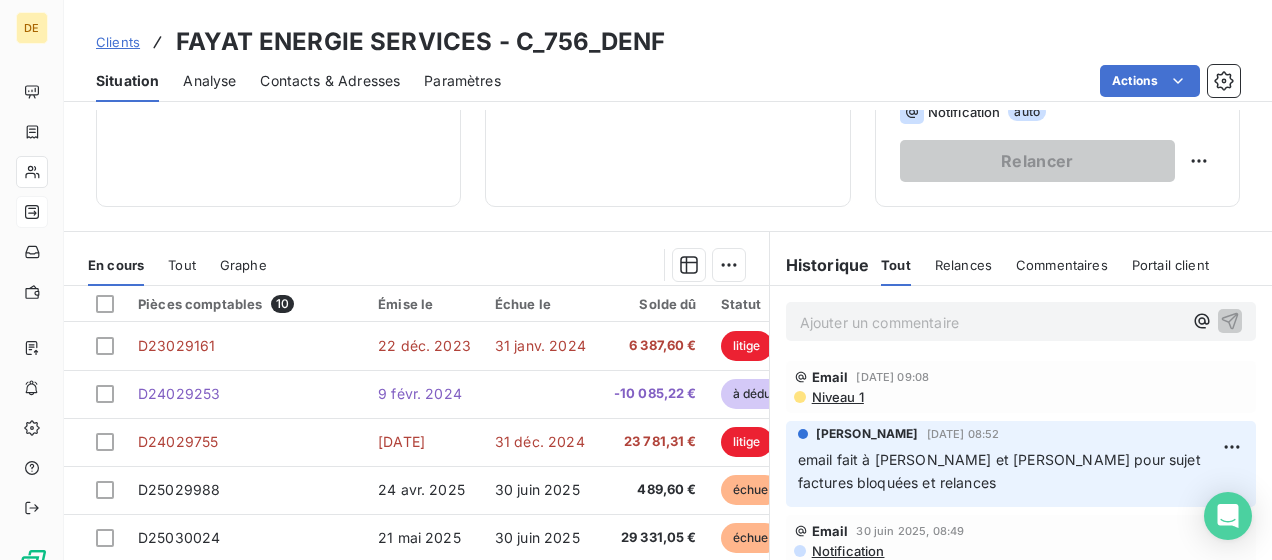 scroll, scrollTop: 510, scrollLeft: 0, axis: vertical 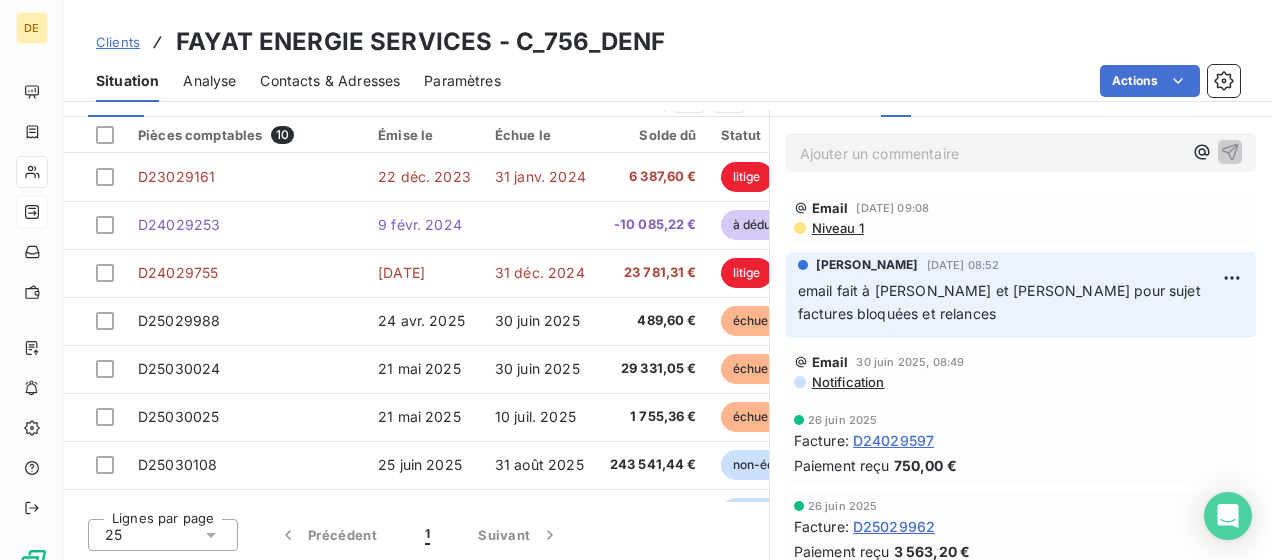 click on "Email 30 juin 2025, 08:49 Notification" at bounding box center [1021, 372] 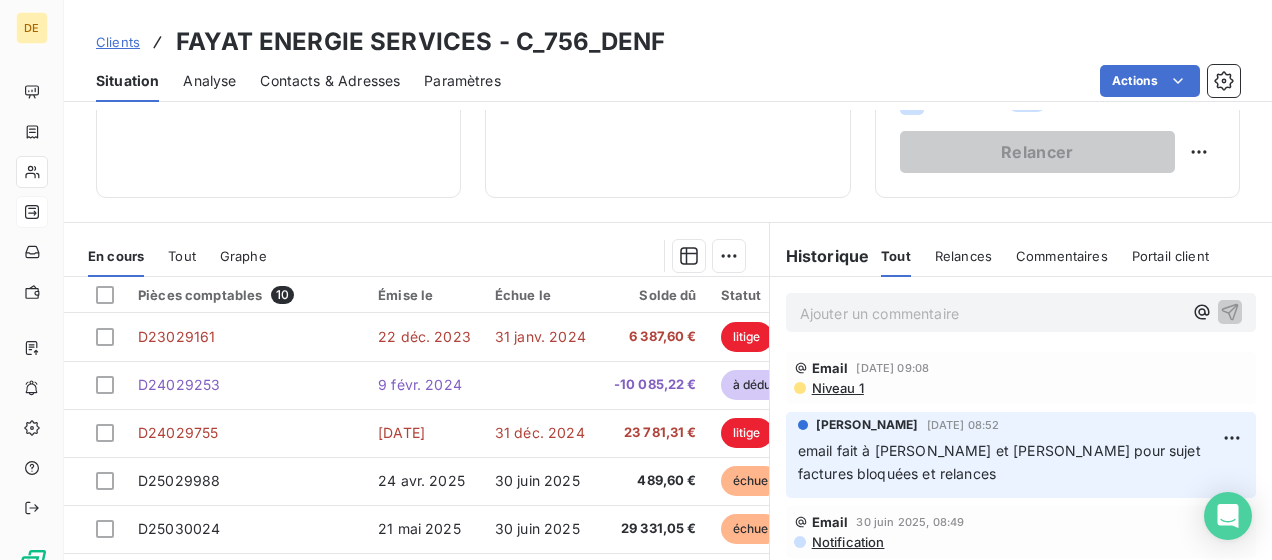 scroll, scrollTop: 400, scrollLeft: 0, axis: vertical 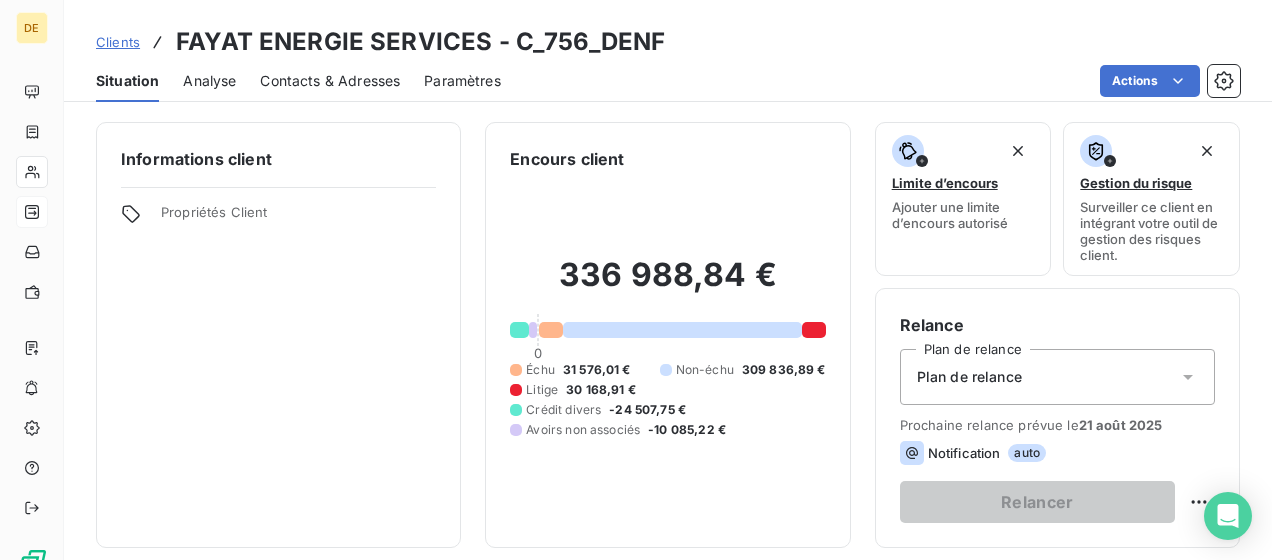 click on "Contacts & Adresses" at bounding box center [330, 81] 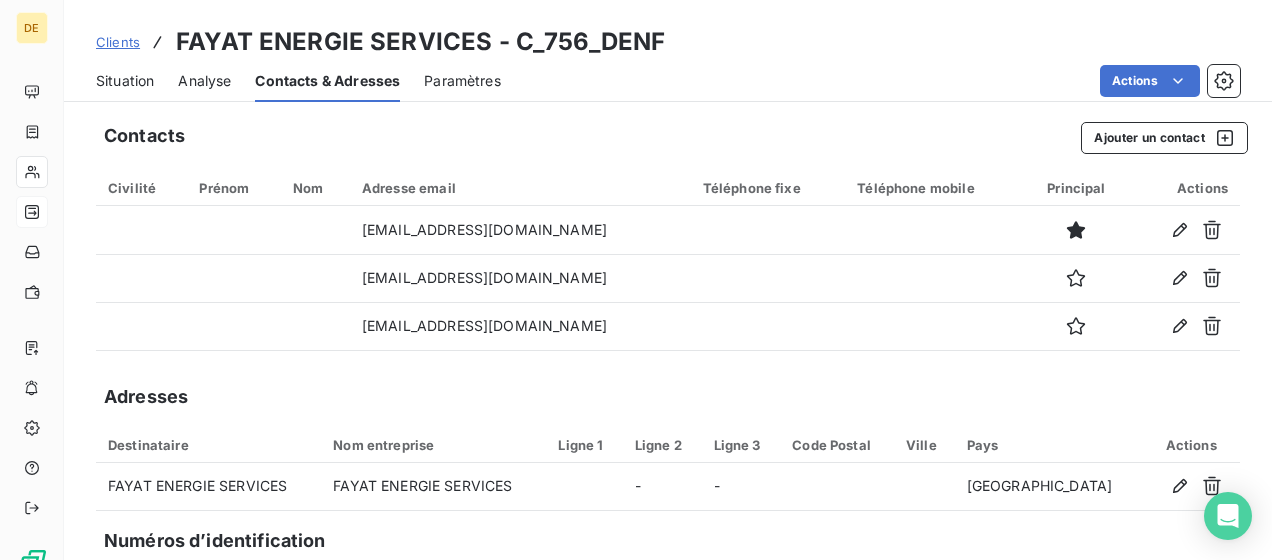 click on "Adresses" at bounding box center (668, 397) 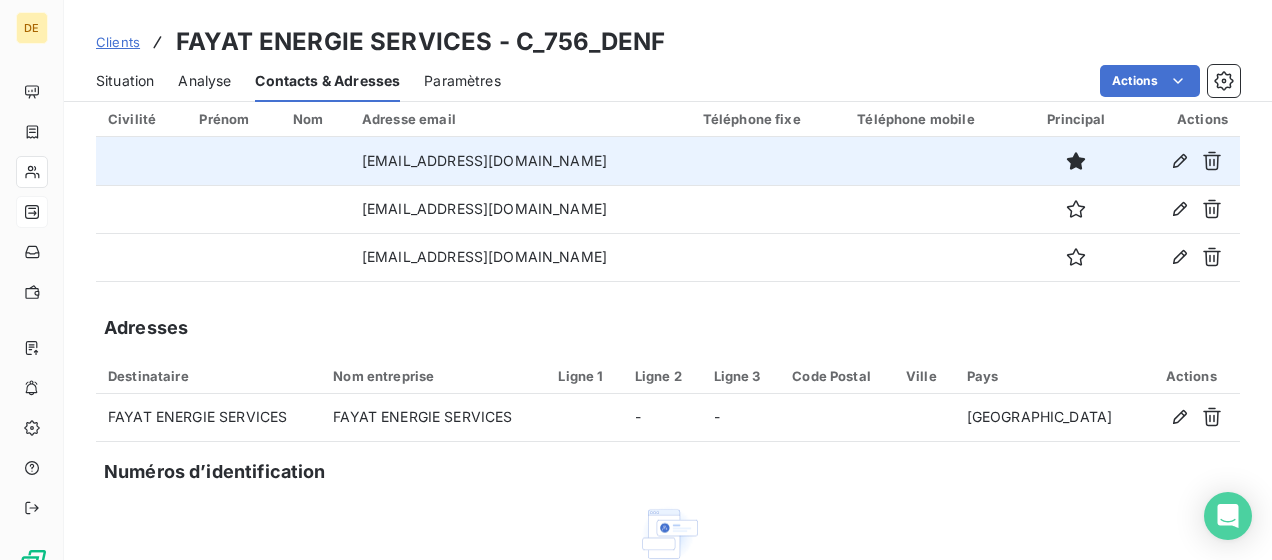 scroll, scrollTop: 100, scrollLeft: 0, axis: vertical 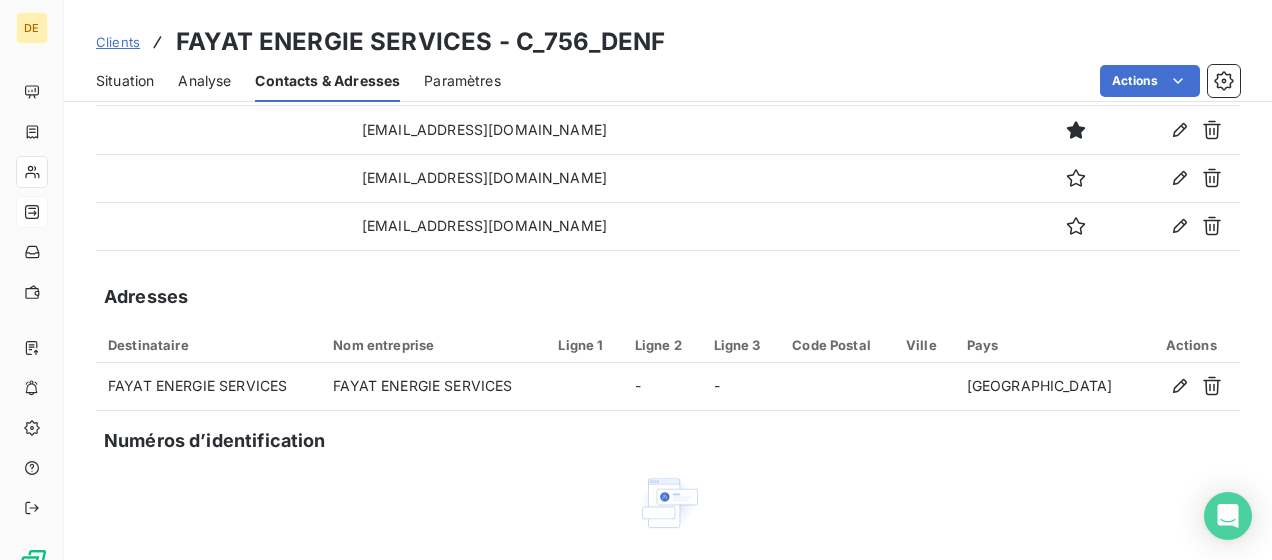 drag, startPoint x: 150, startPoint y: 60, endPoint x: 143, endPoint y: 73, distance: 14.764823 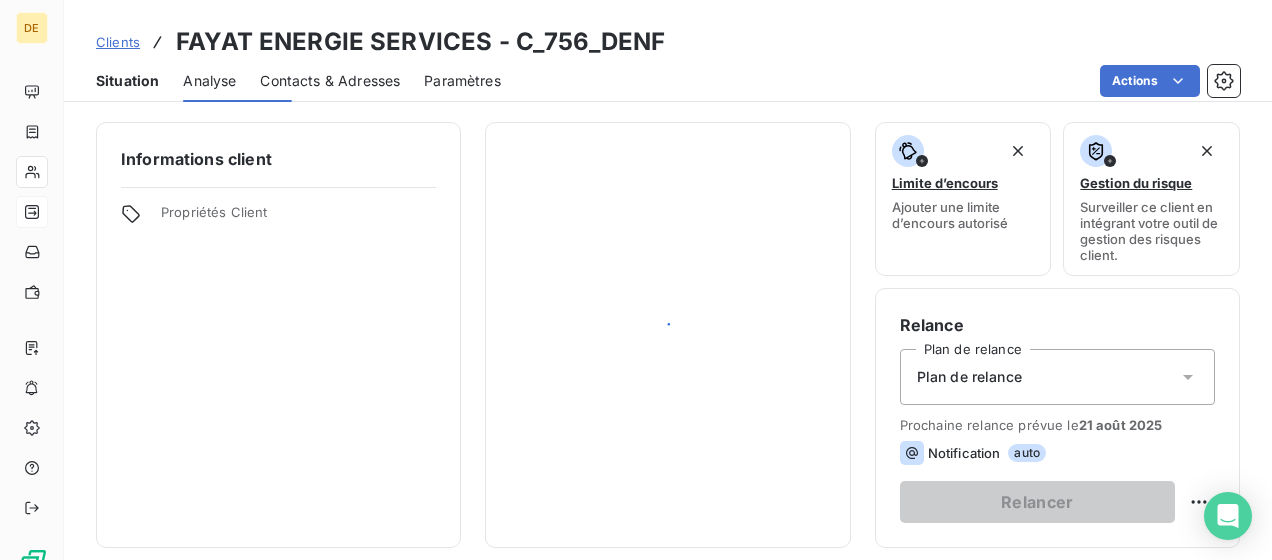 scroll, scrollTop: 0, scrollLeft: 0, axis: both 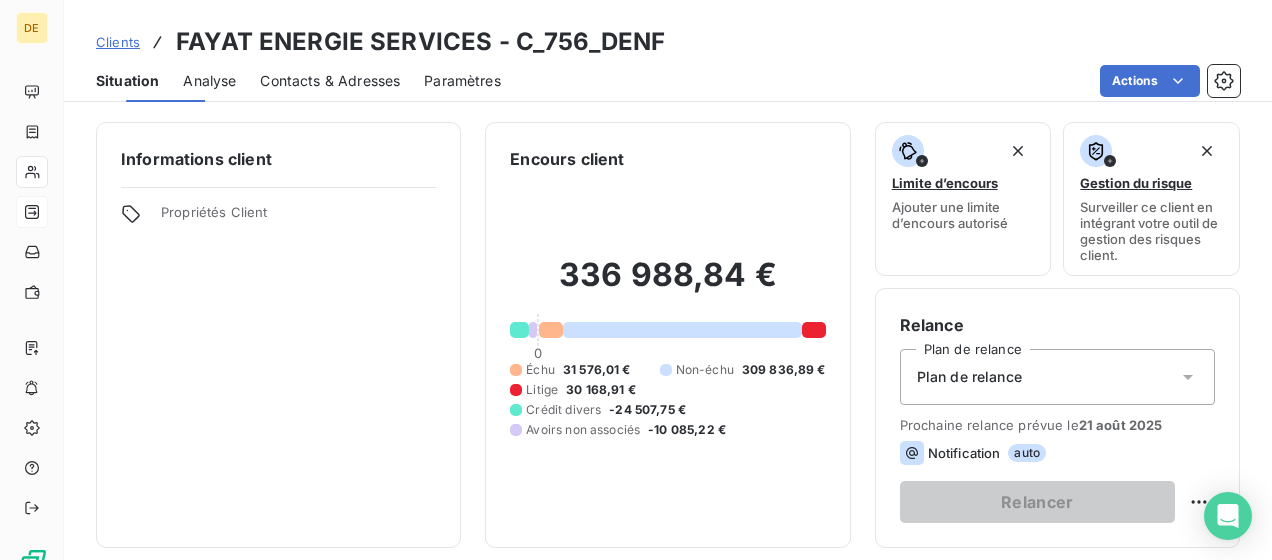 click on "Situation" at bounding box center (127, 81) 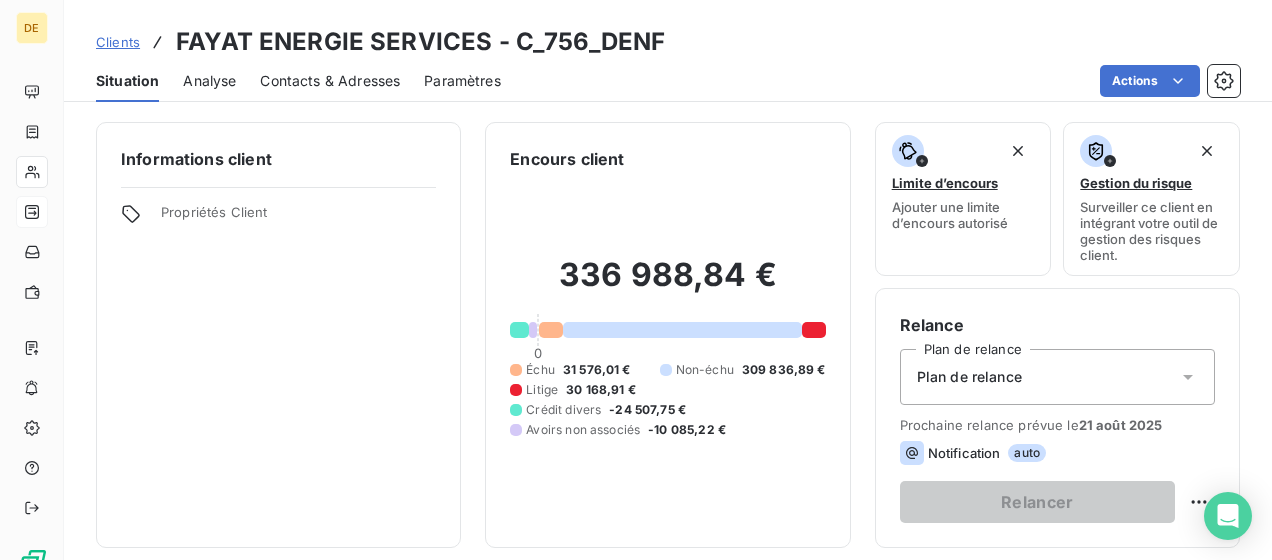 scroll, scrollTop: 300, scrollLeft: 0, axis: vertical 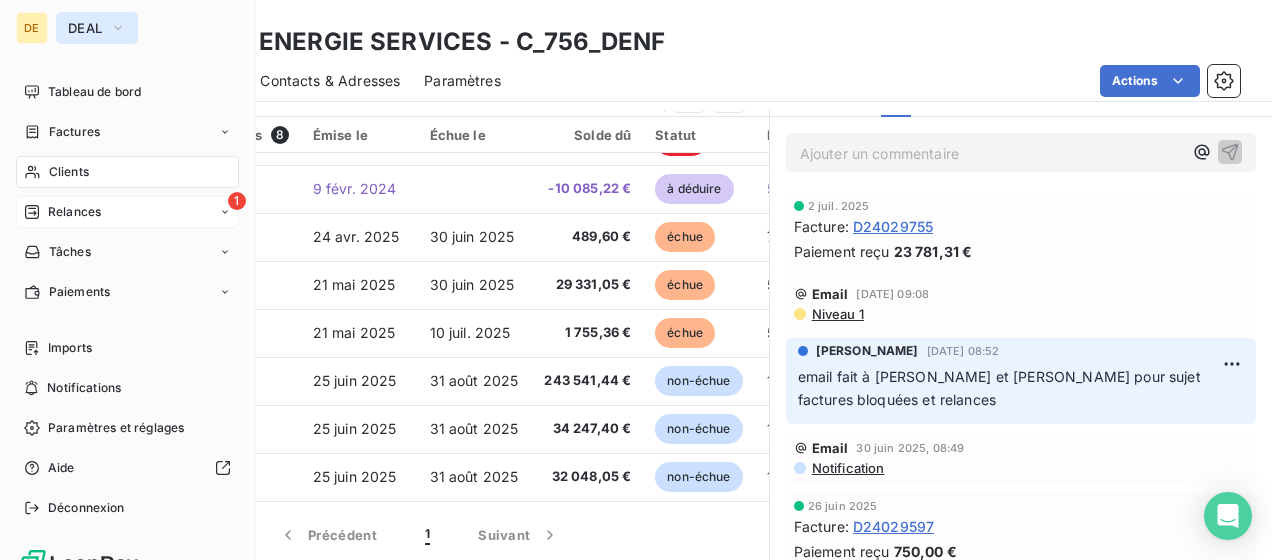 click on "DEAL" at bounding box center [97, 28] 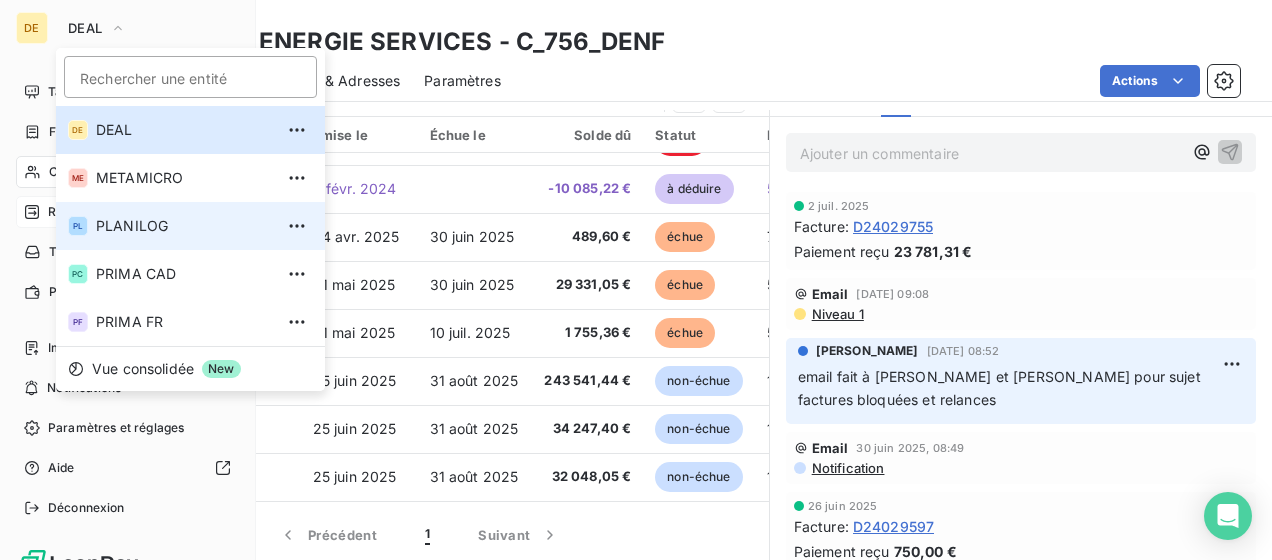 click on "PLANILOG" at bounding box center [184, 226] 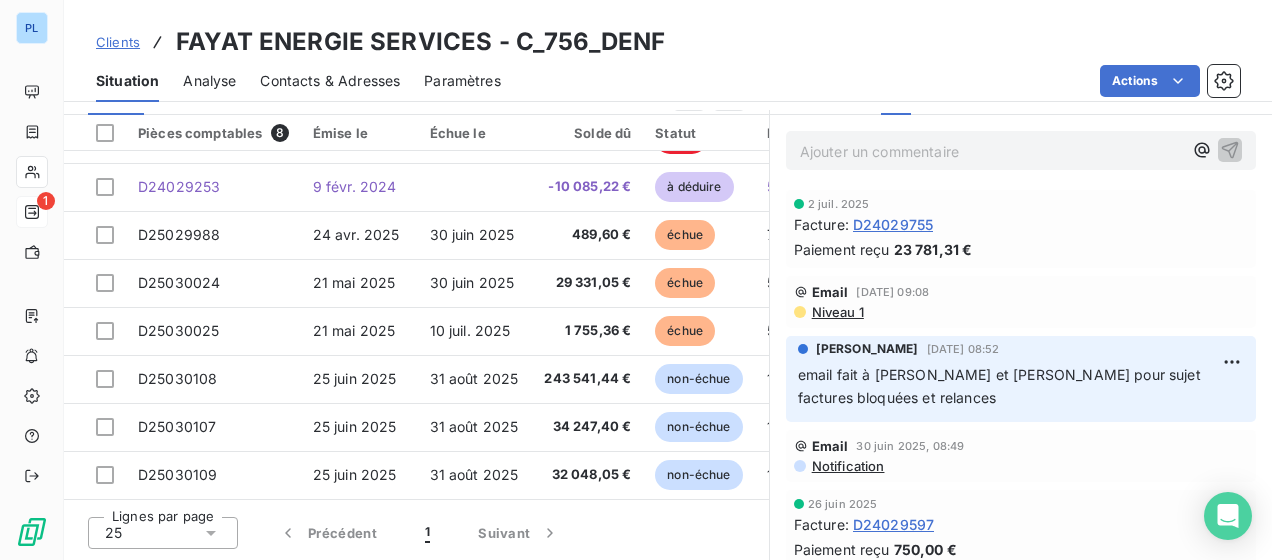 scroll, scrollTop: 510, scrollLeft: 0, axis: vertical 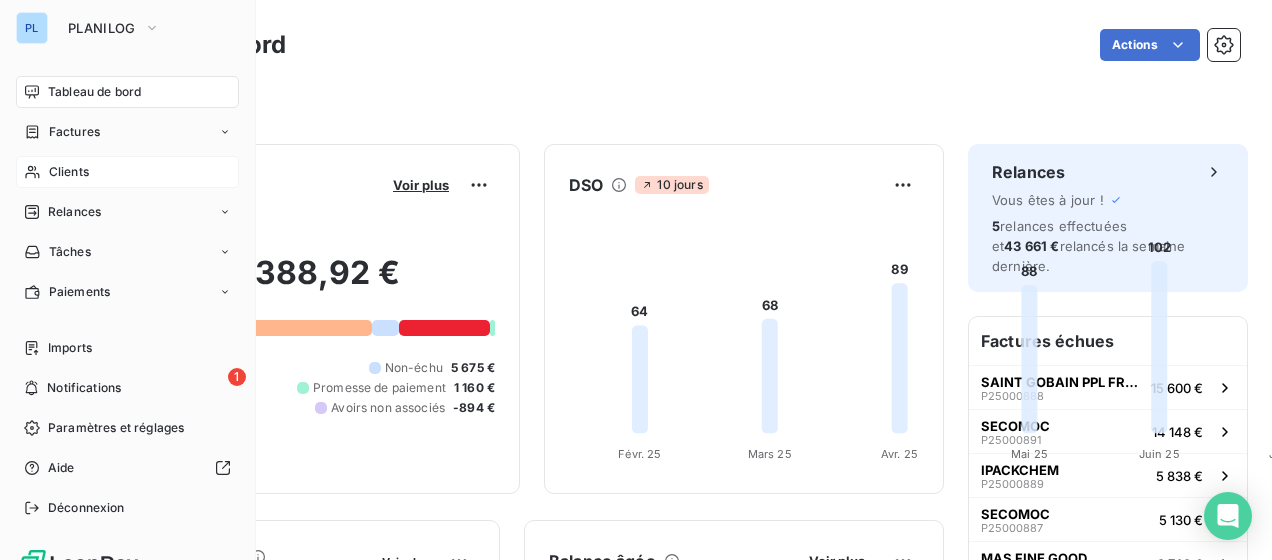 click on "Clients" at bounding box center [69, 172] 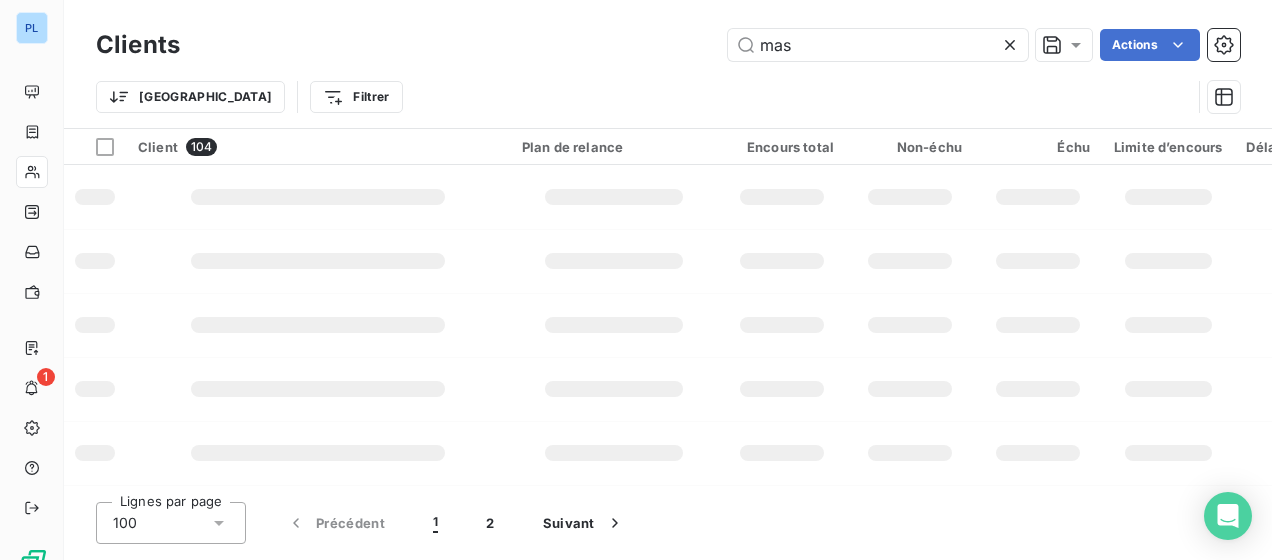type on "mas" 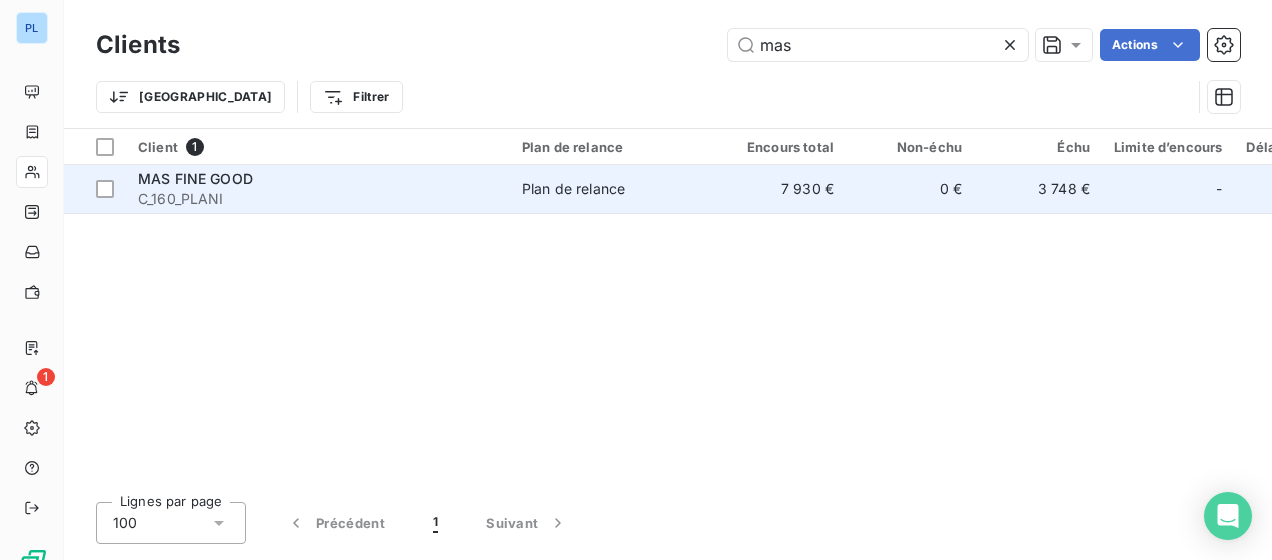 click on "C_160_PLANI" at bounding box center (318, 199) 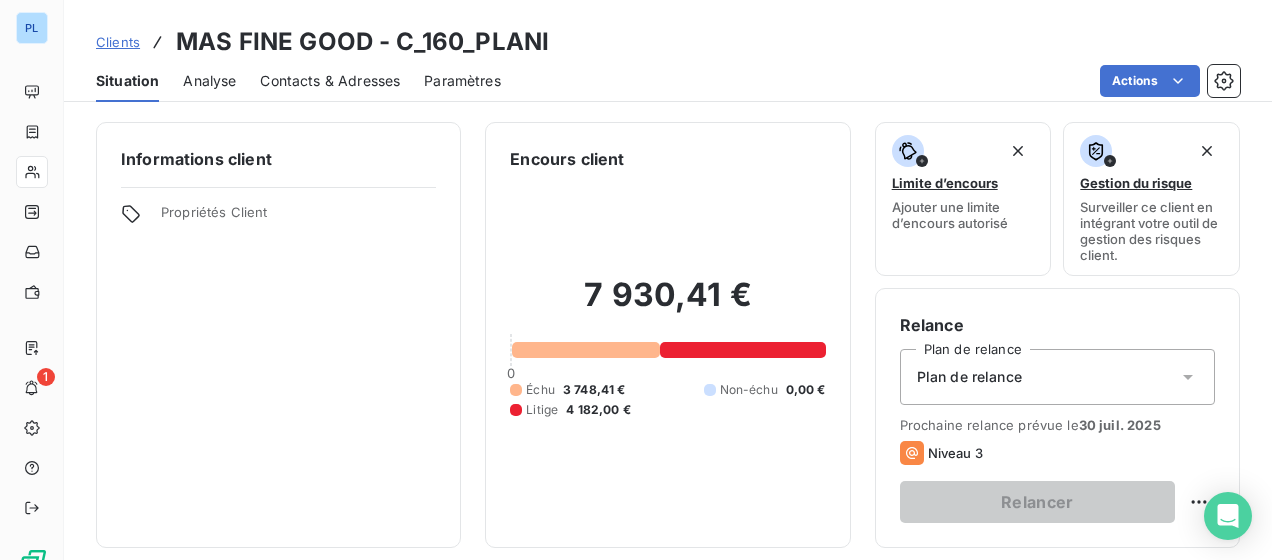 scroll, scrollTop: 500, scrollLeft: 0, axis: vertical 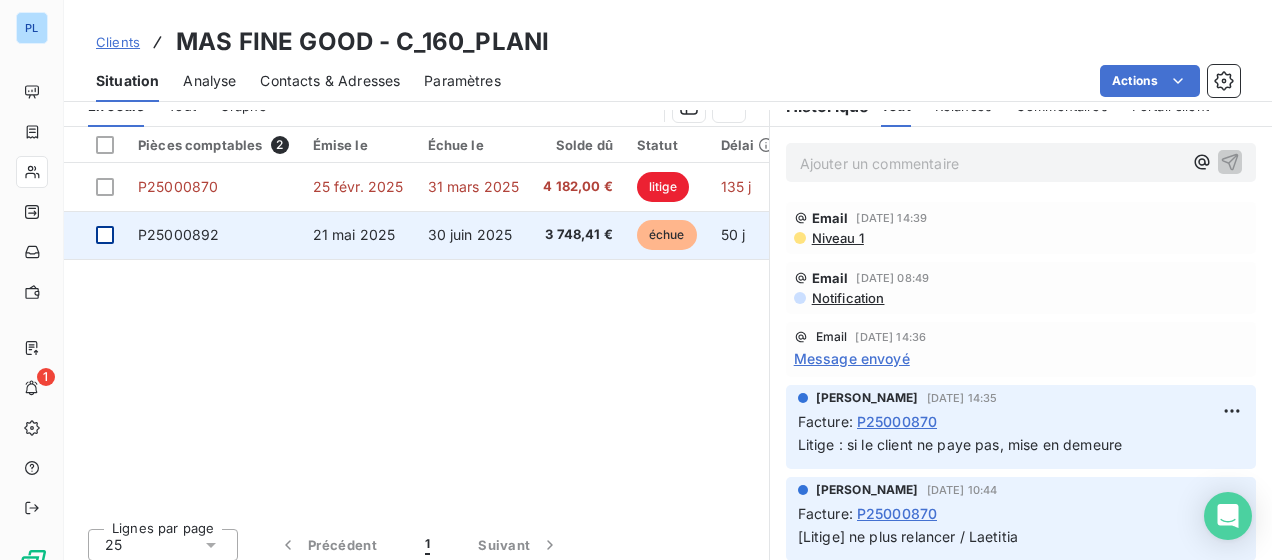 click at bounding box center (105, 235) 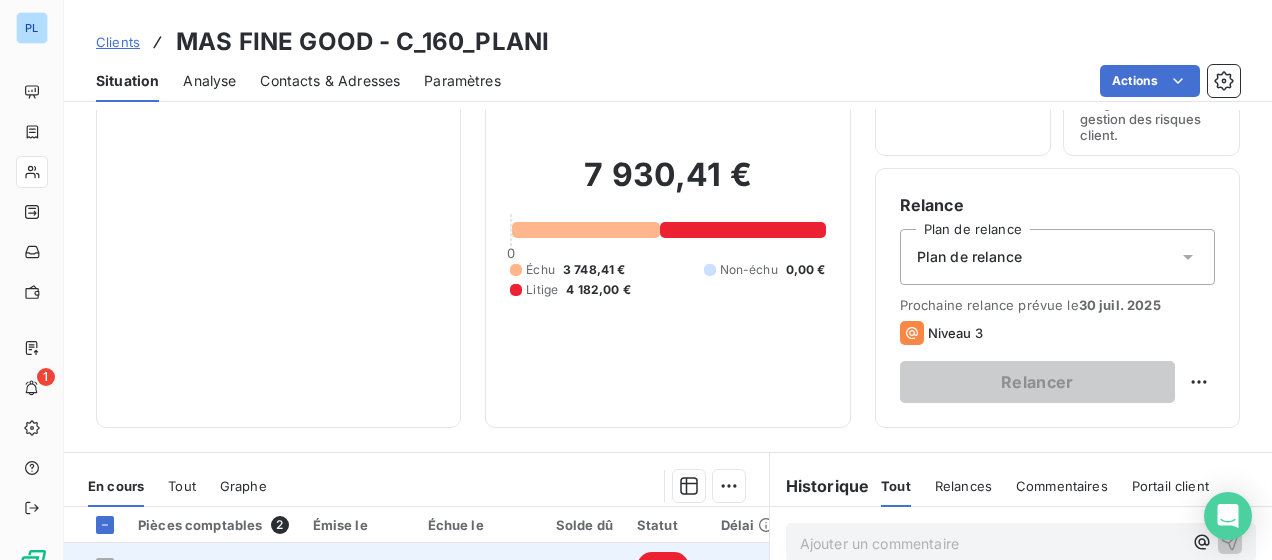 scroll, scrollTop: 300, scrollLeft: 0, axis: vertical 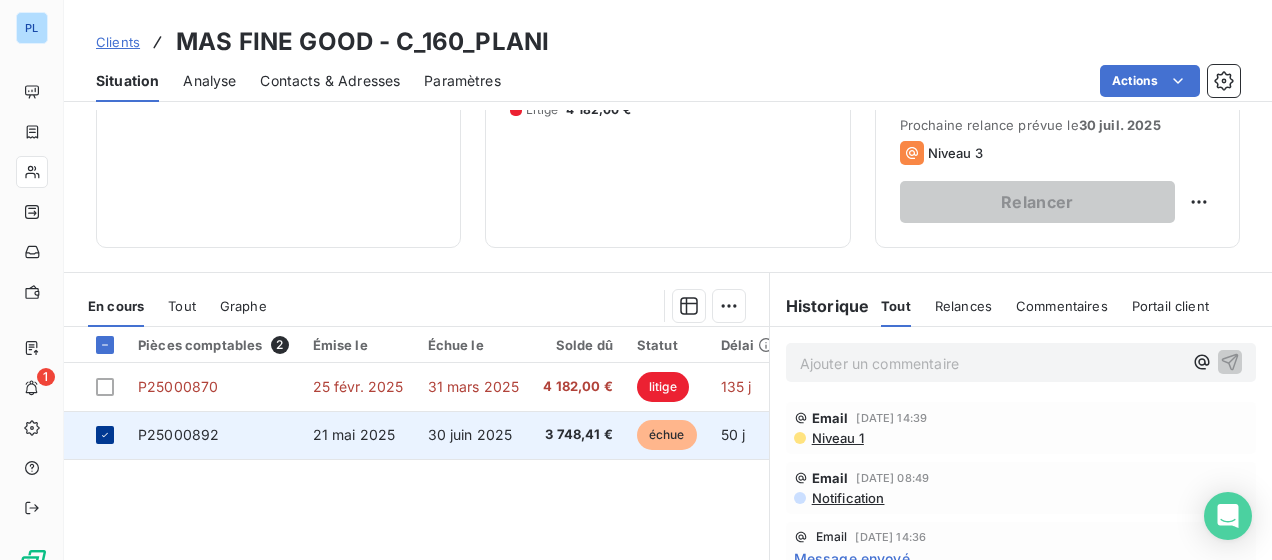 click at bounding box center (105, 435) 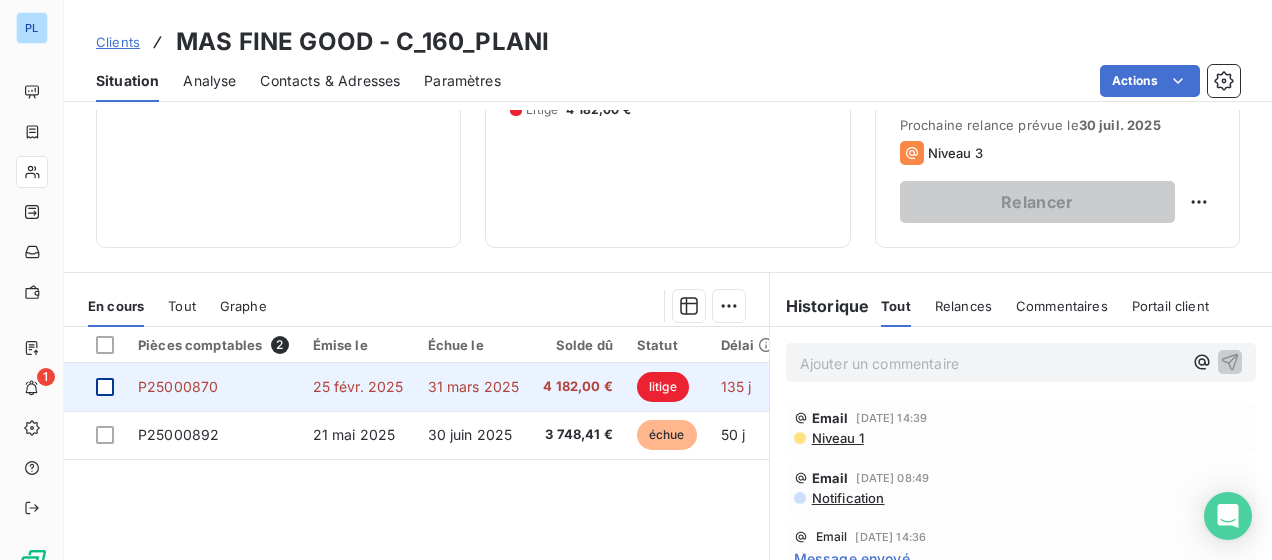 click at bounding box center [105, 387] 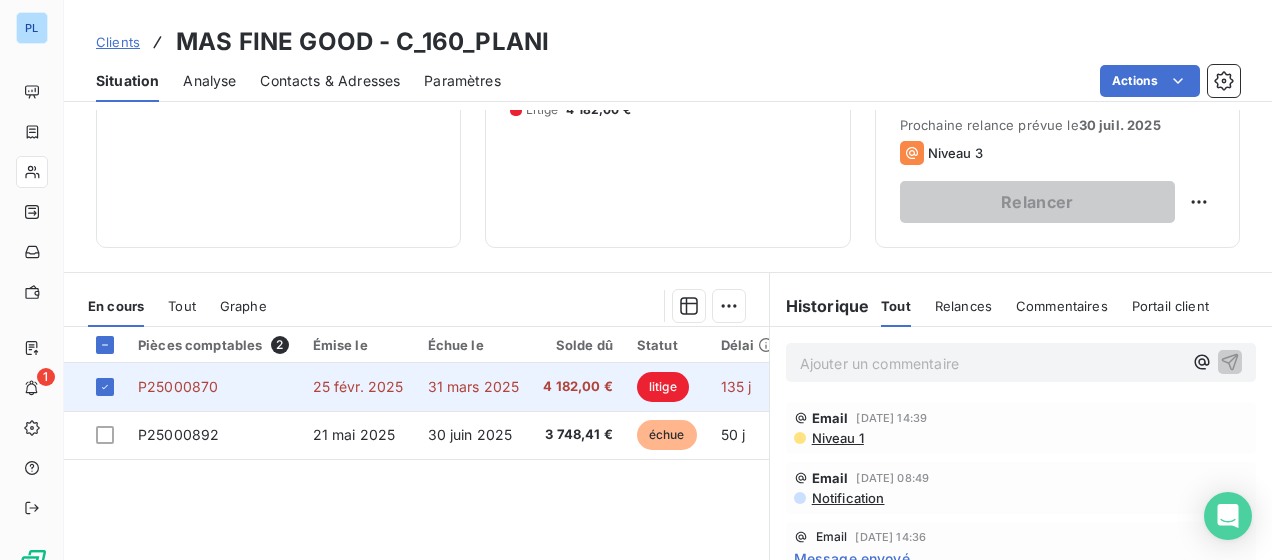 click on "31 mars 2025" at bounding box center (474, 386) 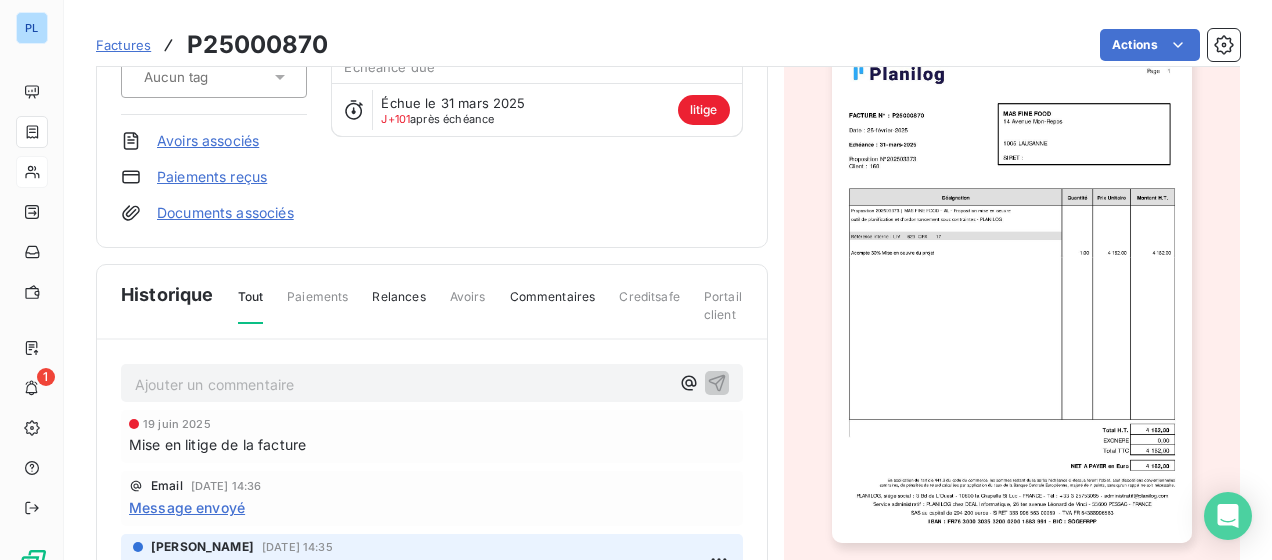 scroll, scrollTop: 300, scrollLeft: 0, axis: vertical 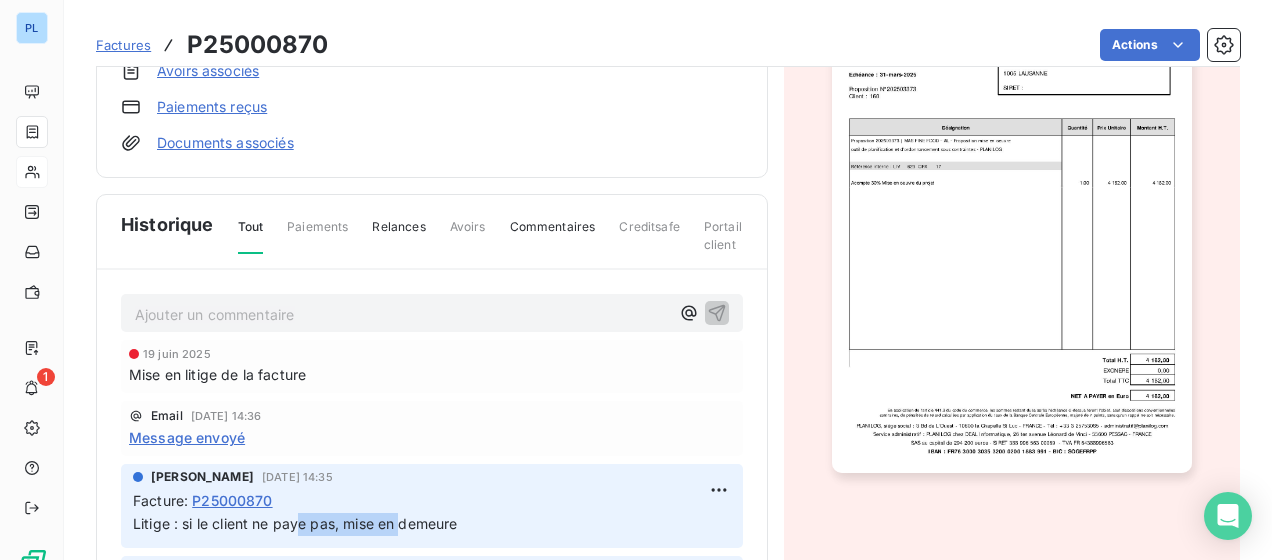 drag, startPoint x: 399, startPoint y: 519, endPoint x: 473, endPoint y: 513, distance: 74.24284 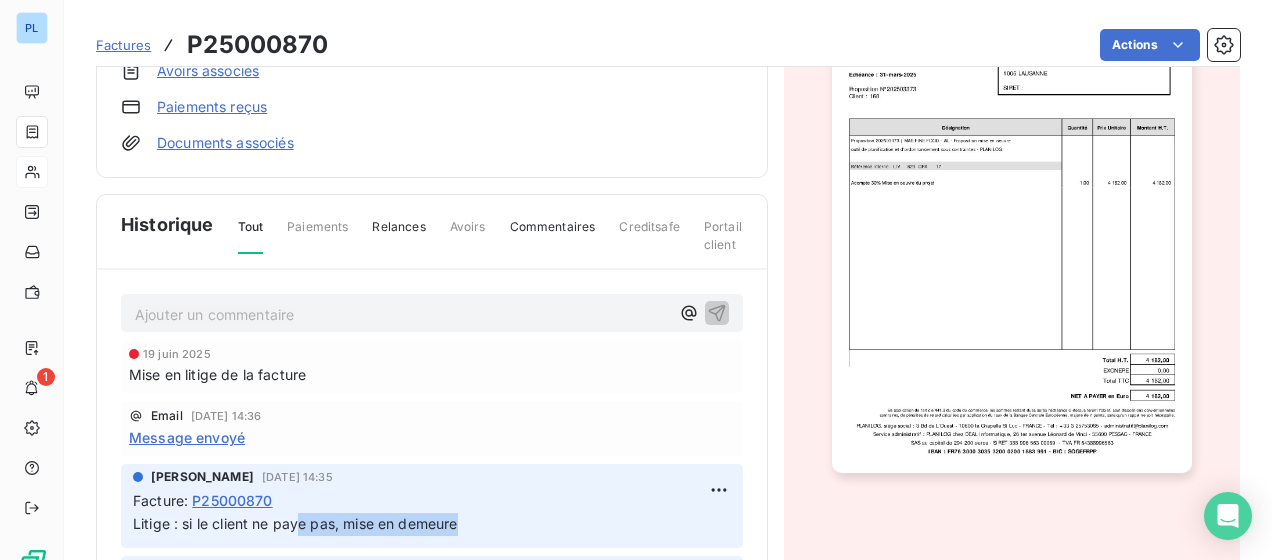 click on "Litige : si le client ne paye pas, mise en demeure" at bounding box center [432, 524] 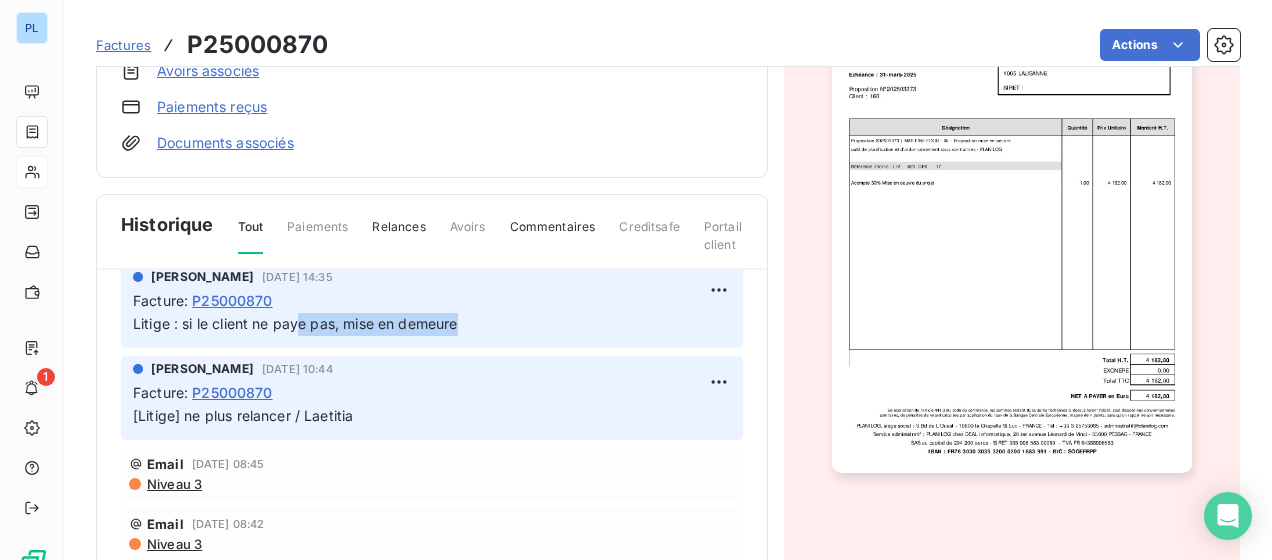 scroll, scrollTop: 0, scrollLeft: 0, axis: both 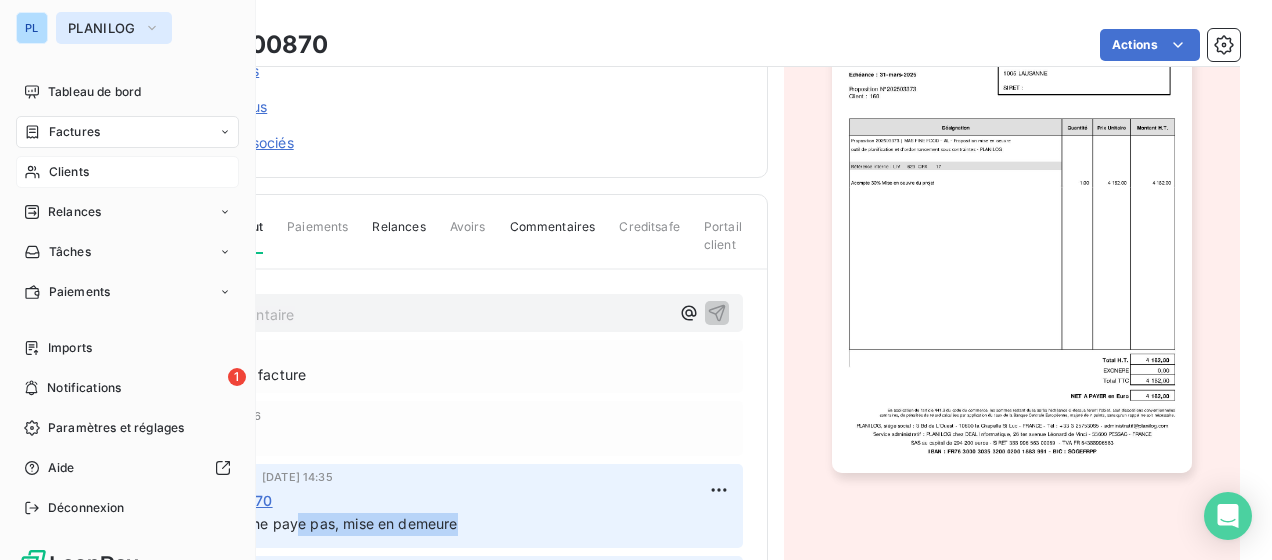 drag, startPoint x: 114, startPoint y: 26, endPoint x: 131, endPoint y: 40, distance: 22.022715 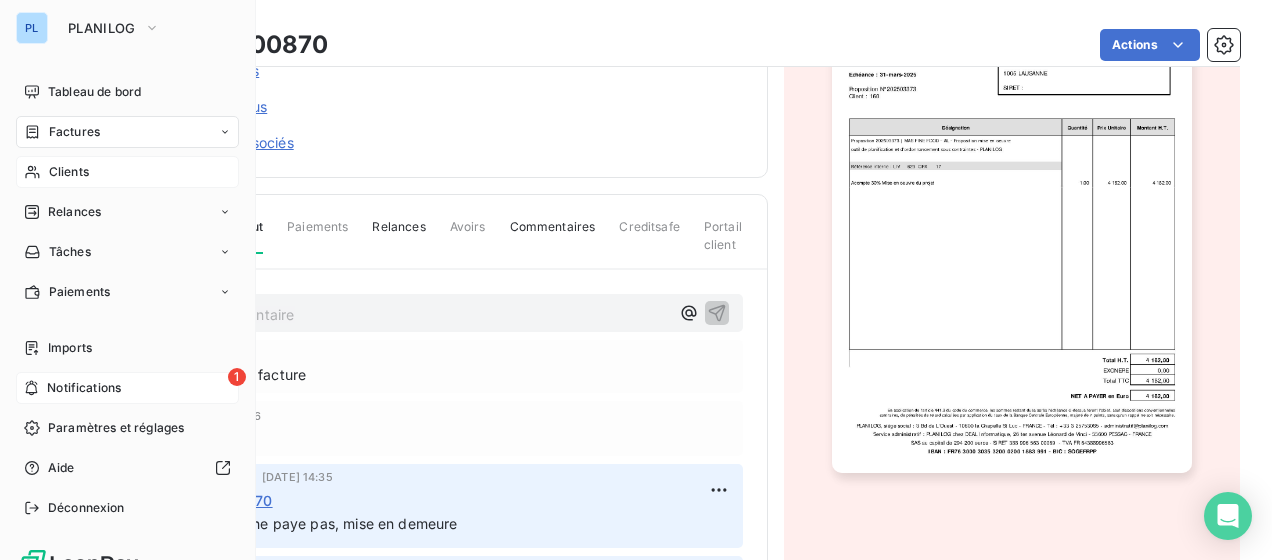 click on "1 Notifications" at bounding box center [127, 388] 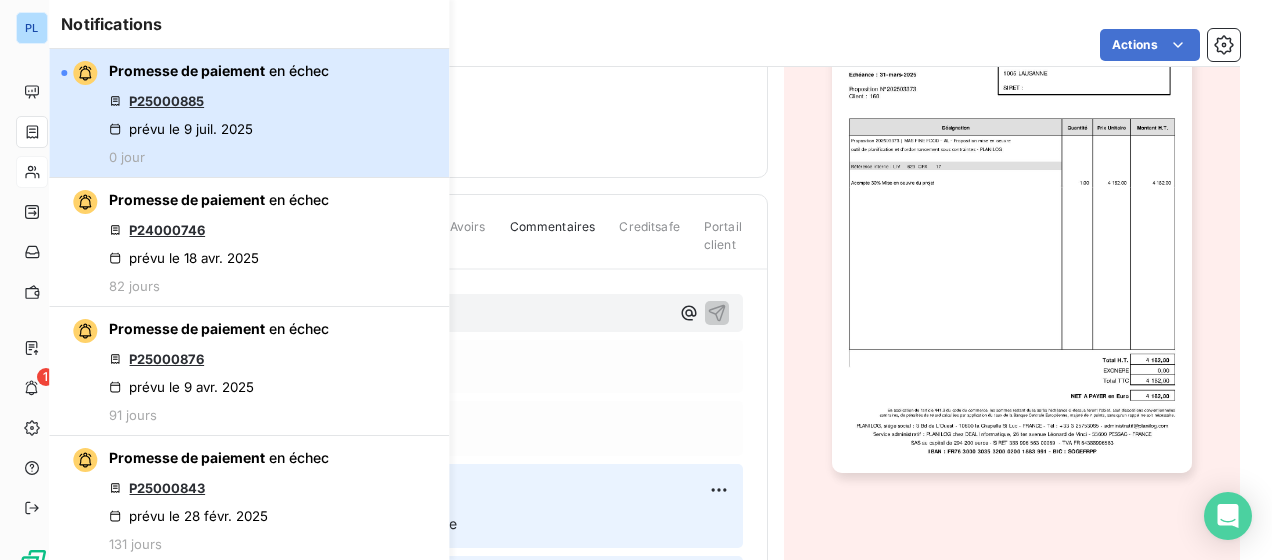 click on "Promesse de paiement   en échec P25000885 prévu le 9 juil. 2025 0 jour" at bounding box center [219, 113] 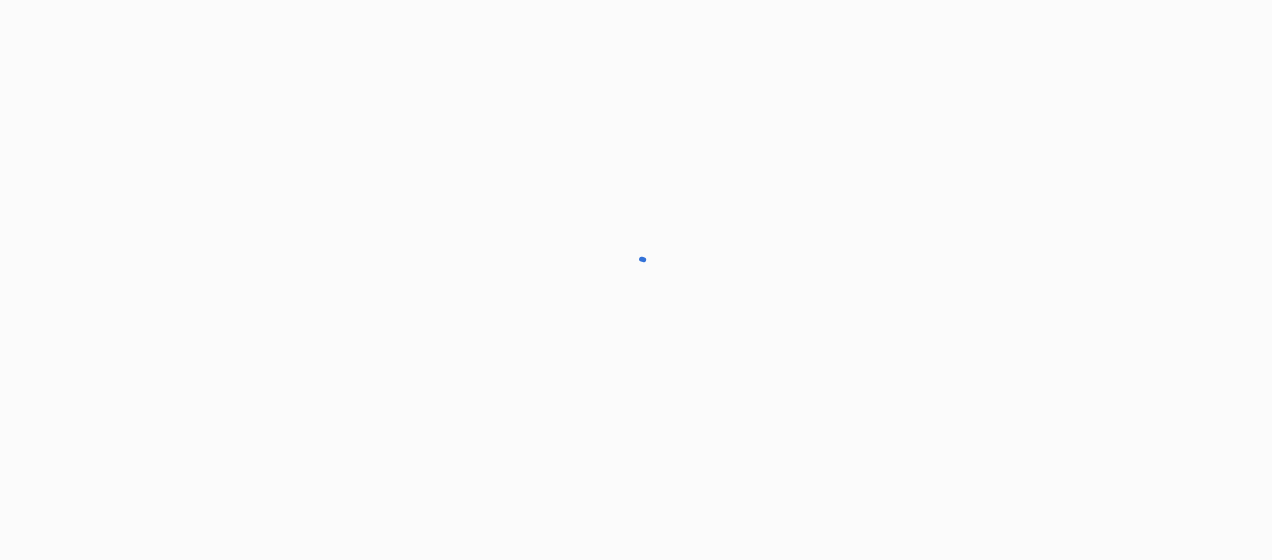 scroll, scrollTop: 0, scrollLeft: 0, axis: both 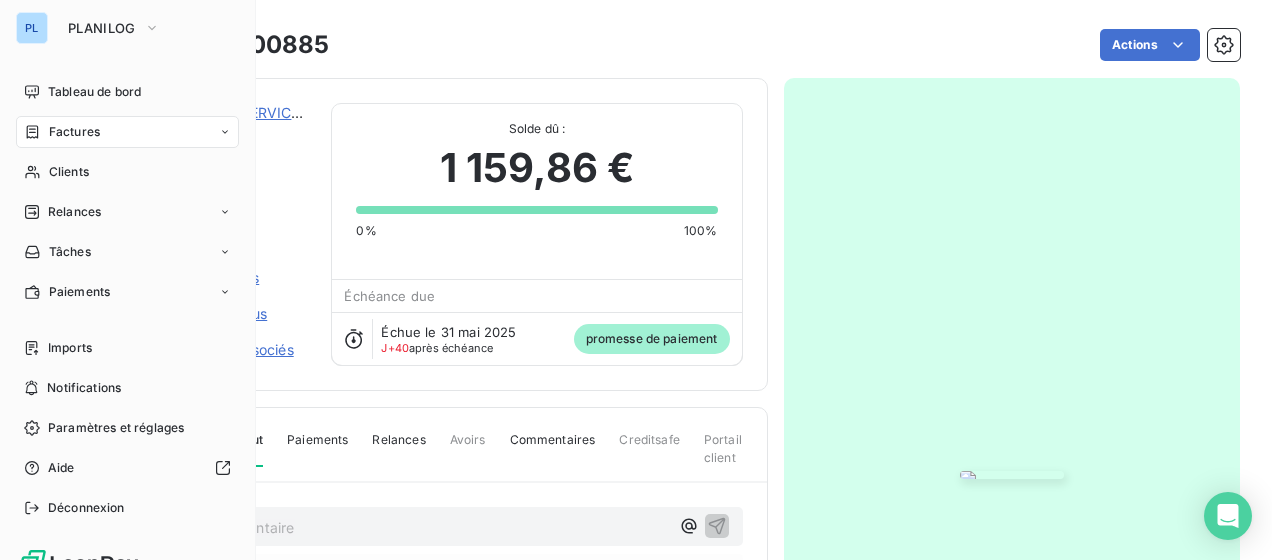 click on "PLANILOG" at bounding box center [114, 28] 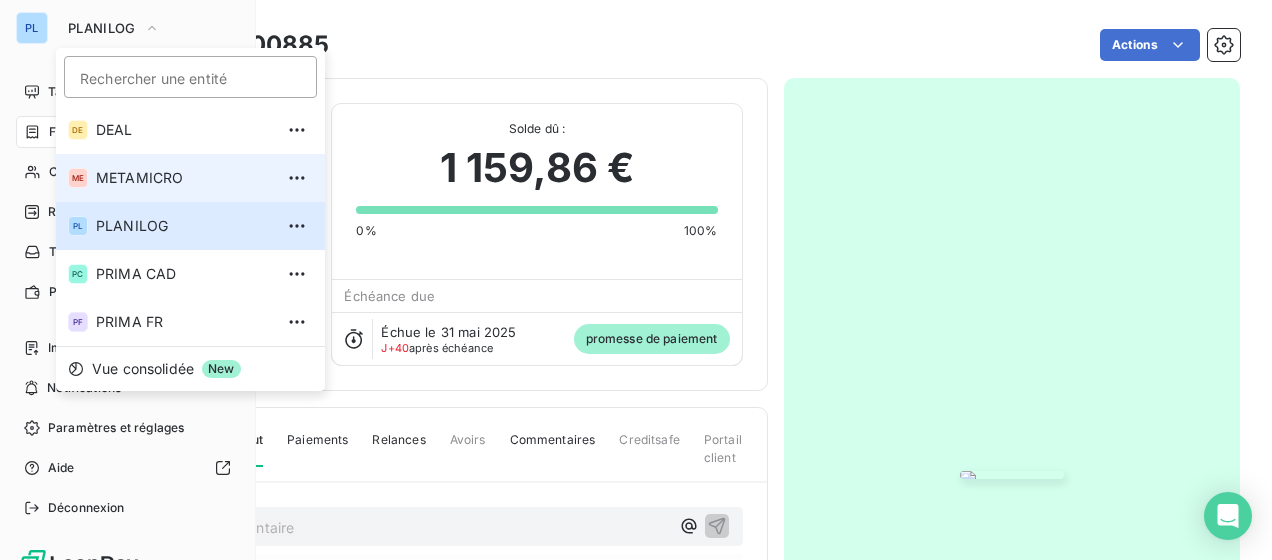 click on "METAMICRO" at bounding box center [184, 178] 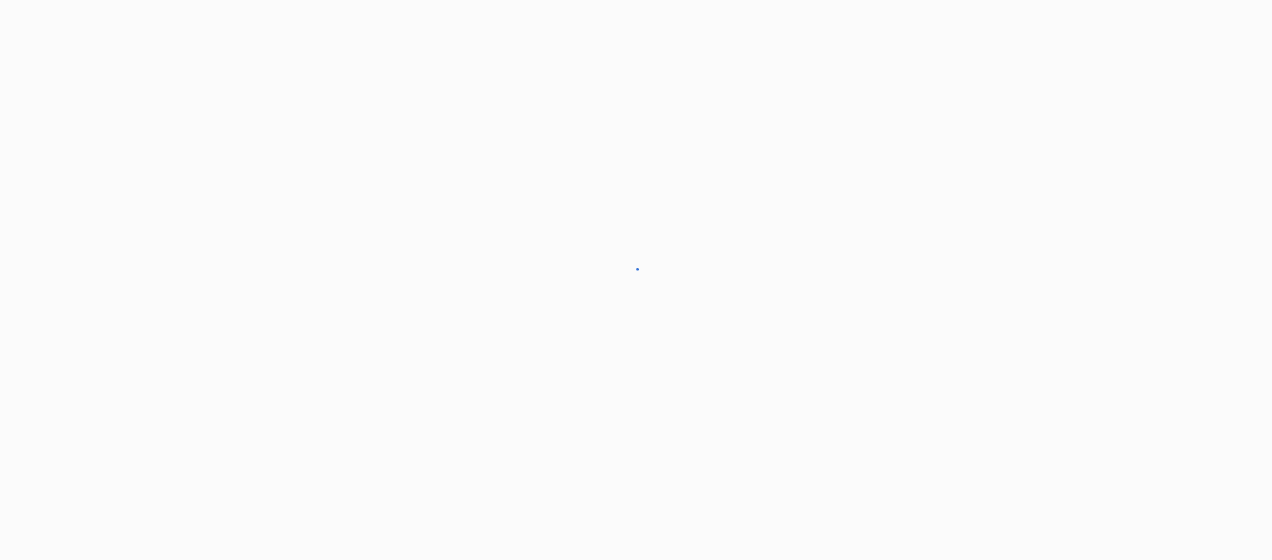 scroll, scrollTop: 0, scrollLeft: 0, axis: both 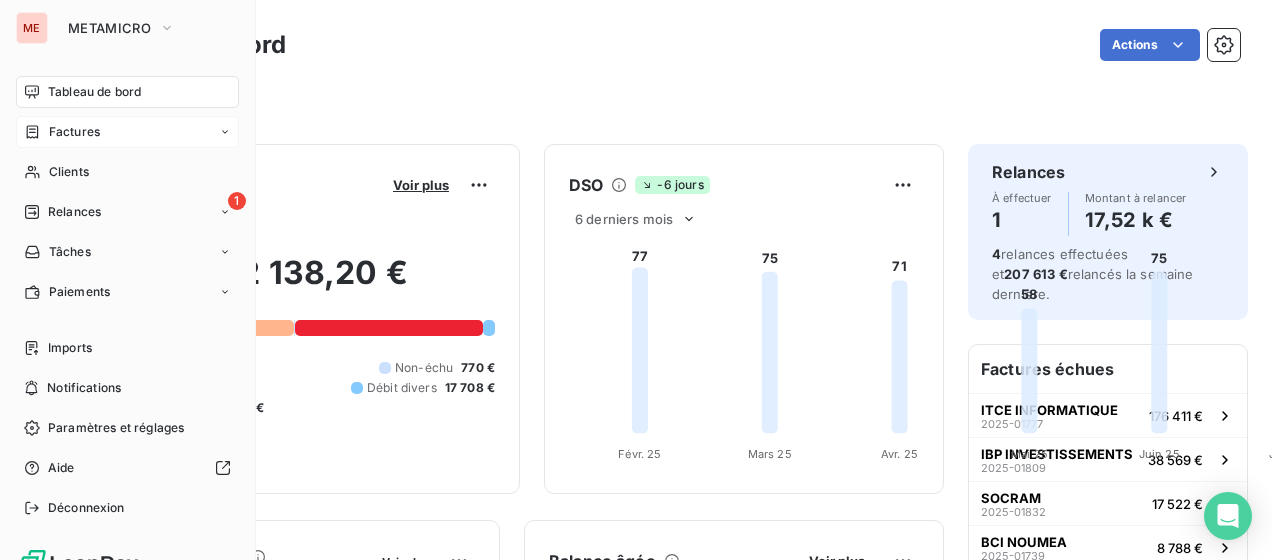 click on "Factures" at bounding box center [127, 132] 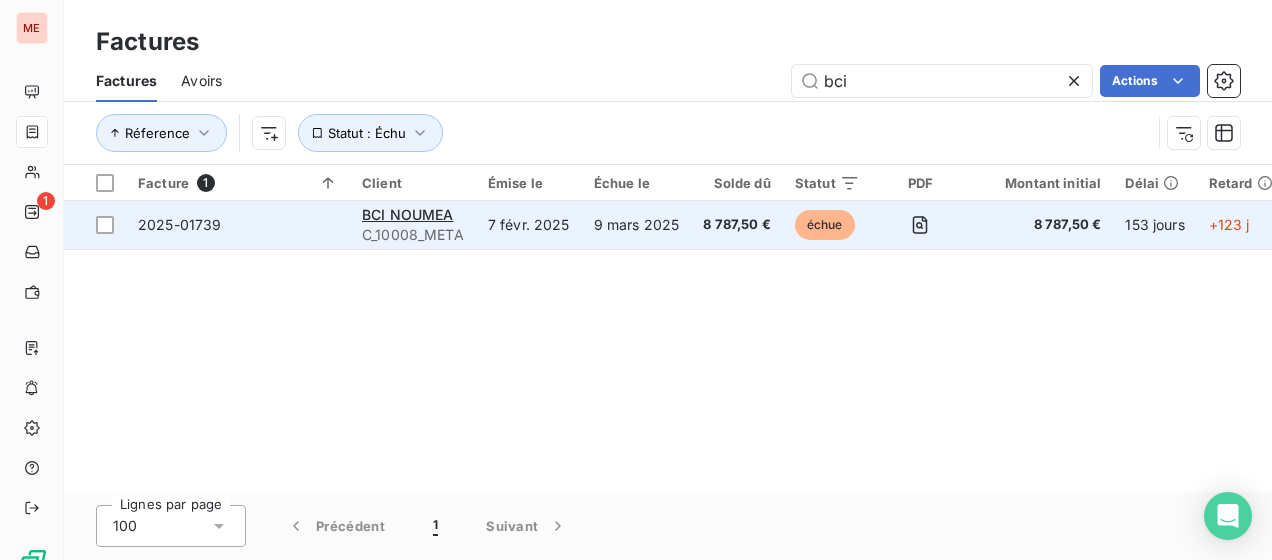 type on "bci" 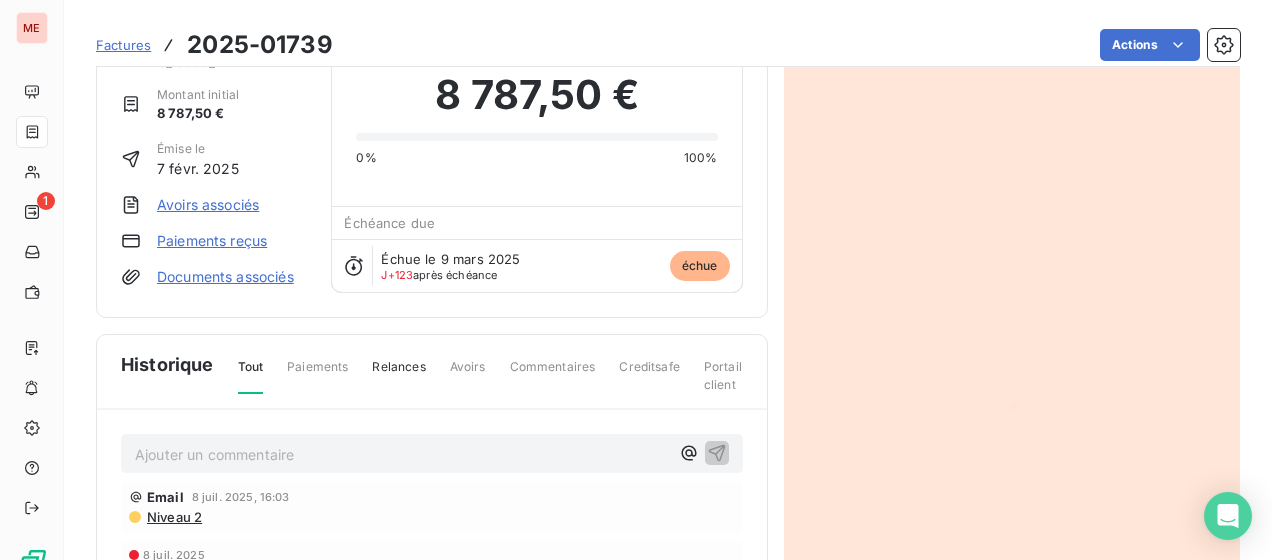 scroll, scrollTop: 0, scrollLeft: 0, axis: both 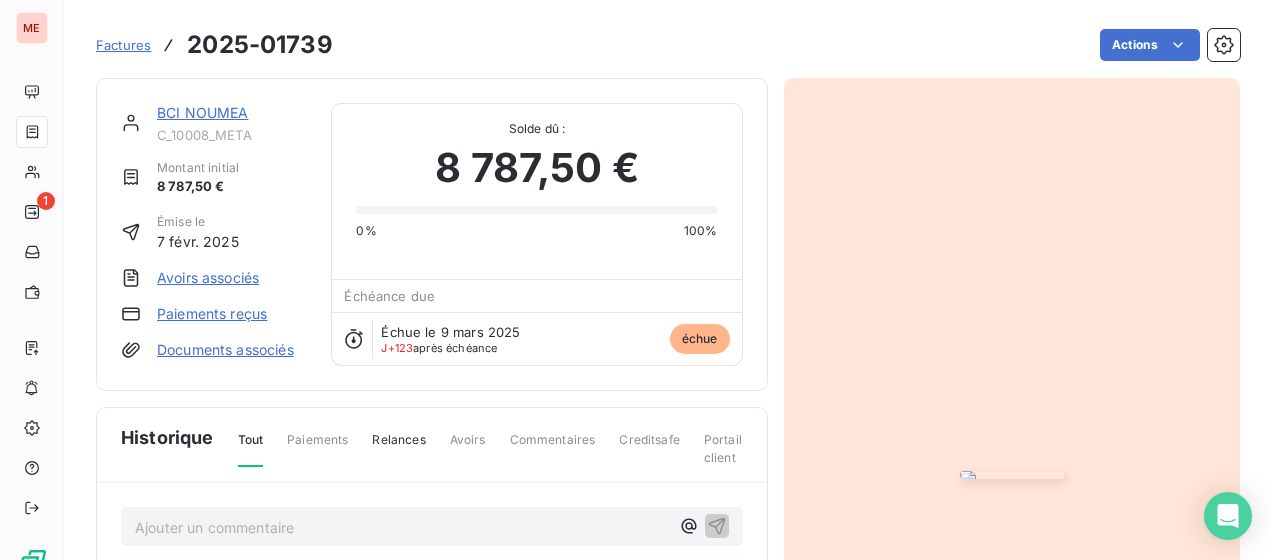 click on "BCI NOUMEA" at bounding box center [203, 112] 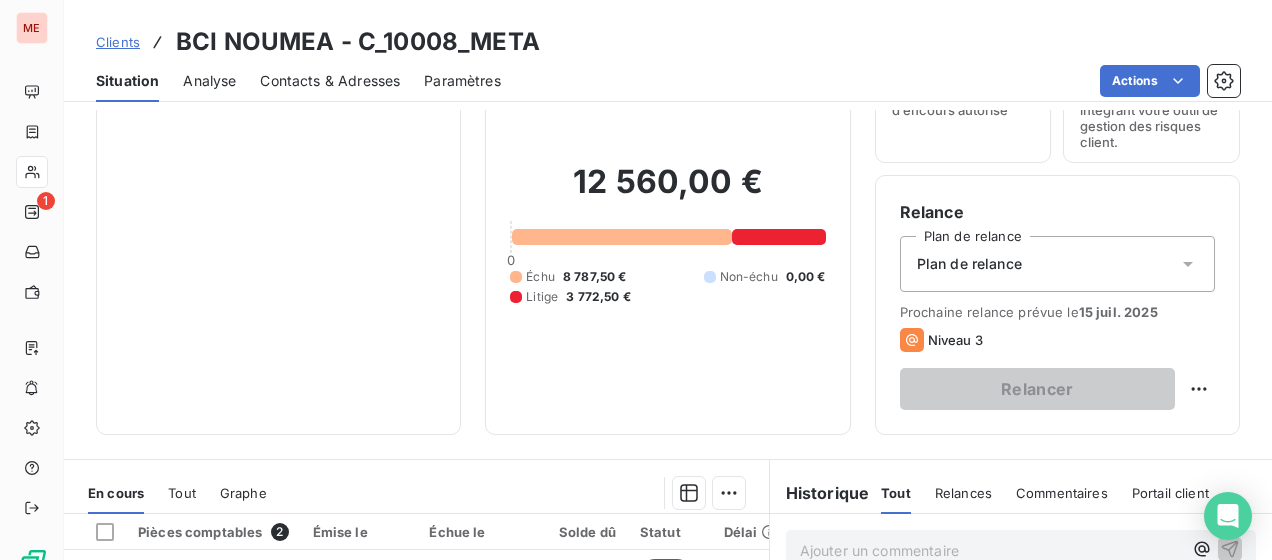 scroll, scrollTop: 300, scrollLeft: 0, axis: vertical 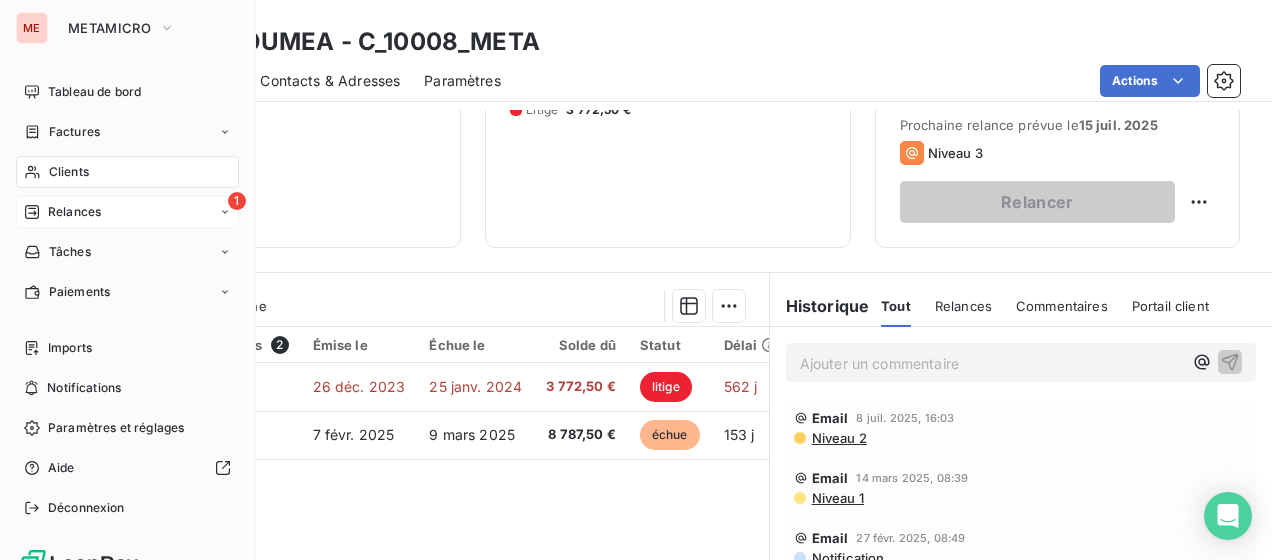 click on "Relances" at bounding box center (74, 212) 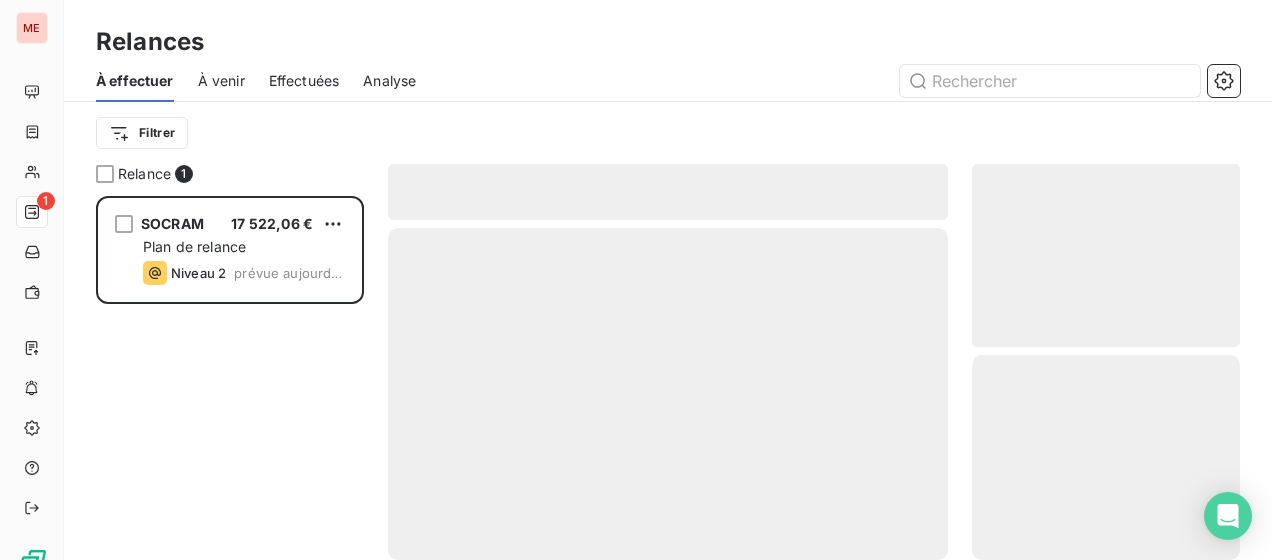 scroll, scrollTop: 16, scrollLeft: 16, axis: both 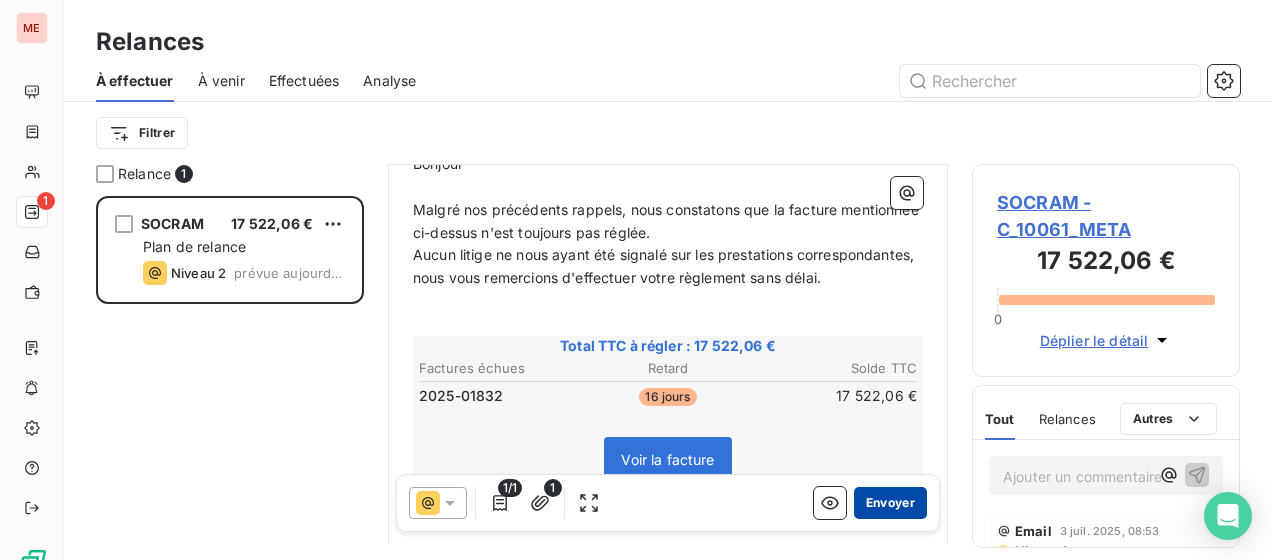 click on "Envoyer" at bounding box center (890, 503) 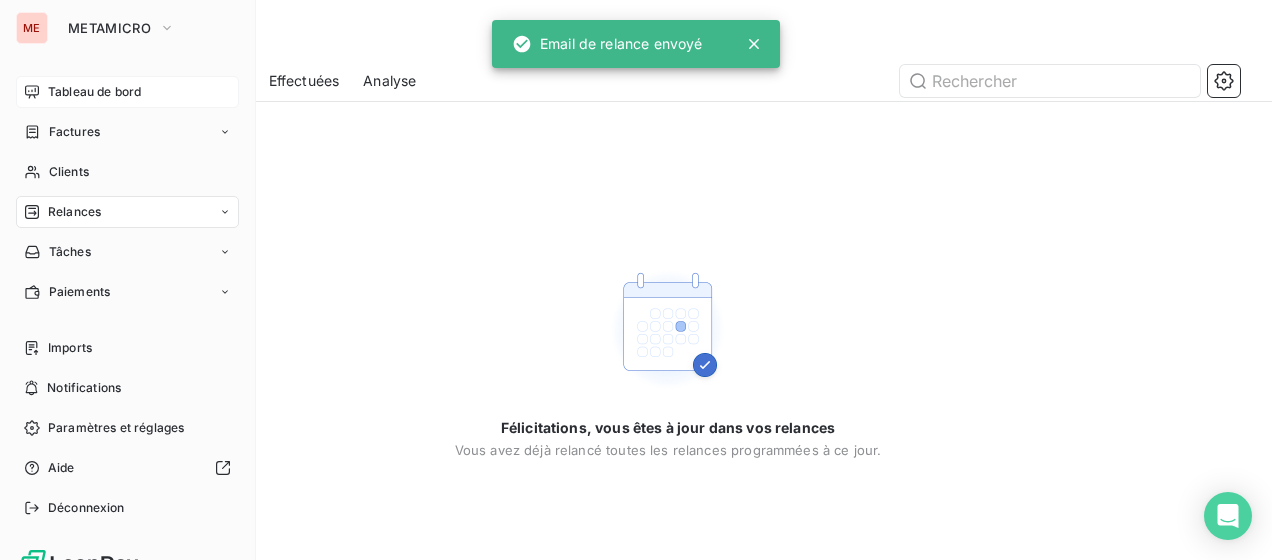 click on "Tableau de bord" at bounding box center [127, 92] 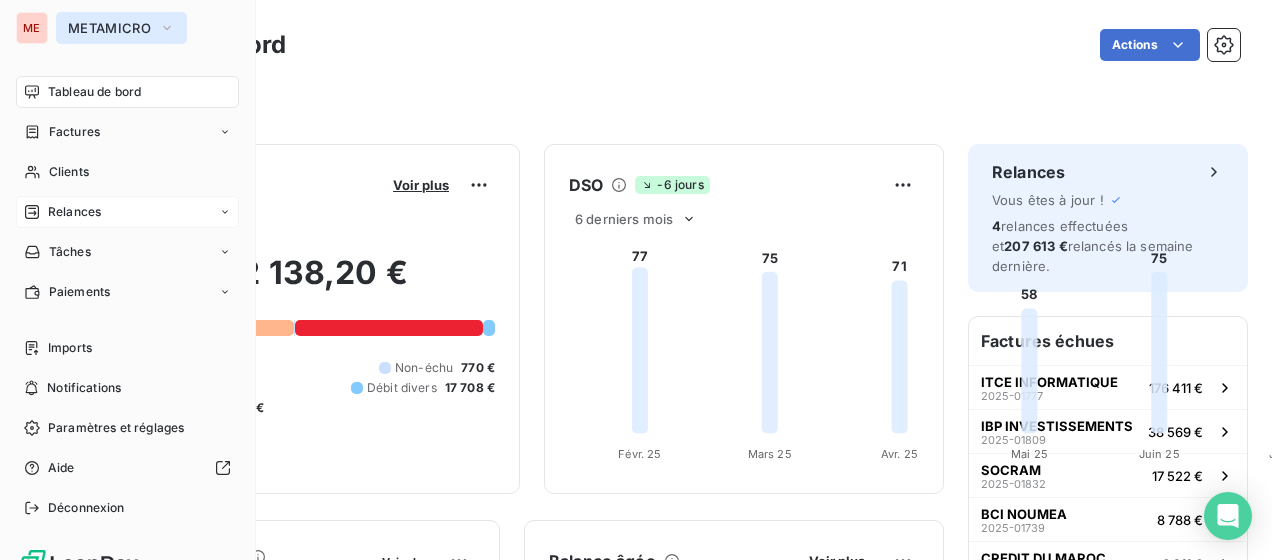 drag, startPoint x: 101, startPoint y: 22, endPoint x: 102, endPoint y: 38, distance: 16.03122 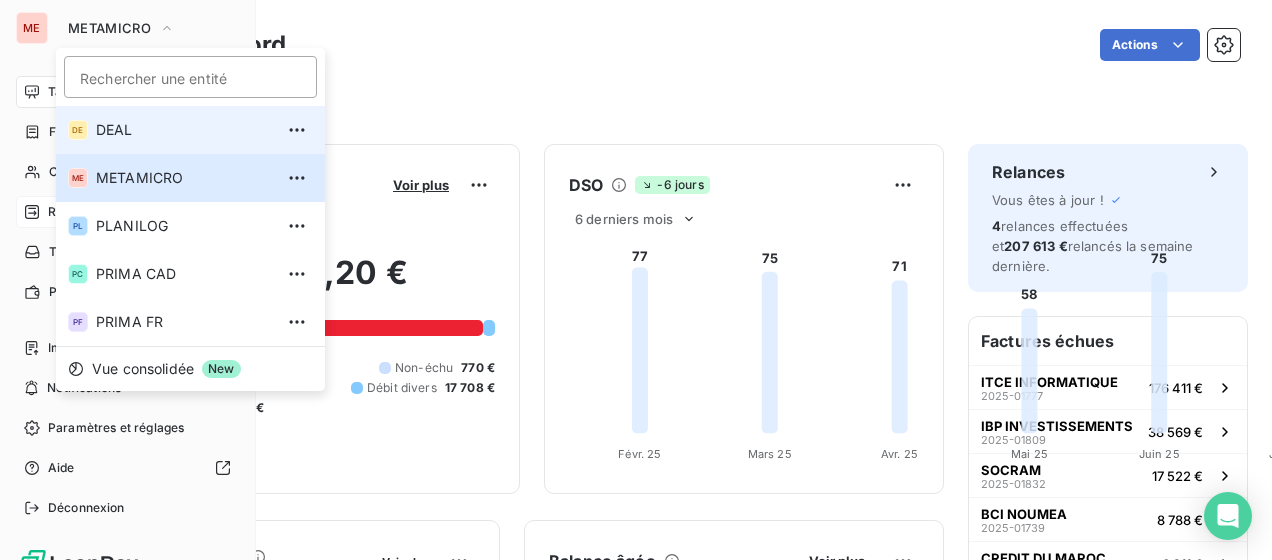 click on "DEAL" at bounding box center (184, 130) 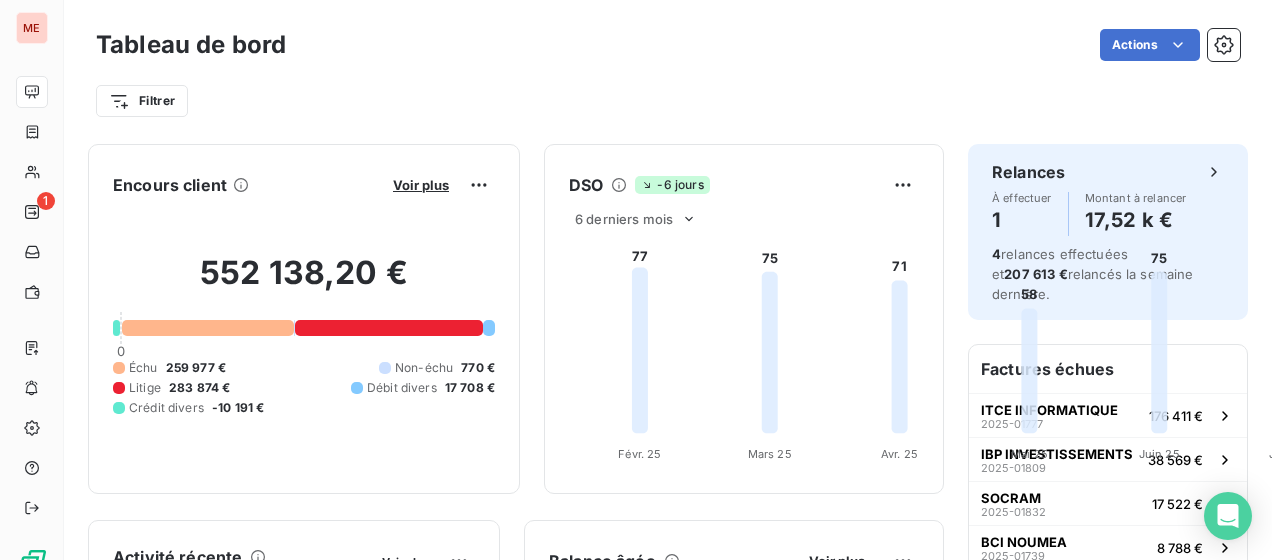 scroll, scrollTop: 0, scrollLeft: 0, axis: both 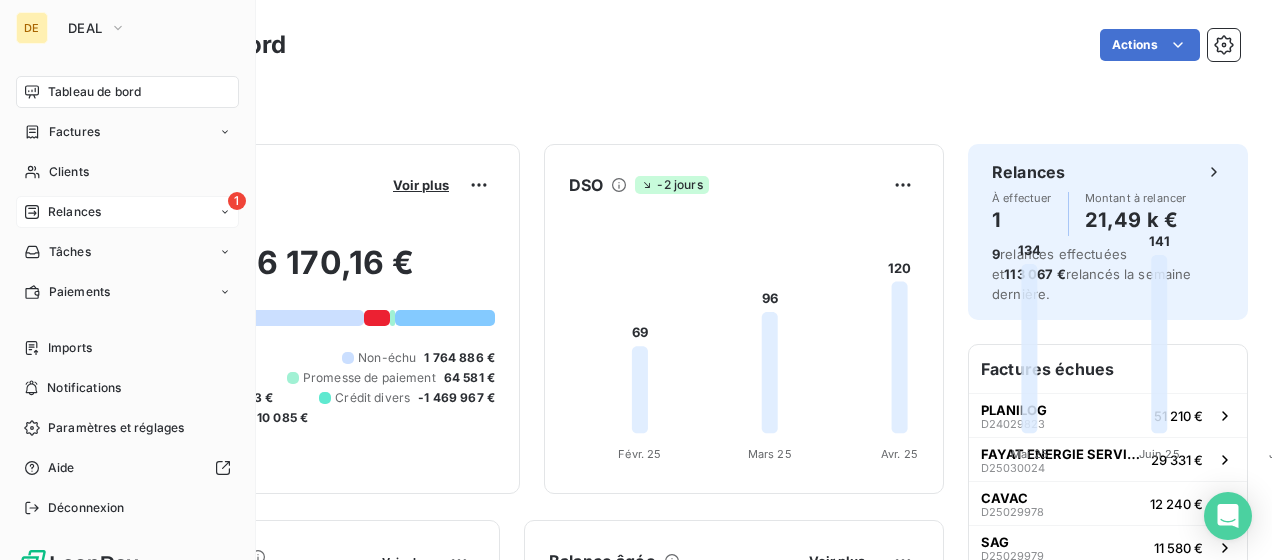 click on "1 Relances" at bounding box center [127, 212] 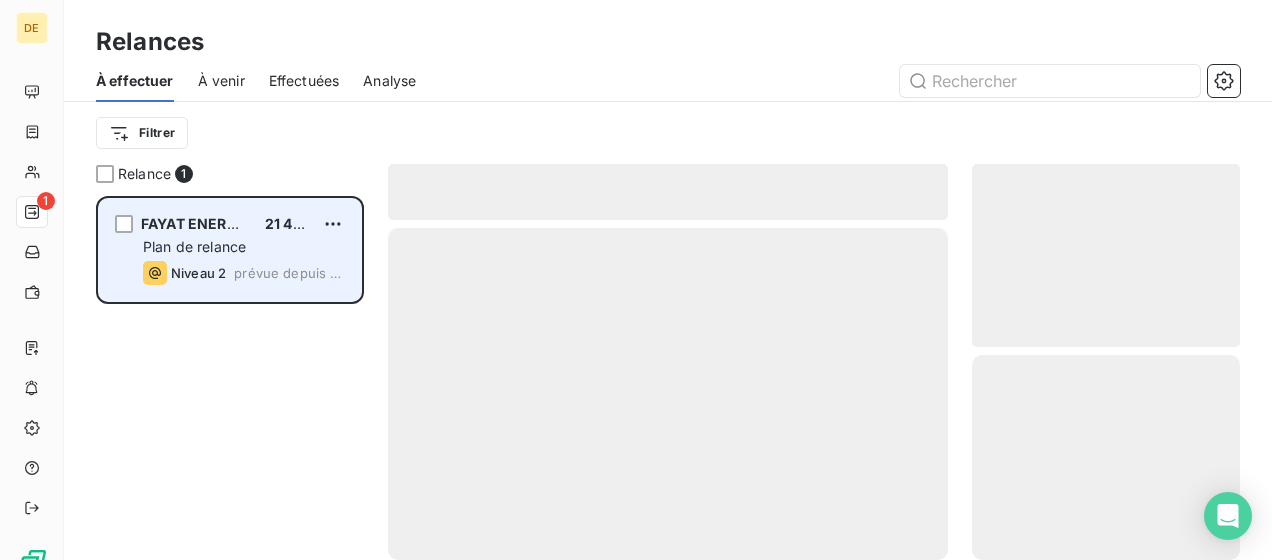 scroll, scrollTop: 16, scrollLeft: 16, axis: both 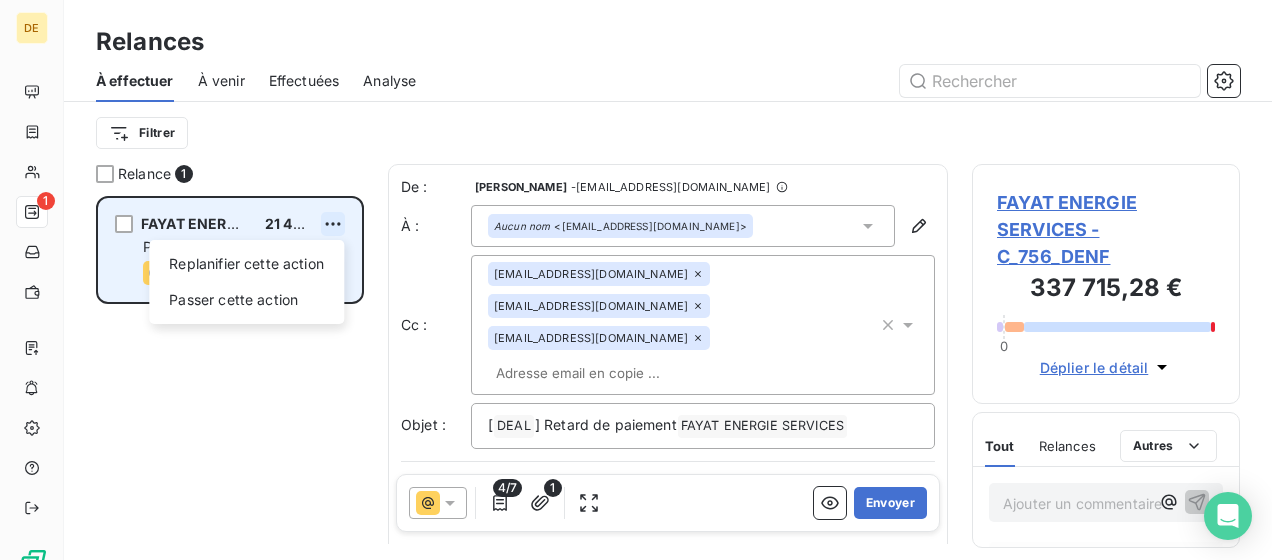 click on "DE 1 Relances À effectuer À venir Effectuées Analyse Filtrer Relance 1 FAYAT ENERGIE SERVICES 21 490,79 € Replanifier cette action Passer cette action Plan de relance Niveau 2 prévue depuis 2 jours De : Juliette Puybaraud -  rappels@leanpay.io À : Aucun nom   <administration.informatique@energie-services.fayat.com> Cc : j.puybaraud@deal.fr m.vanerkelens@energie.fayat.com j.gambia@energie.fayat.com Objet : [ DEAL ﻿ ] Retard de paiement  FAYAT ENERGIE SERVICES ﻿ ﻿ Bonjour  ﻿   ﻿ , ﻿ ﻿ Malgré nos précédents rappels, nous constatons que la(les) facture(s) mentionnée(s) ci-dessous n'est/sont toujours pas réglée(s). Aucun litige ne nous ayant été signalé sur les prestations correspondantes, nous vous remercions d'effectuer votre règlement sans délai. ﻿ ﻿ Total TTC à régler :   21 490,79 € Factures échues Retard Solde TTC D25030024 10 jours   29 331,05 € D25029988 10 jours   489,60 € D25030025 0 jour   1 755,36 € Avoirs Échéance Solde TTC" at bounding box center [636, 280] 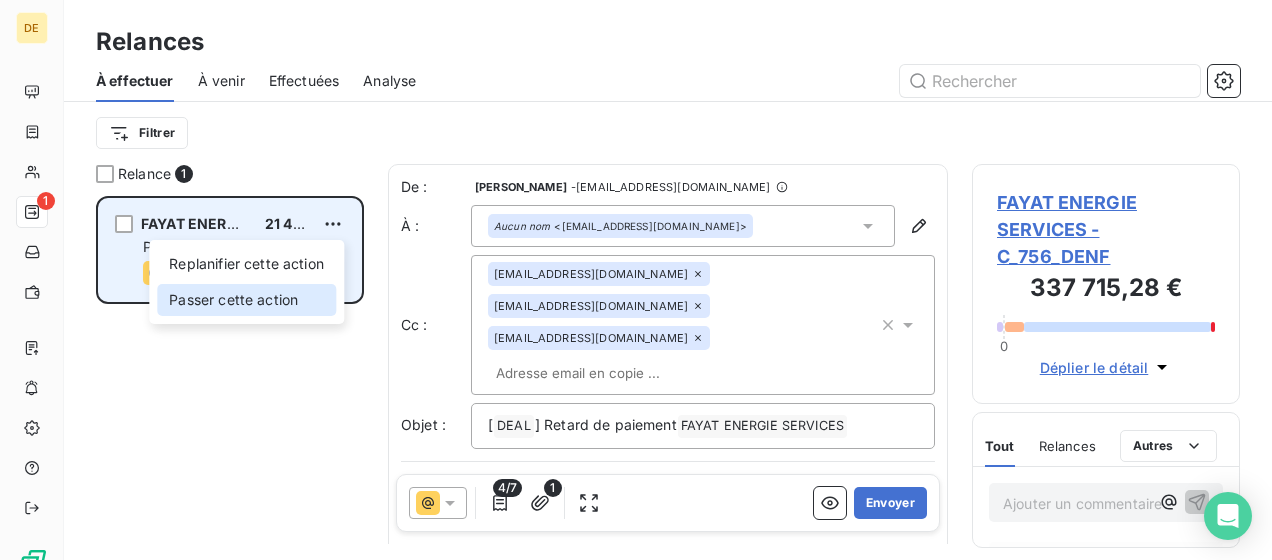 click on "Passer cette action" at bounding box center [246, 300] 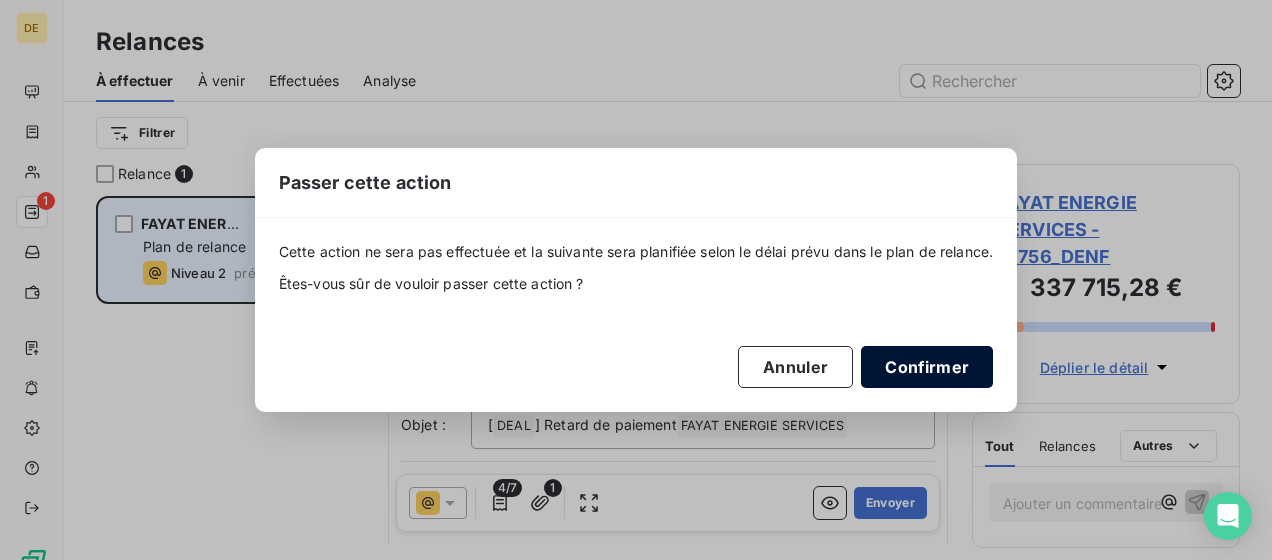 drag, startPoint x: 925, startPoint y: 355, endPoint x: 926, endPoint y: 366, distance: 11.045361 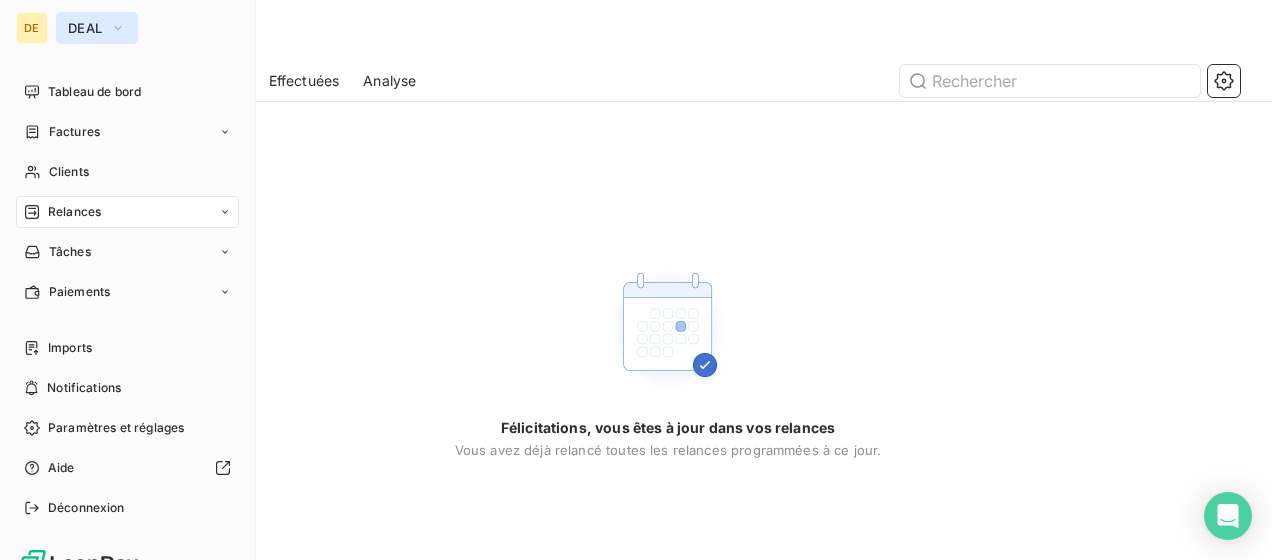 click on "DEAL" at bounding box center [97, 28] 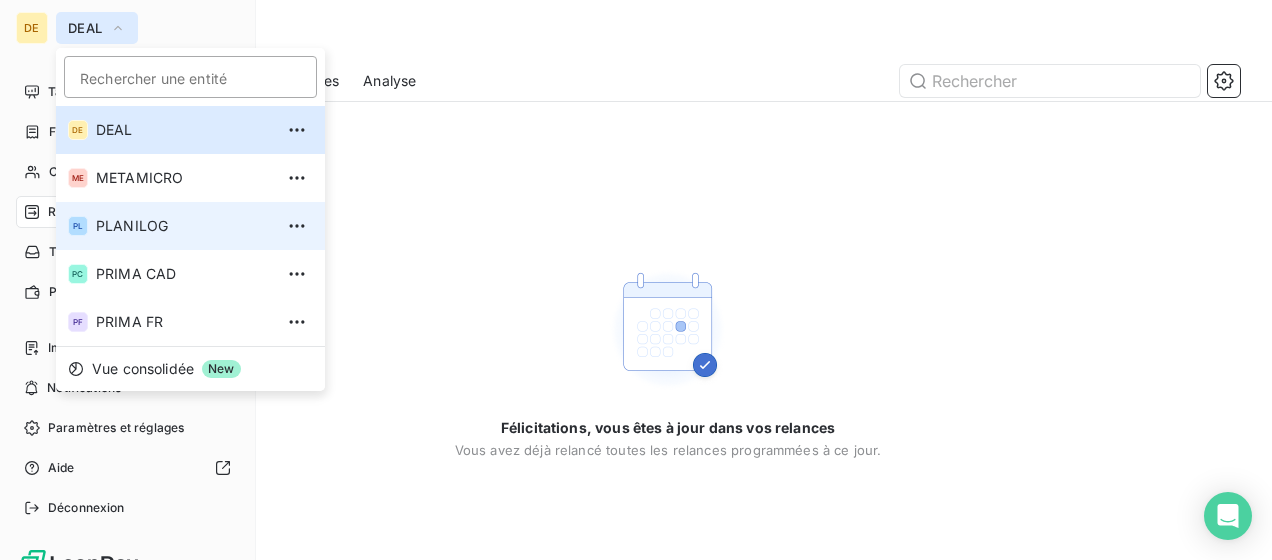 click on "PLANILOG" at bounding box center (184, 226) 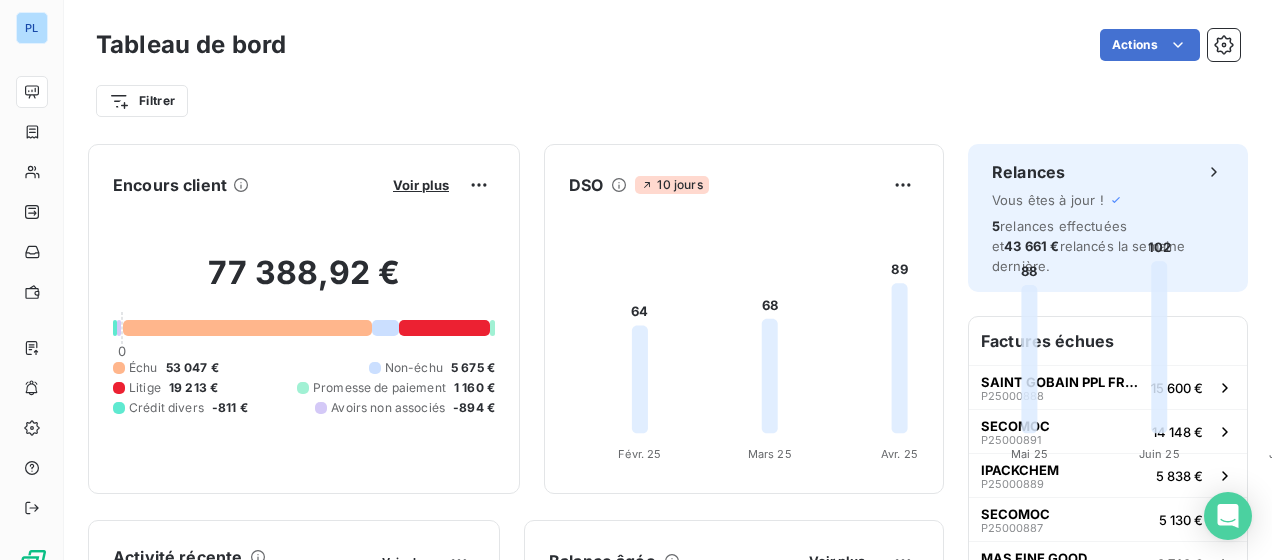 scroll, scrollTop: 0, scrollLeft: 0, axis: both 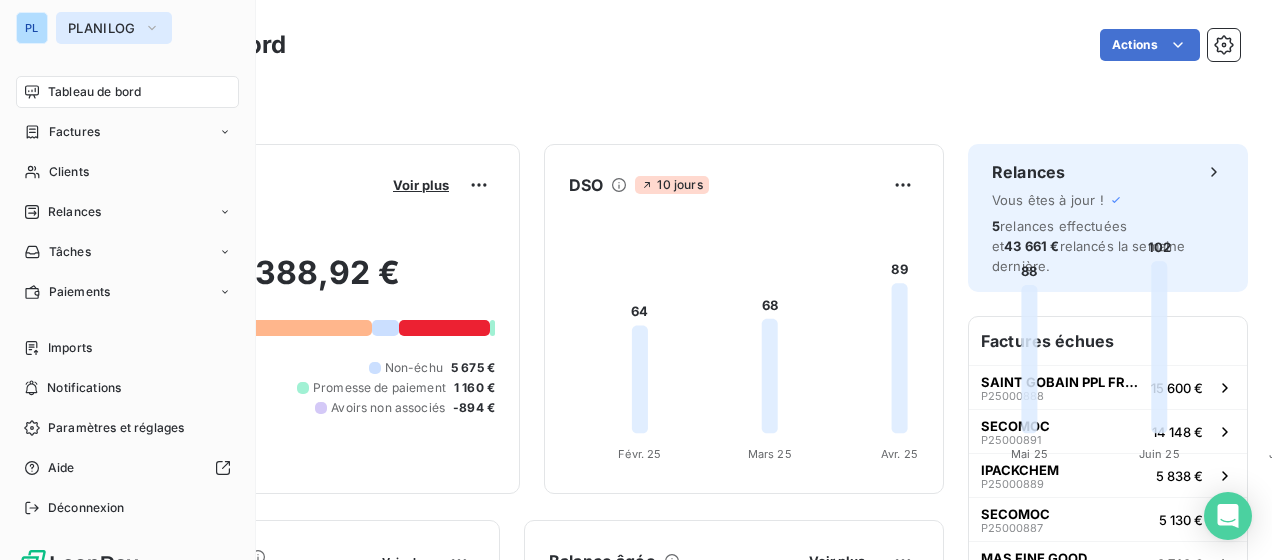 click on "PLANILOG" at bounding box center (102, 28) 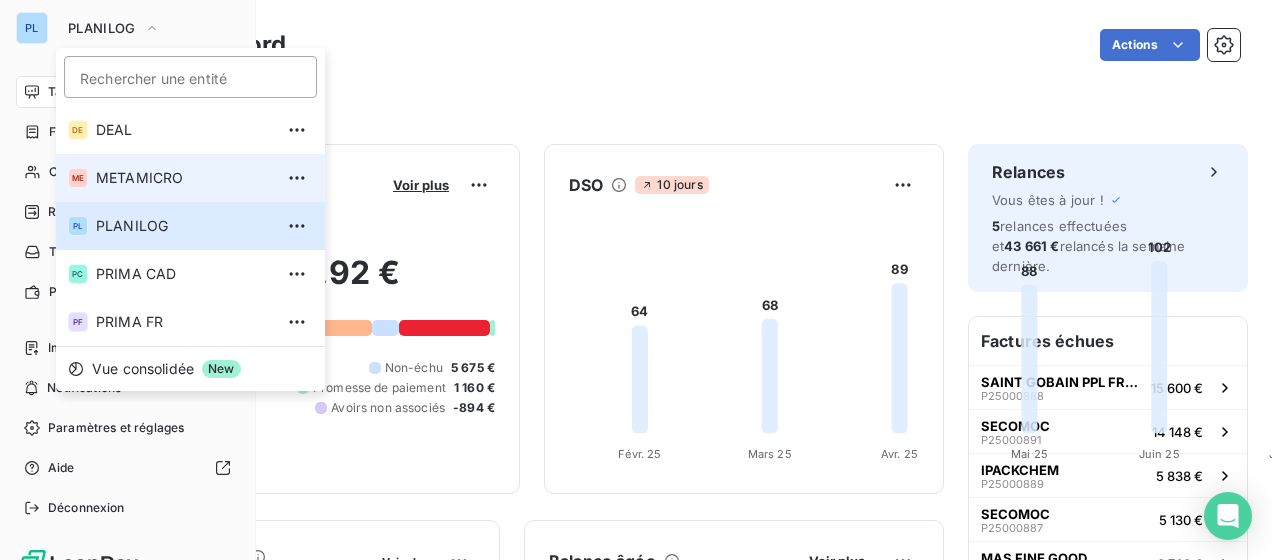 click on "METAMICRO" at bounding box center [184, 178] 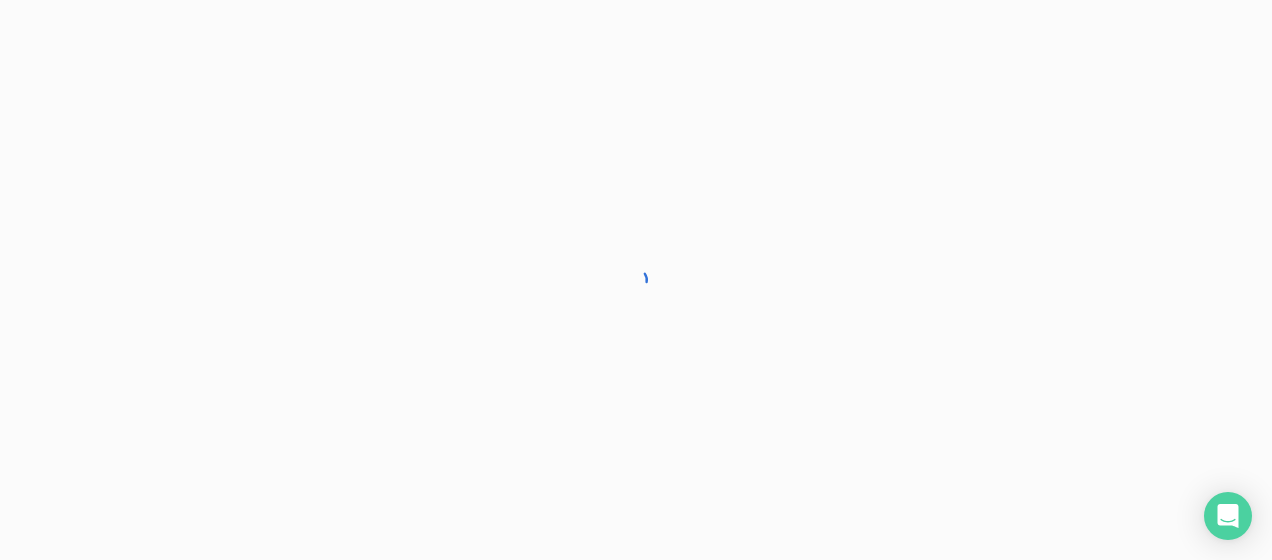 scroll, scrollTop: 0, scrollLeft: 0, axis: both 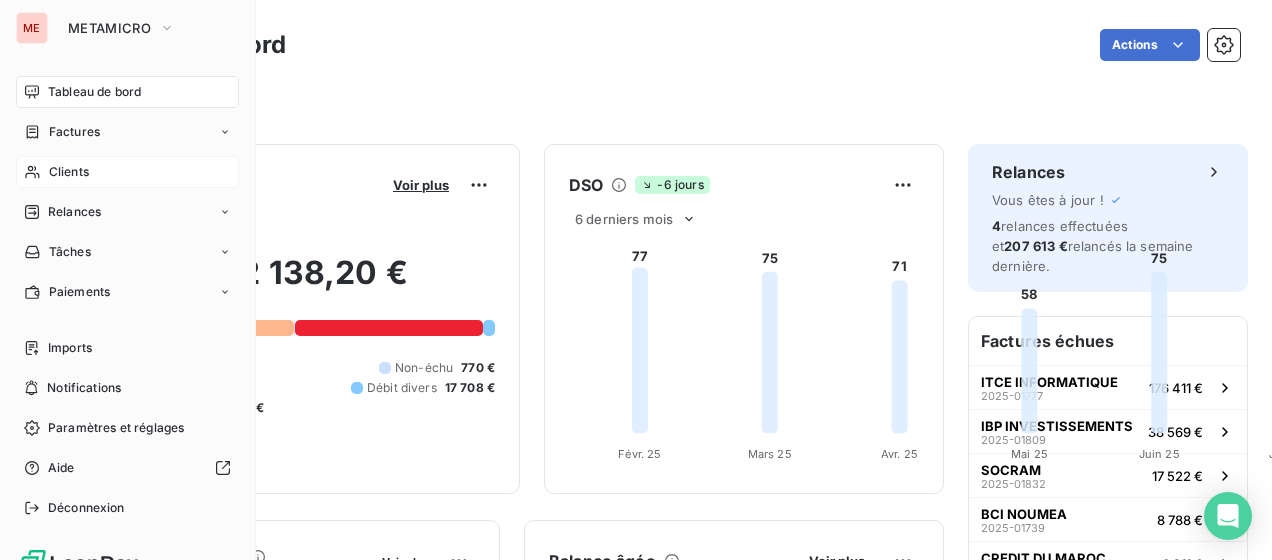click on "Clients" at bounding box center (127, 172) 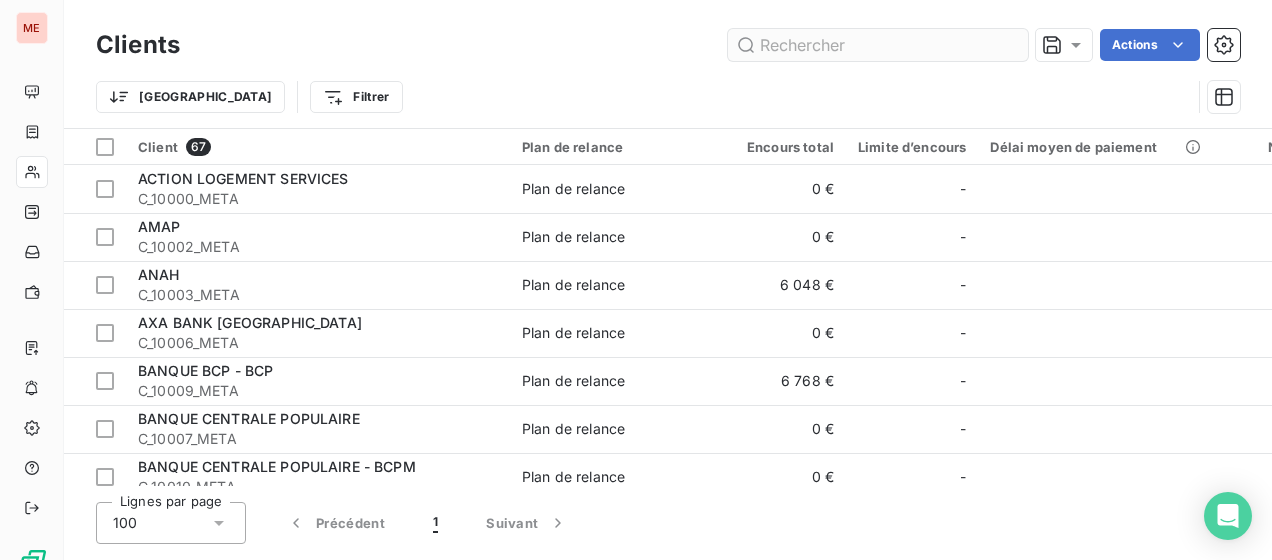 click at bounding box center [878, 45] 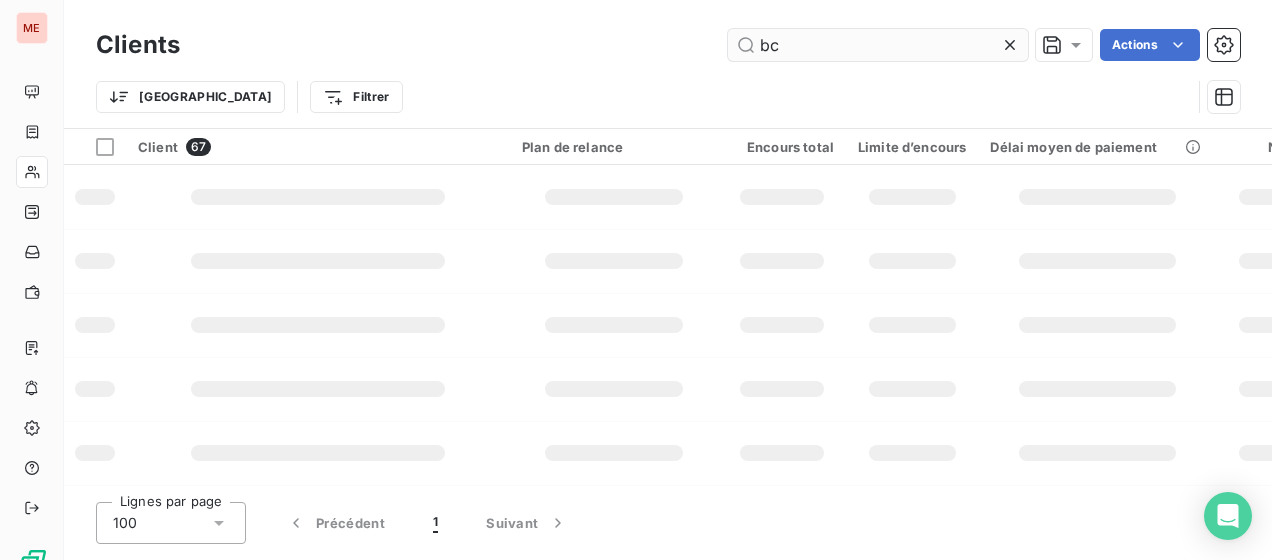 type on "bcp" 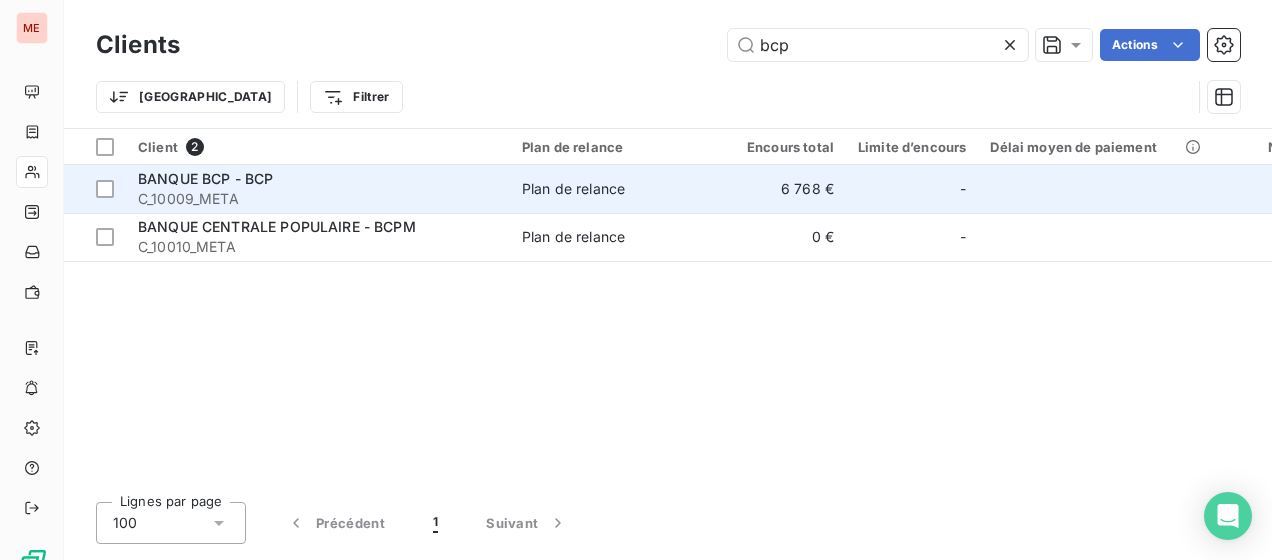 click on "BANQUE BCP - BCP" at bounding box center [318, 179] 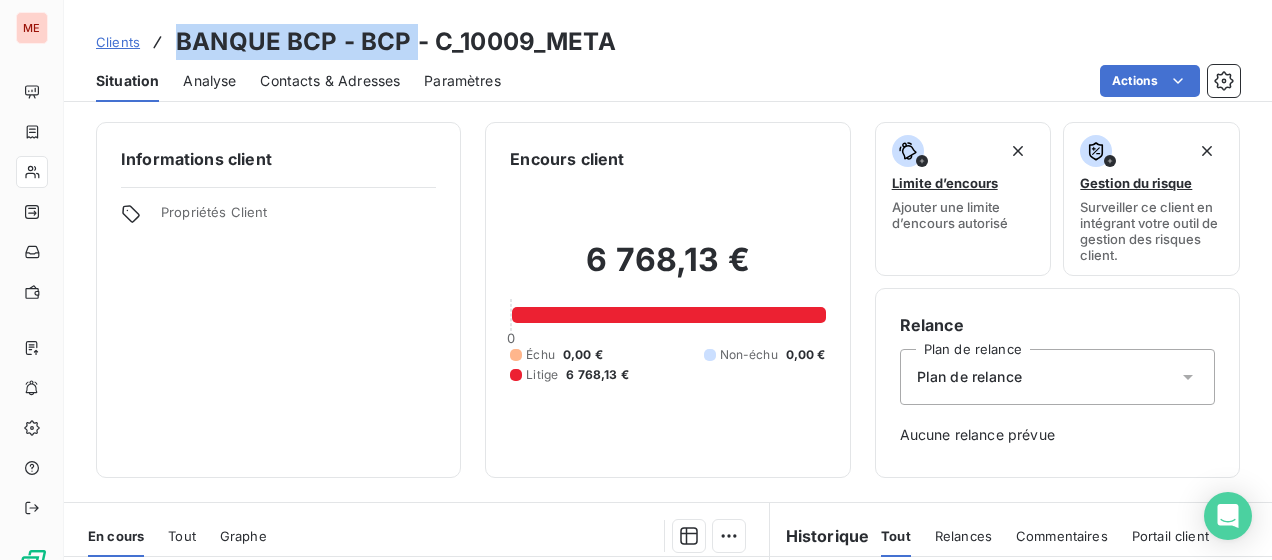 drag, startPoint x: 182, startPoint y: 37, endPoint x: 412, endPoint y: 58, distance: 230.95671 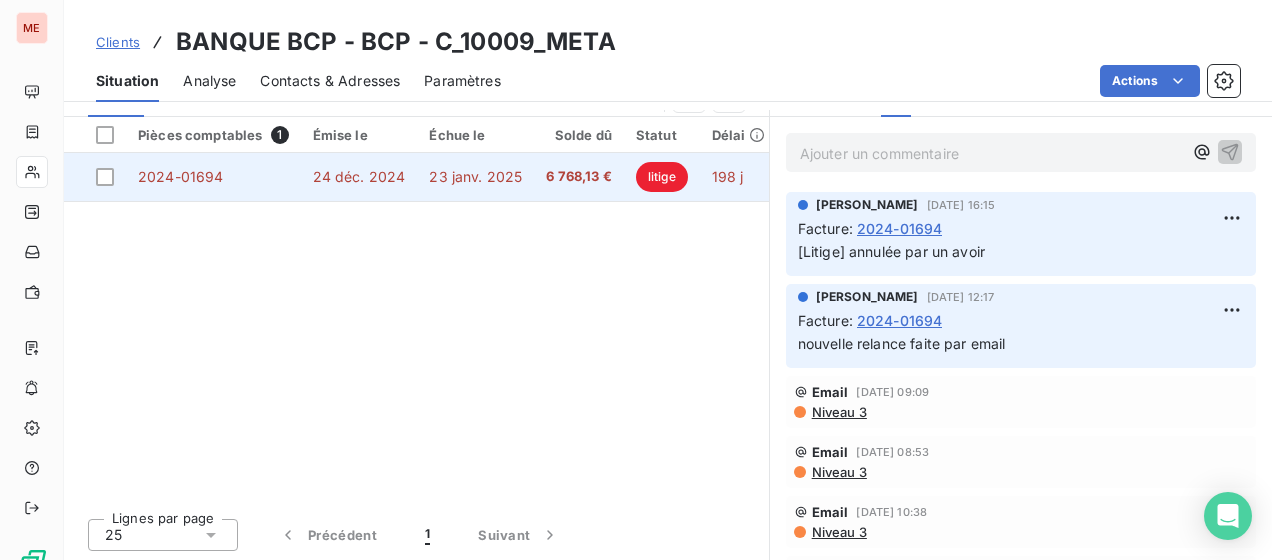 click on "2024-01694" at bounding box center (213, 177) 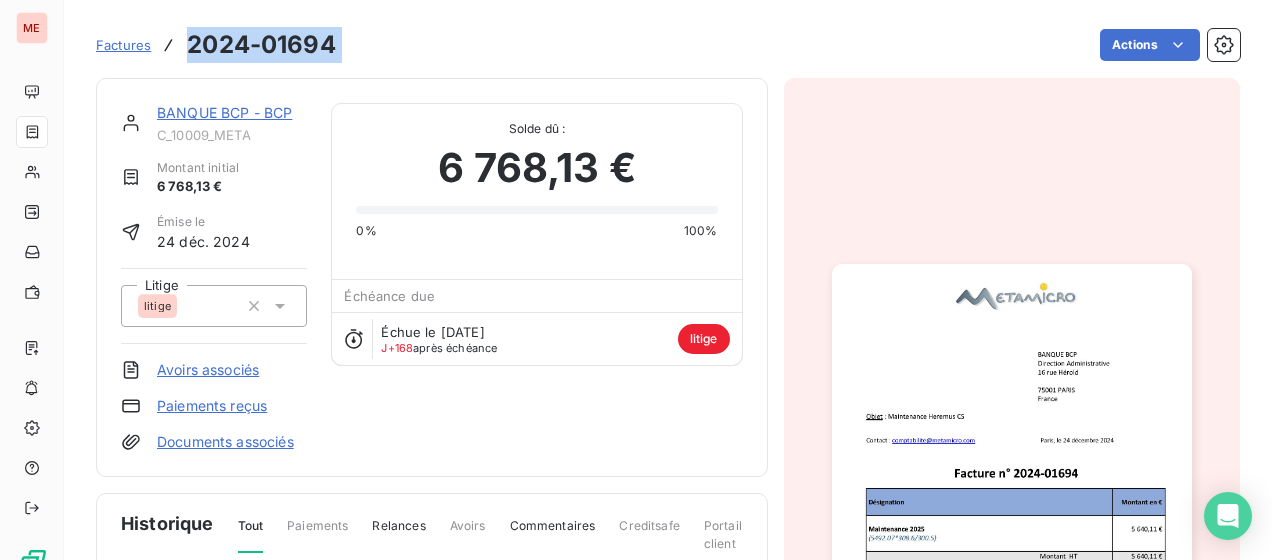 drag, startPoint x: 189, startPoint y: 42, endPoint x: 348, endPoint y: 42, distance: 159 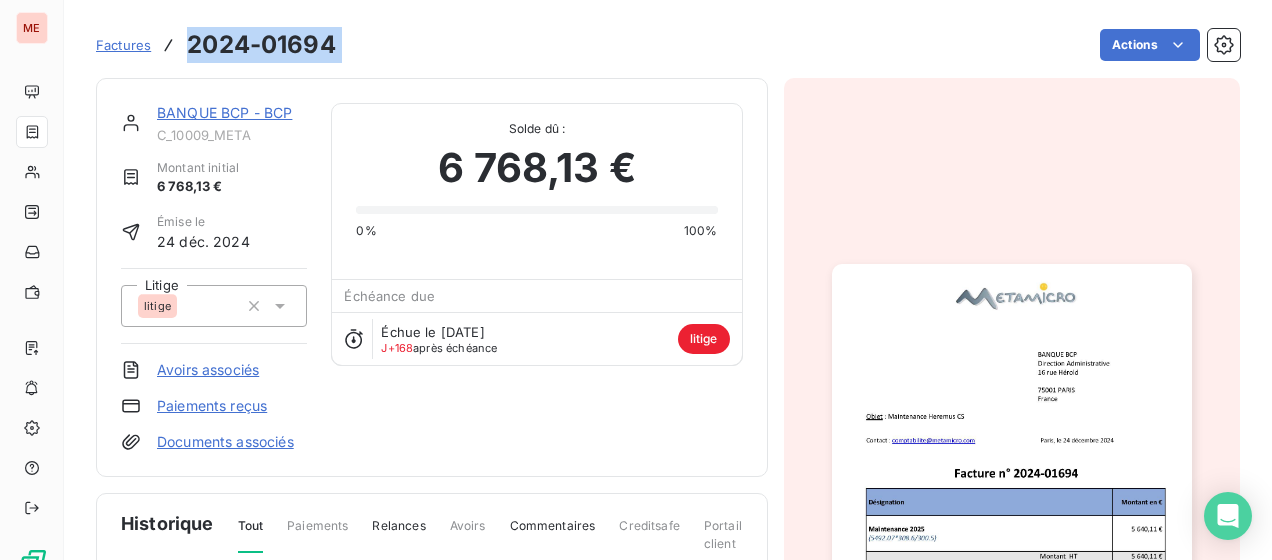 copy on "2024-01694 Actions" 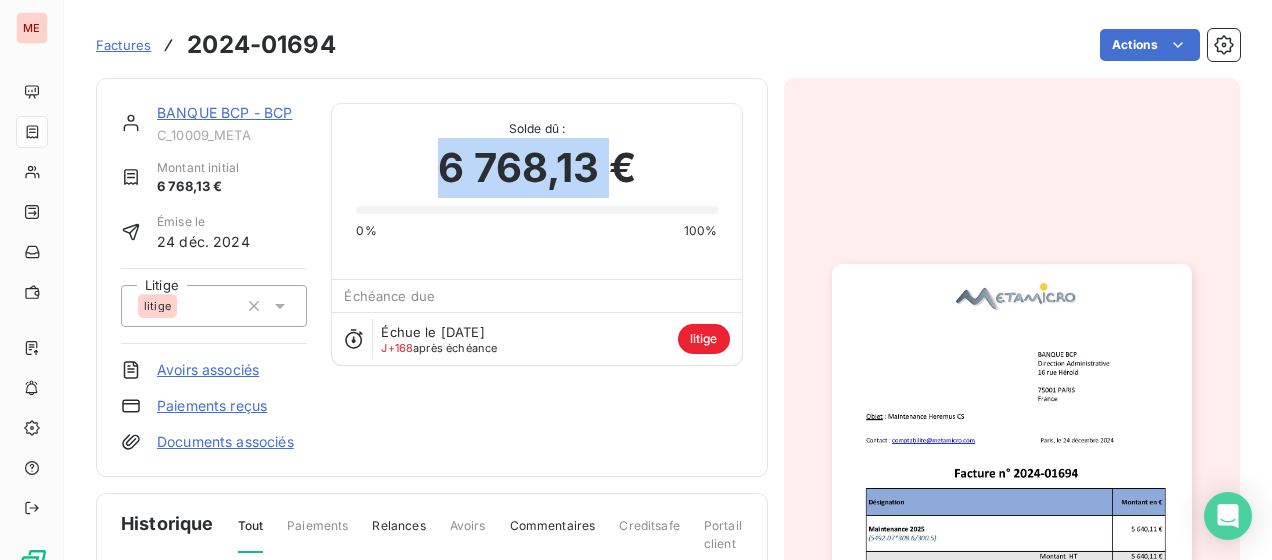 drag, startPoint x: 434, startPoint y: 168, endPoint x: 612, endPoint y: 172, distance: 178.04494 